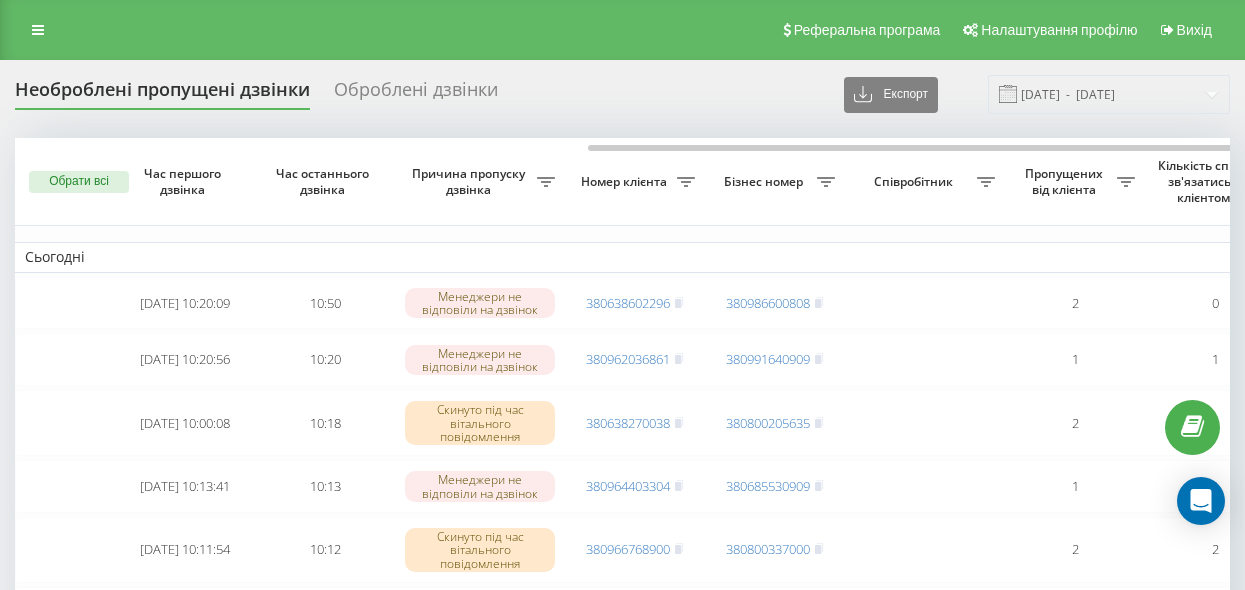 scroll, scrollTop: 0, scrollLeft: 0, axis: both 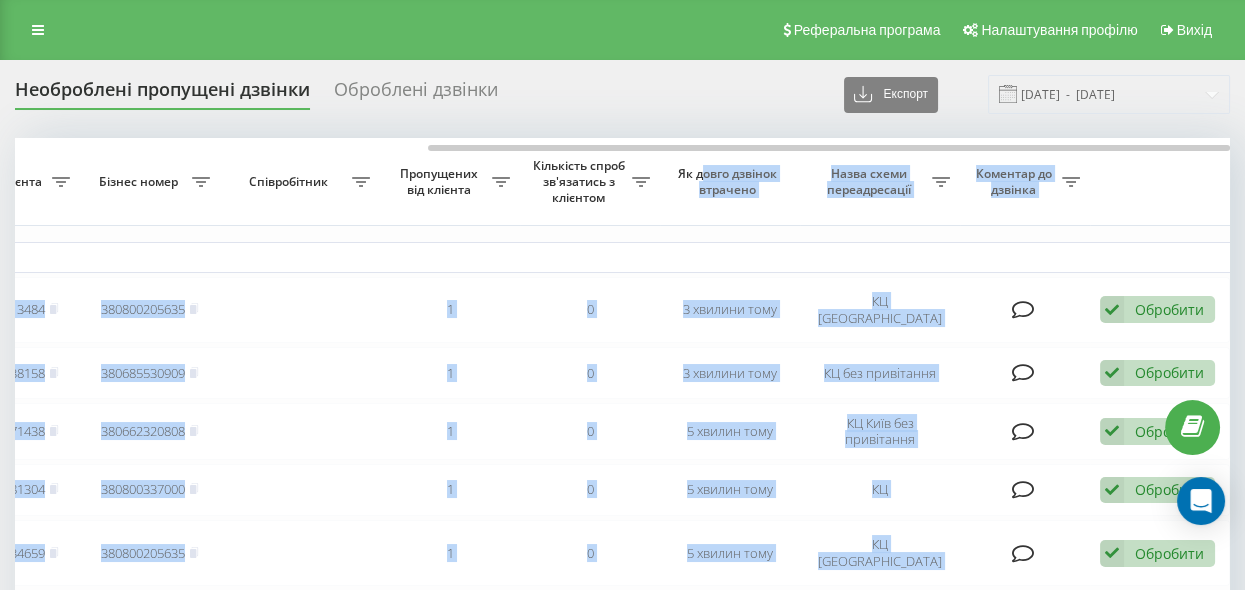 drag, startPoint x: 623, startPoint y: 143, endPoint x: 699, endPoint y: 156, distance: 77.10383 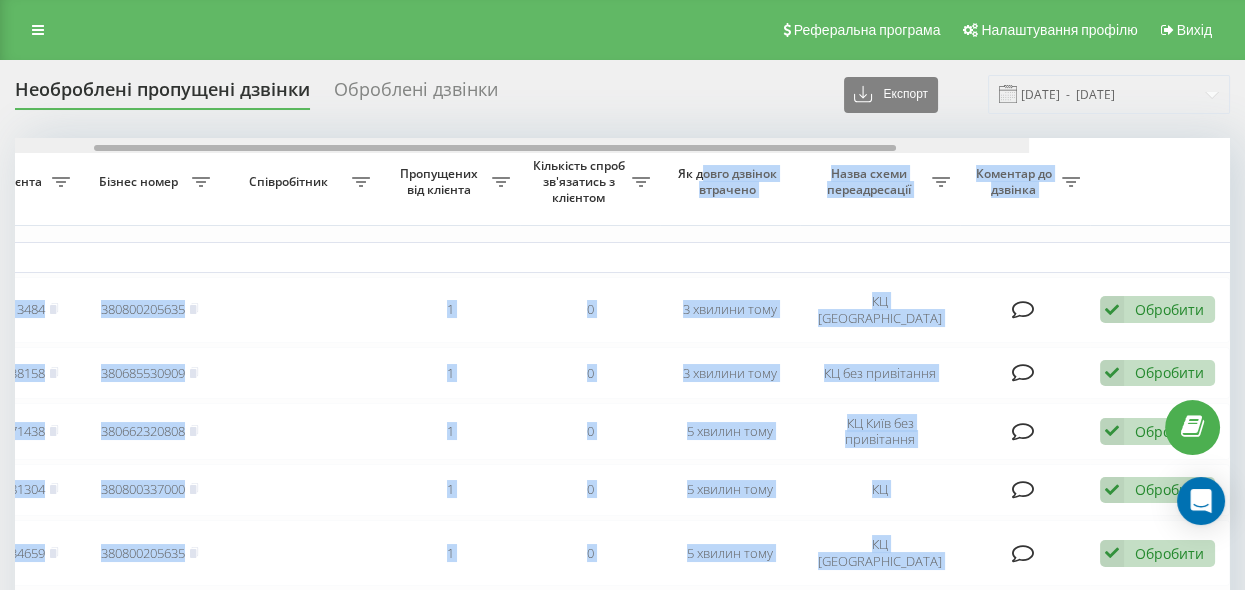 scroll, scrollTop: 0, scrollLeft: 361, axis: horizontal 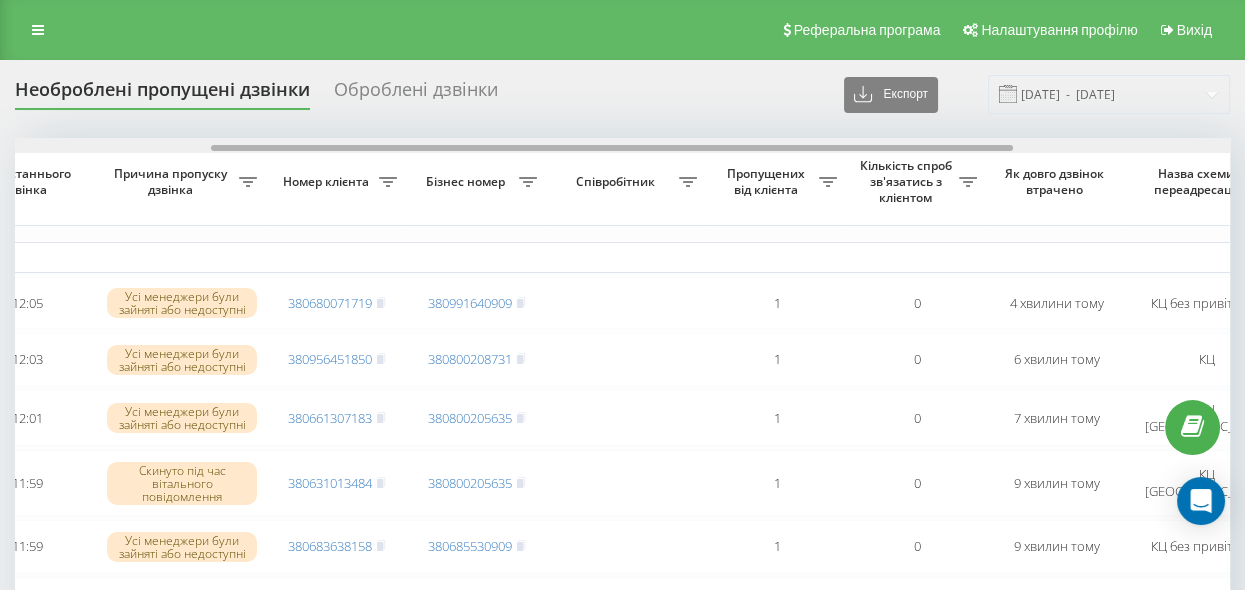 click on "Обрати всі Час першого дзвінка Час останнього дзвінка Причина пропуску дзвінка Номер клієнта Бізнес номер Співробітник Пропущених від клієнта Кількість спроб зв'язатись з клієнтом Як довго дзвінок втрачено Назва схеми переадресації Коментар до дзвінка Сьогодні [DATE] 12:05:15 12:05 Усі менеджери були зайняті або недоступні 380680071719 380991640909 1 0 4 хвилини тому КЦ без привітання Обробити Не вдалося зв'язатися Зв'язався з клієнтом за допомогою іншого каналу Клієнт передзвонив сам з іншого номера Інший варіант [DATE] 12:03:13 12:03 380956451850 380800208731 1 0 6 хвилин тому КЦ Обробити" at bounding box center [622, 1050] 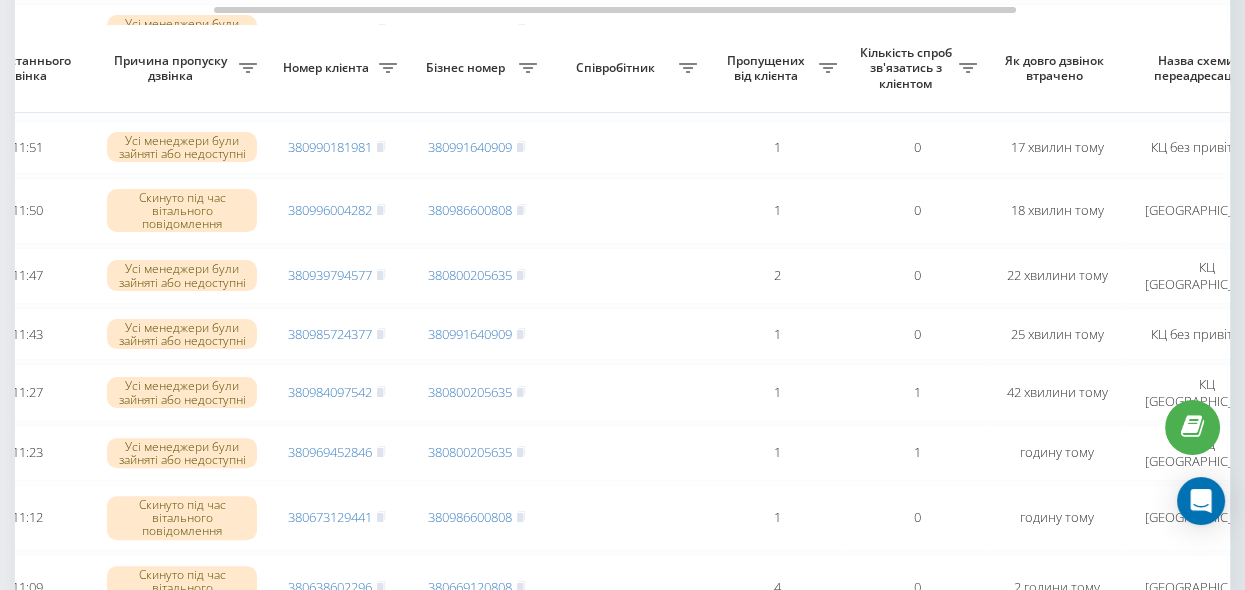 scroll, scrollTop: 999, scrollLeft: 0, axis: vertical 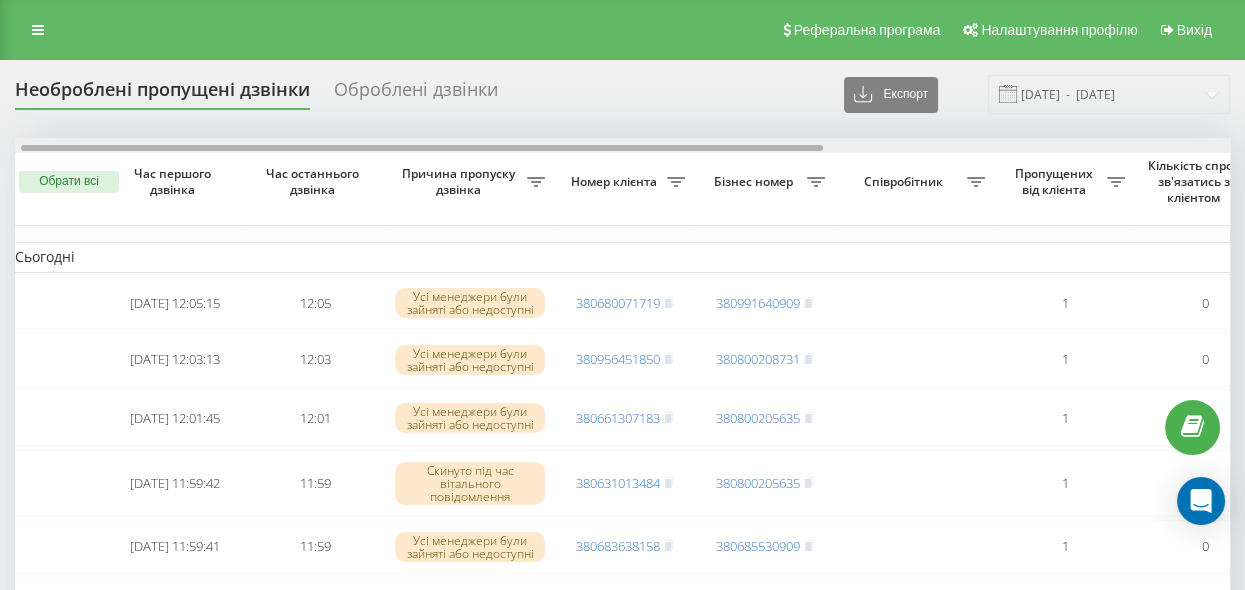 click at bounding box center [422, 148] 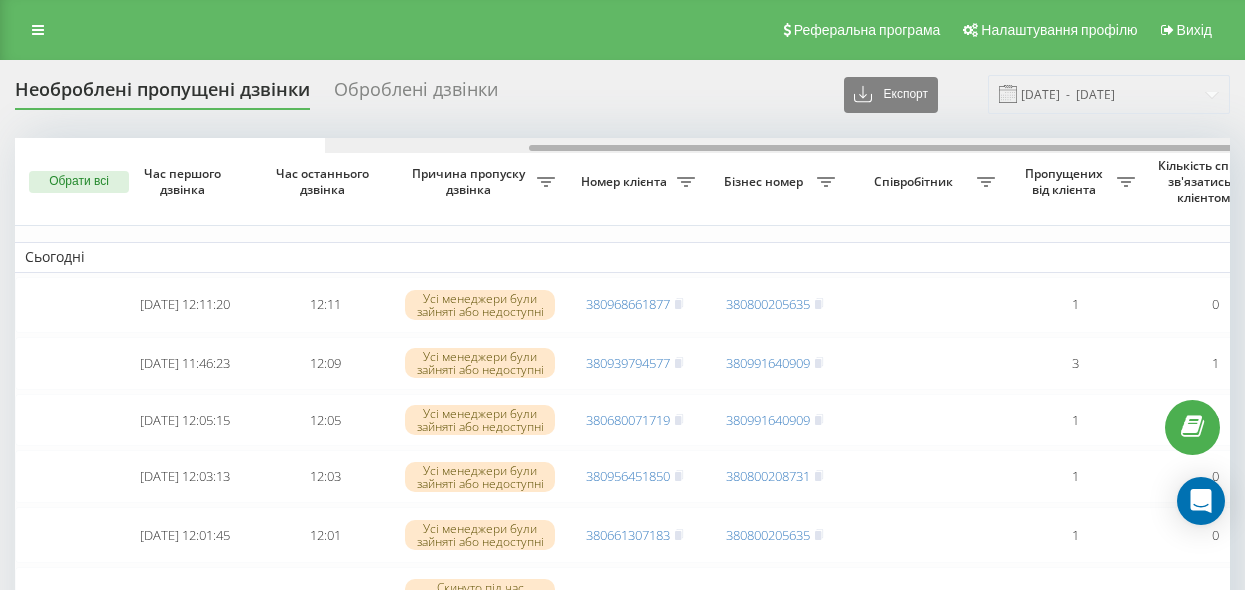 scroll, scrollTop: 0, scrollLeft: 0, axis: both 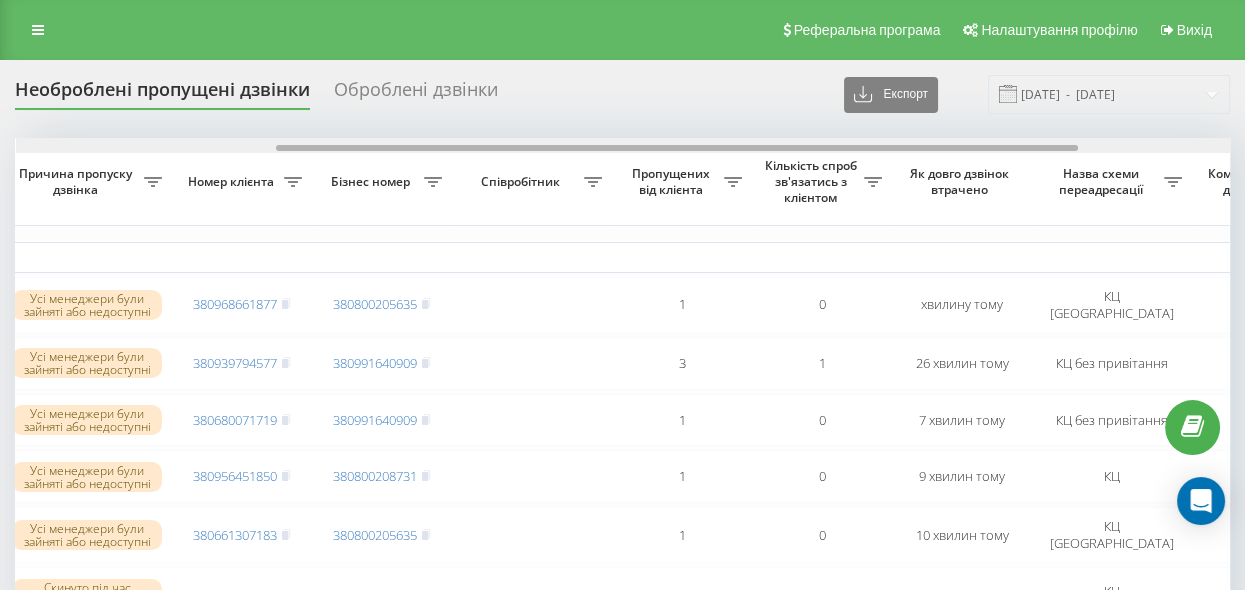 click on "Обрати всі Час першого дзвінка Час останнього дзвінка Причина пропуску дзвінка Номер клієнта Бізнес номер Співробітник Пропущених від клієнта Кількість спроб зв'язатись з клієнтом Як довго дзвінок втрачено Назва схеми переадресації Коментар до дзвінка Сьогодні 2025-07-10 12:11:20 12:11 Усі менеджери були зайняті або недоступні 380968661877 380800205635 1 0 хвилину тому КЦ Київ Обробити Не вдалося зв'язатися Зв'язався з клієнтом за допомогою іншого каналу Клієнт передзвонив сам з іншого номера Інший варіант 2025-07-10 11:46:23 12:09 Усі менеджери були зайняті або недоступні 380939794577 3 1 1" at bounding box center (622, 1054) 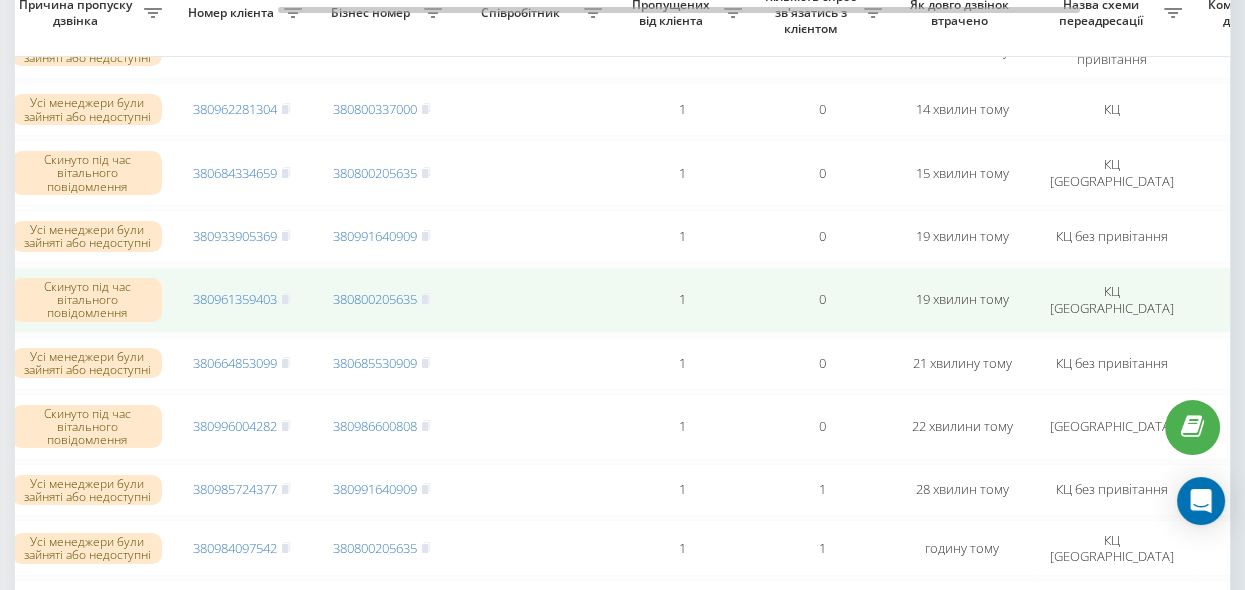 scroll, scrollTop: 727, scrollLeft: 0, axis: vertical 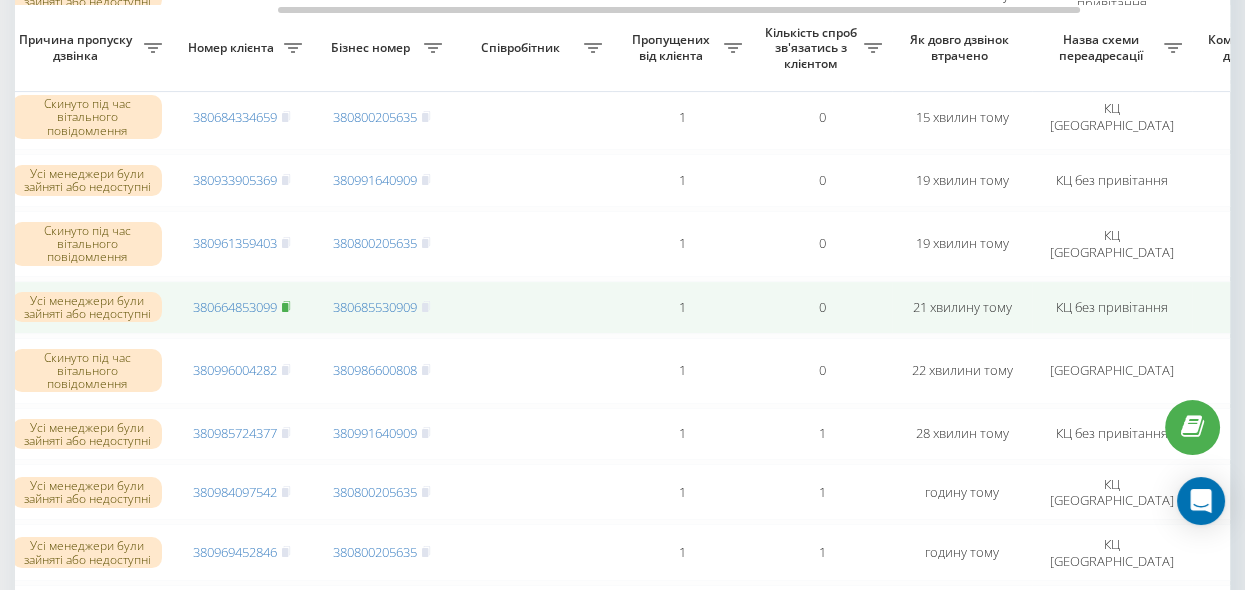 click 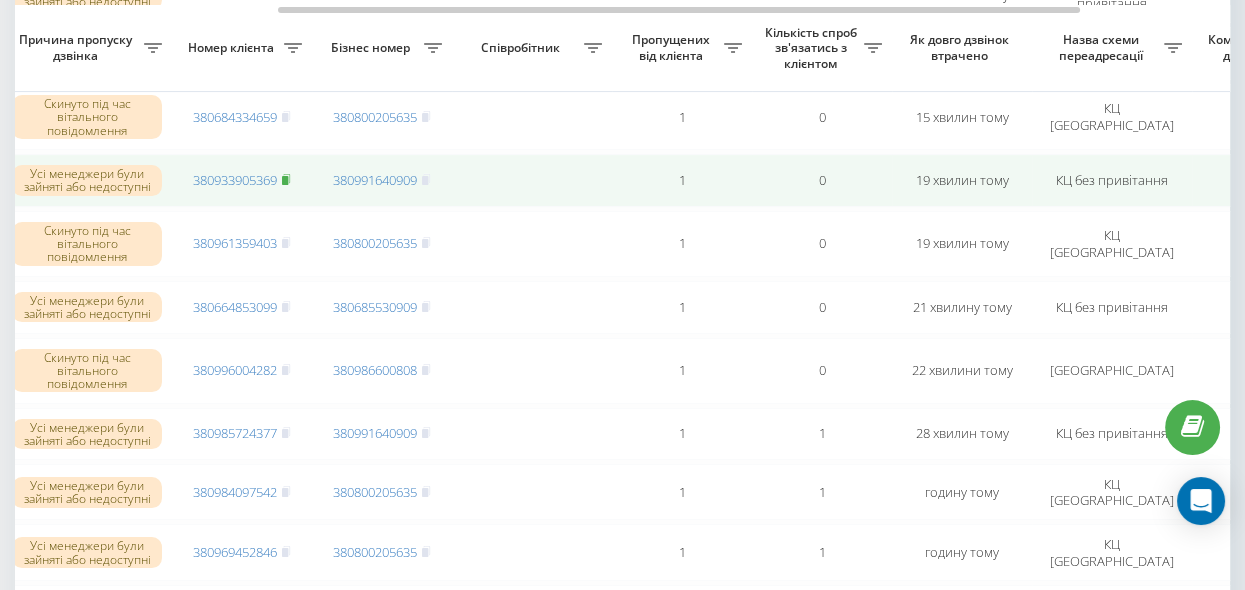 click 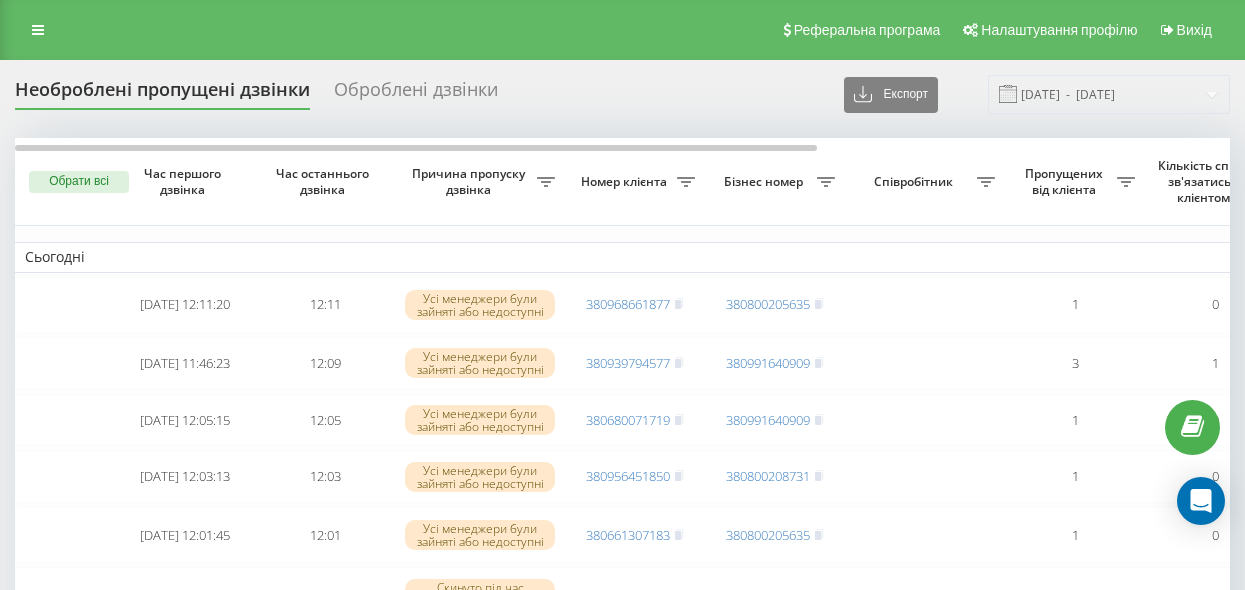 scroll, scrollTop: 0, scrollLeft: 0, axis: both 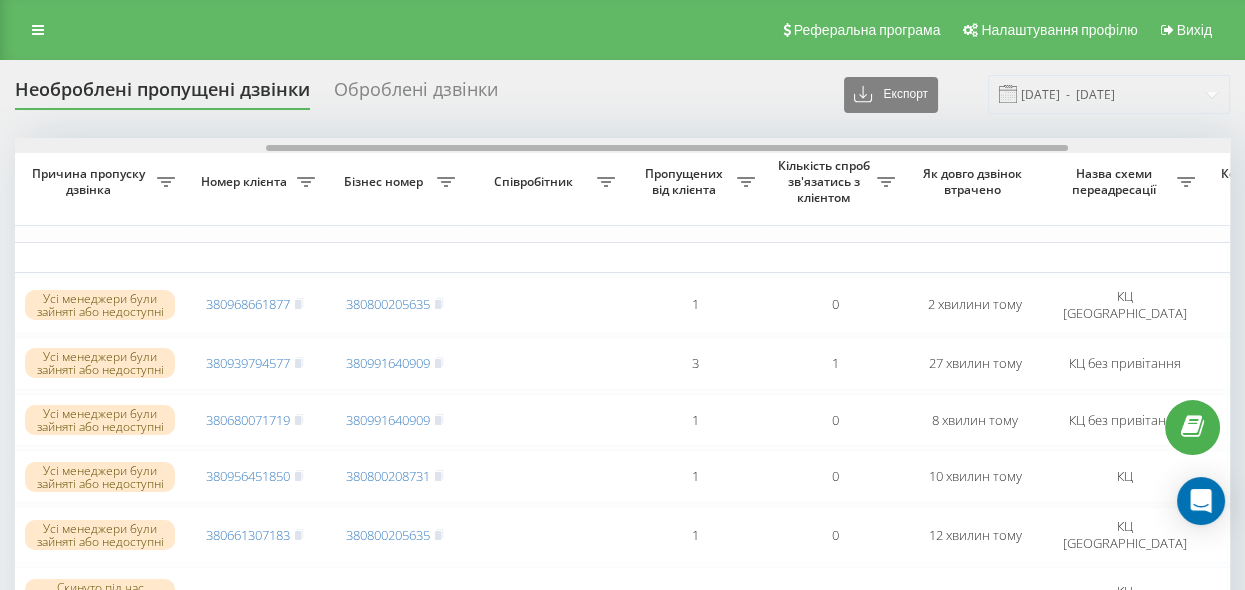 drag, startPoint x: 560, startPoint y: 149, endPoint x: 811, endPoint y: 201, distance: 256.32986 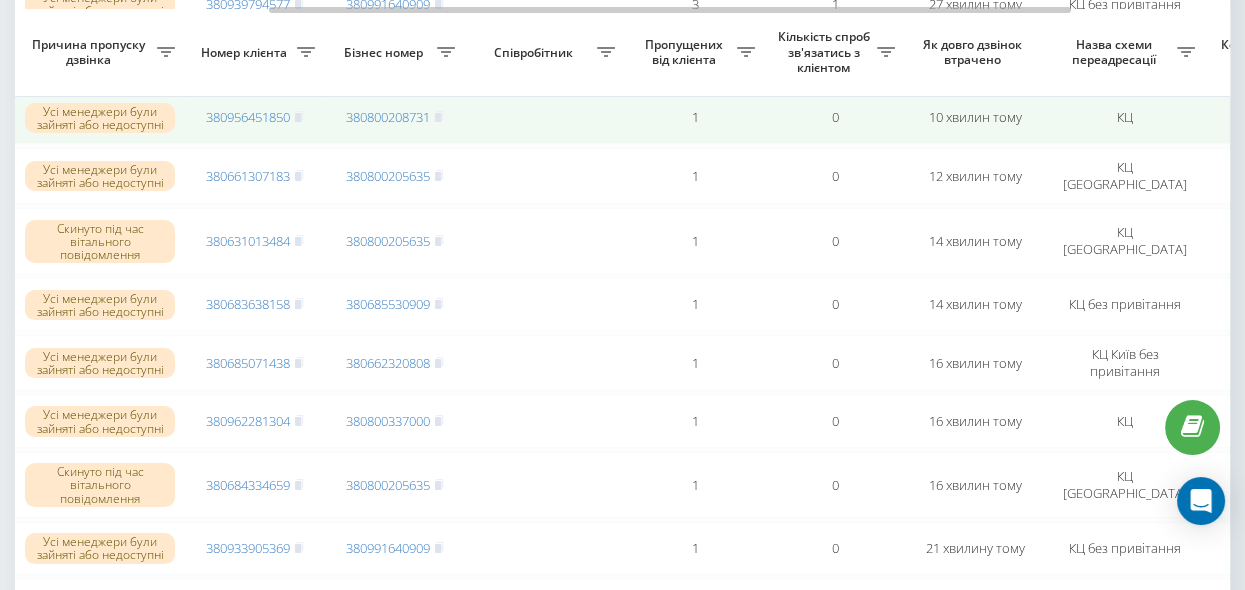 scroll, scrollTop: 363, scrollLeft: 0, axis: vertical 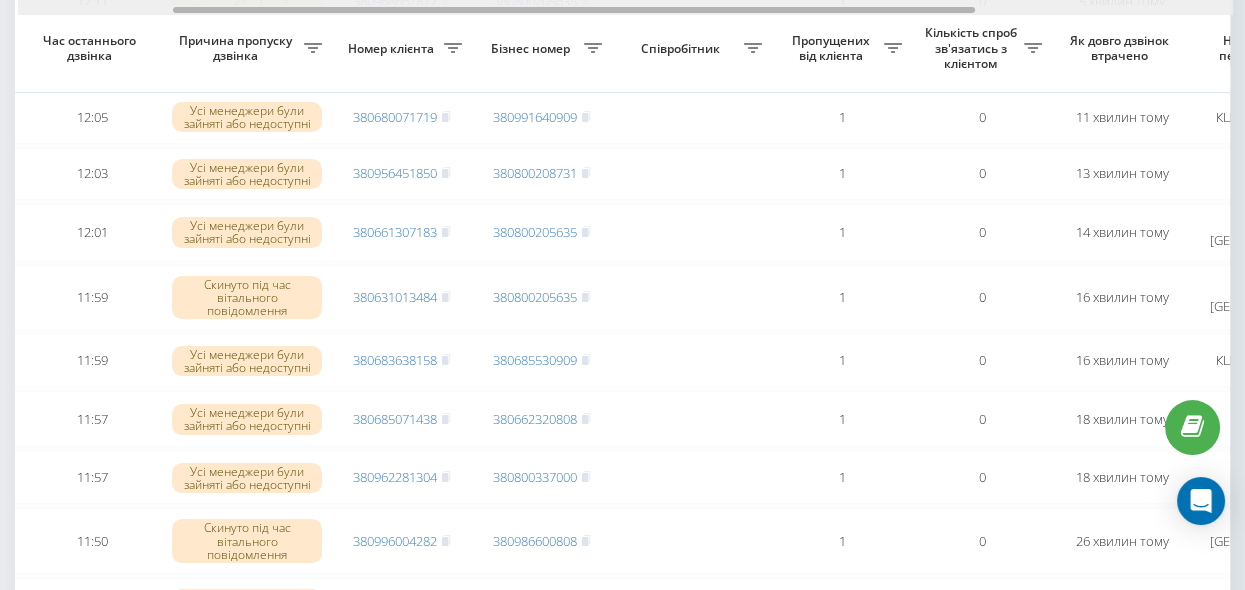 drag, startPoint x: 497, startPoint y: 6, endPoint x: 651, endPoint y: 48, distance: 159.62456 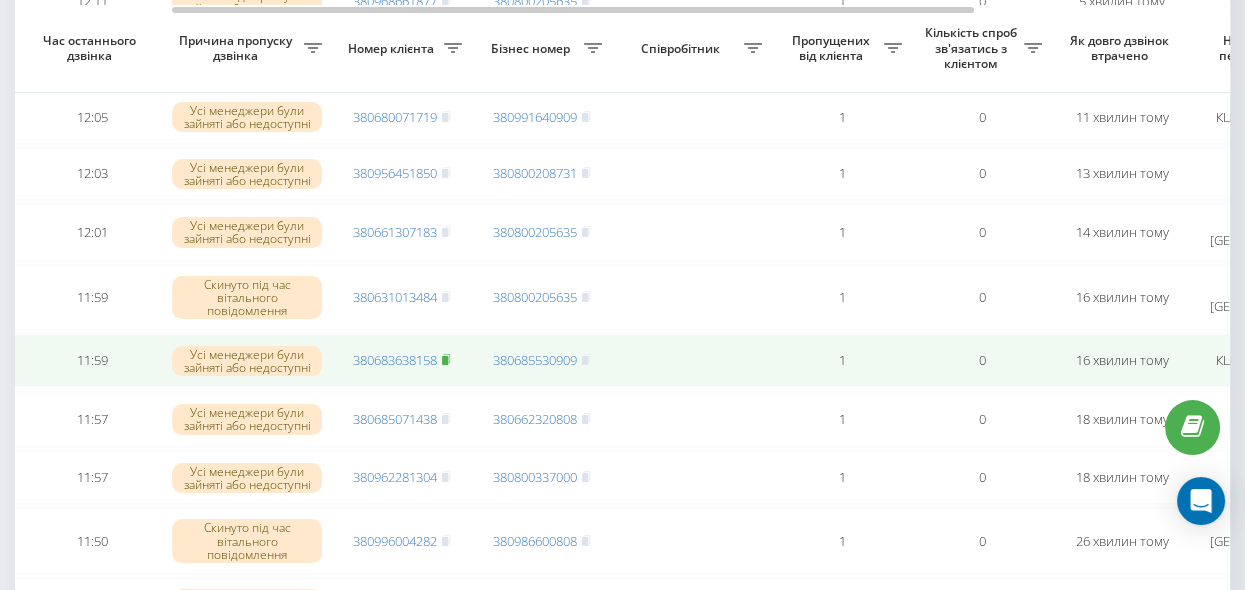 click 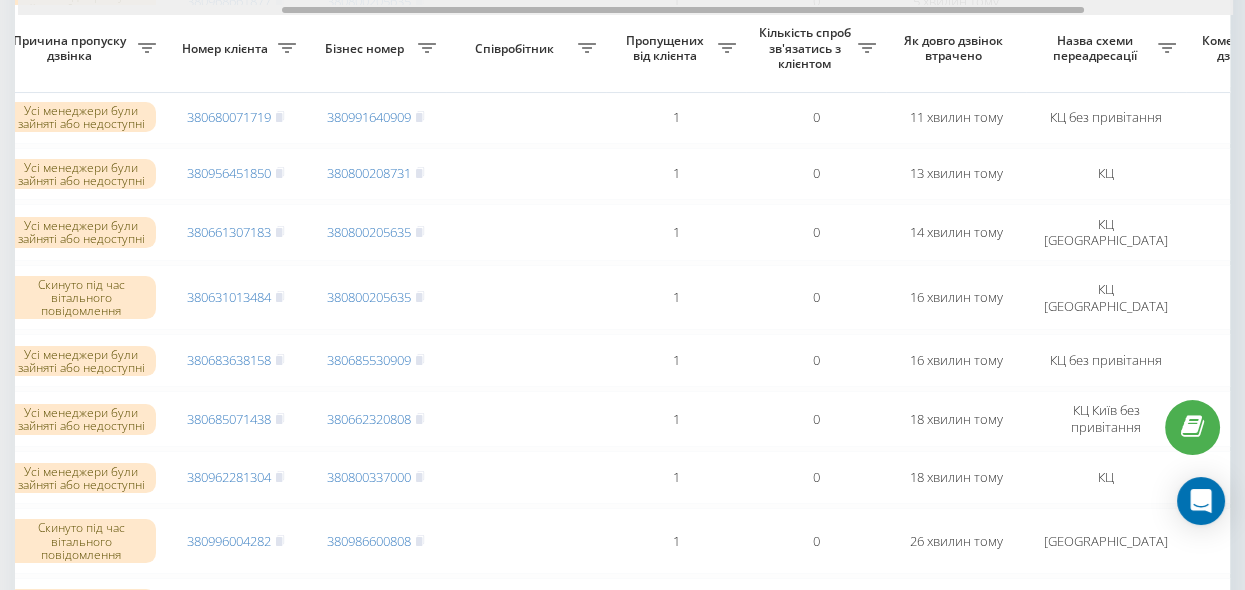 scroll, scrollTop: 0, scrollLeft: 412, axis: horizontal 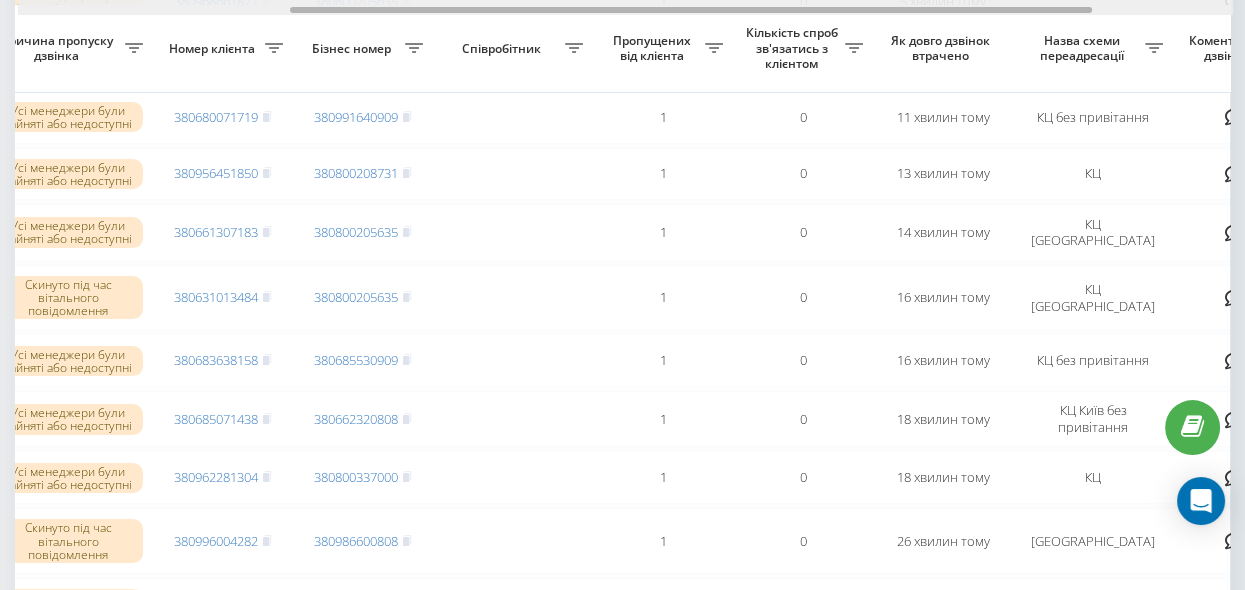 drag, startPoint x: 539, startPoint y: 12, endPoint x: 657, endPoint y: 66, distance: 129.76903 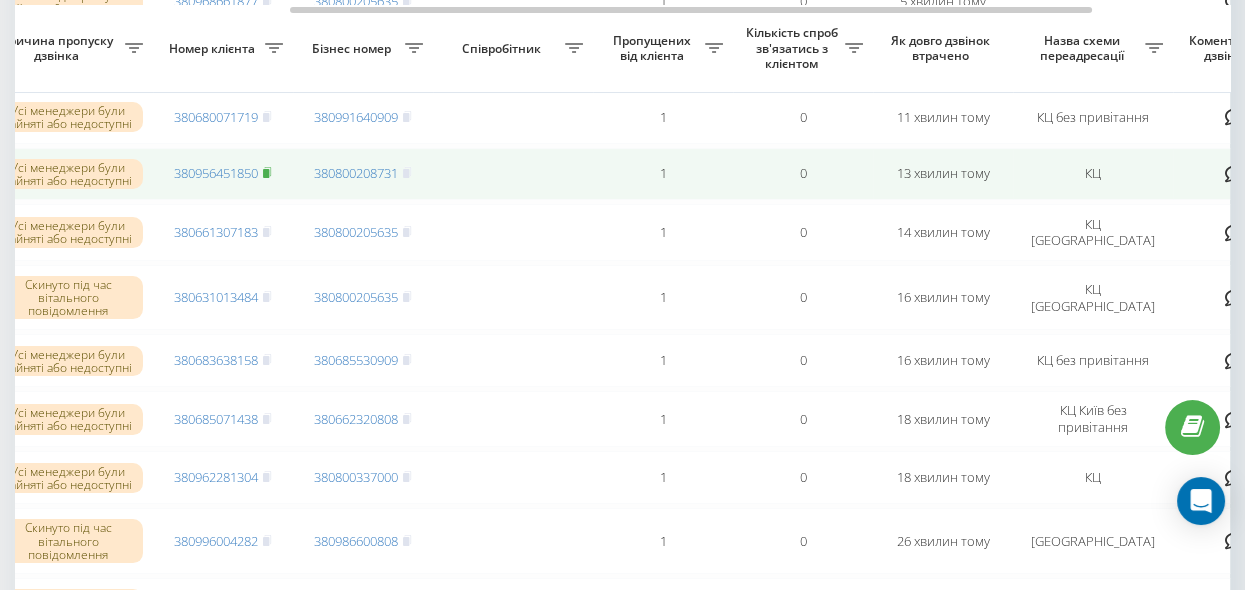 click 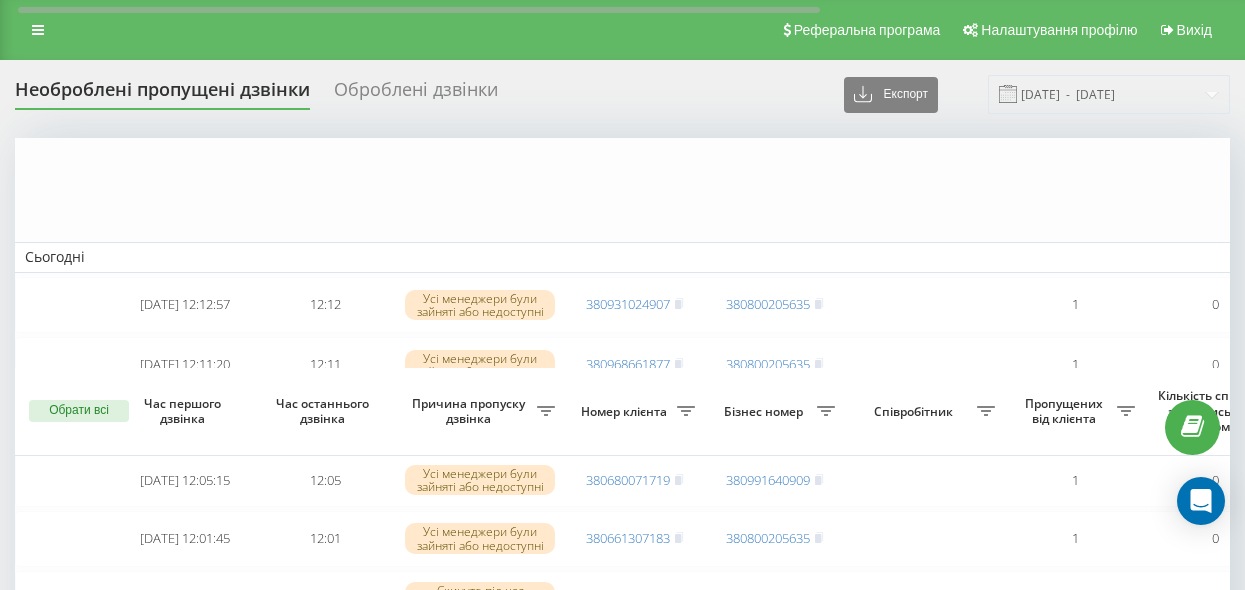 scroll, scrollTop: 363, scrollLeft: 0, axis: vertical 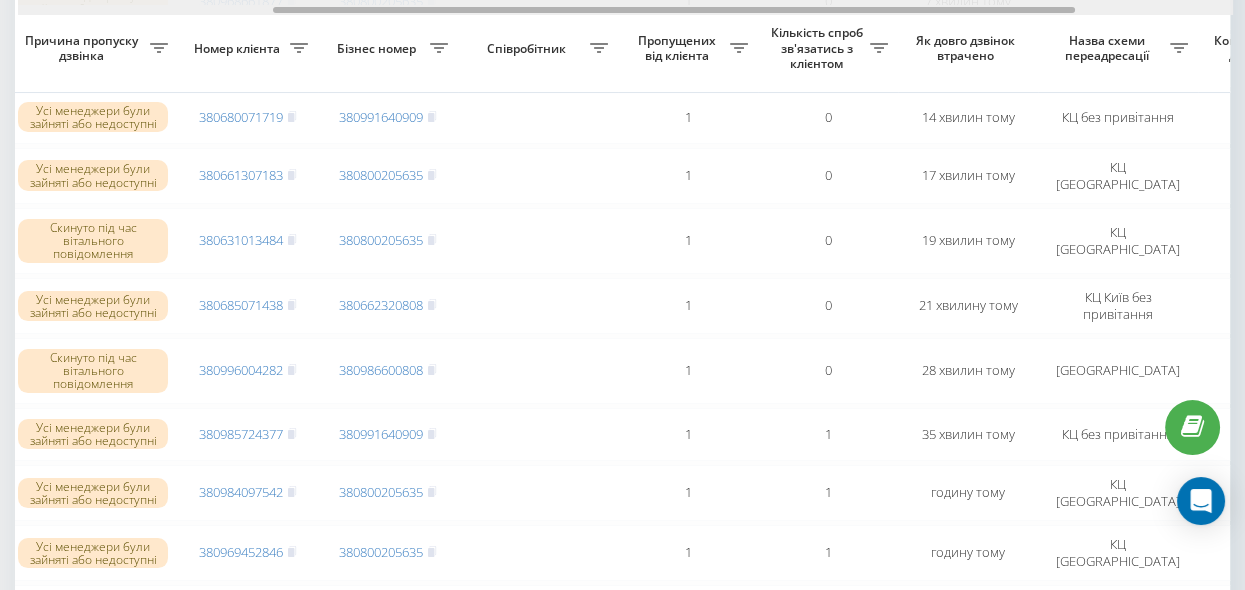 drag, startPoint x: 409, startPoint y: 11, endPoint x: 665, endPoint y: 58, distance: 260.2787 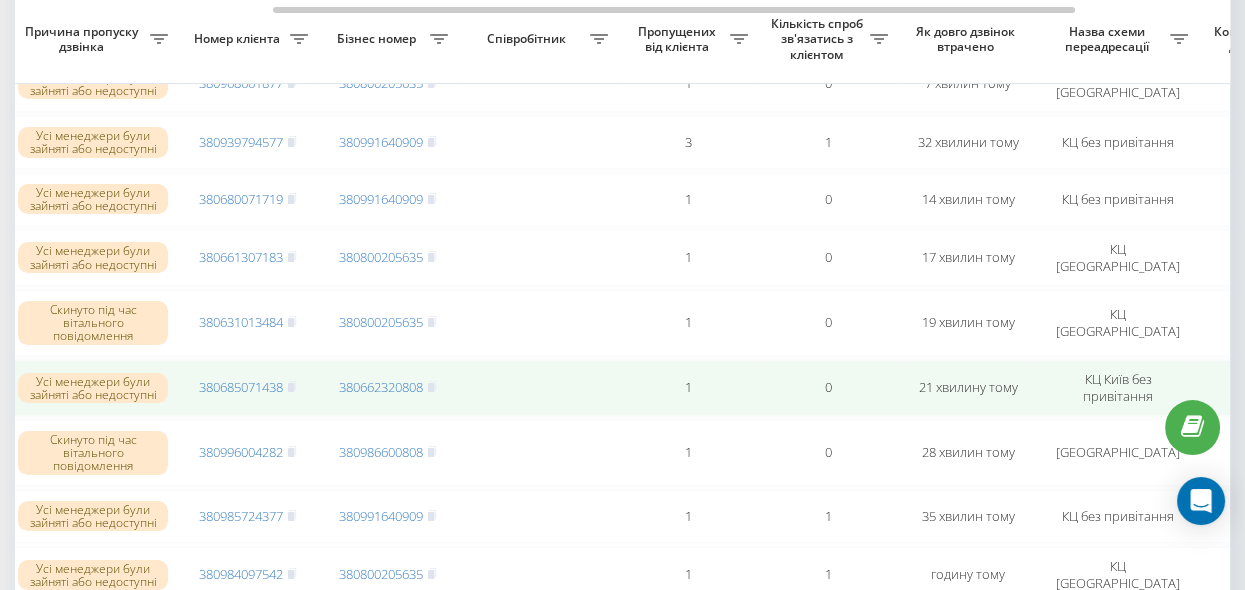 scroll, scrollTop: 272, scrollLeft: 0, axis: vertical 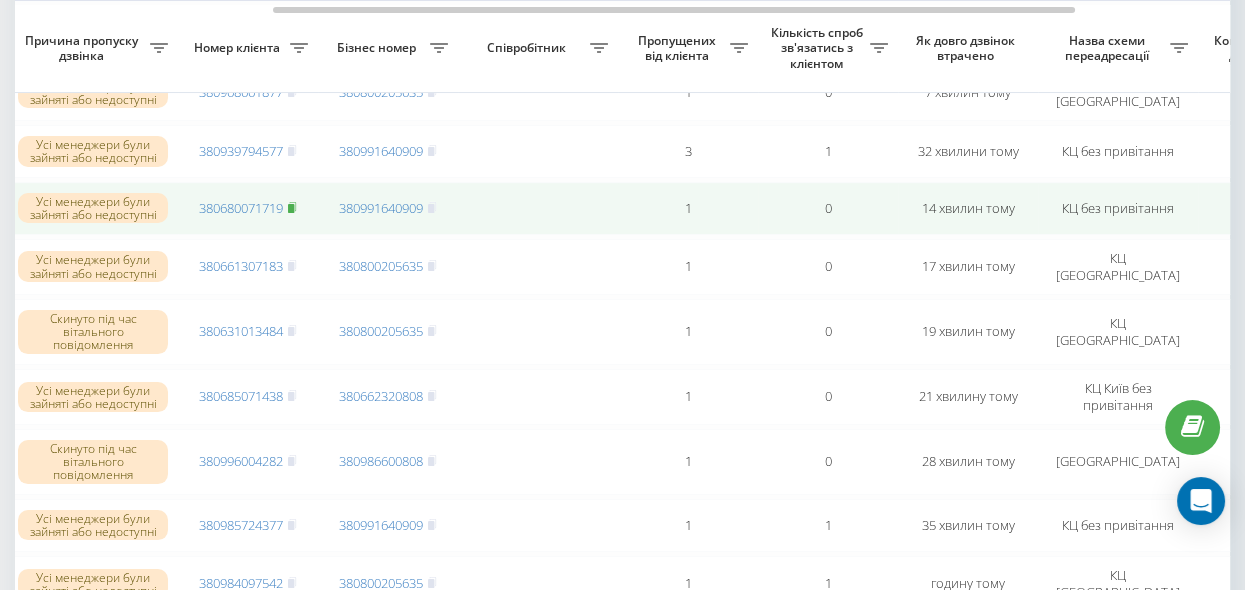 click 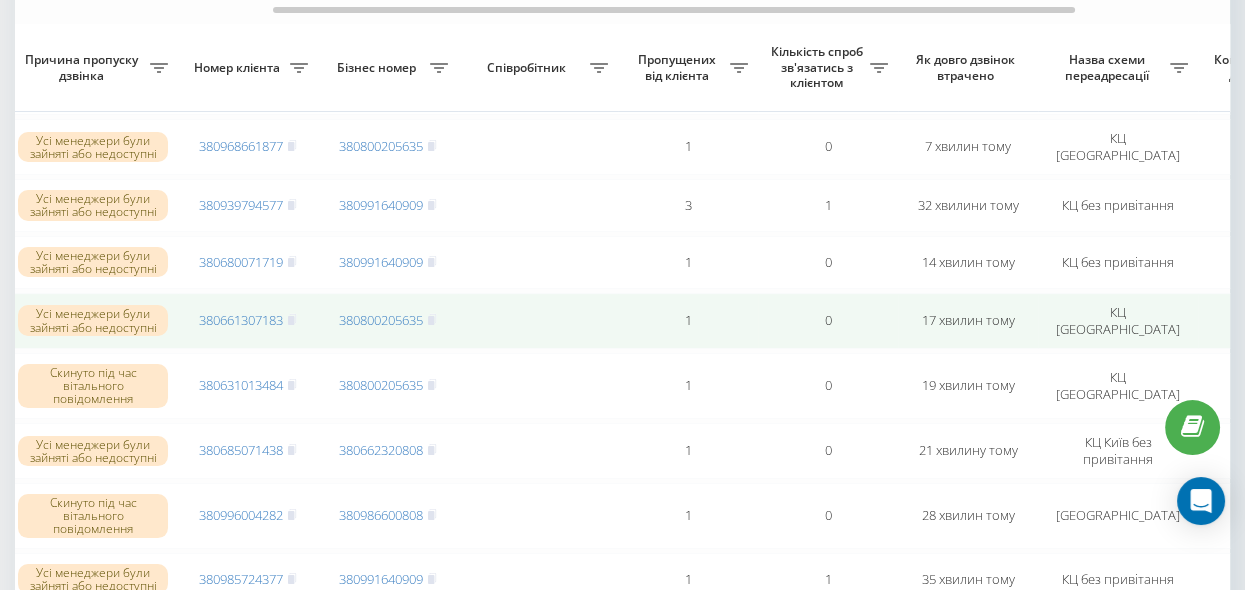 scroll, scrollTop: 272, scrollLeft: 0, axis: vertical 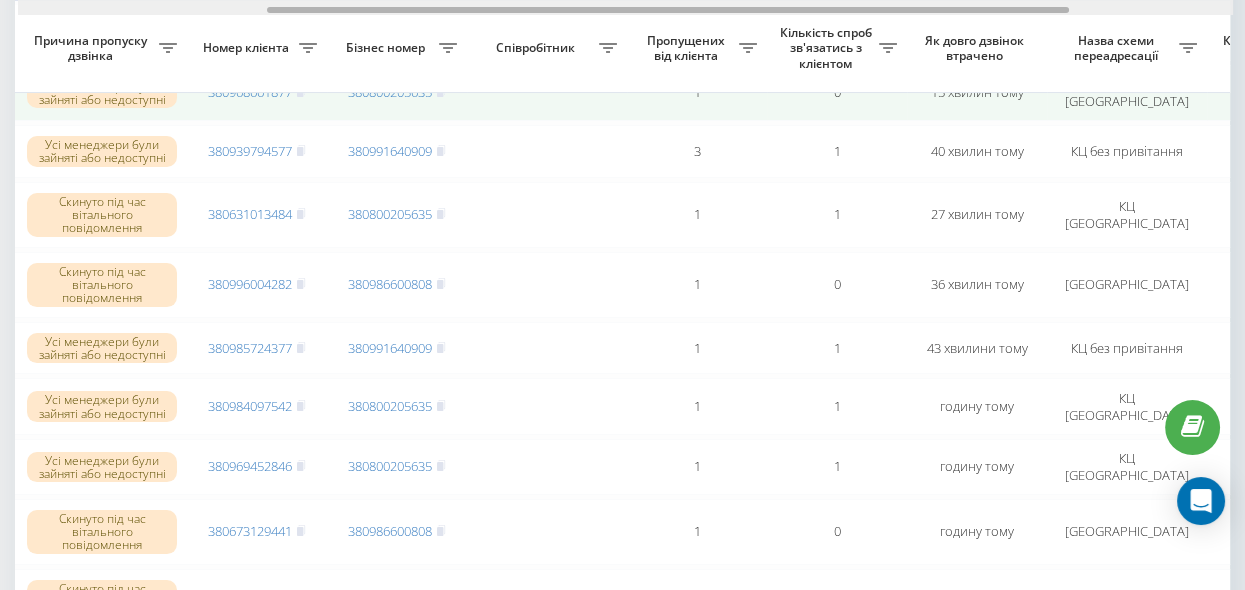 click on "Обрати всі Час першого дзвінка Час останнього дзвінка Причина пропуску дзвінка Номер клієнта Бізнес номер Співробітник Пропущених від клієнта Кількість спроб зв'язатись з клієнтом Як довго дзвінок втрачено Назва схеми переадресації Коментар до дзвінка Сьогодні 2025-07-10 12:12:57 12:12 Усі менеджери були зайняті або недоступні 380931024907 380800205635 1 0 13 хвилин тому КЦ Київ Обробити Не вдалося зв'язатися Зв'язався з клієнтом за допомогою іншого каналу Клієнт передзвонив сам з іншого номера Інший варіант 2025-07-10 12:11:20 12:11 Усі менеджери були зайняті або недоступні 380968661877 1 0 3" at bounding box center [622, 816] 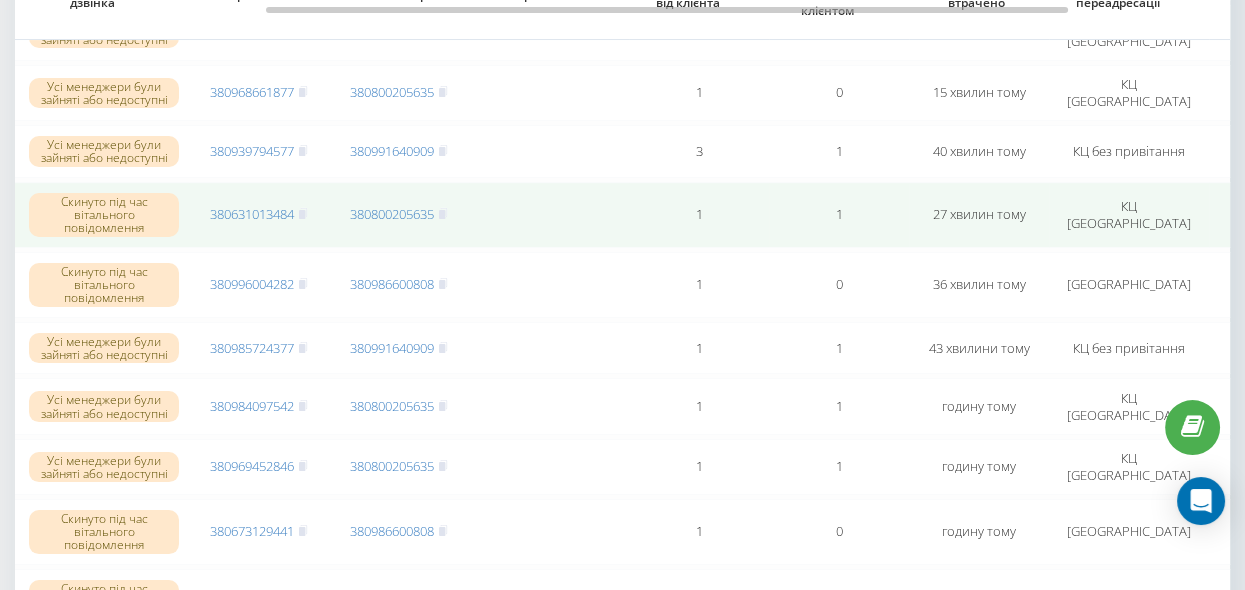 scroll, scrollTop: 91, scrollLeft: 0, axis: vertical 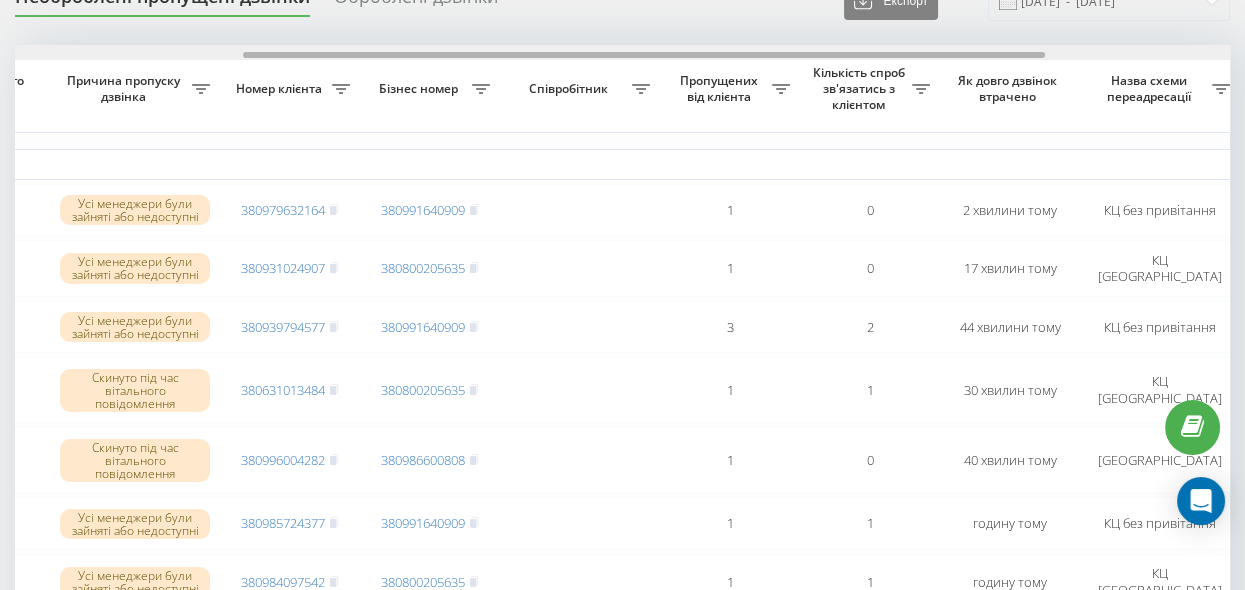 drag, startPoint x: 535, startPoint y: 57, endPoint x: 763, endPoint y: 108, distance: 233.63432 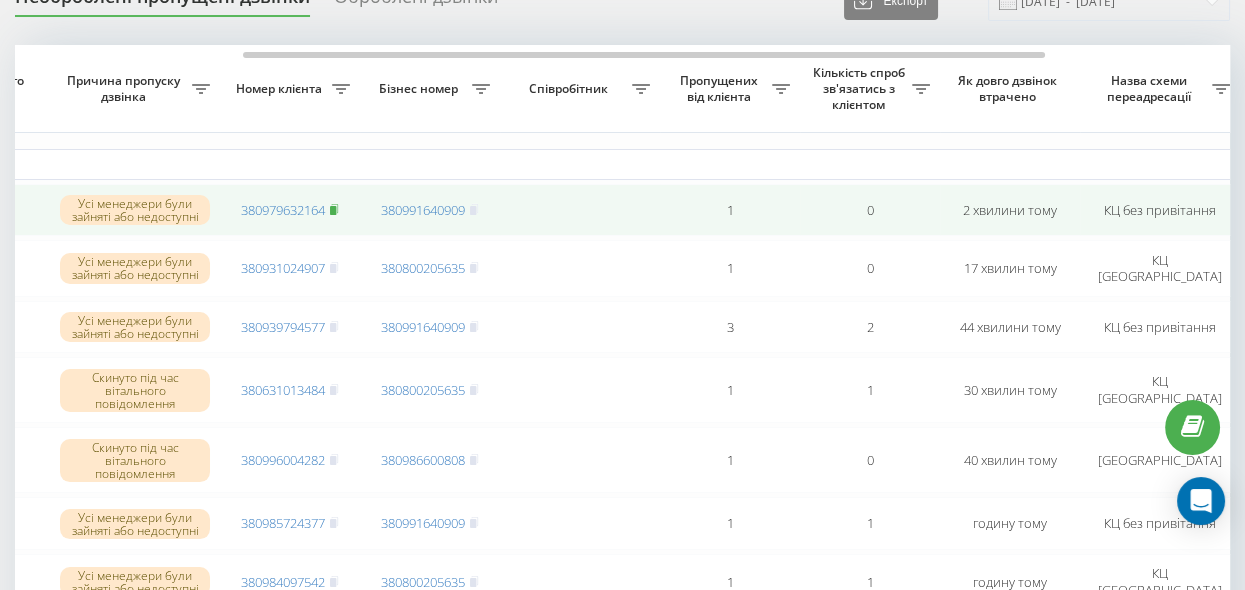 click 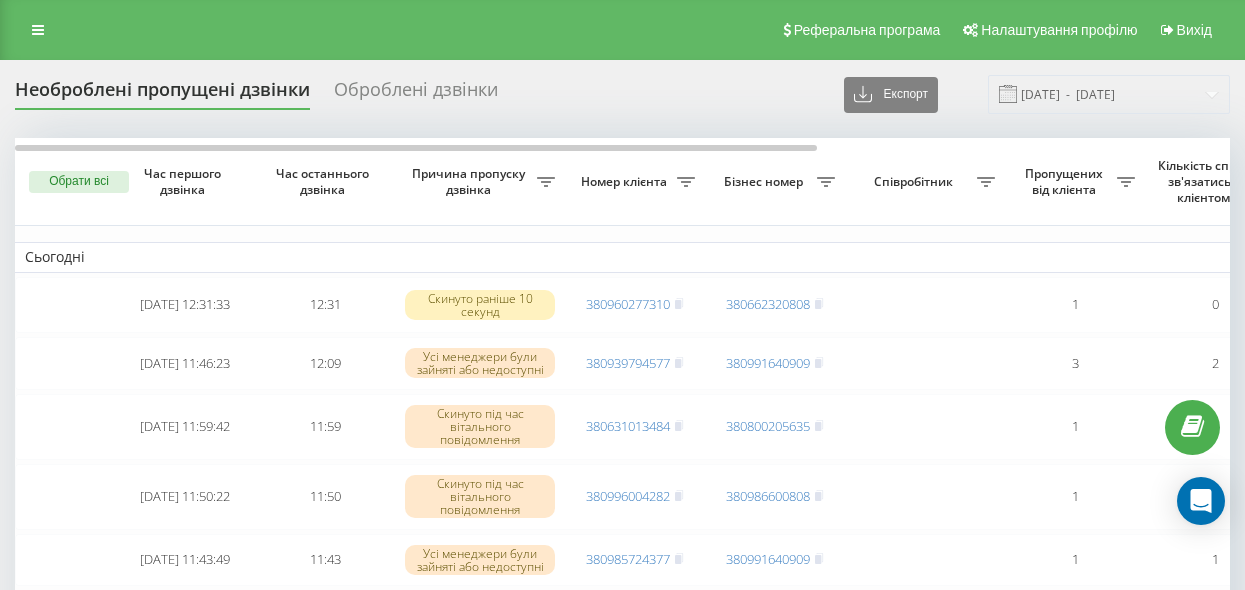 scroll, scrollTop: 0, scrollLeft: 0, axis: both 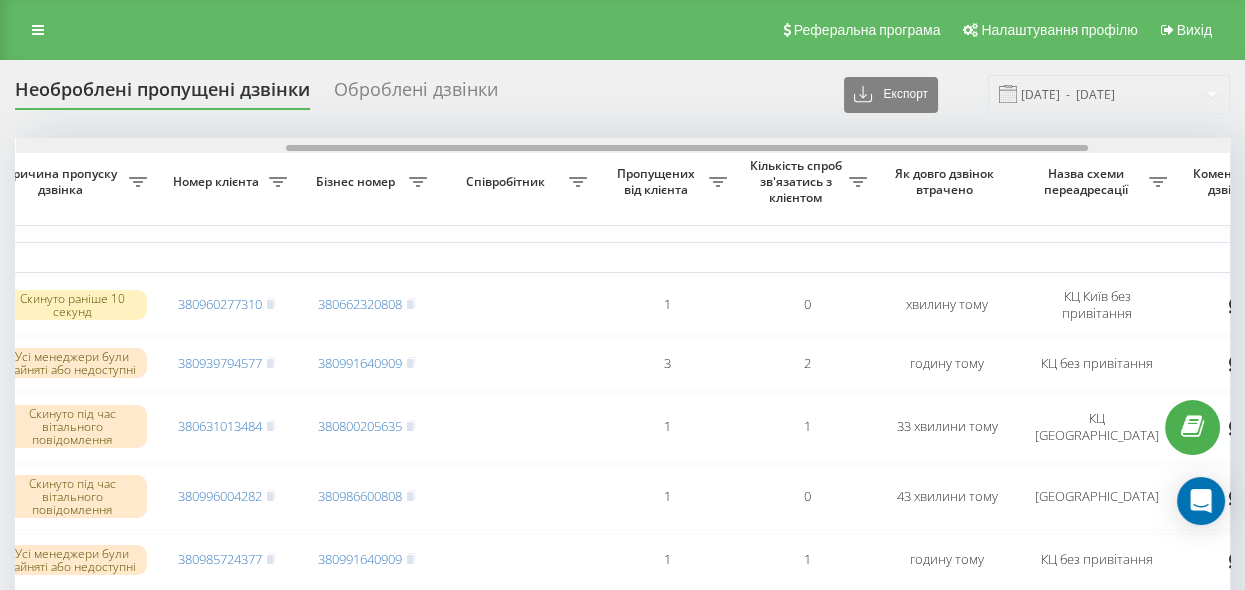 drag, startPoint x: 536, startPoint y: 145, endPoint x: 806, endPoint y: 205, distance: 276.58633 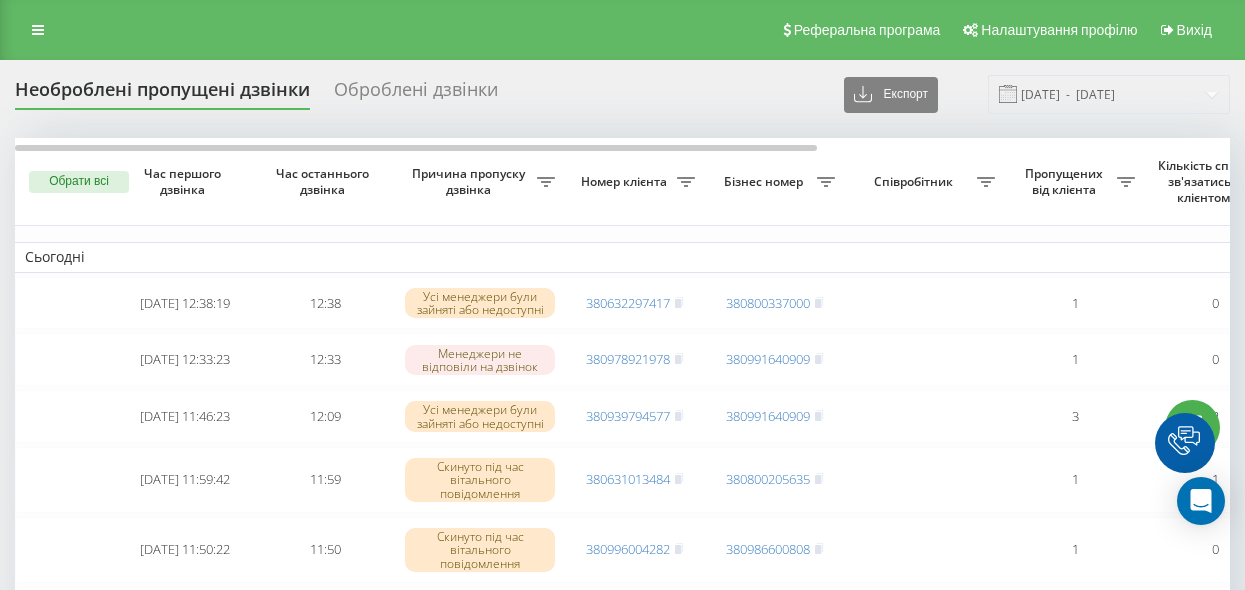 scroll, scrollTop: 0, scrollLeft: 0, axis: both 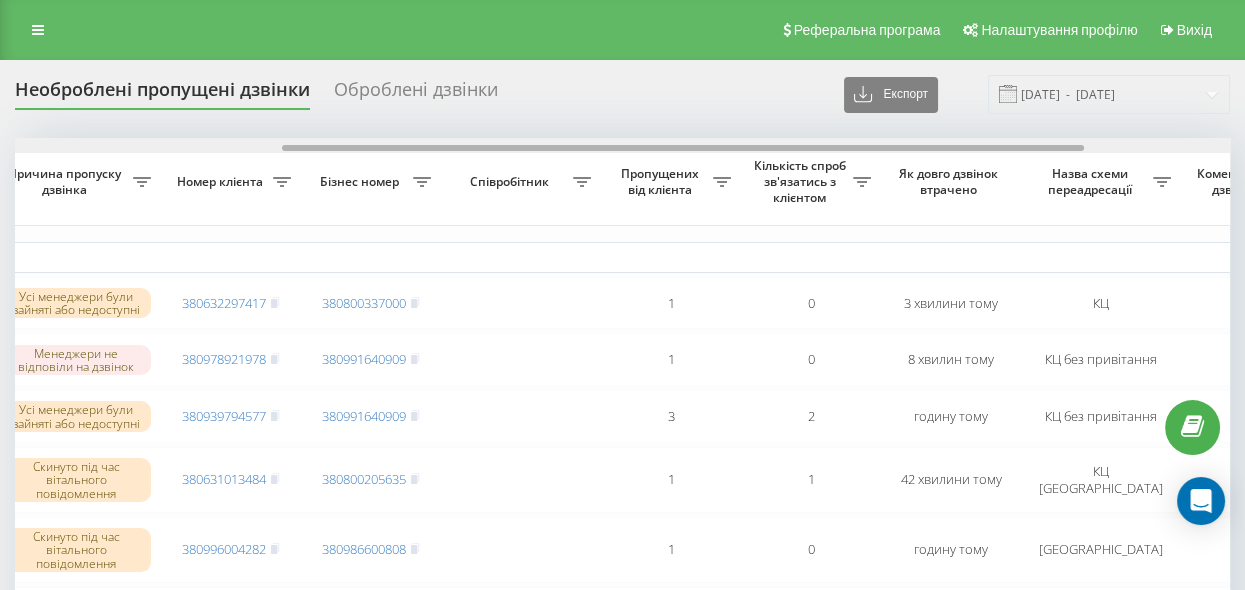 drag, startPoint x: 550, startPoint y: 148, endPoint x: 817, endPoint y: 200, distance: 272.01654 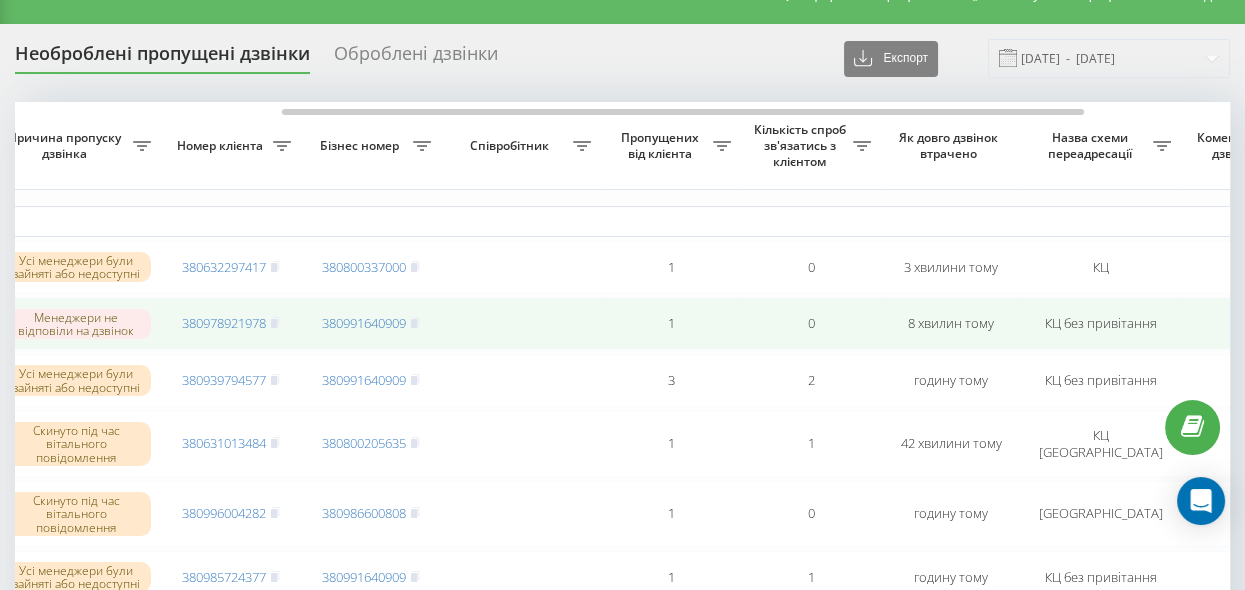 scroll, scrollTop: 0, scrollLeft: 0, axis: both 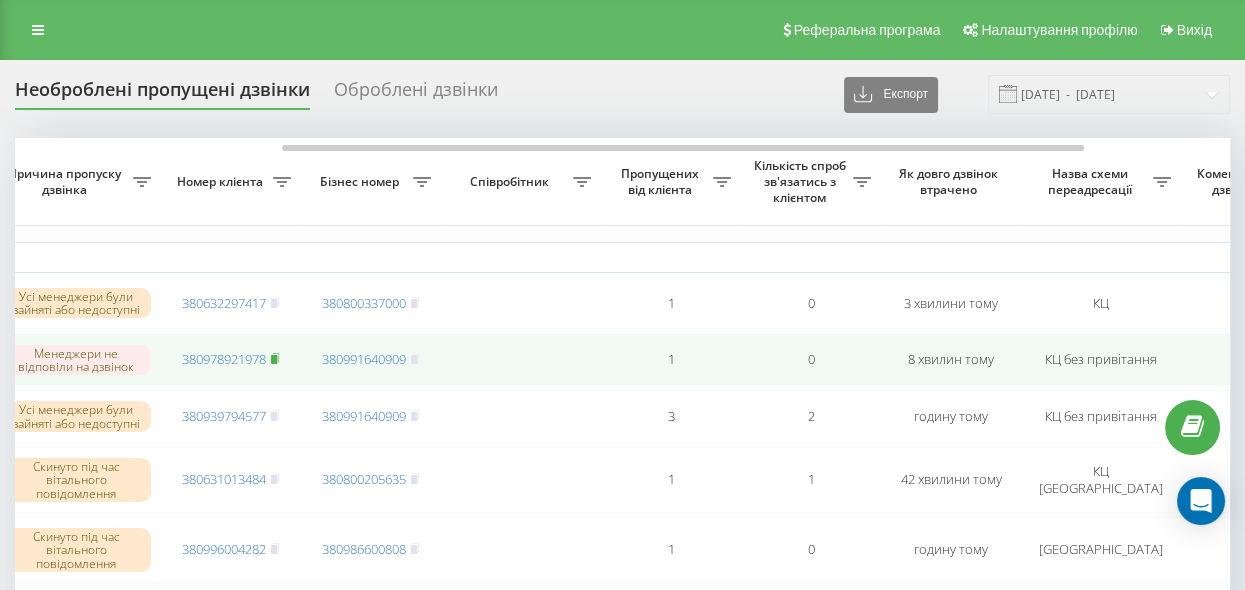 click 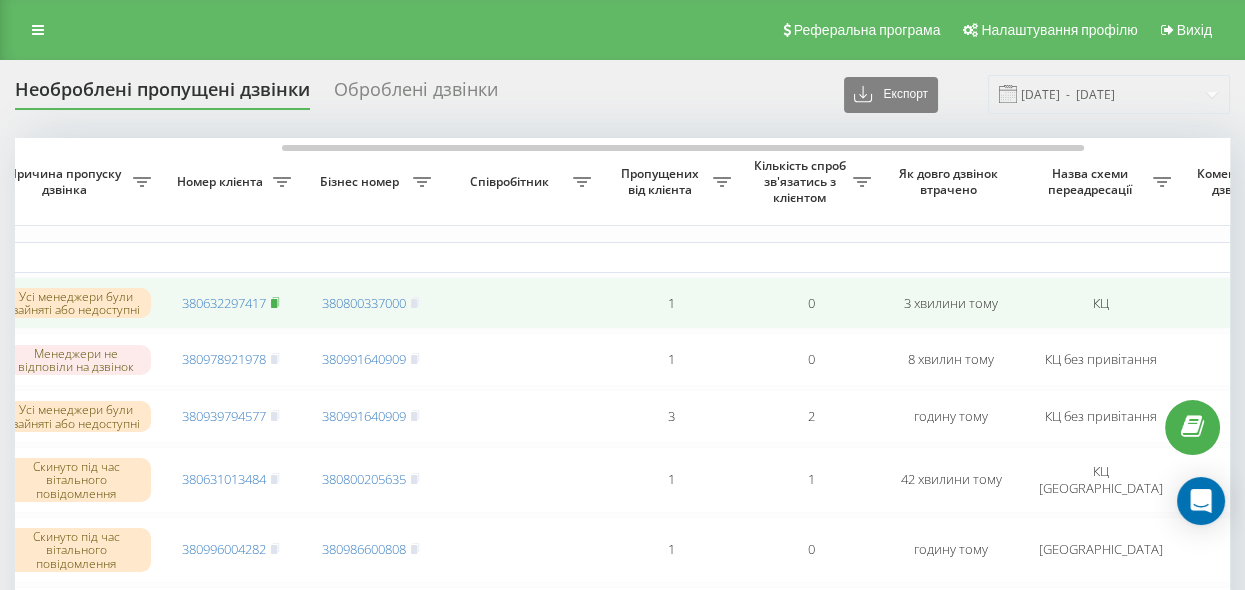 click 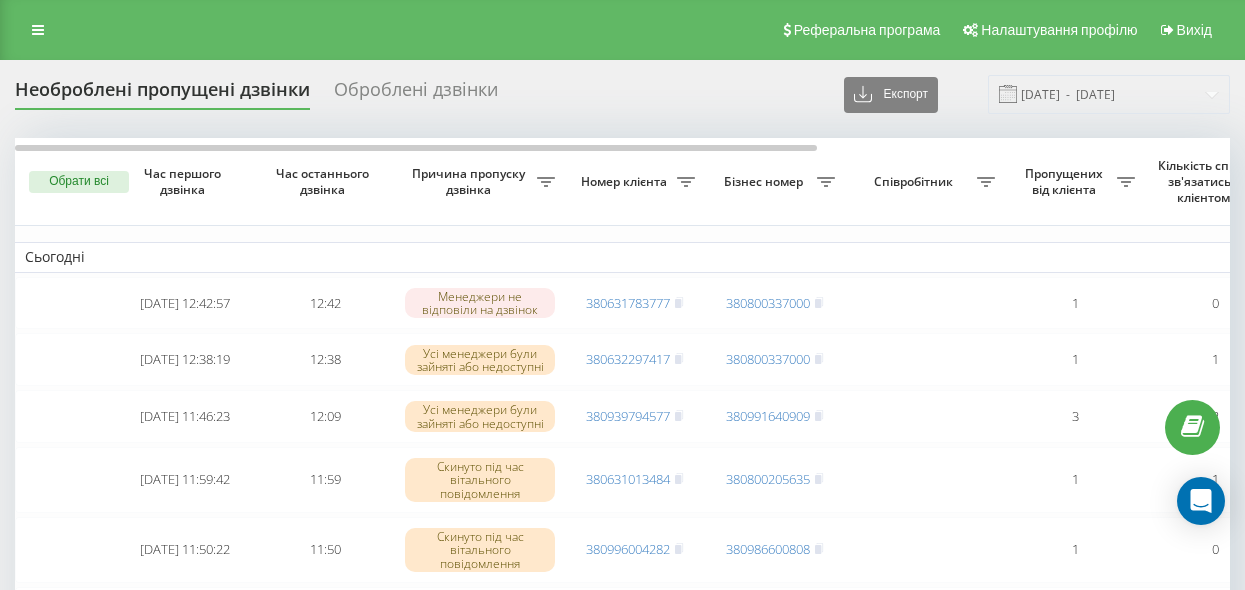 scroll, scrollTop: 0, scrollLeft: 0, axis: both 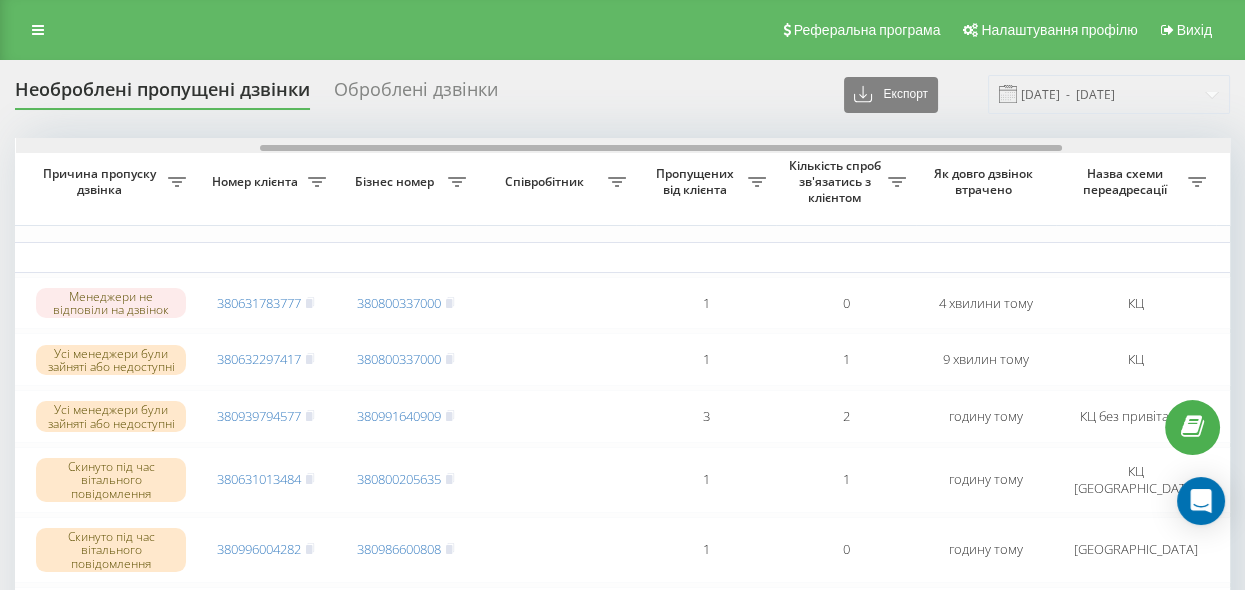 drag, startPoint x: 496, startPoint y: 147, endPoint x: 740, endPoint y: 182, distance: 246.49747 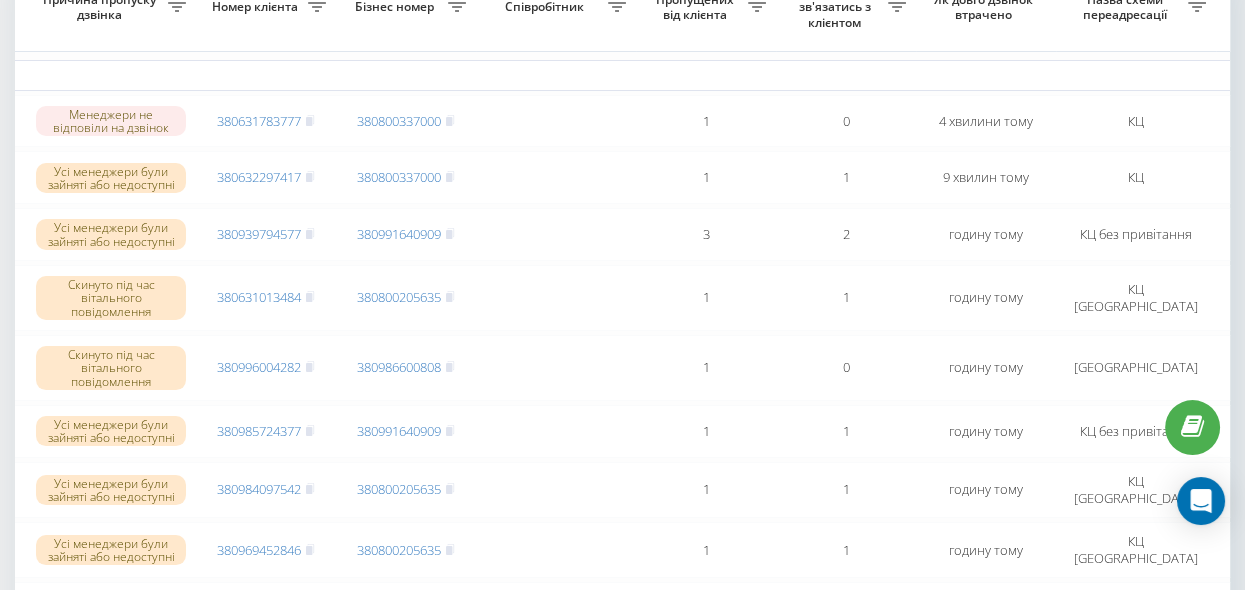 scroll, scrollTop: 0, scrollLeft: 0, axis: both 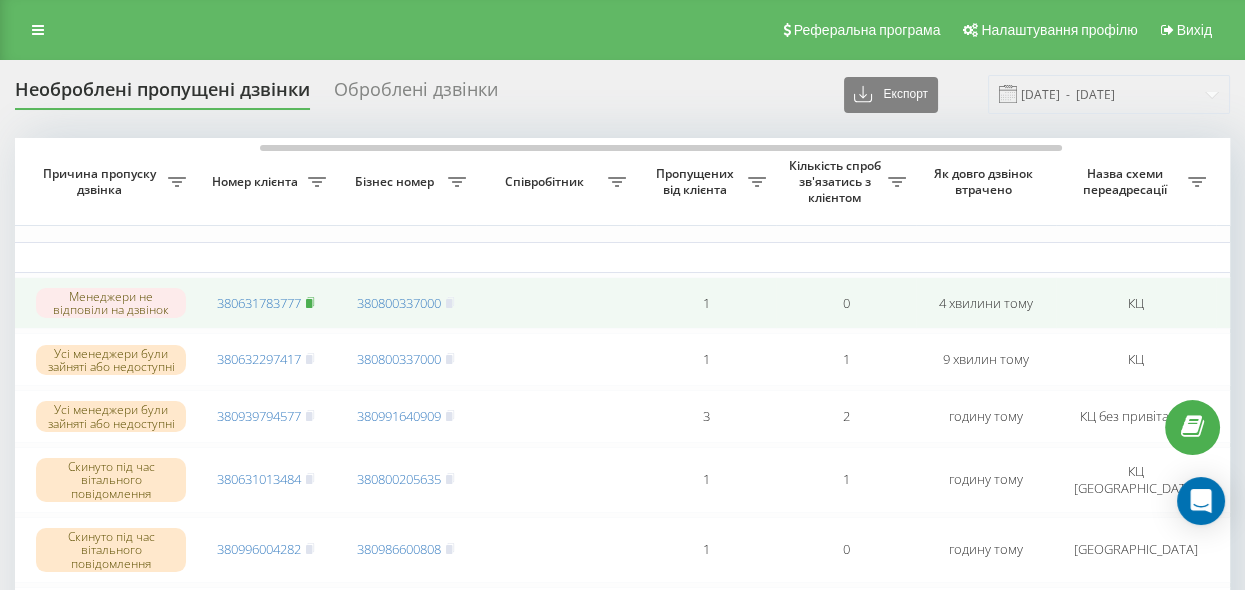 click on "380631783777" at bounding box center [266, 303] 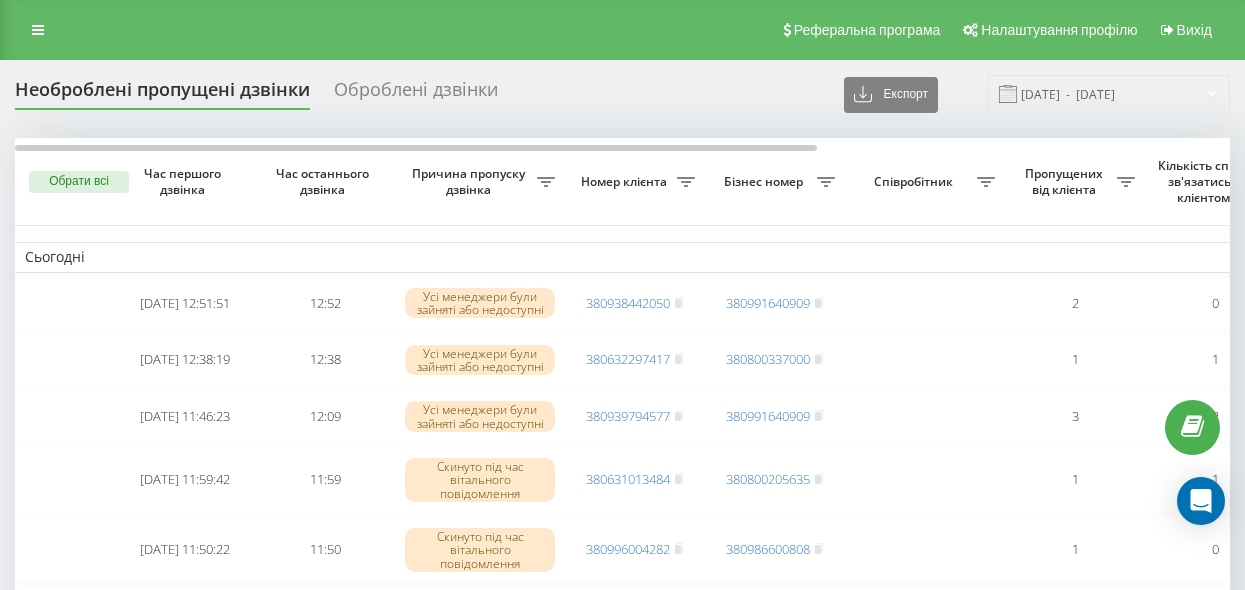 scroll, scrollTop: 0, scrollLeft: 0, axis: both 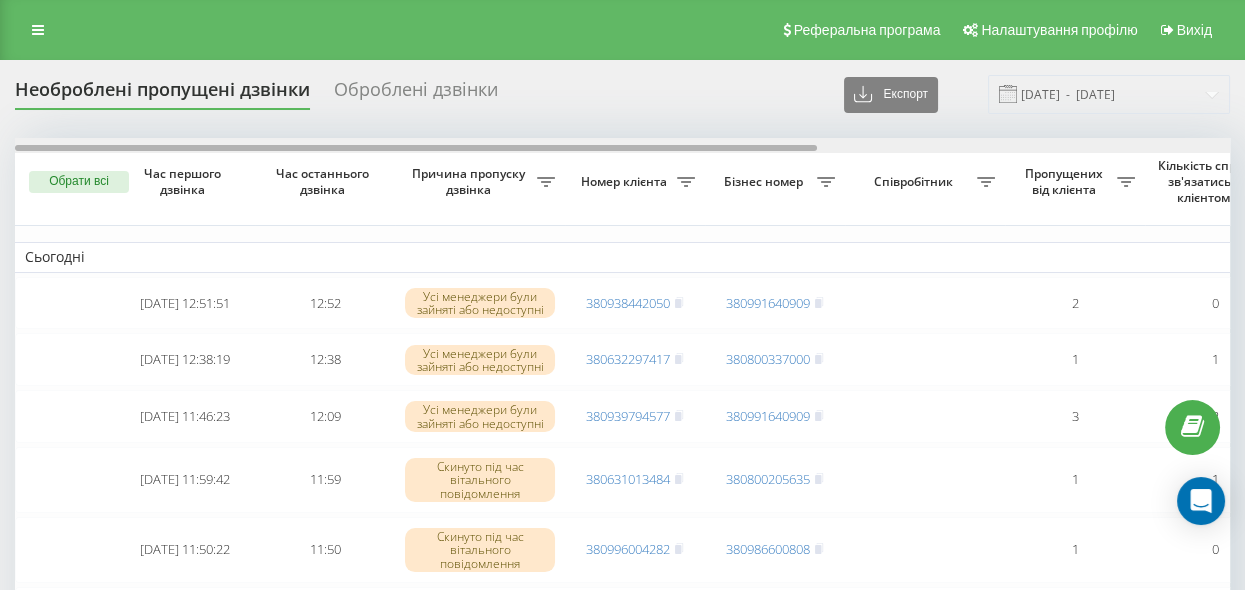 drag, startPoint x: 651, startPoint y: 145, endPoint x: 561, endPoint y: 187, distance: 99.31767 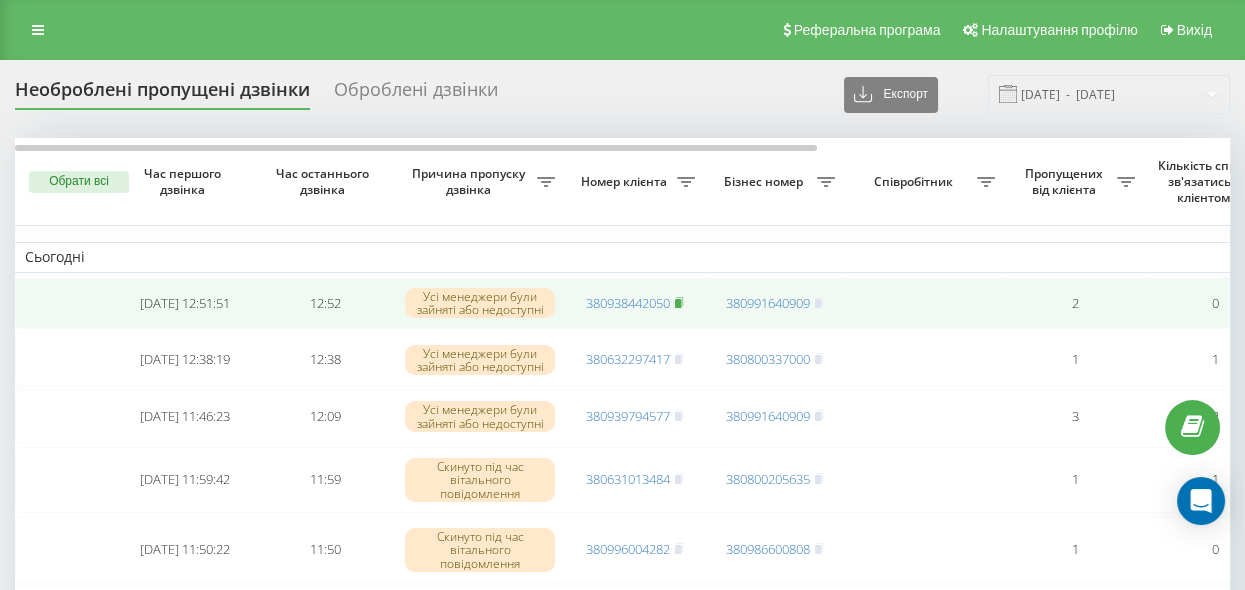 click 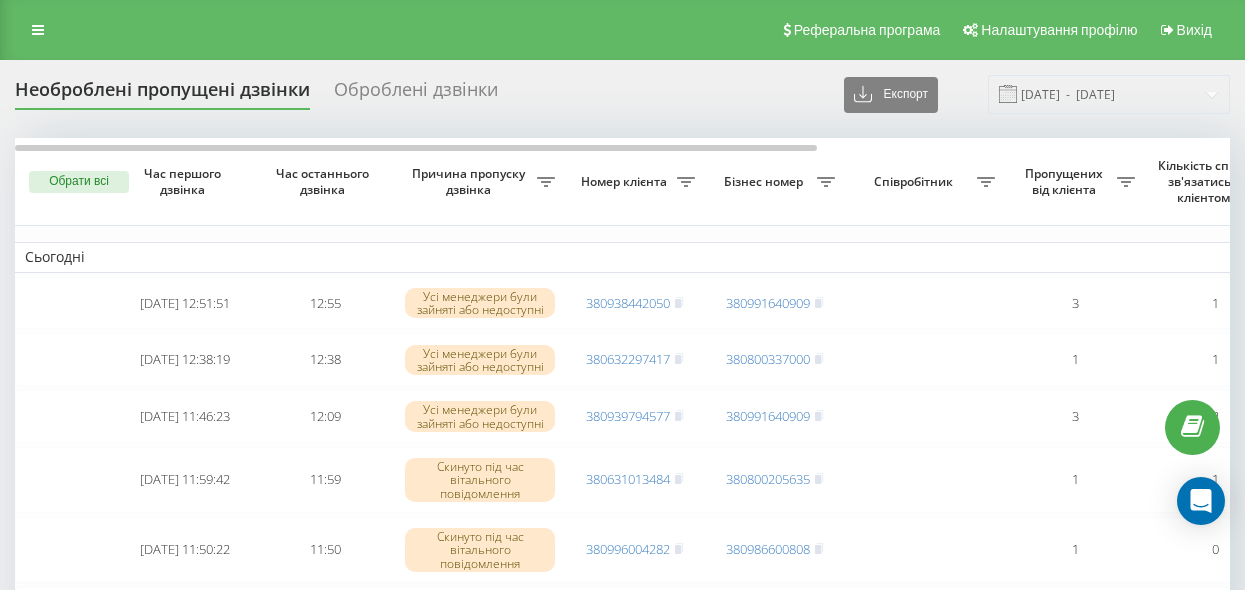 scroll, scrollTop: 0, scrollLeft: 0, axis: both 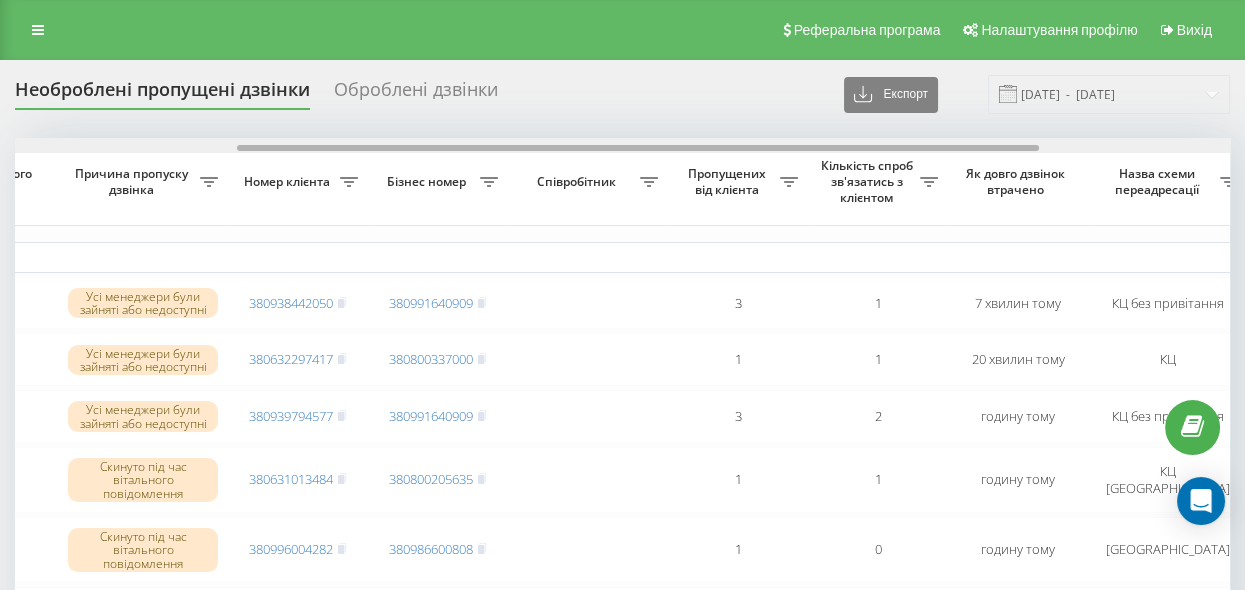 drag, startPoint x: 0, startPoint y: 0, endPoint x: 737, endPoint y: 175, distance: 757.49194 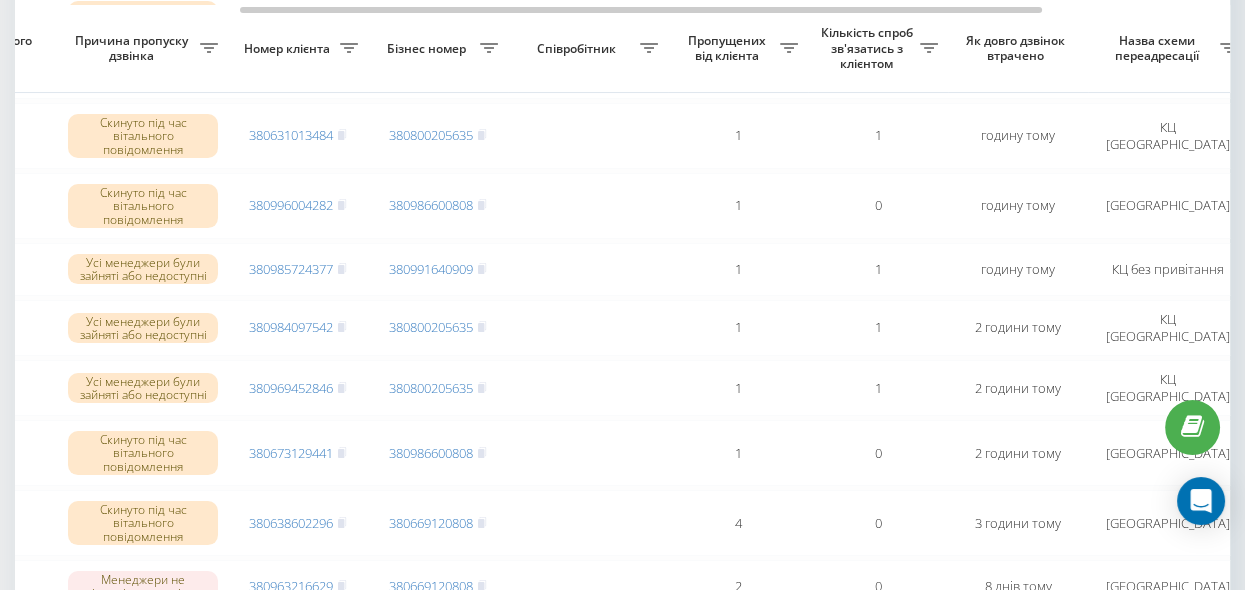scroll, scrollTop: 363, scrollLeft: 0, axis: vertical 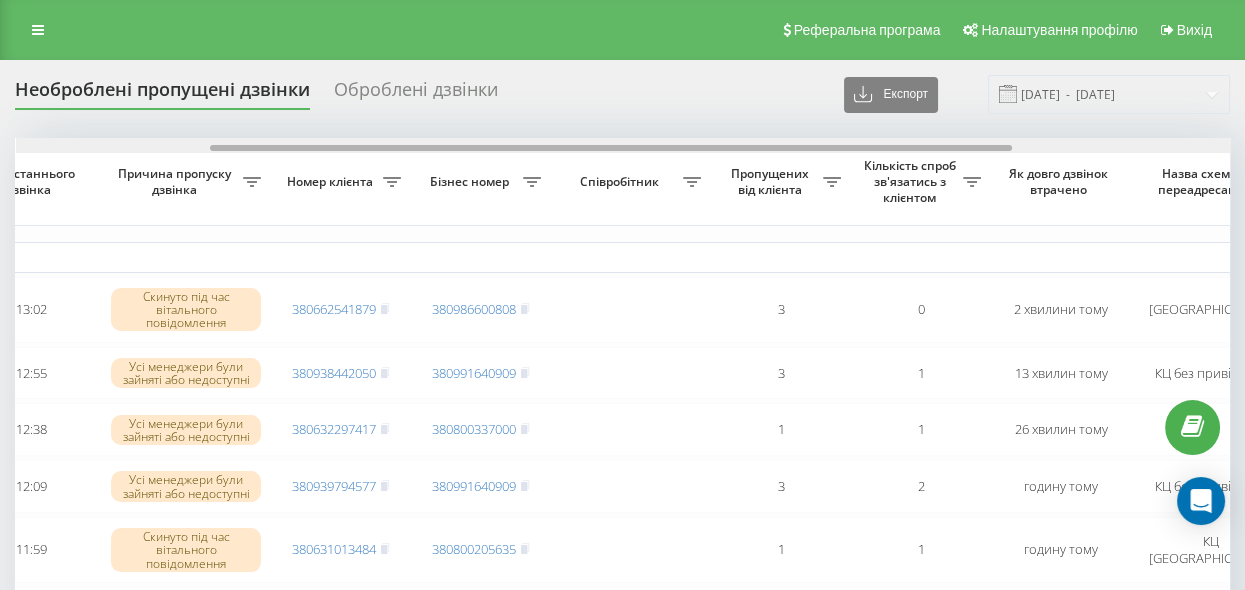 drag, startPoint x: 589, startPoint y: 144, endPoint x: 783, endPoint y: 164, distance: 195.0282 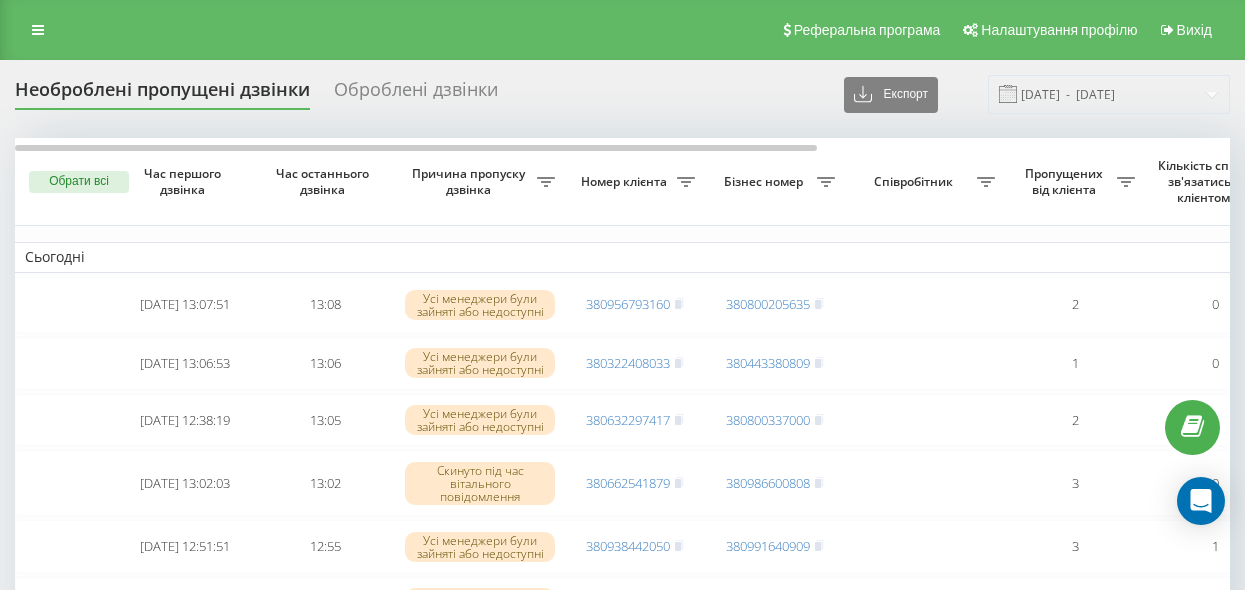 scroll, scrollTop: 0, scrollLeft: 0, axis: both 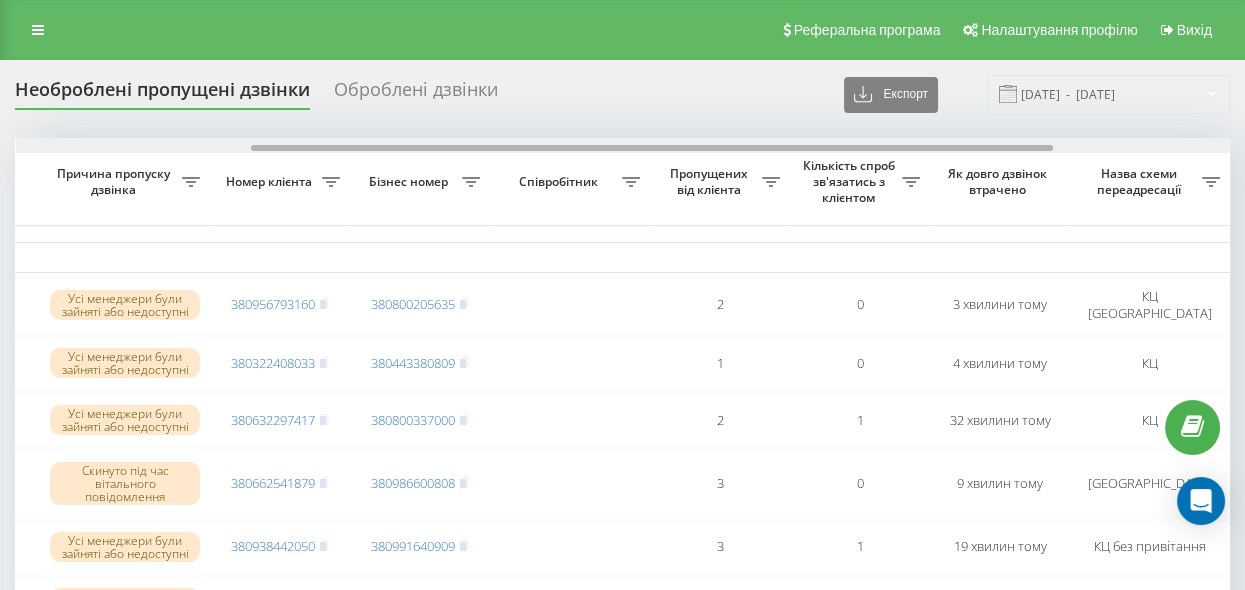 drag, startPoint x: 437, startPoint y: 147, endPoint x: 672, endPoint y: 179, distance: 237.16872 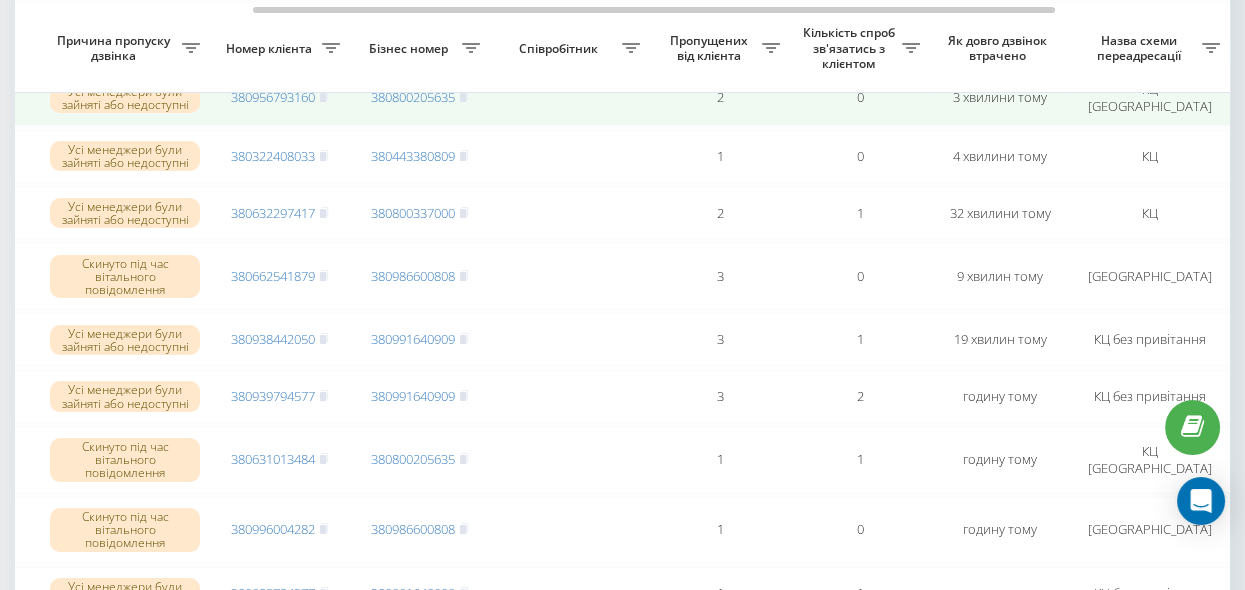 scroll, scrollTop: 182, scrollLeft: 0, axis: vertical 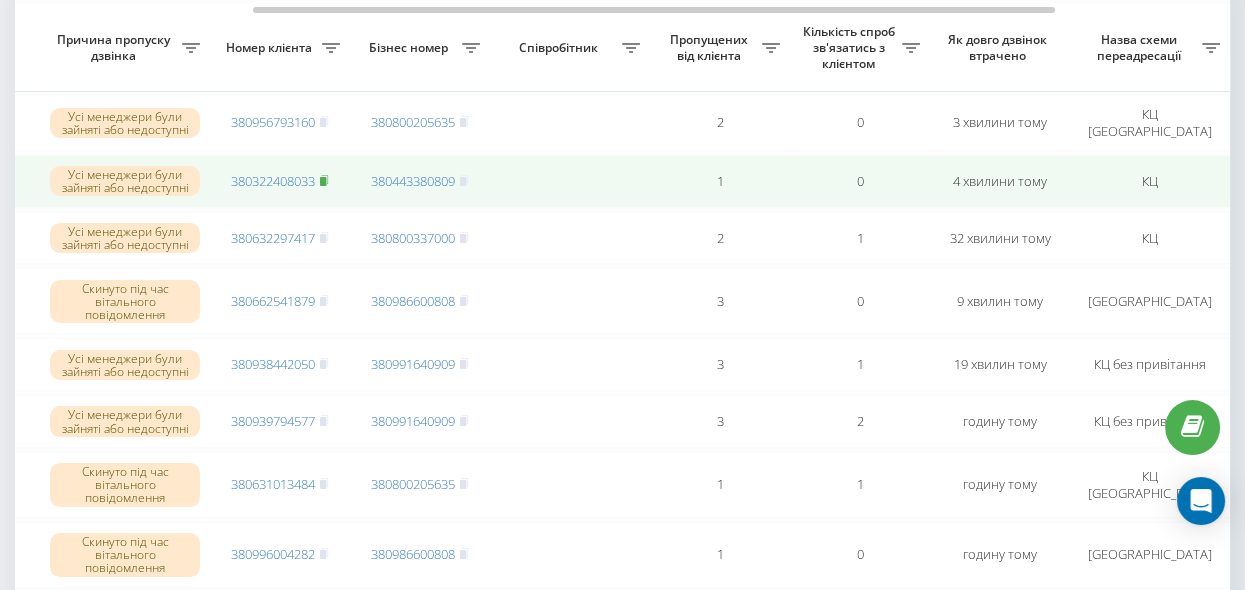 click 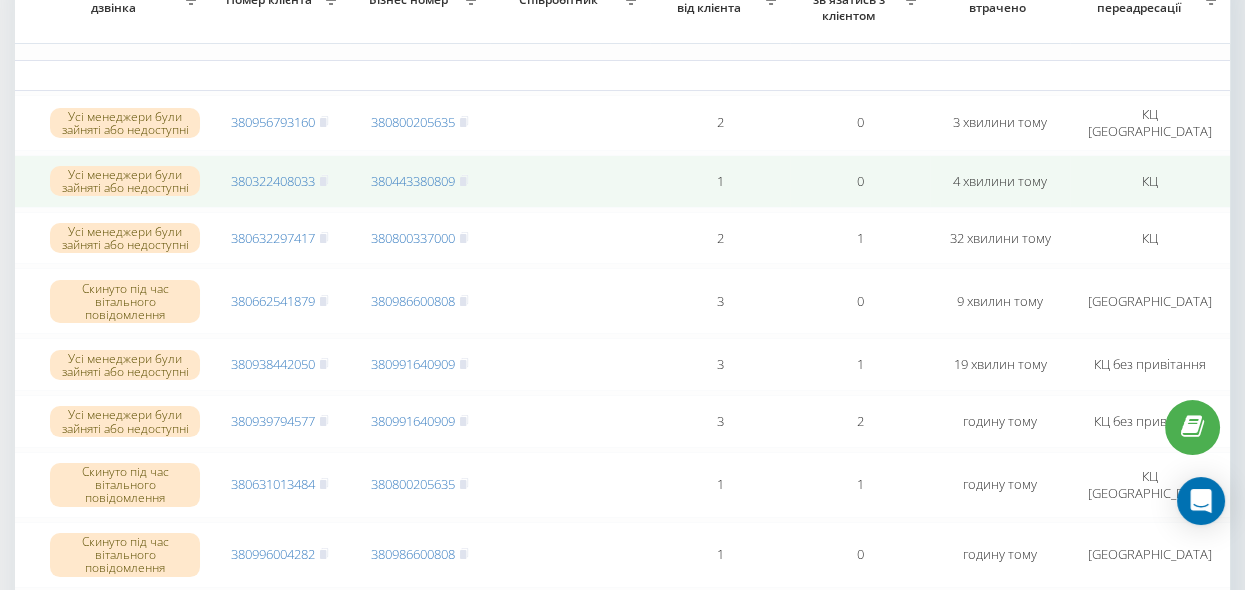 scroll, scrollTop: 91, scrollLeft: 0, axis: vertical 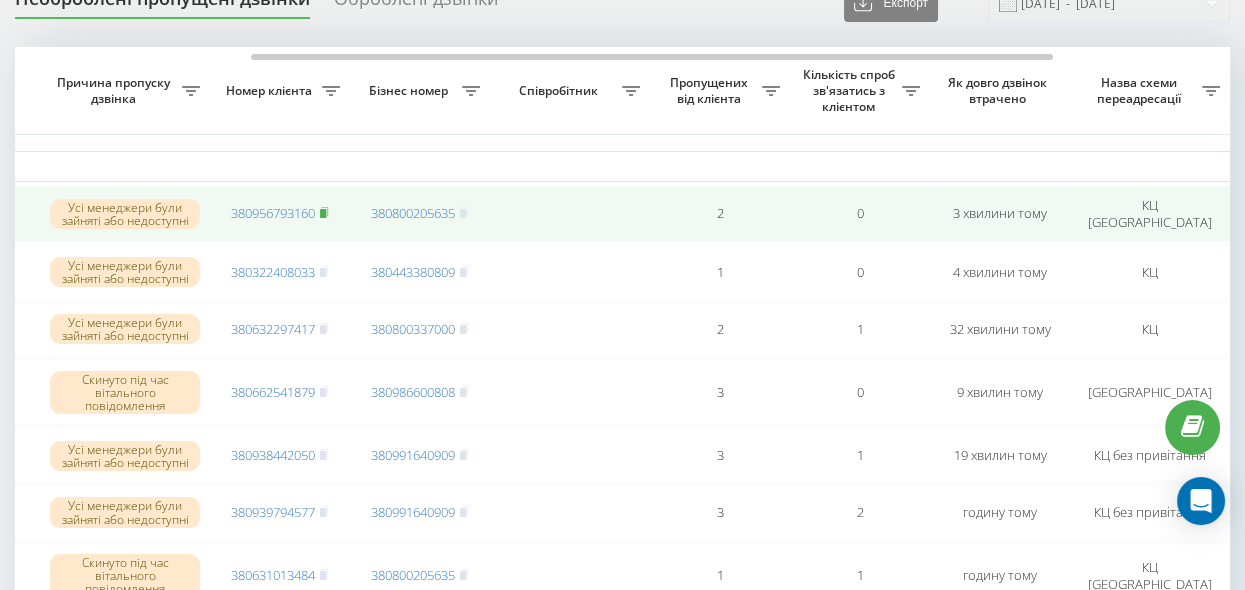 click 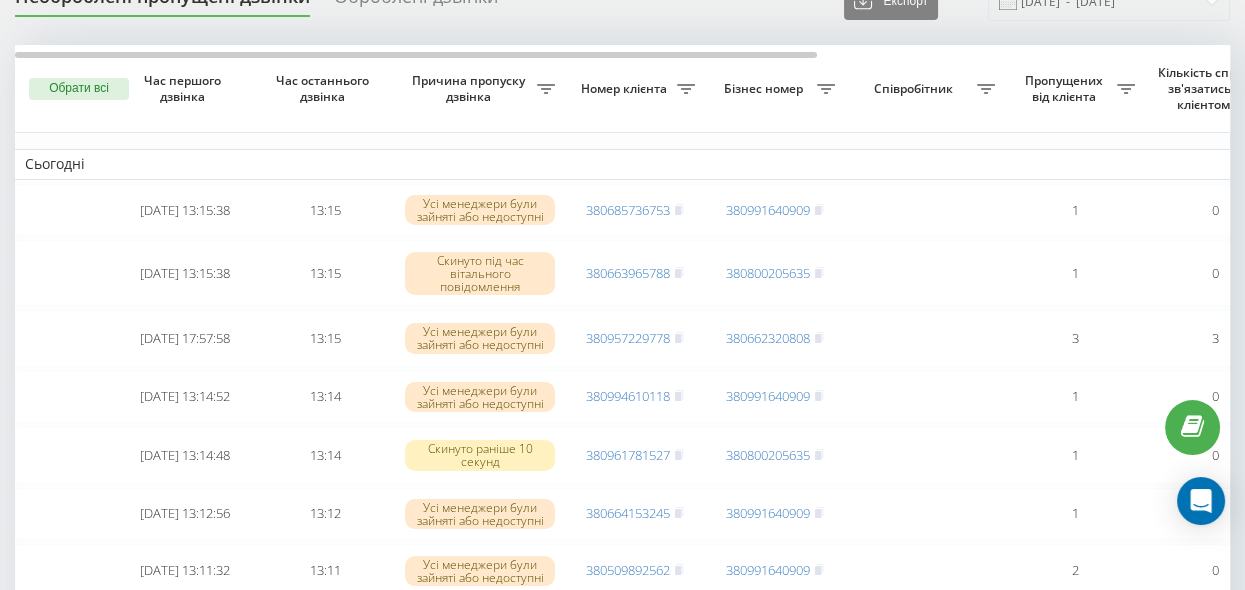scroll, scrollTop: 93, scrollLeft: 0, axis: vertical 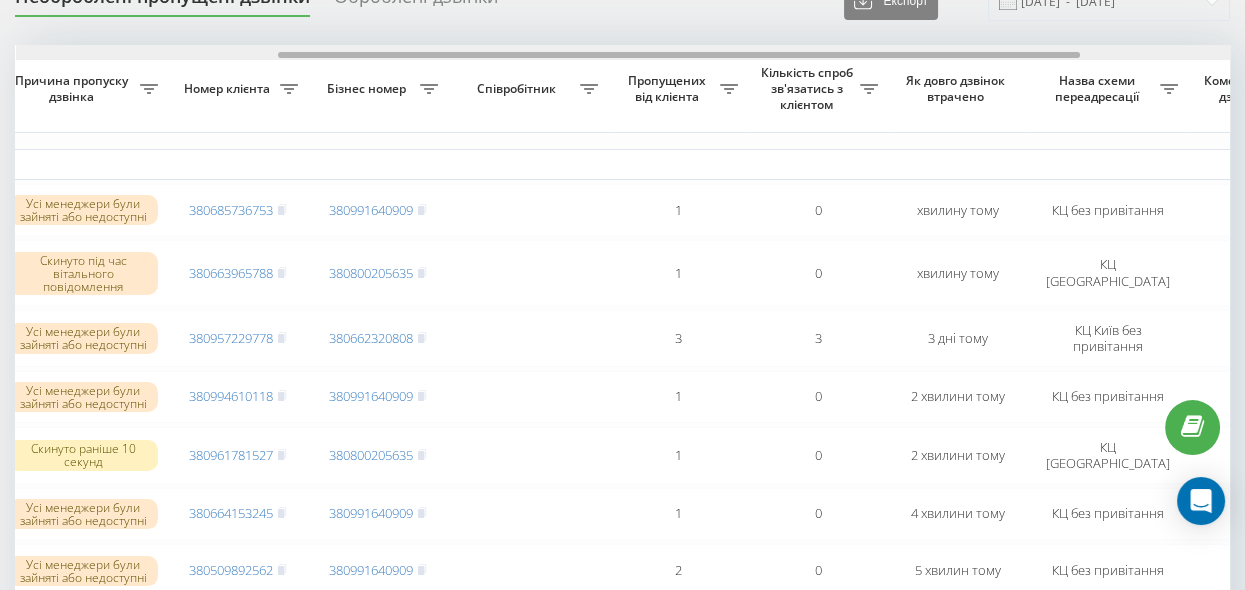 drag, startPoint x: 602, startPoint y: 53, endPoint x: 865, endPoint y: 78, distance: 264.18555 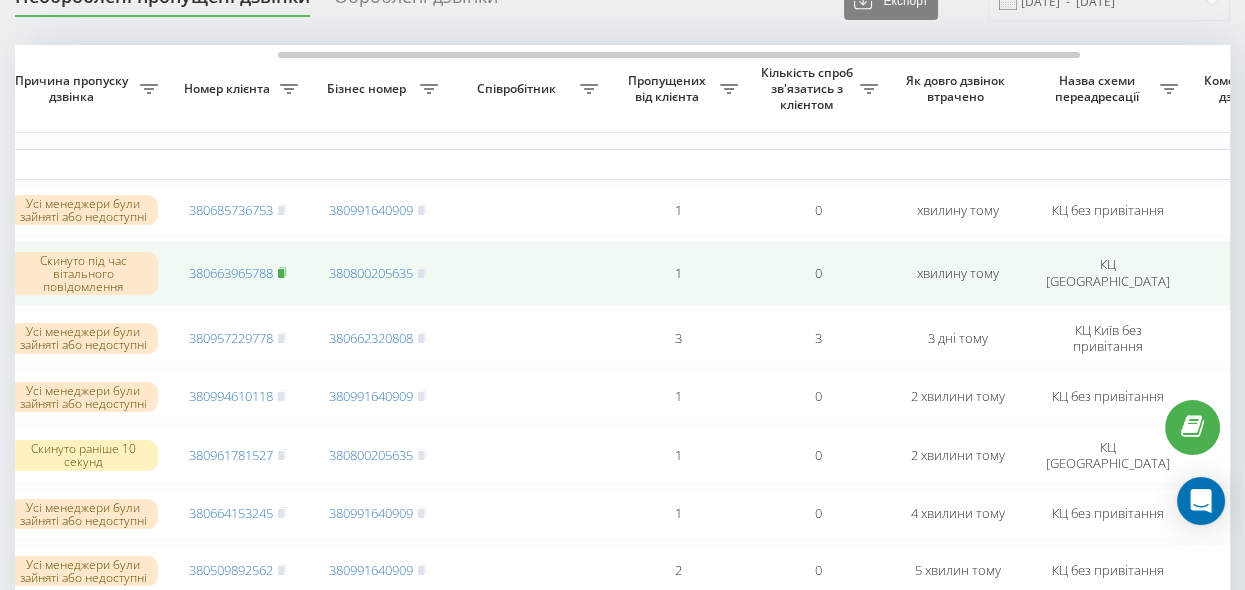 click 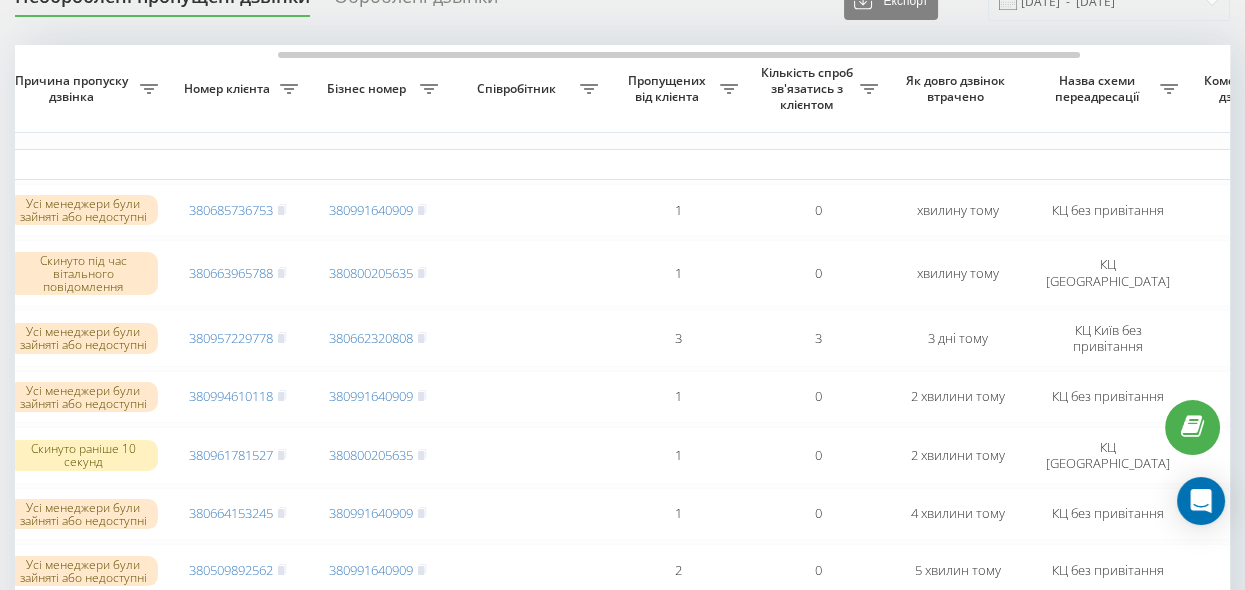 scroll, scrollTop: 0, scrollLeft: 0, axis: both 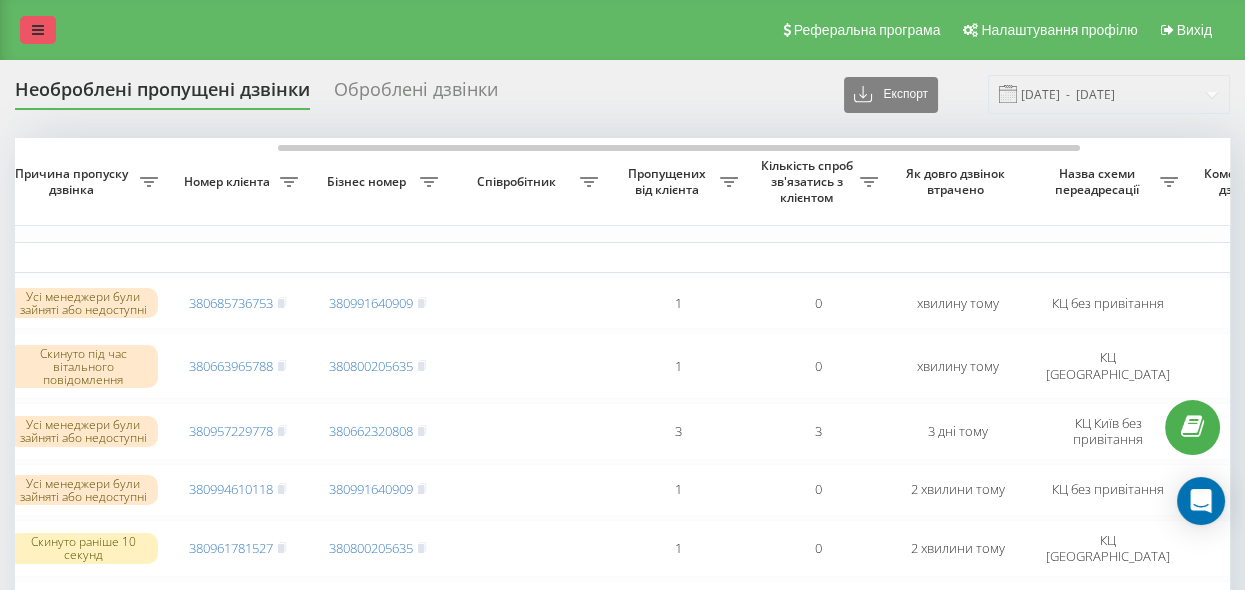 click at bounding box center [38, 30] 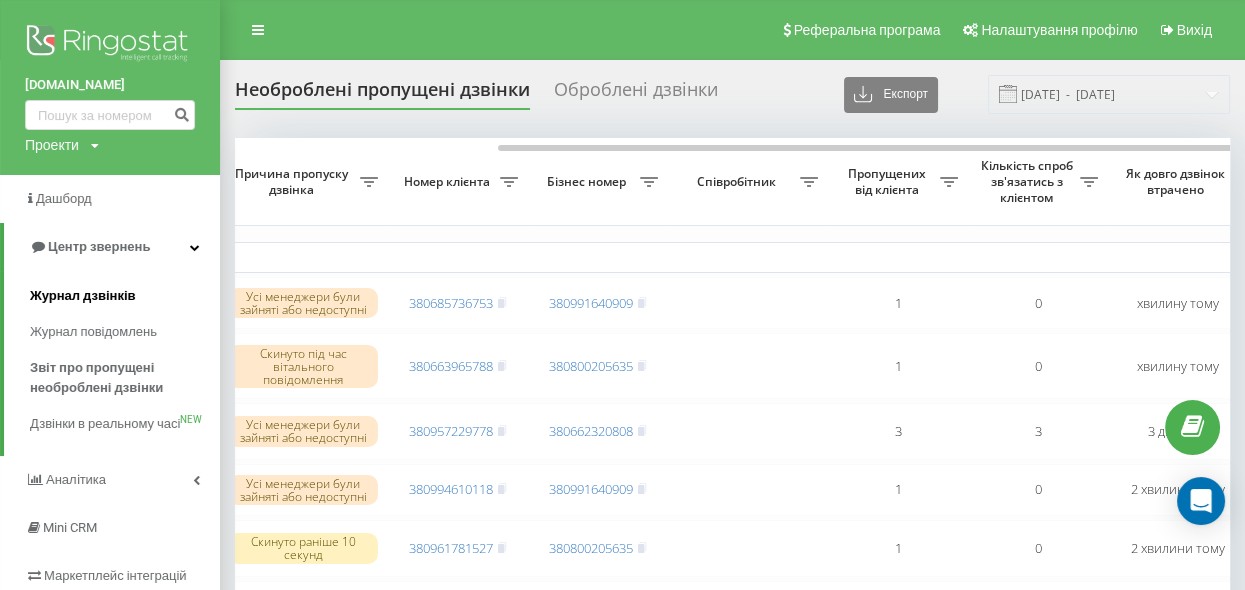 click on "Журнал дзвінків" at bounding box center (83, 296) 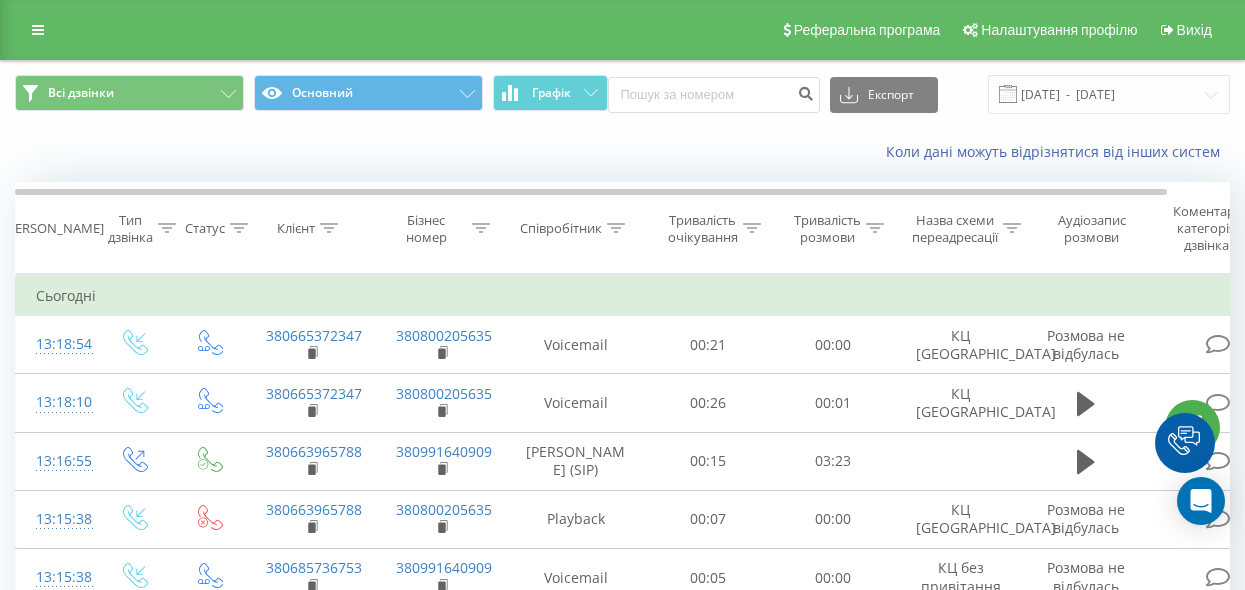scroll, scrollTop: 0, scrollLeft: 0, axis: both 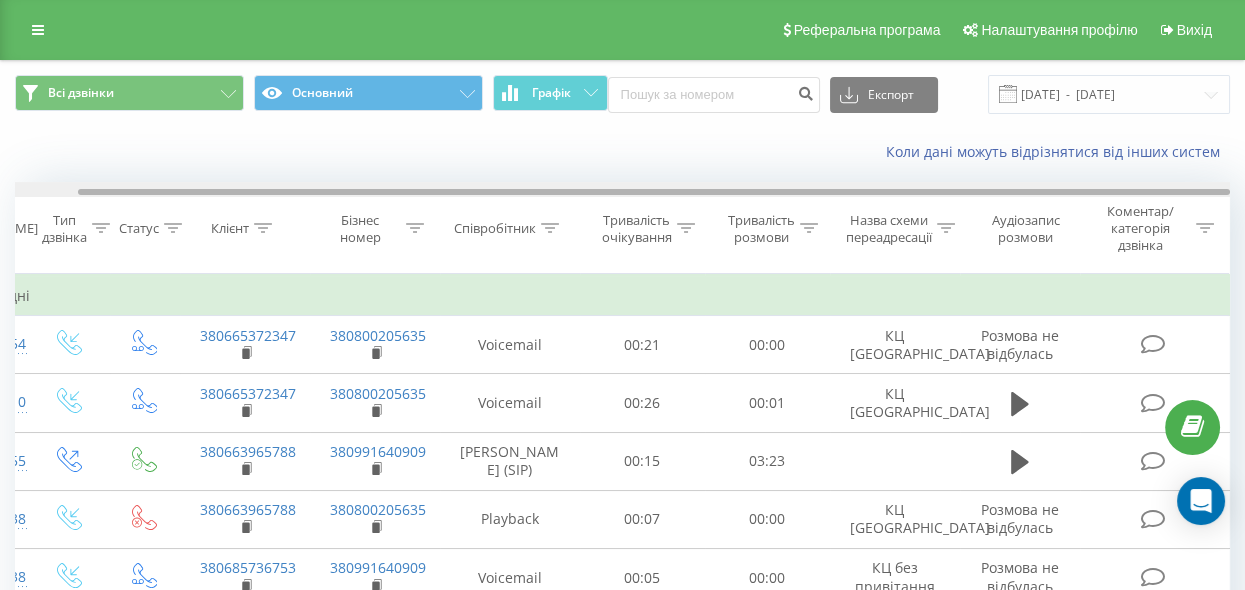 drag, startPoint x: 361, startPoint y: 190, endPoint x: 654, endPoint y: 237, distance: 296.7457 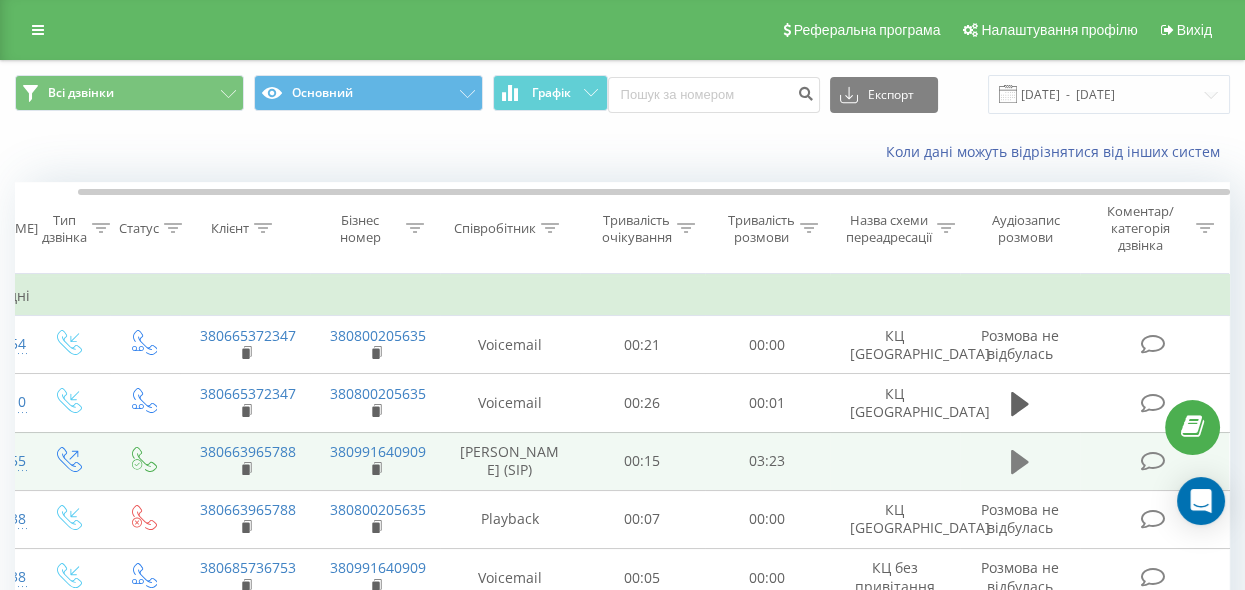 click 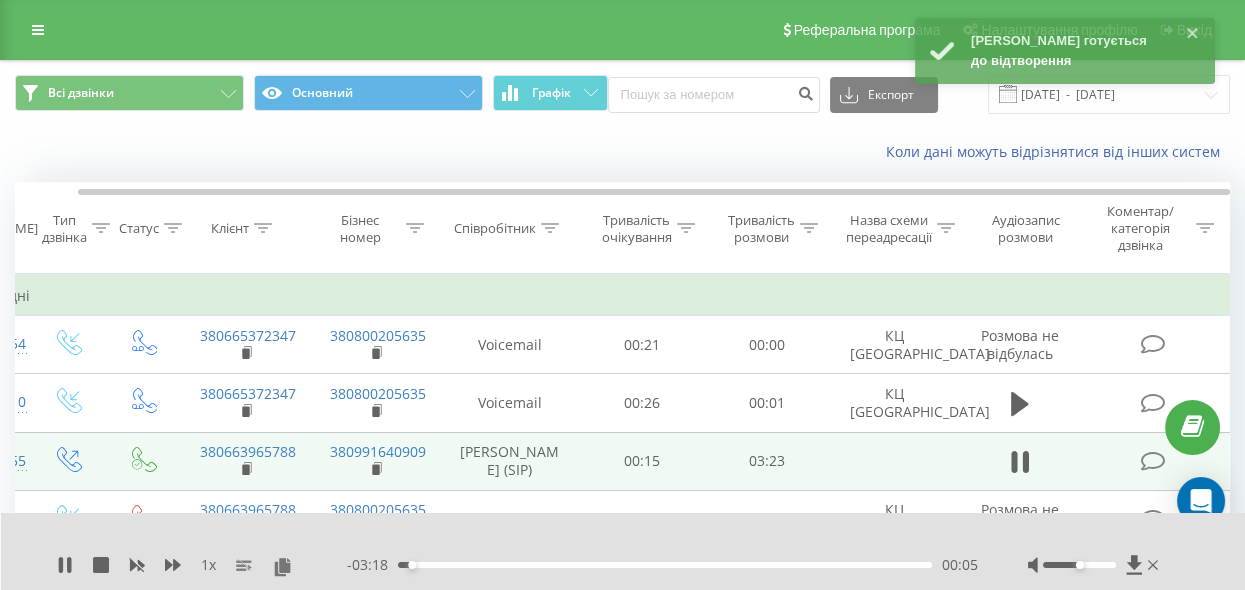 click on "- 03:18 00:05   00:05" at bounding box center (662, 565) 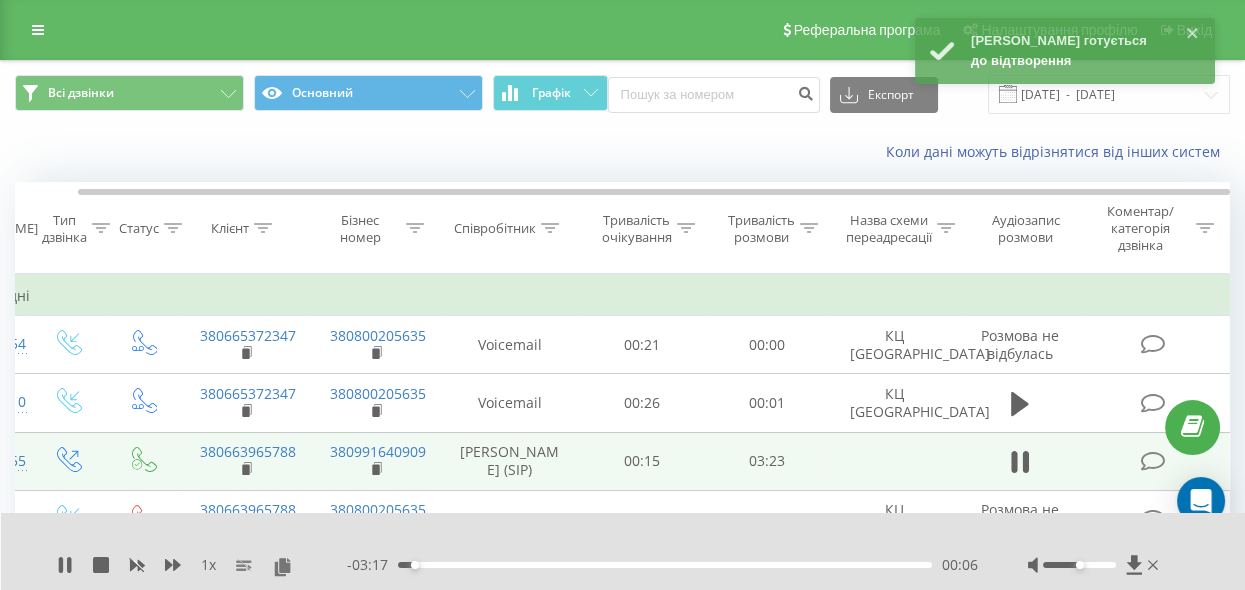 click on "00:06" at bounding box center [665, 565] 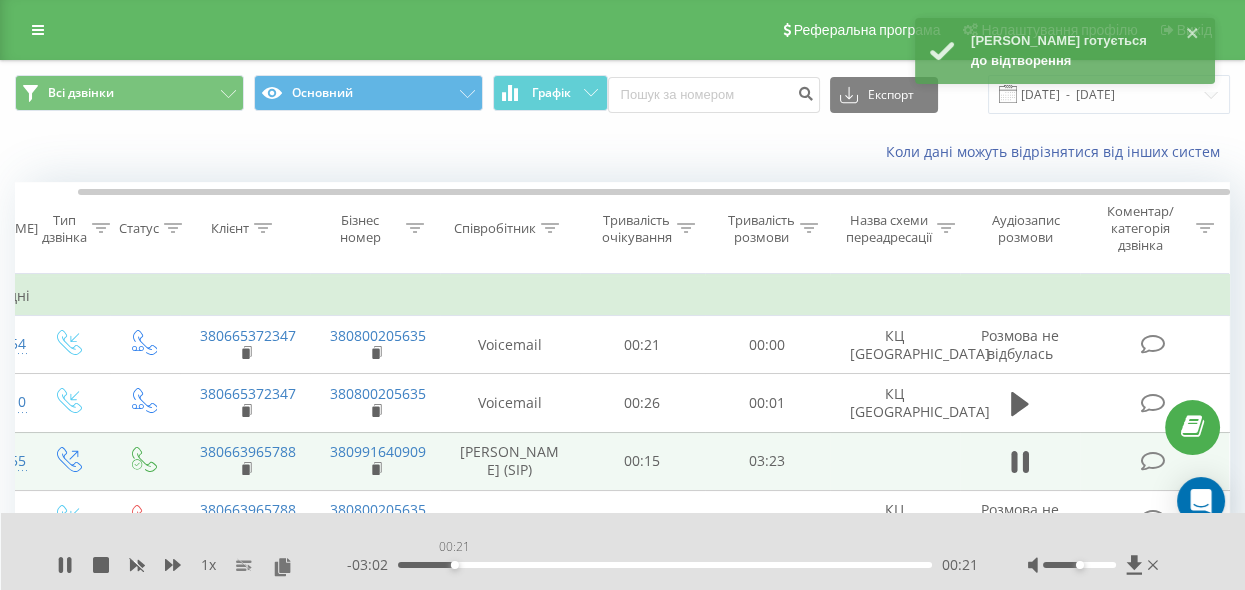 click on "00:21" at bounding box center (665, 565) 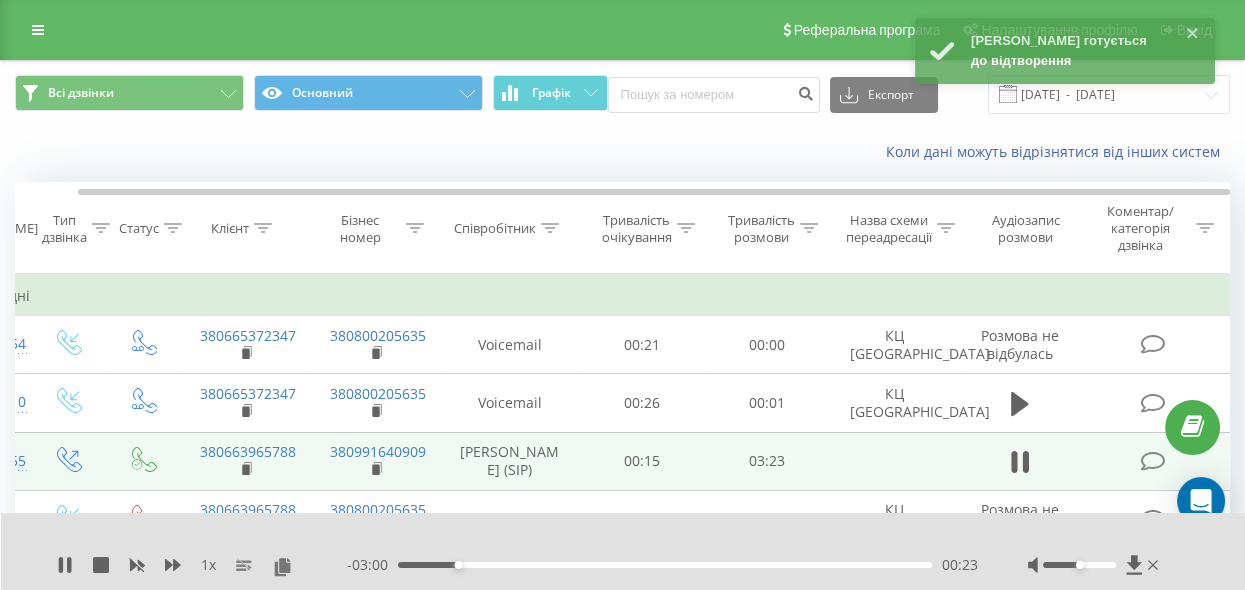 drag, startPoint x: 498, startPoint y: 566, endPoint x: 509, endPoint y: 566, distance: 11 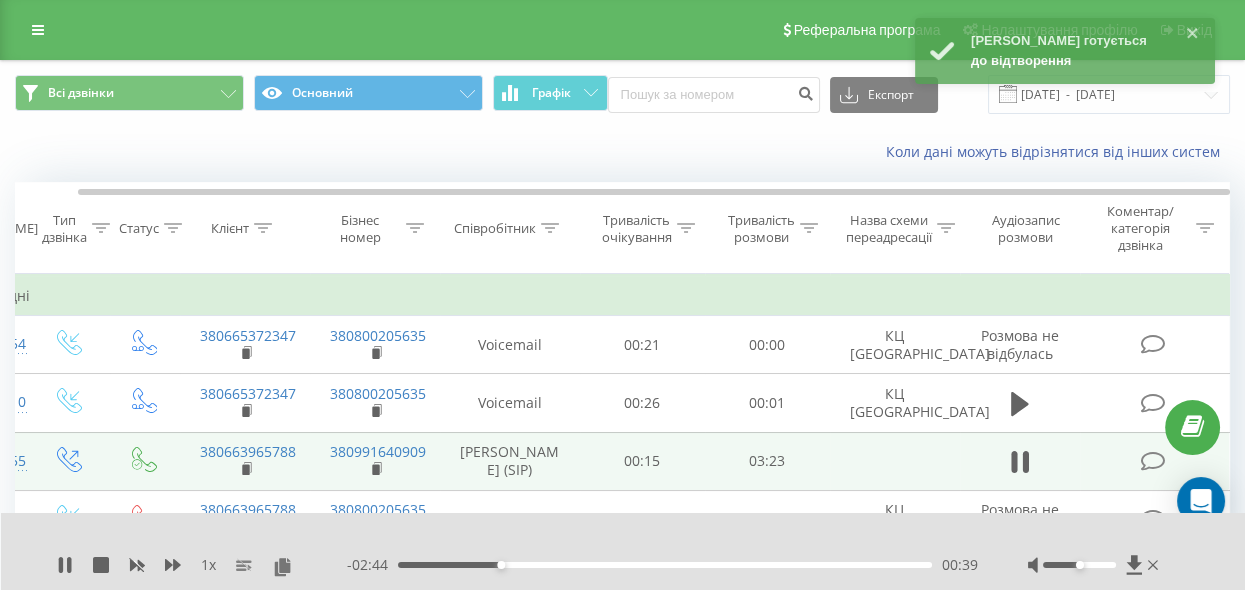 click on "00:39" at bounding box center (665, 565) 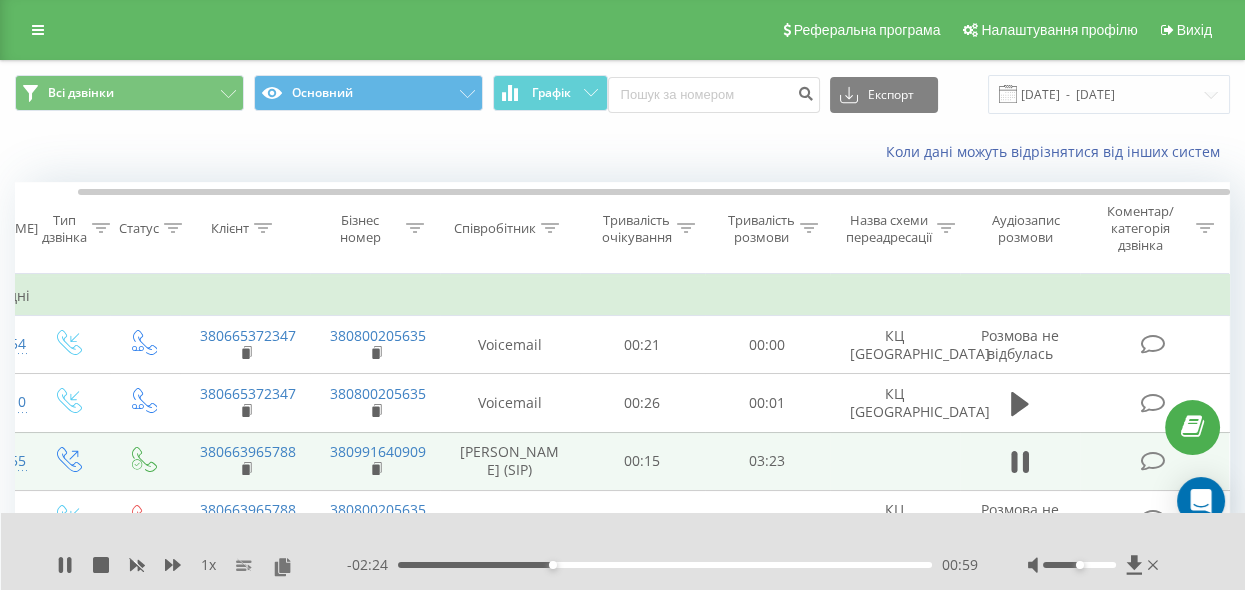 click at bounding box center (1080, 565) 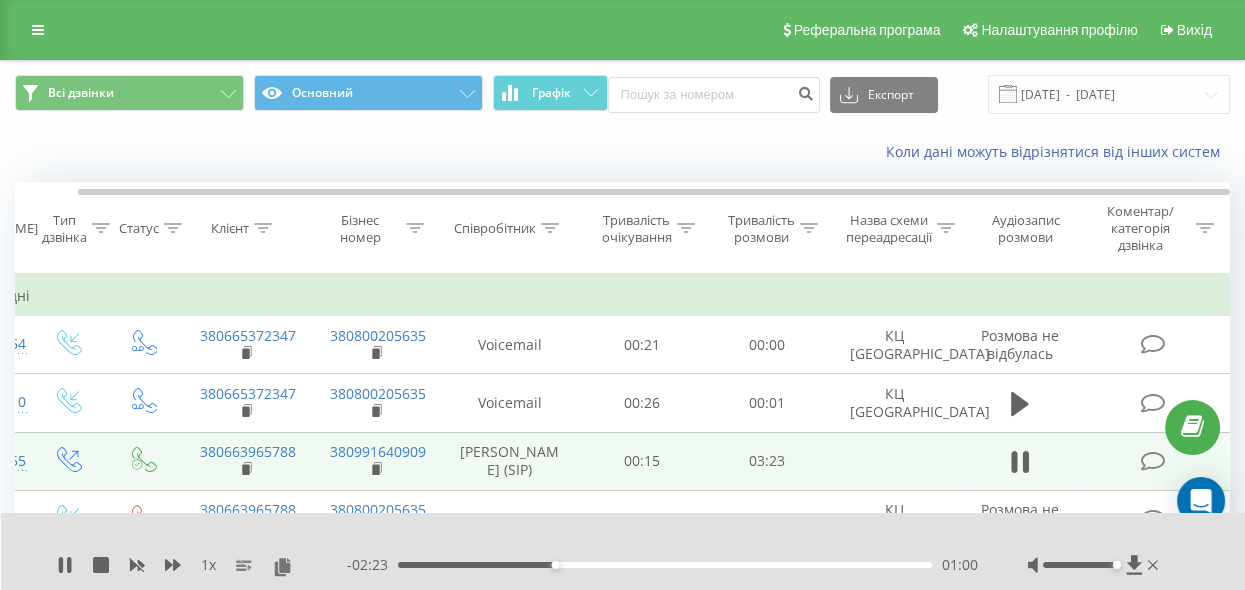 click on "- 02:23 01:00   01:00" at bounding box center [662, 565] 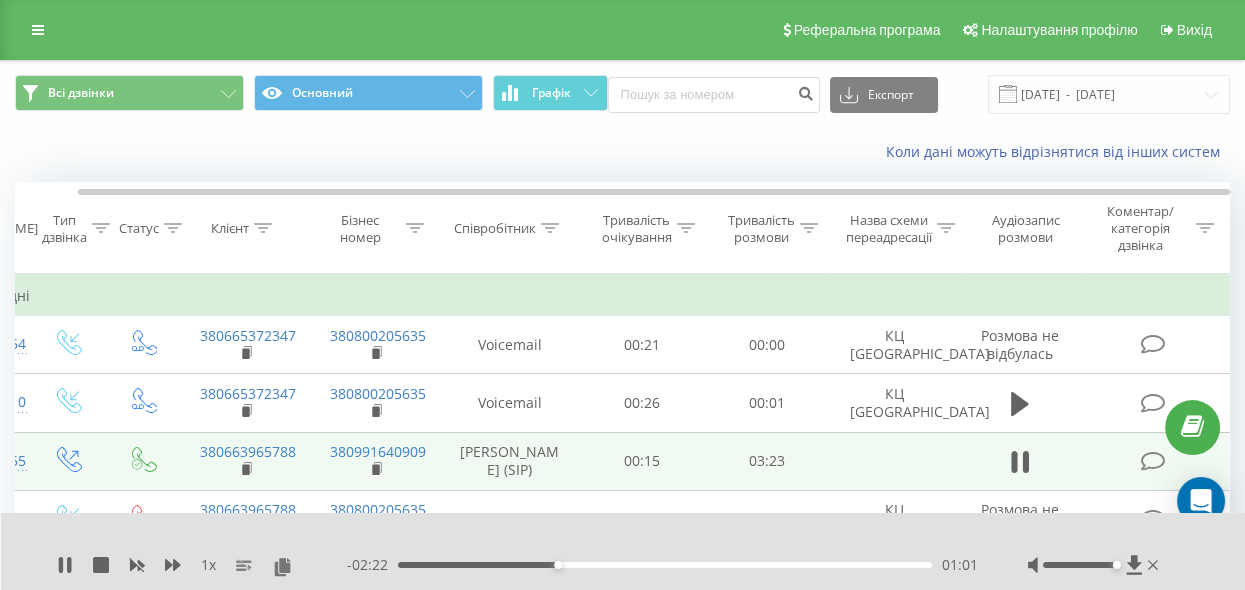 click on "01:01" at bounding box center [665, 565] 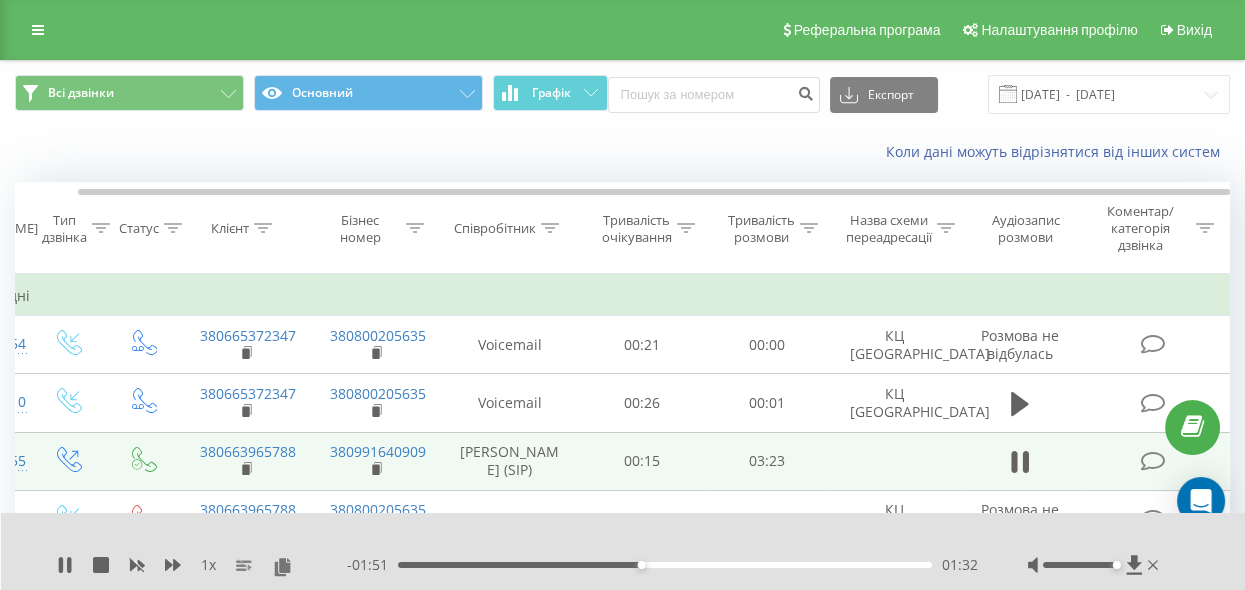 click on "01:32" at bounding box center [665, 565] 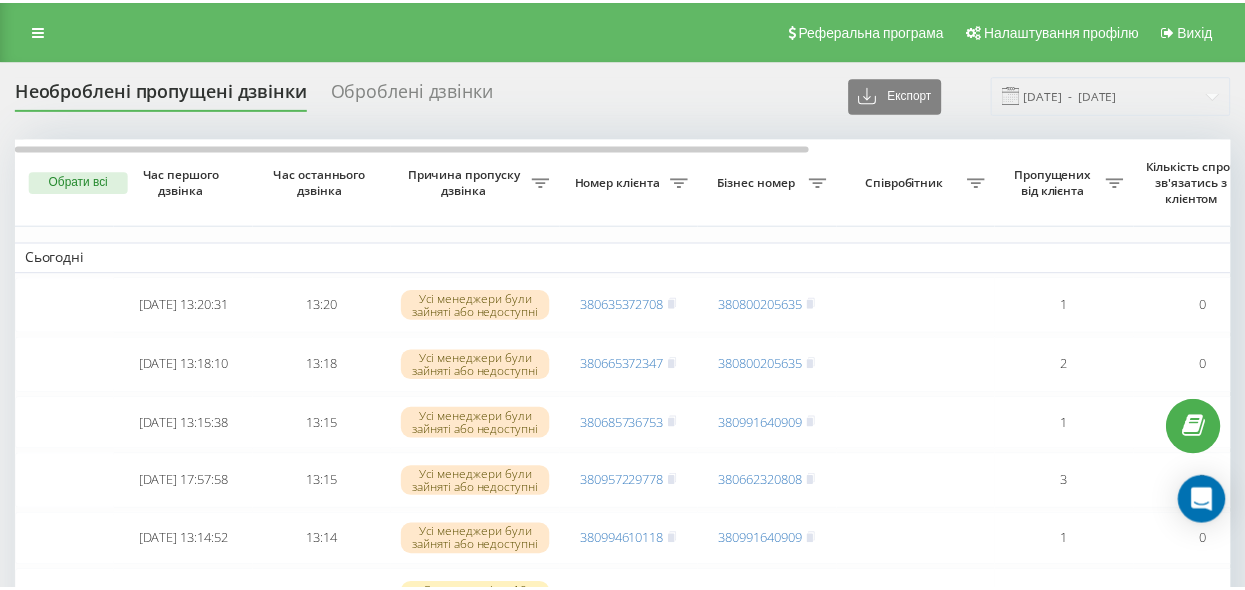 scroll, scrollTop: 0, scrollLeft: 0, axis: both 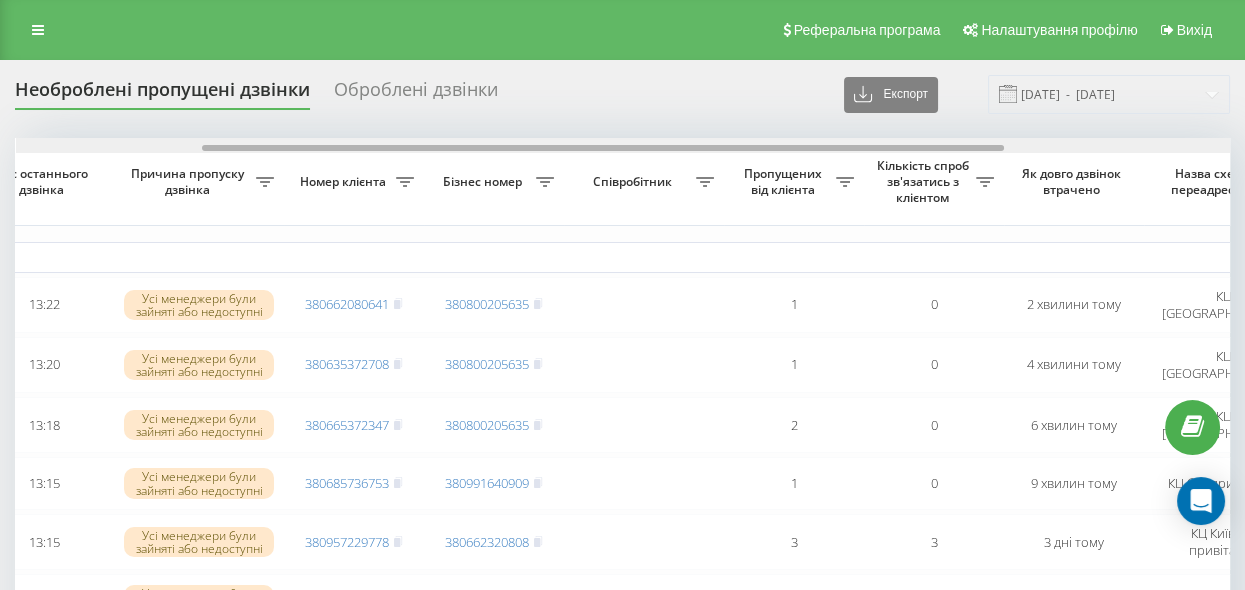 drag, startPoint x: 505, startPoint y: 146, endPoint x: 687, endPoint y: 180, distance: 185.14859 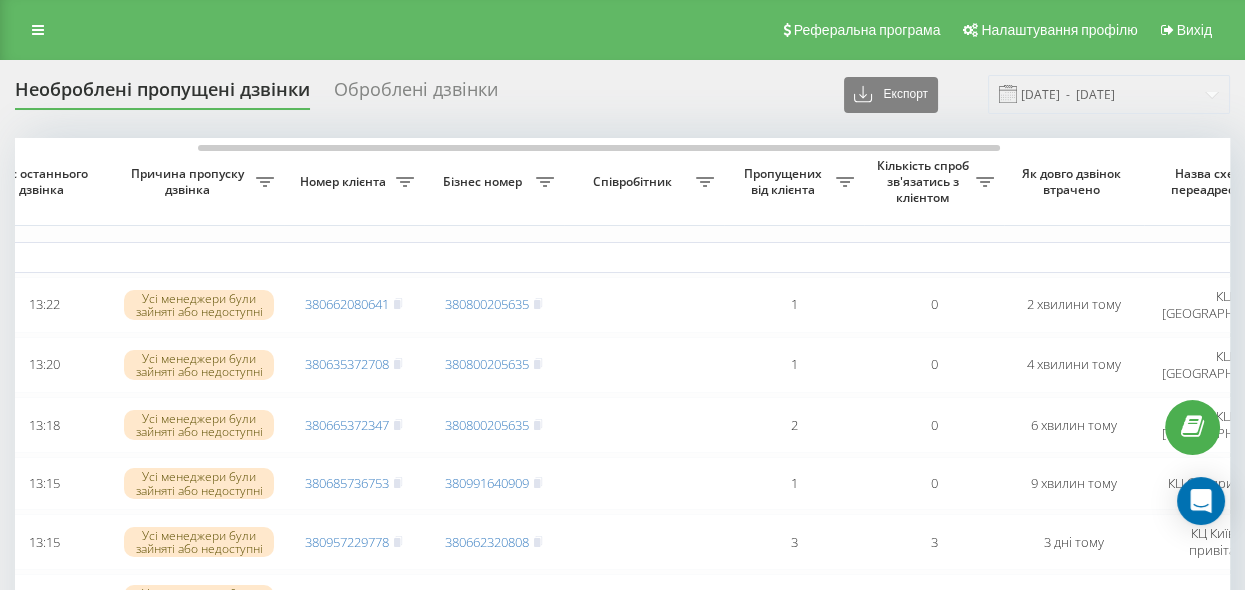 scroll, scrollTop: 0, scrollLeft: 279, axis: horizontal 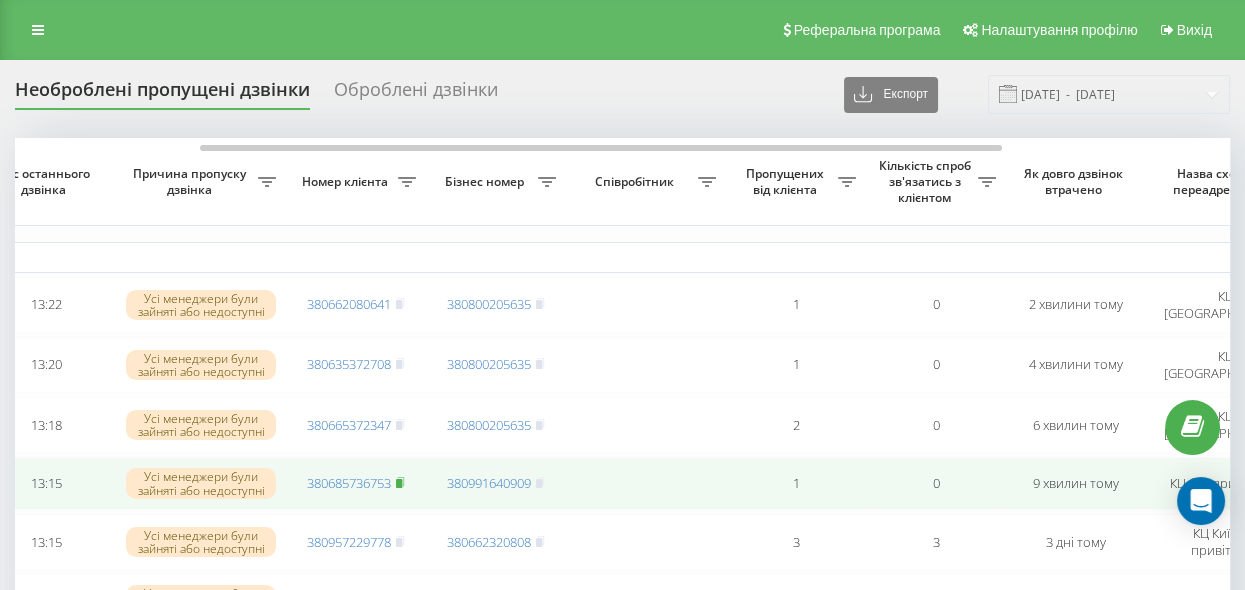 click 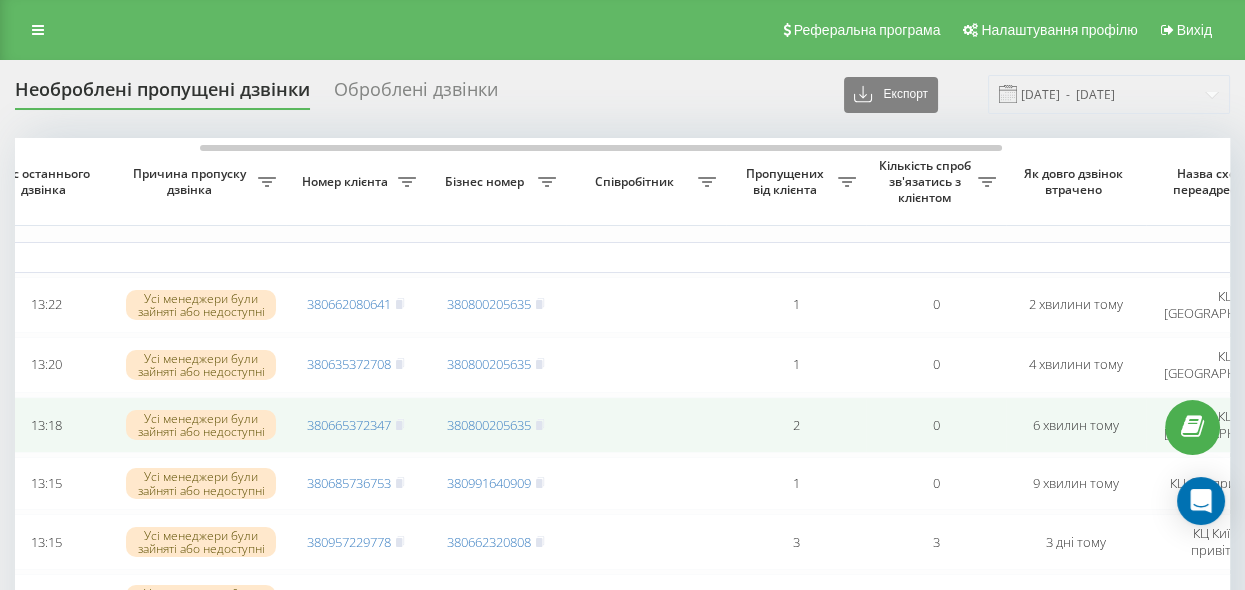click 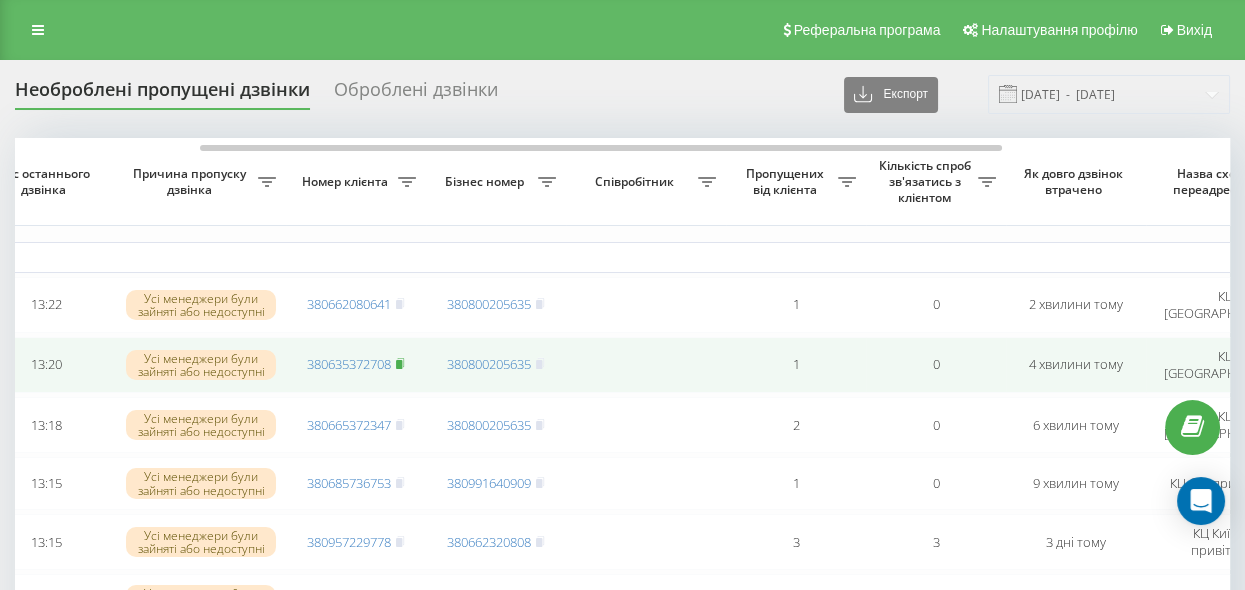click 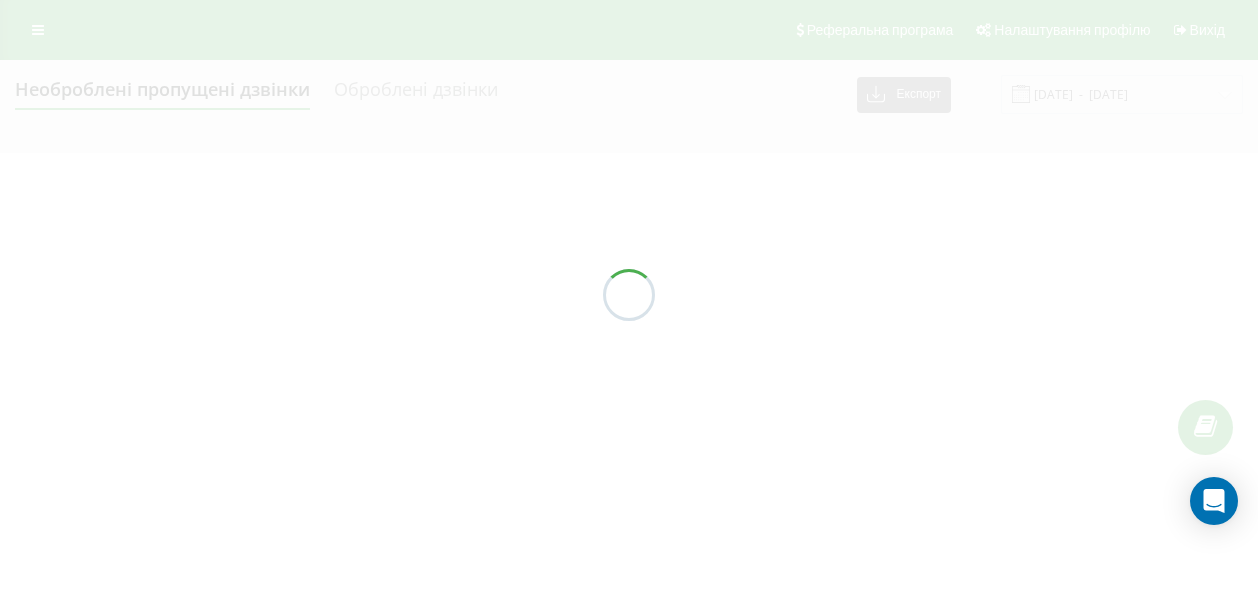scroll, scrollTop: 0, scrollLeft: 0, axis: both 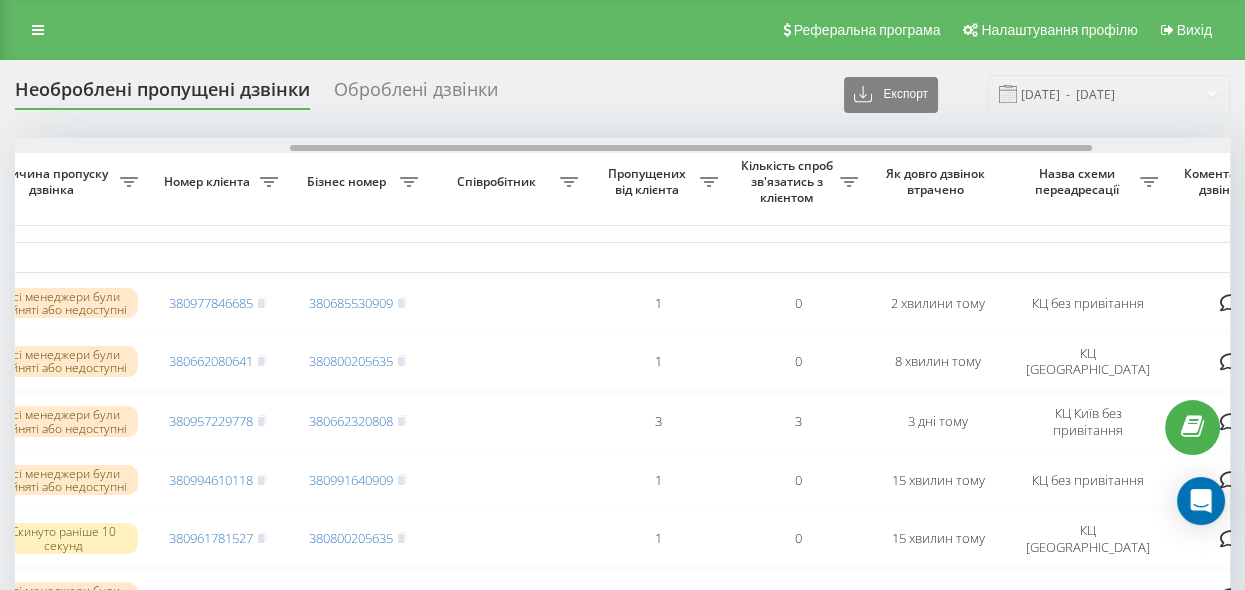 drag, startPoint x: 485, startPoint y: 146, endPoint x: 703, endPoint y: 157, distance: 218.27734 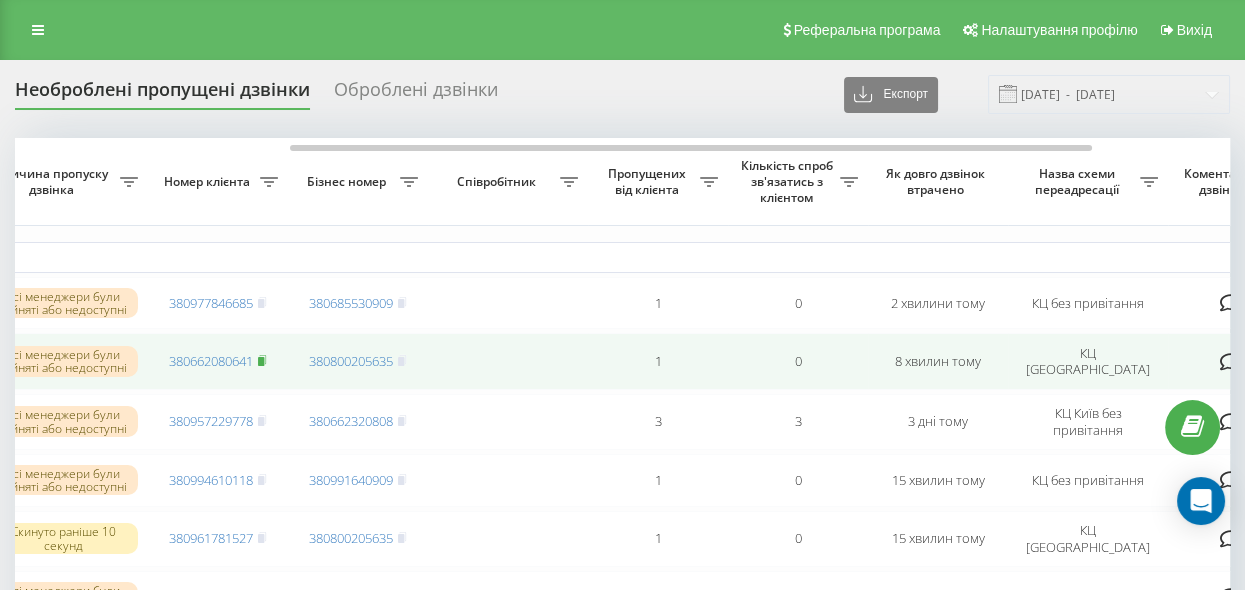 click 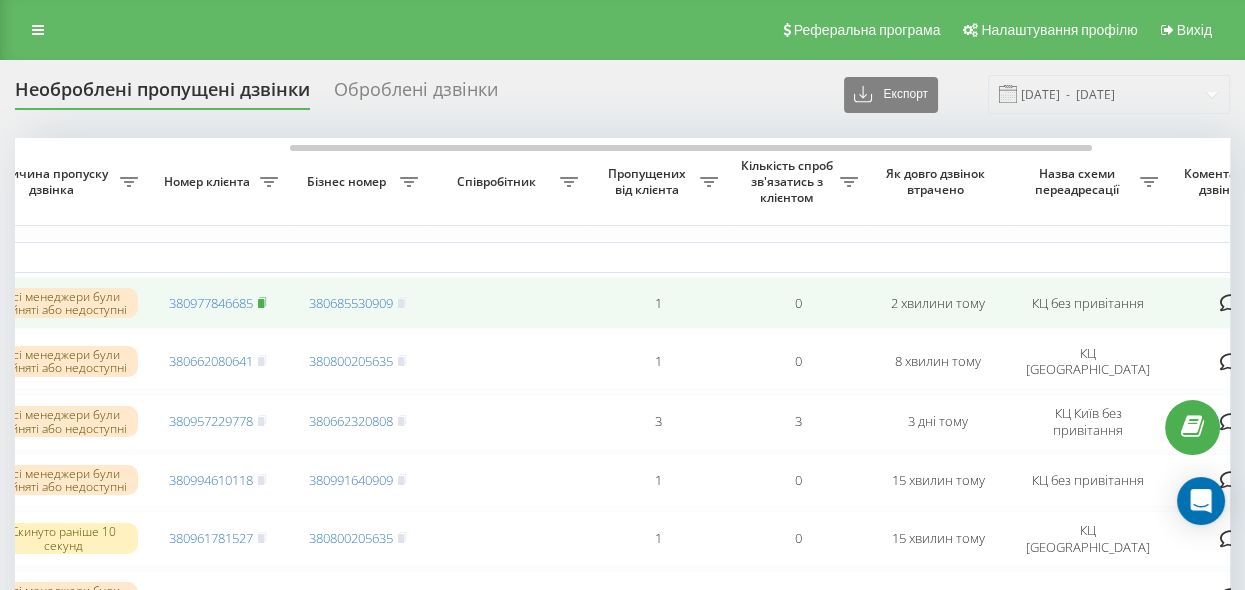 click 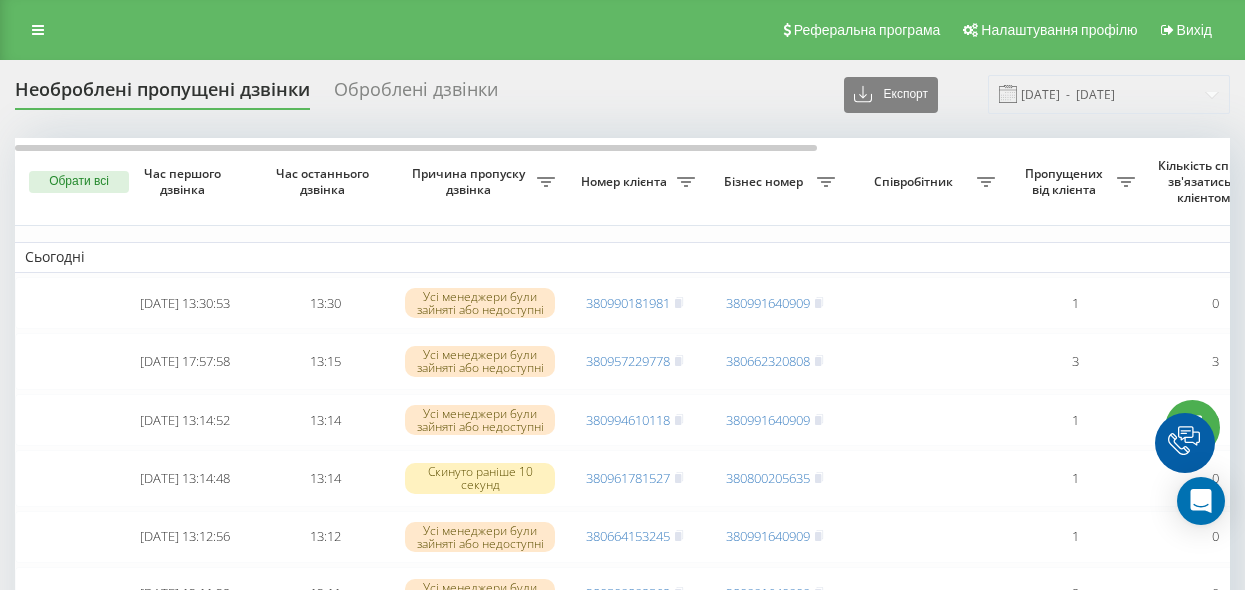 scroll, scrollTop: 0, scrollLeft: 0, axis: both 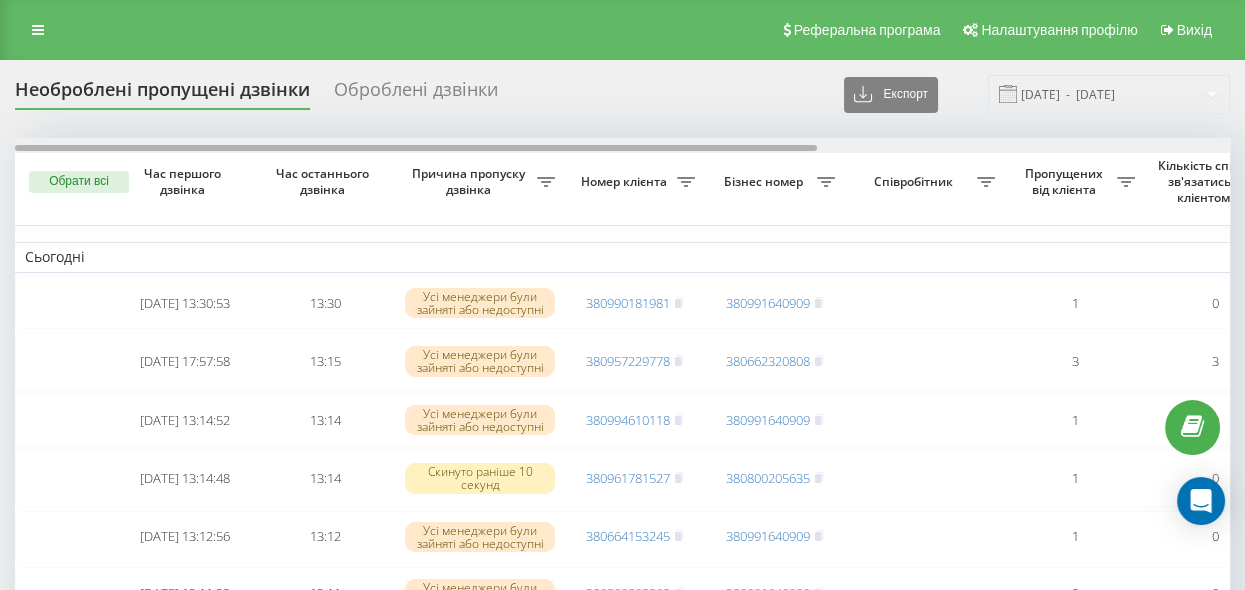 drag, startPoint x: 695, startPoint y: 144, endPoint x: 578, endPoint y: 148, distance: 117.06836 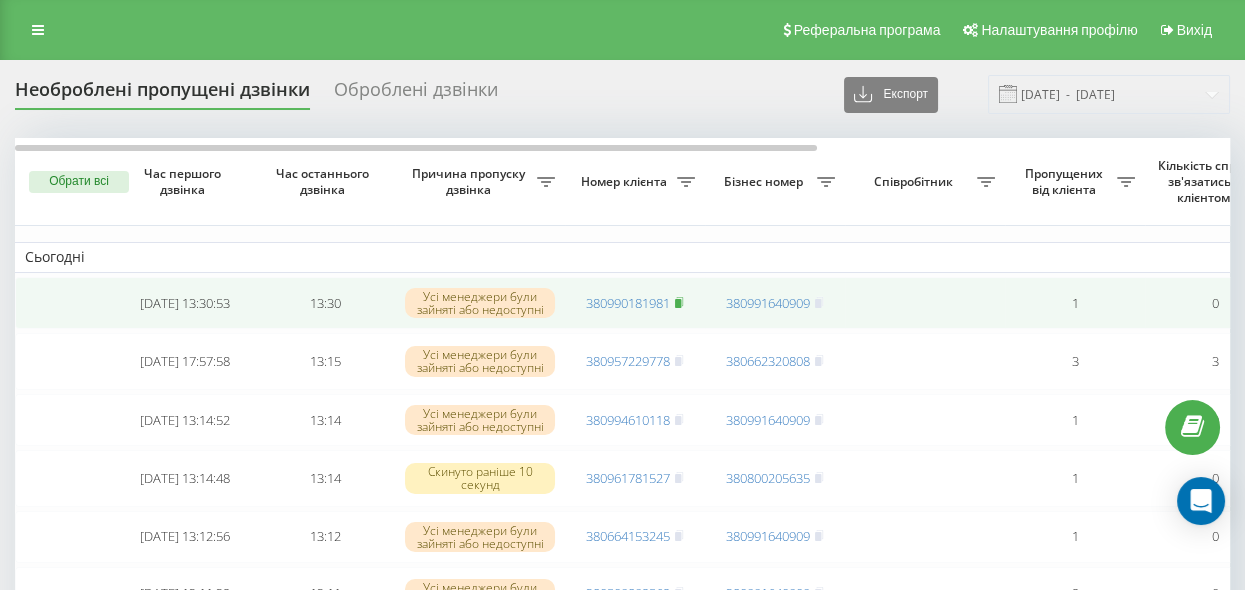 click 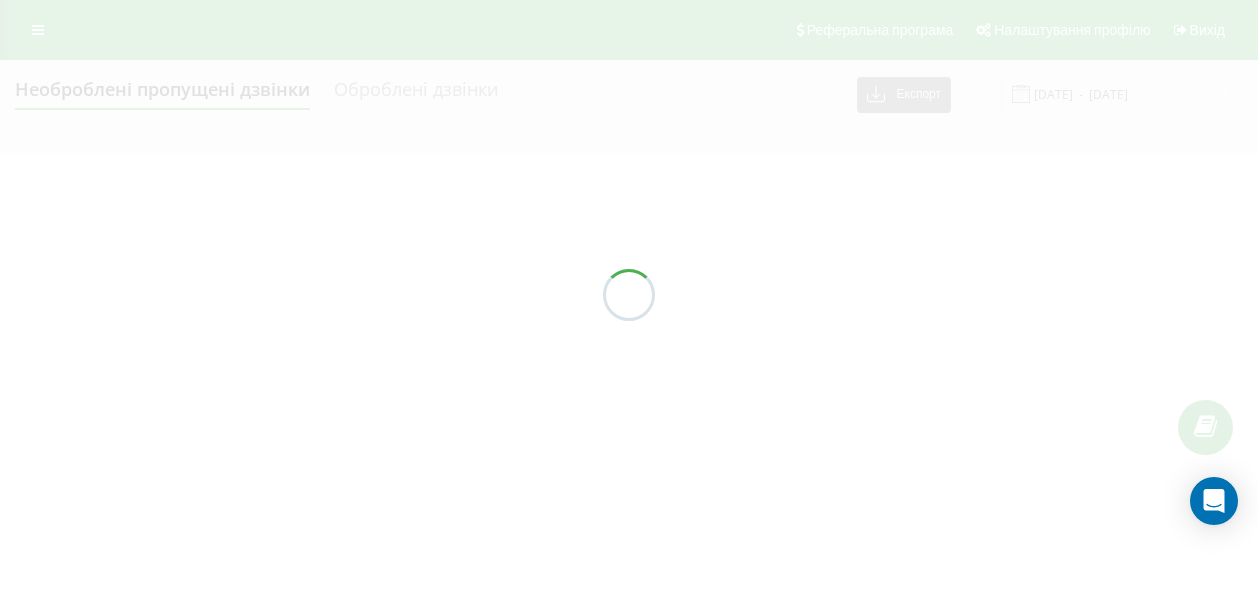 scroll, scrollTop: 0, scrollLeft: 0, axis: both 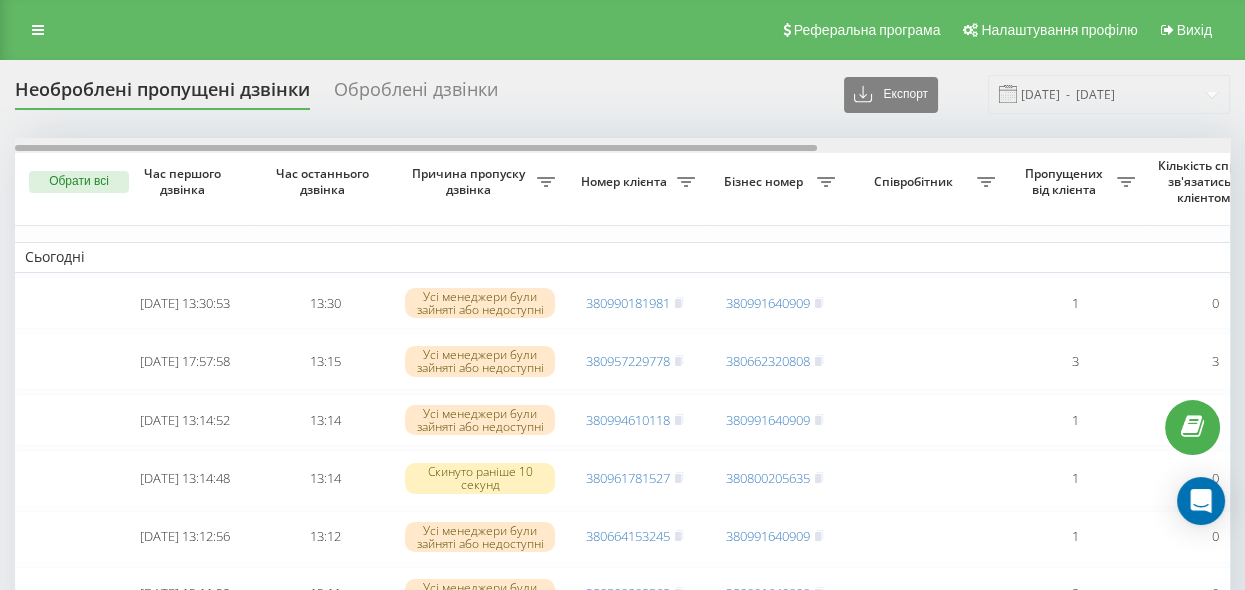 drag, startPoint x: 714, startPoint y: 146, endPoint x: 678, endPoint y: 162, distance: 39.39543 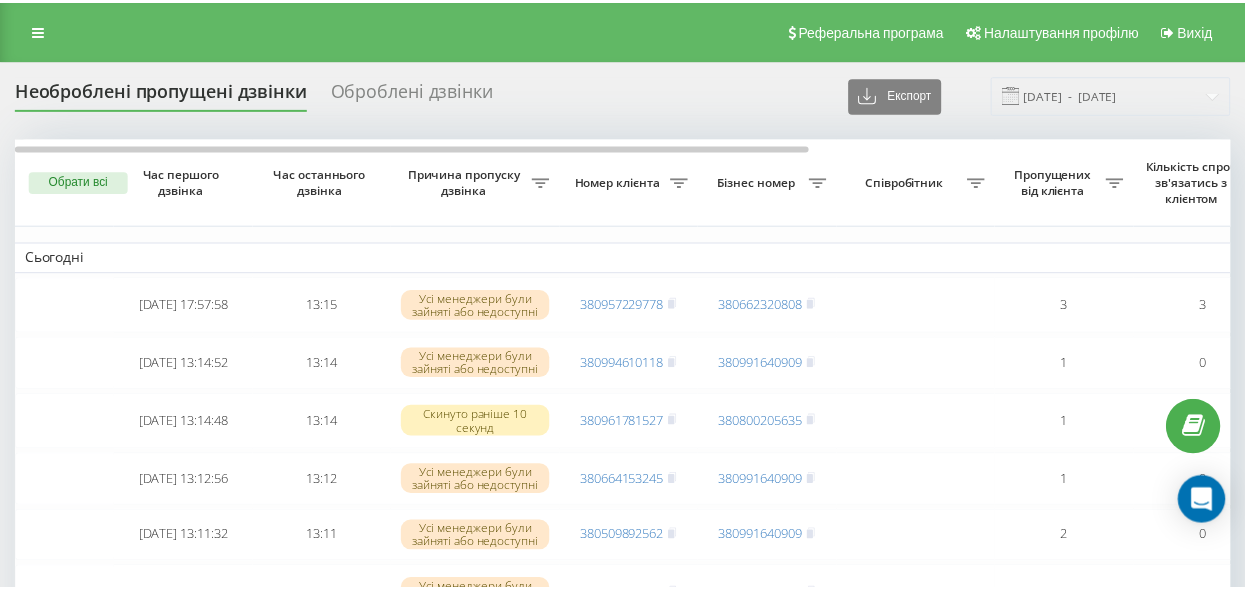 scroll, scrollTop: 0, scrollLeft: 0, axis: both 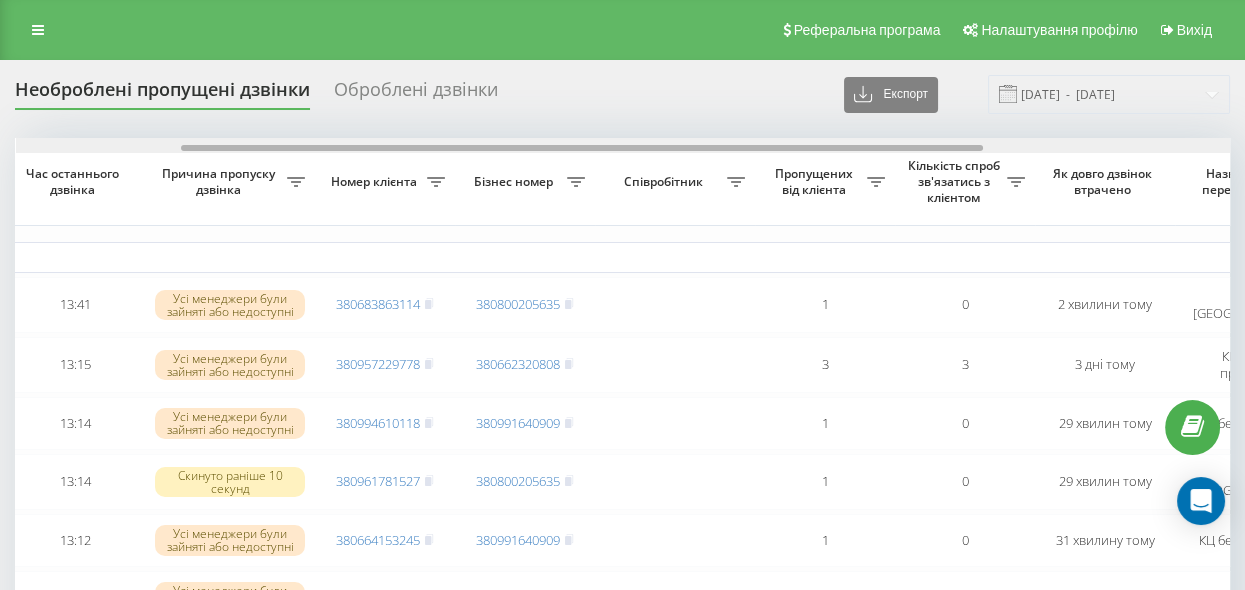 drag, startPoint x: 708, startPoint y: 147, endPoint x: 868, endPoint y: 175, distance: 162.43152 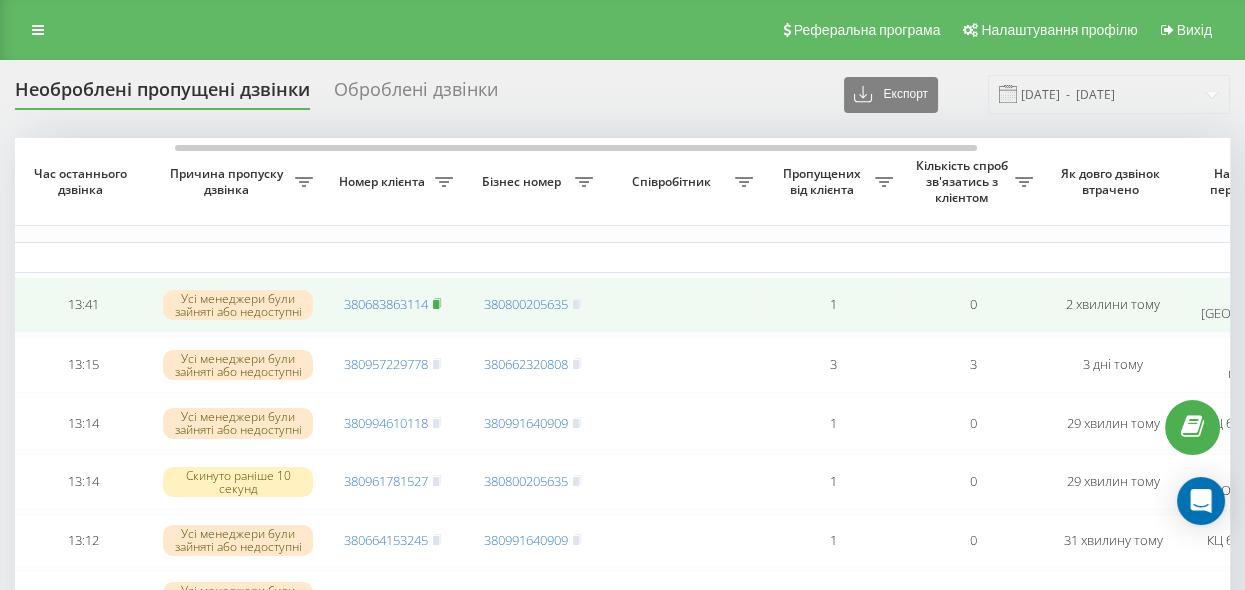 click 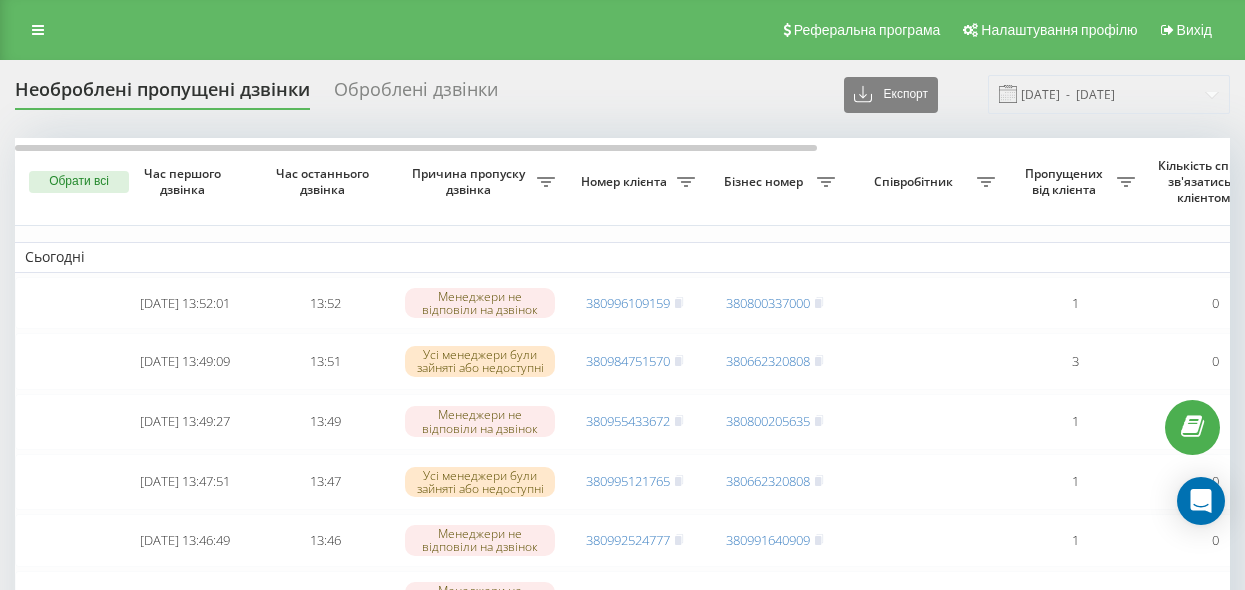 scroll, scrollTop: 0, scrollLeft: 0, axis: both 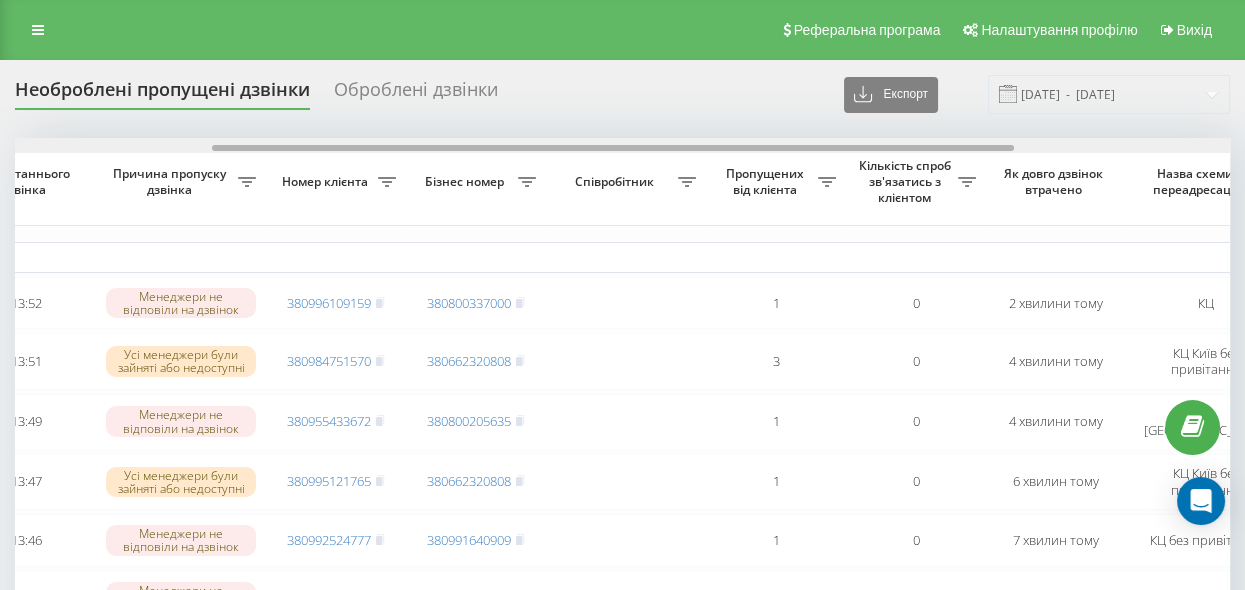 drag, startPoint x: 0, startPoint y: 0, endPoint x: 636, endPoint y: 213, distance: 670.7198 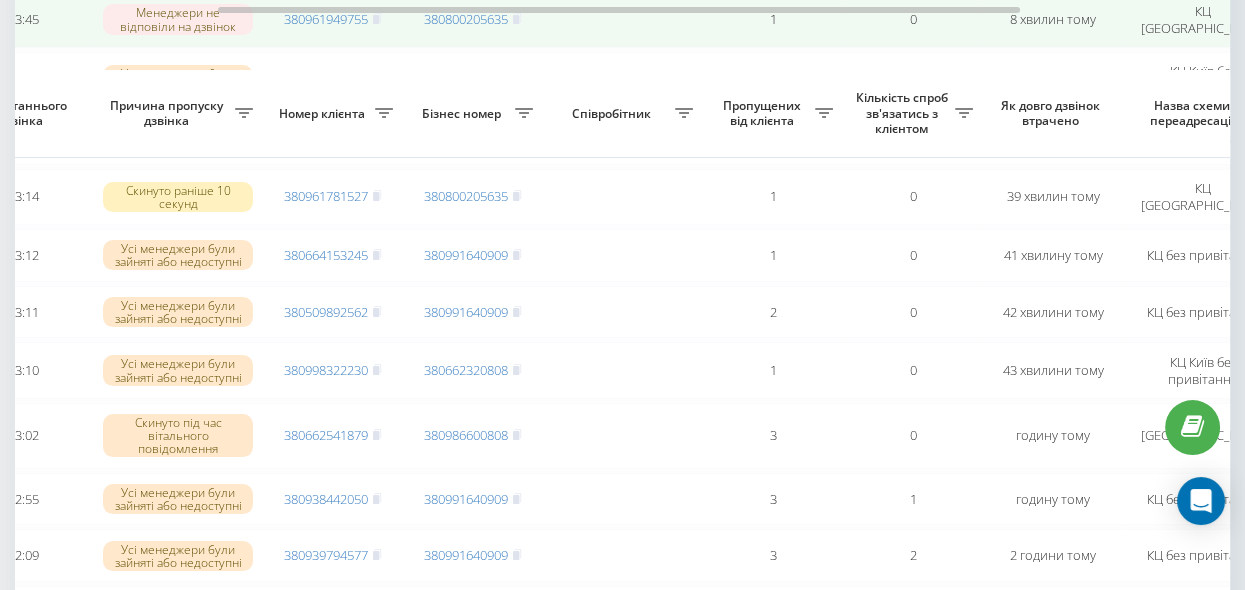 scroll, scrollTop: 727, scrollLeft: 0, axis: vertical 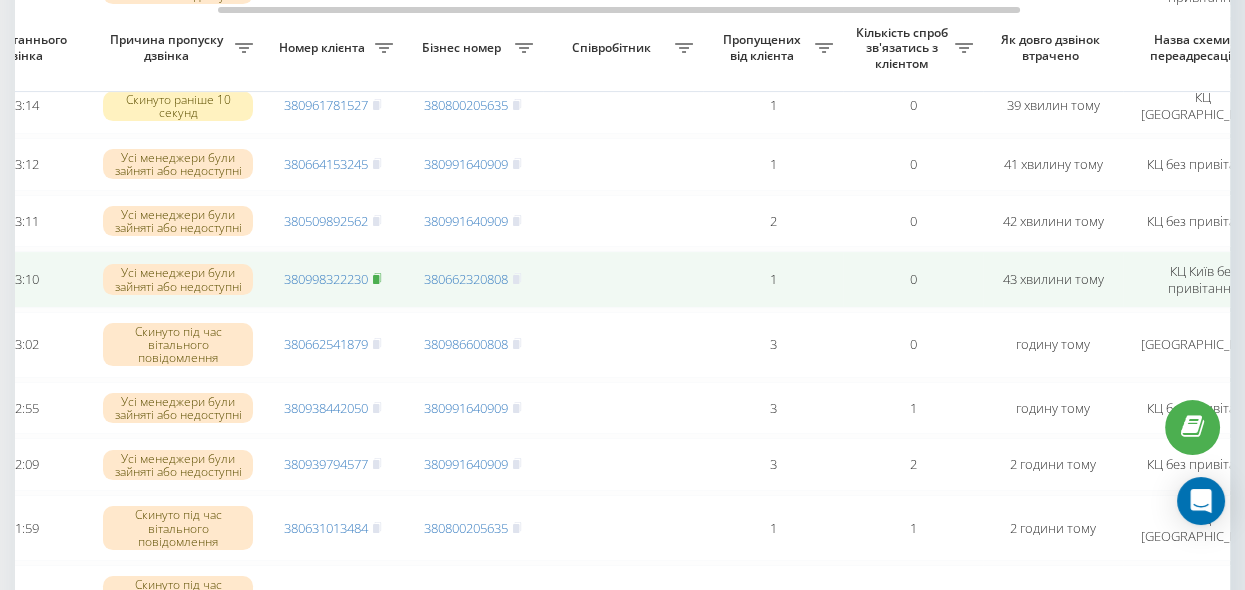 click 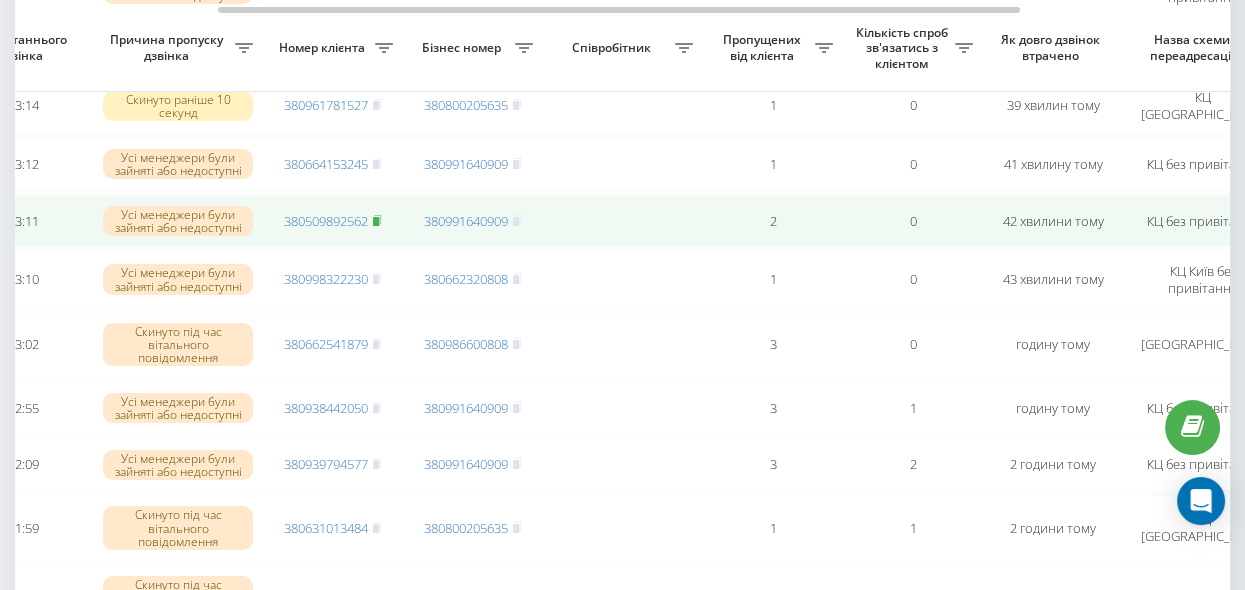 click 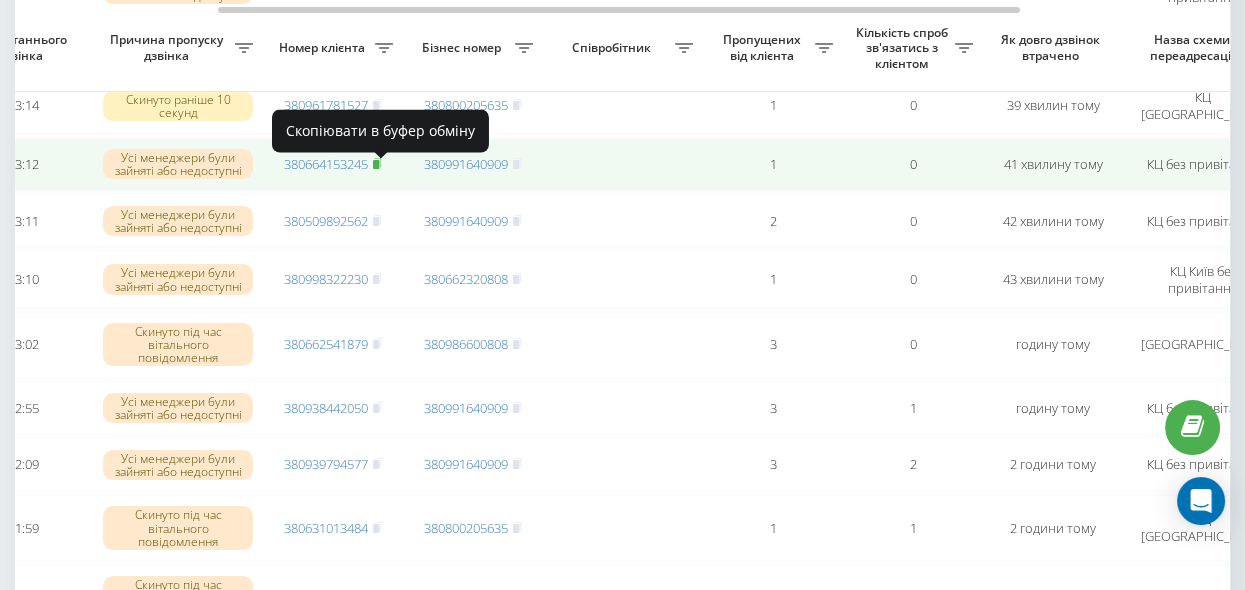 click 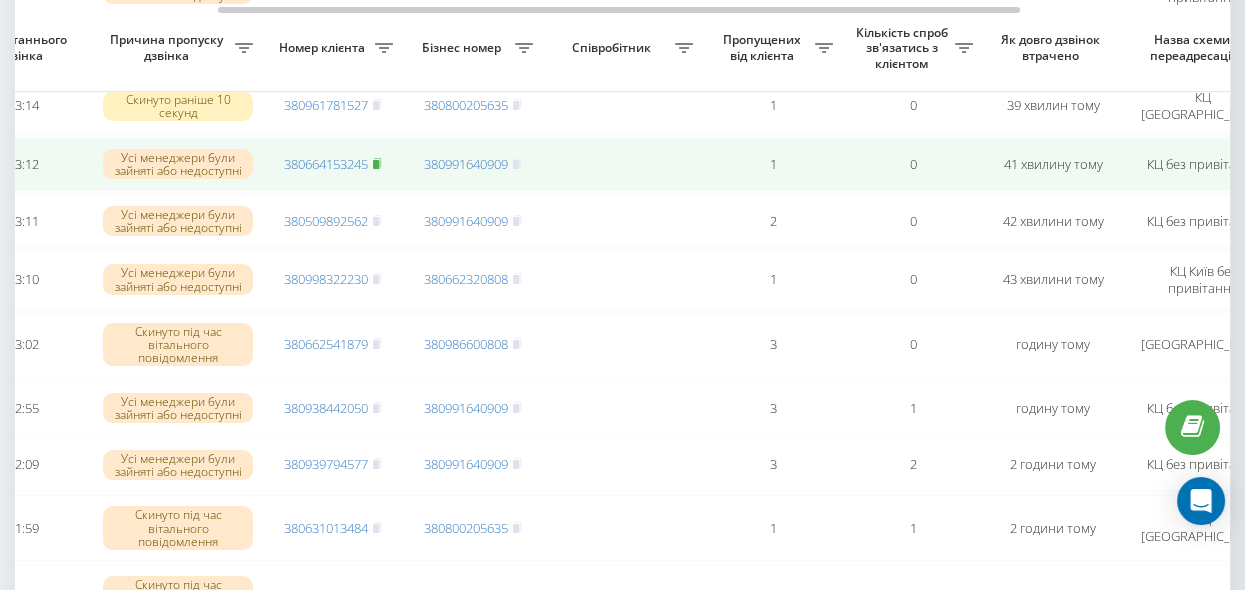 click 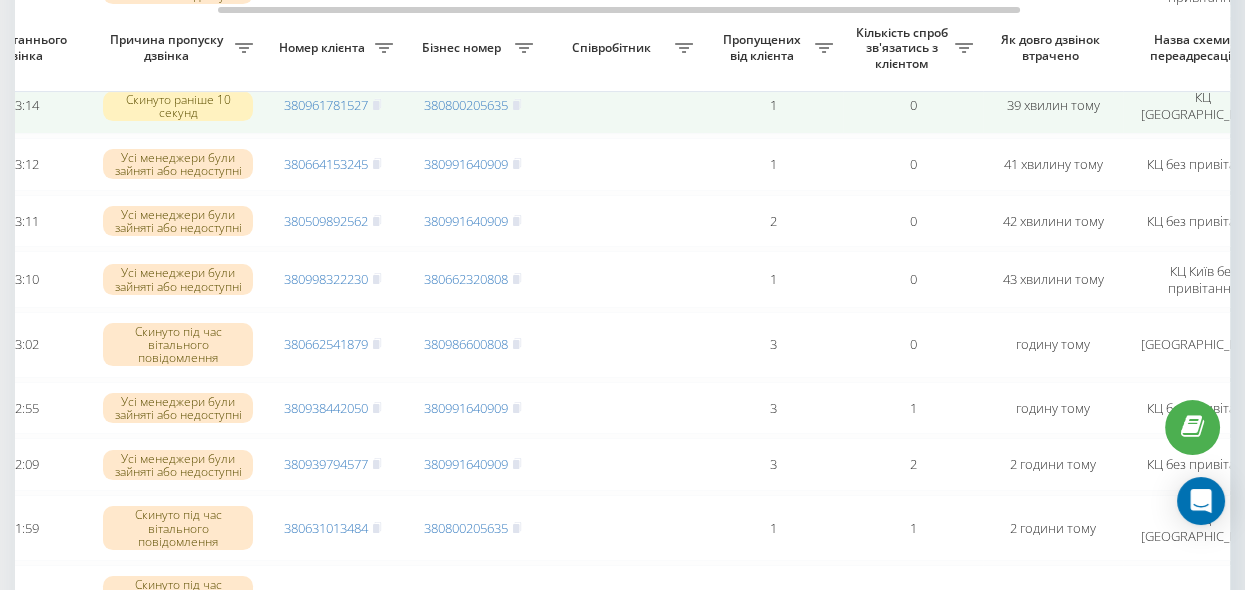 click on "380961781527" at bounding box center (333, 105) 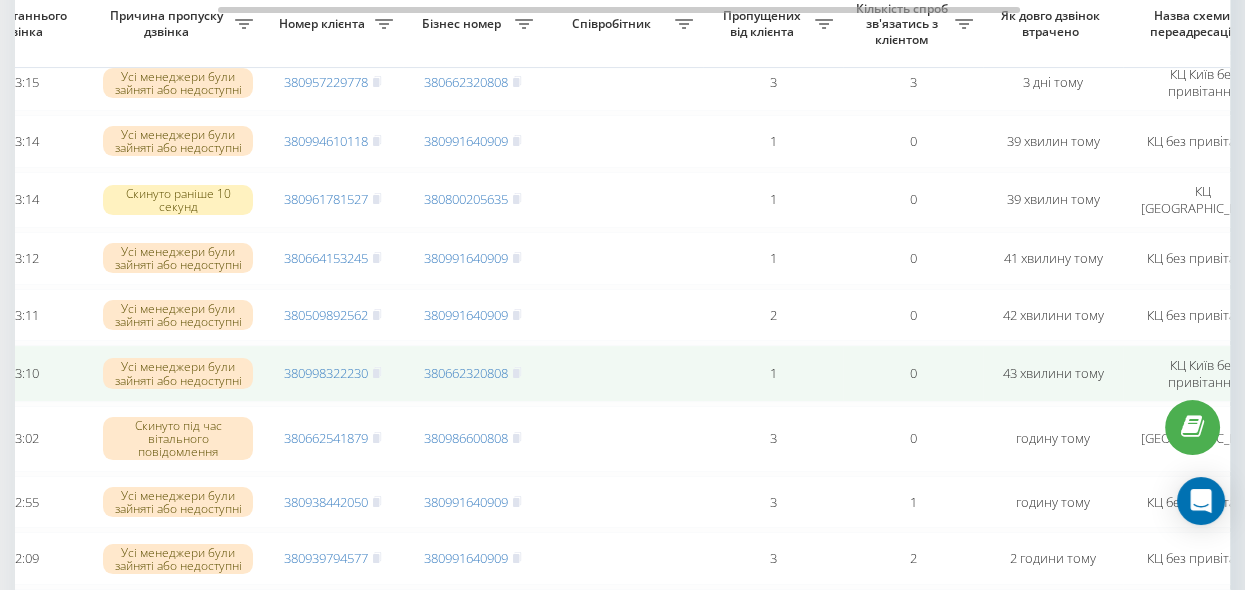 scroll, scrollTop: 545, scrollLeft: 0, axis: vertical 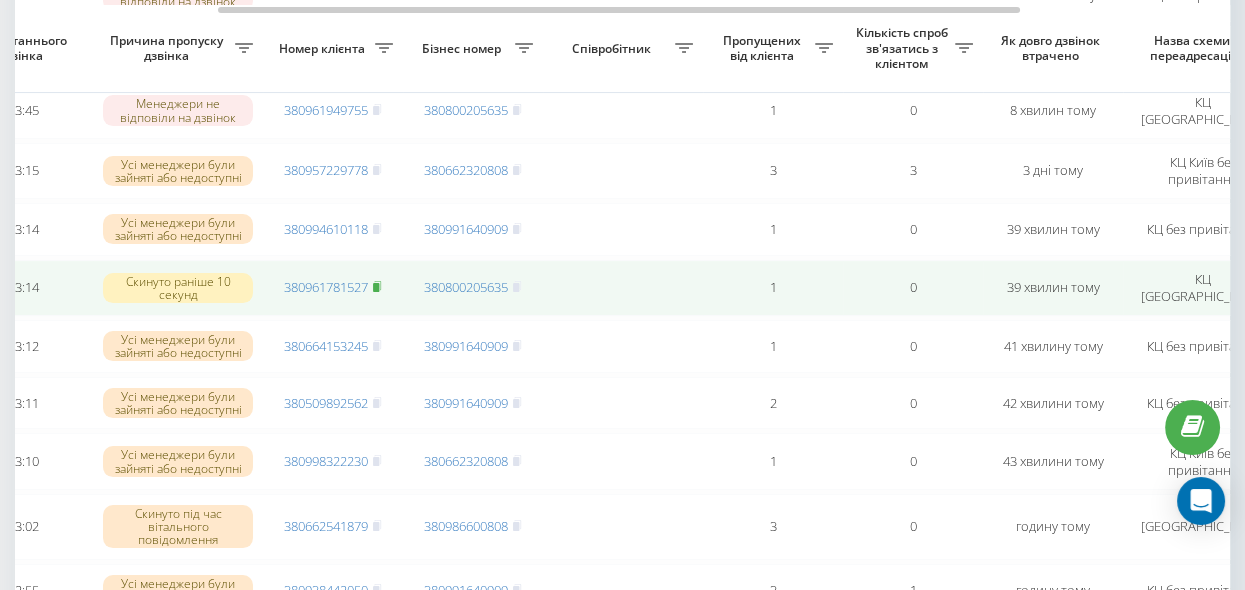 click 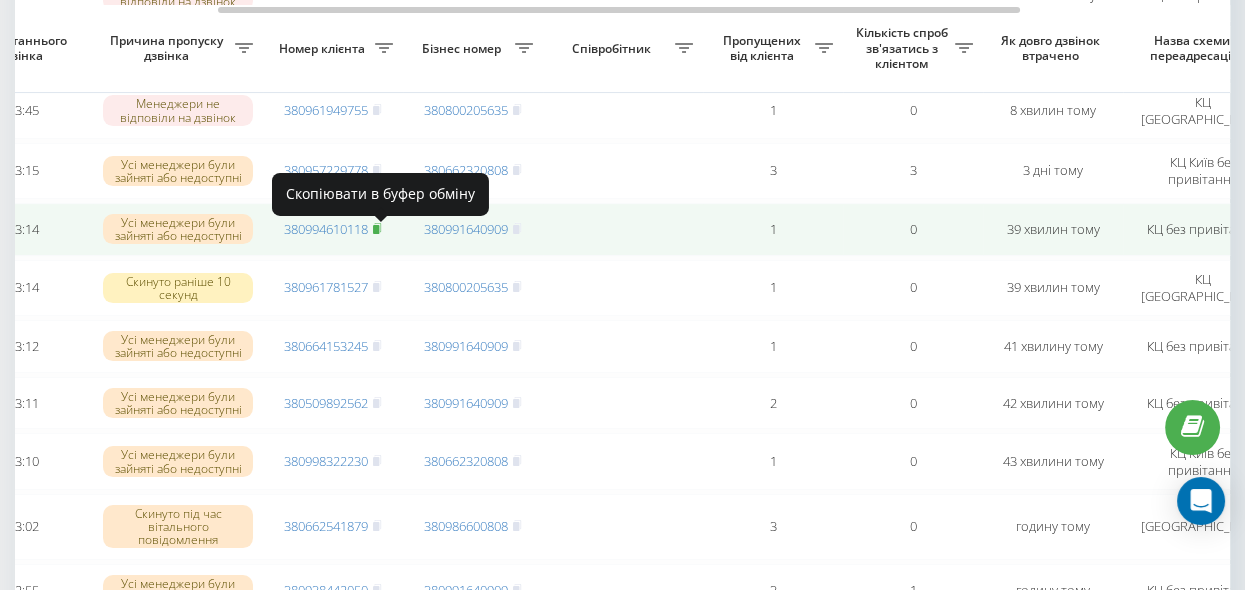 click 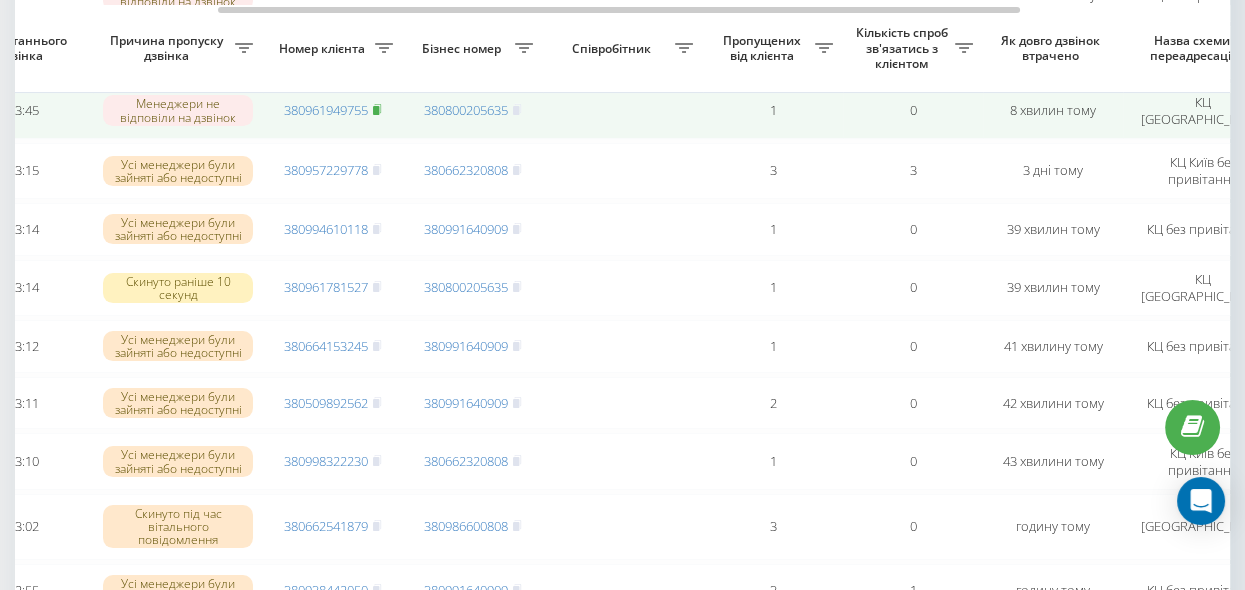 click 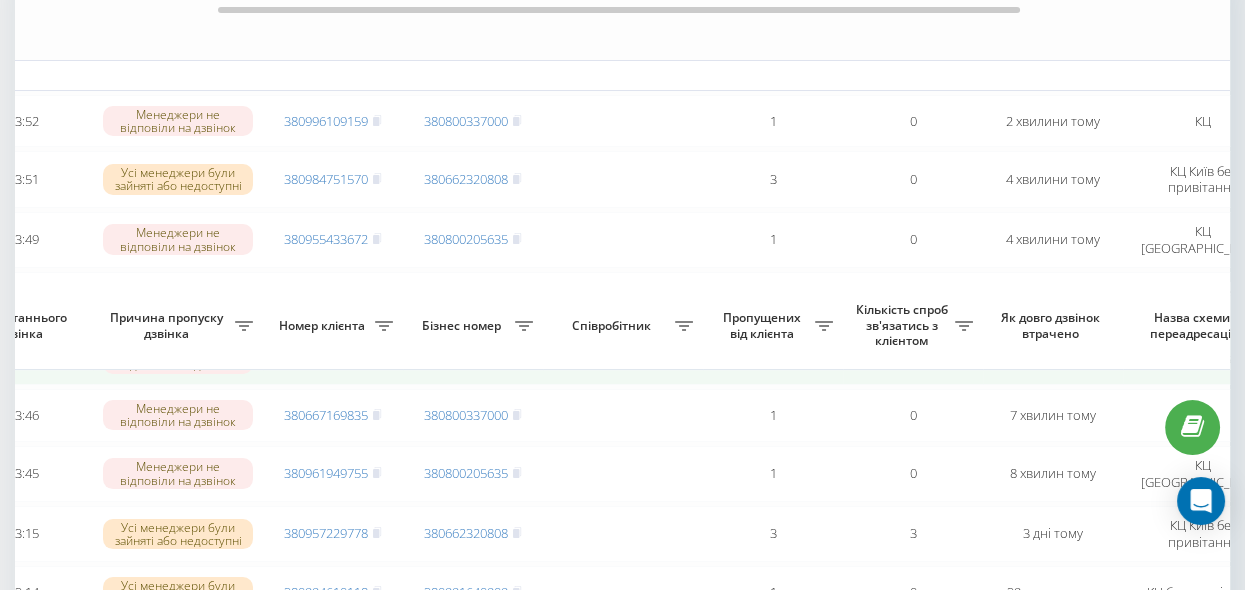 scroll, scrollTop: 545, scrollLeft: 0, axis: vertical 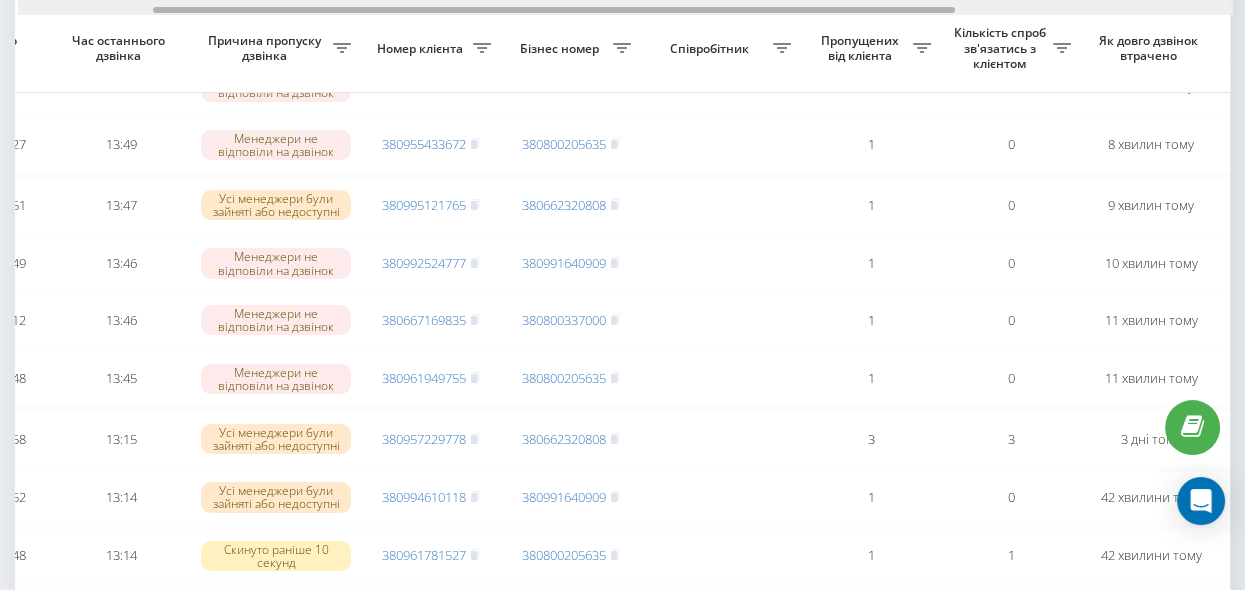 drag, startPoint x: 547, startPoint y: 11, endPoint x: 682, endPoint y: 32, distance: 136.62357 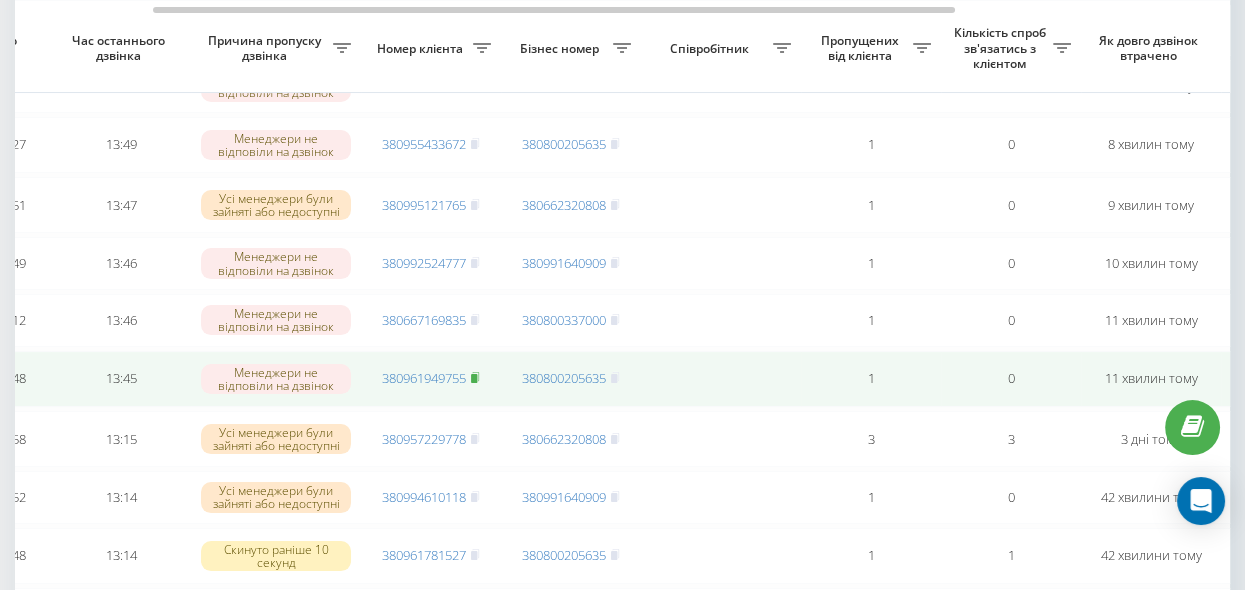 click 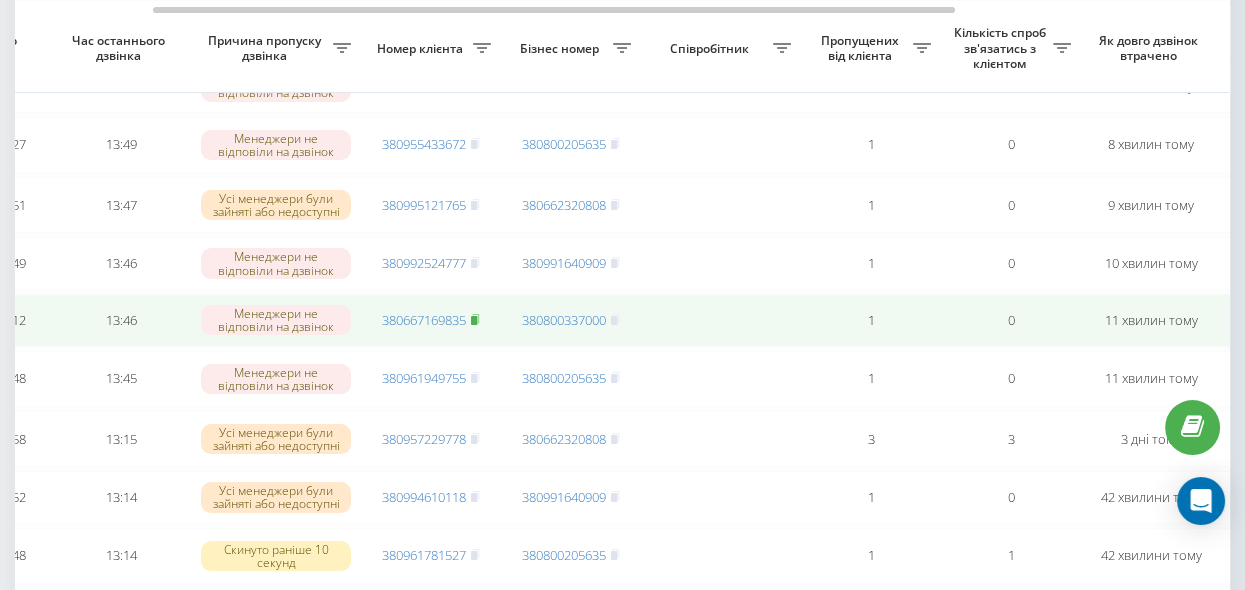 click 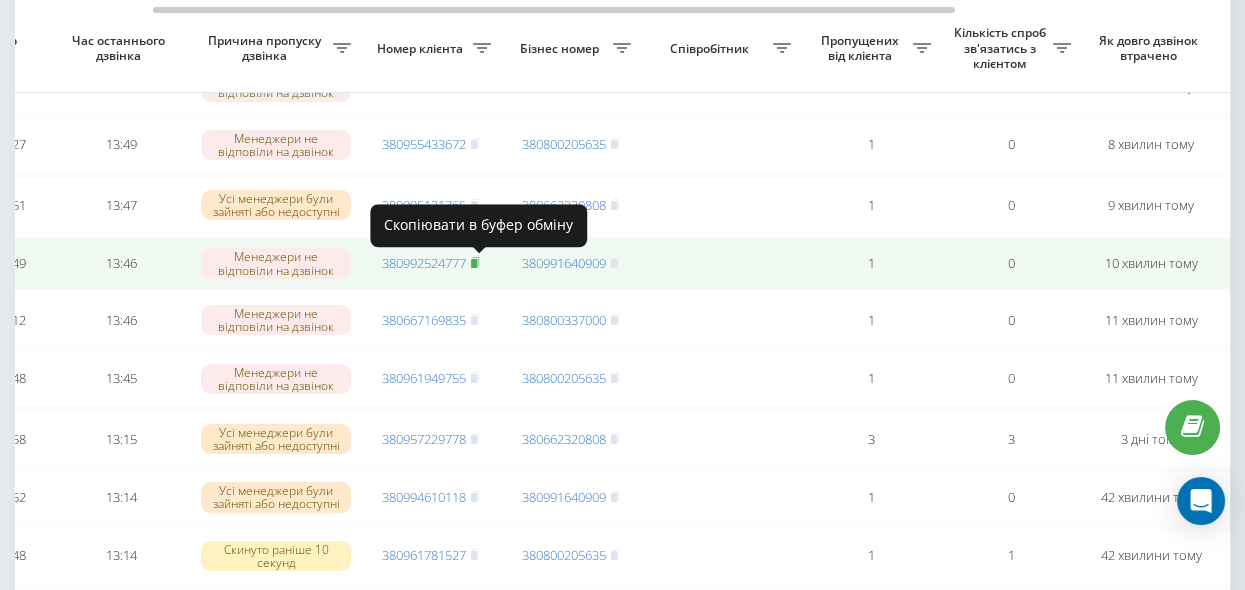 click 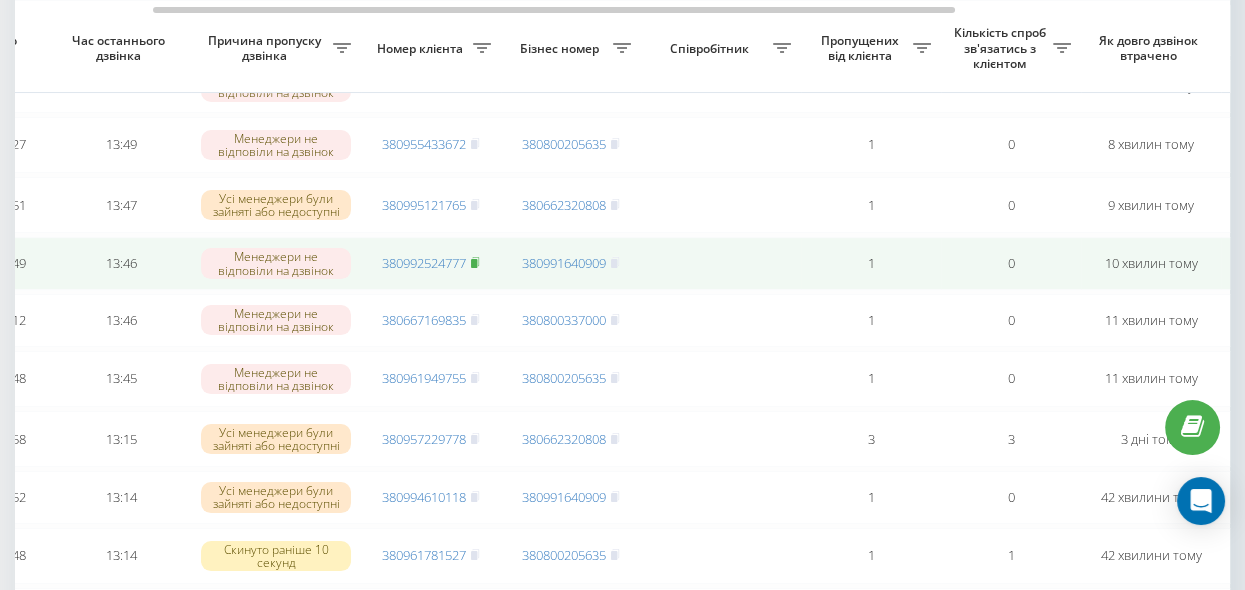 click 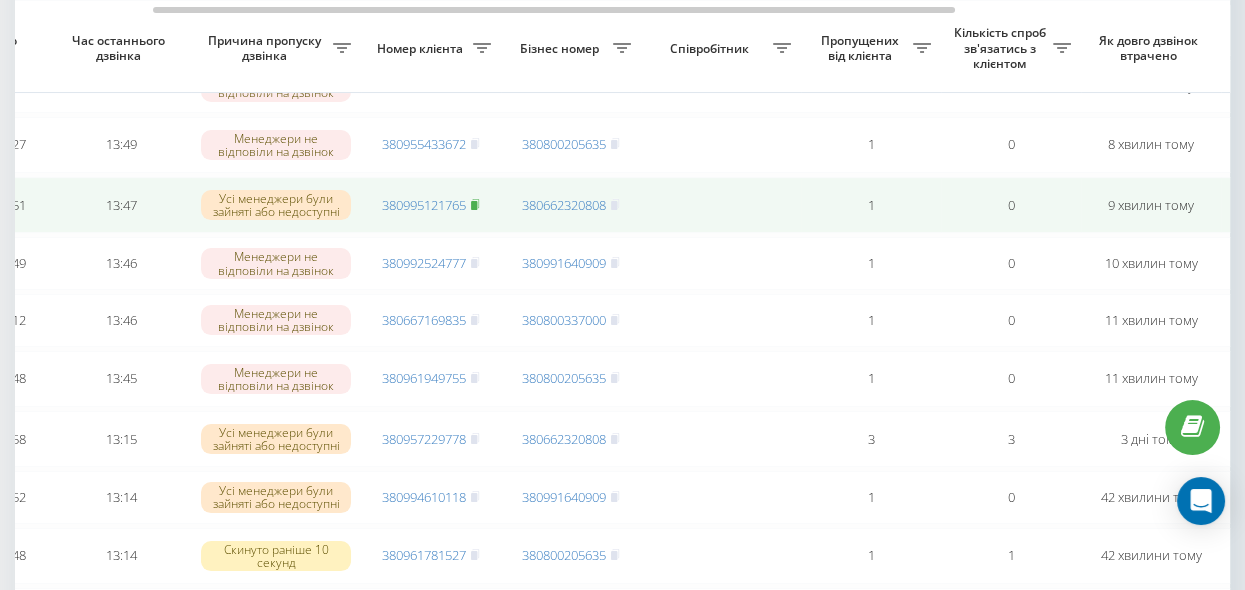 click 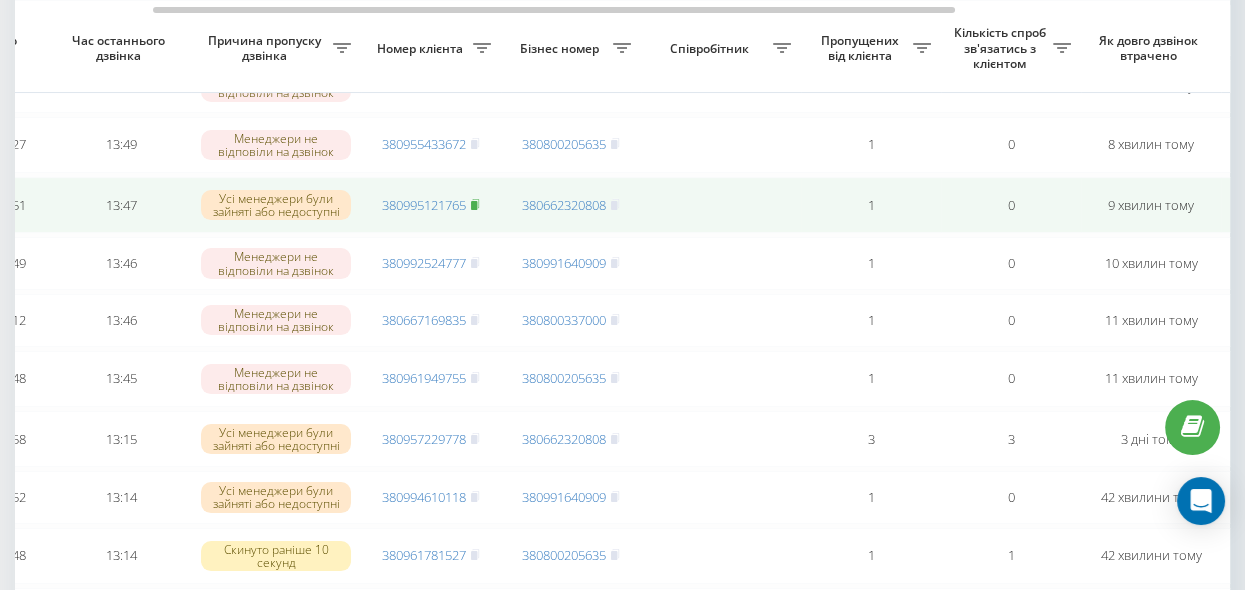 click 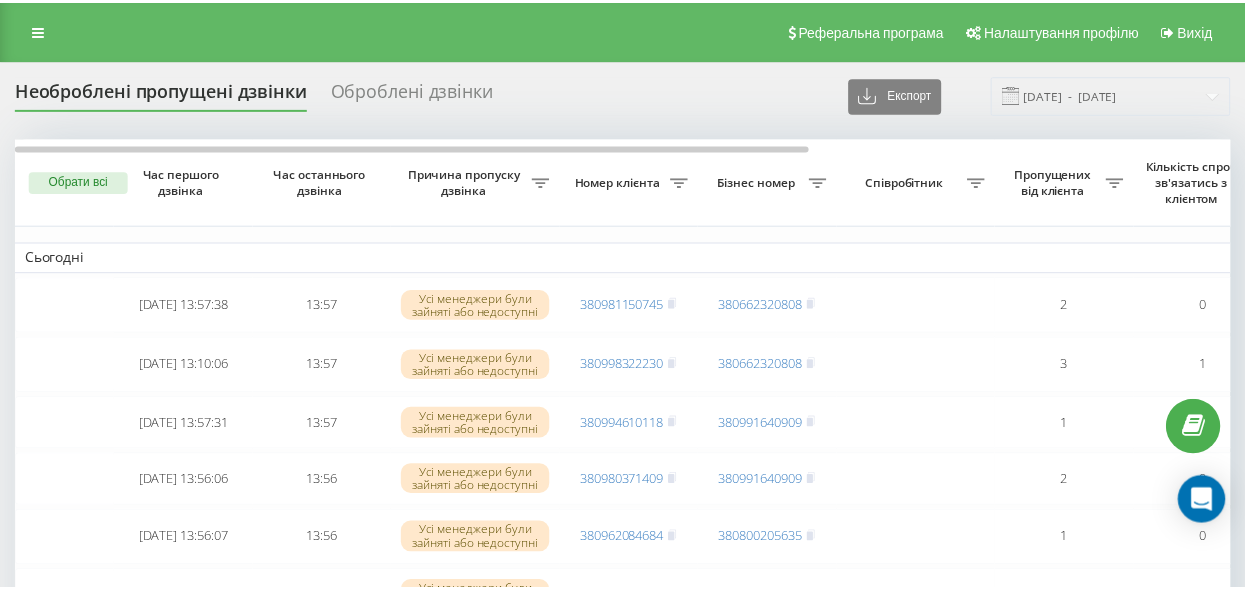 scroll, scrollTop: 0, scrollLeft: 0, axis: both 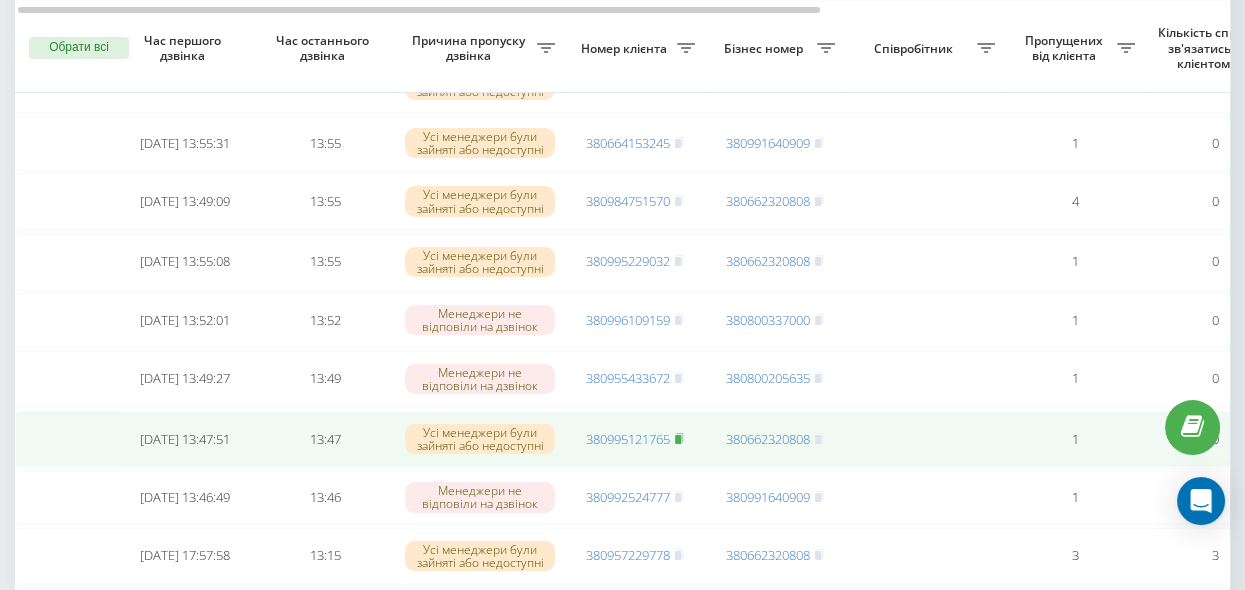 click 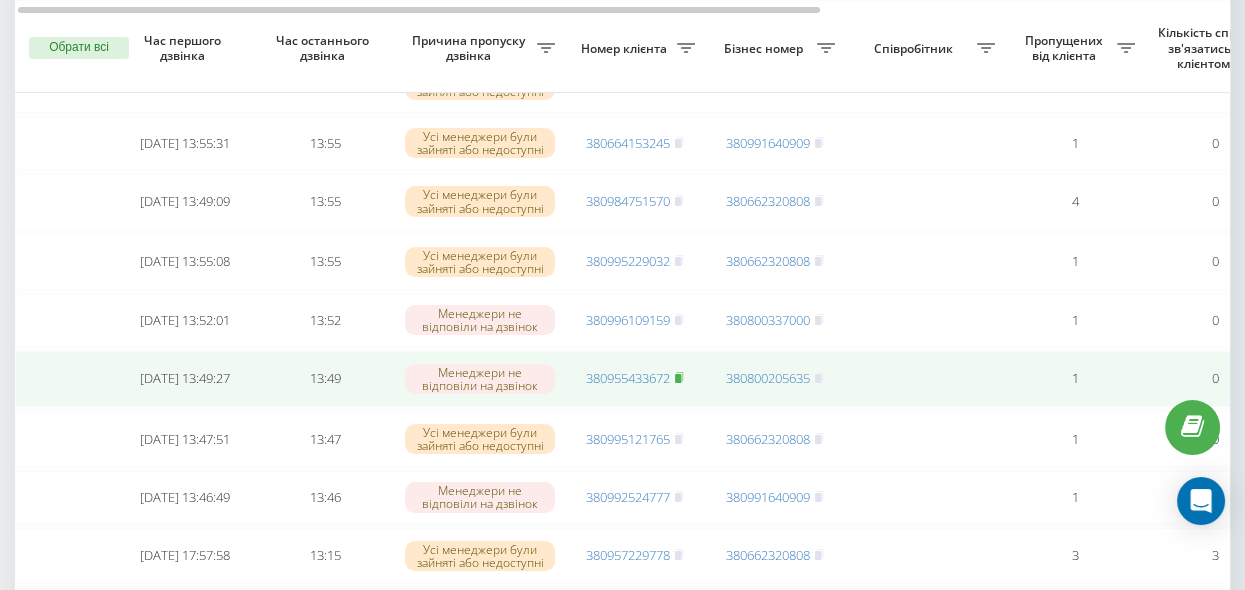 click 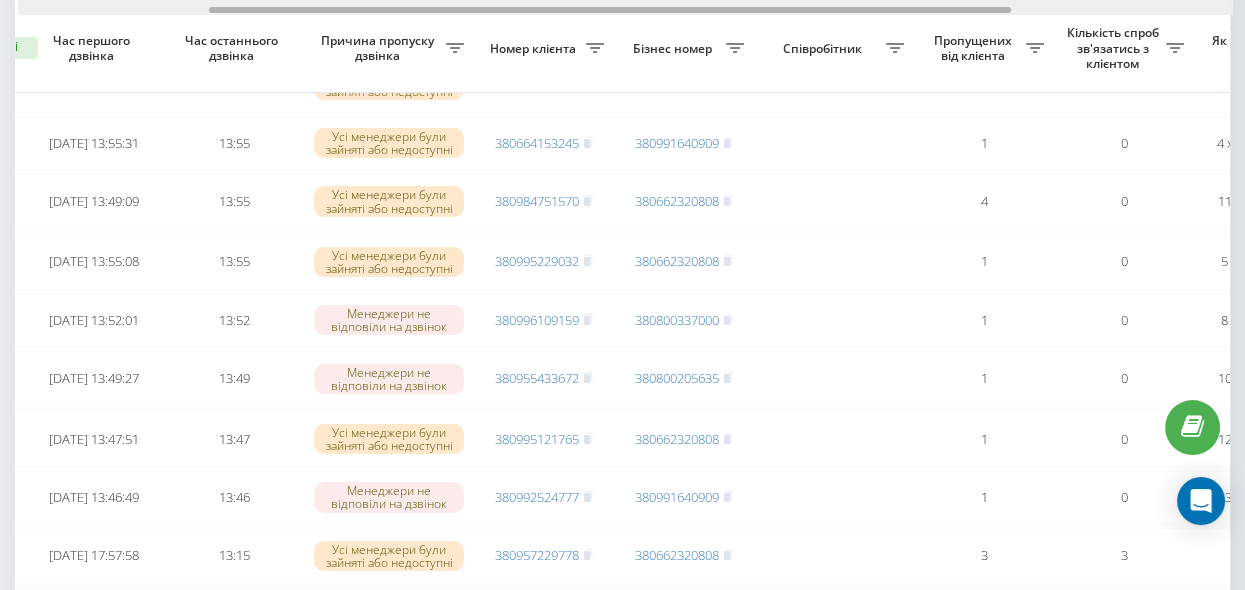 drag, startPoint x: 613, startPoint y: 9, endPoint x: 641, endPoint y: 70, distance: 67.11929 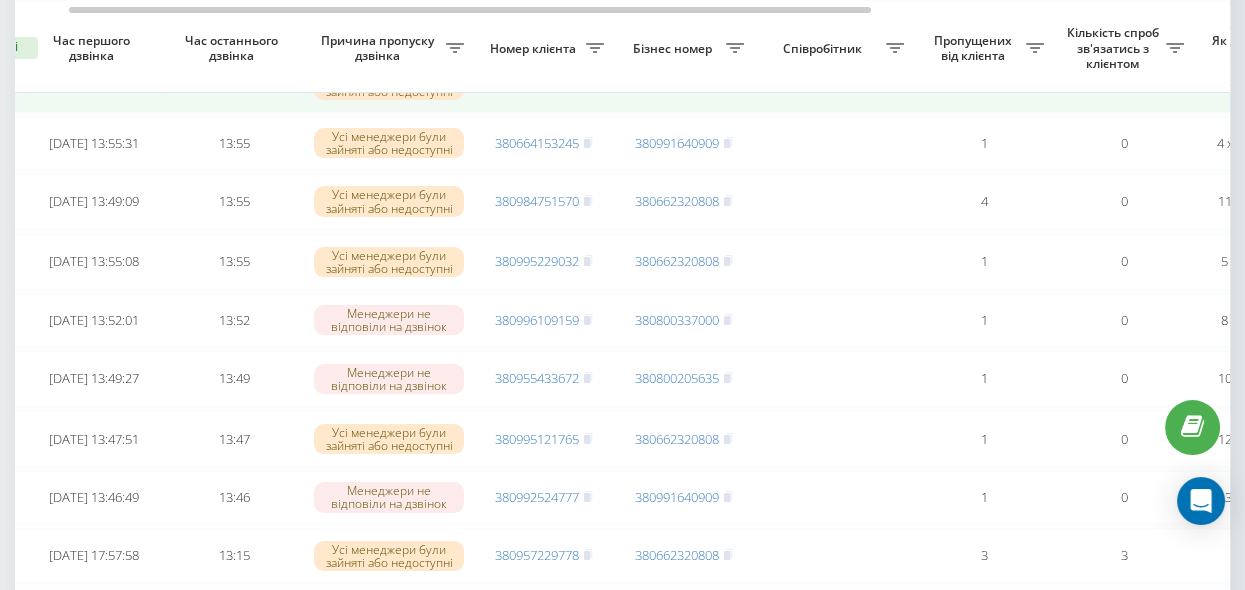 scroll, scrollTop: 0, scrollLeft: 78, axis: horizontal 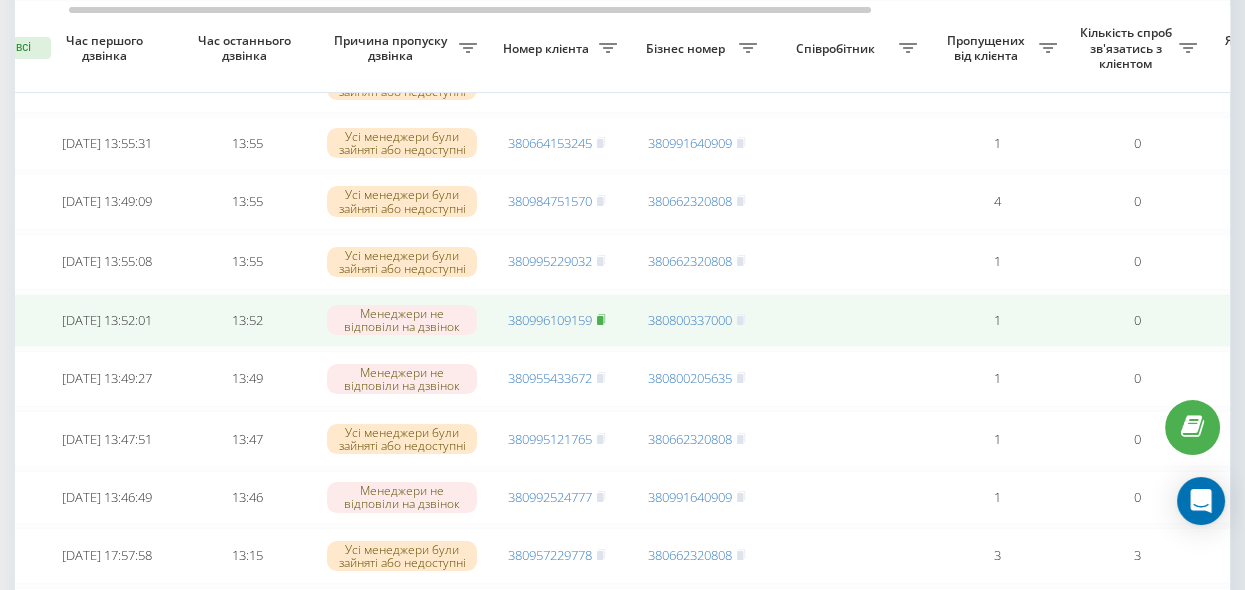click 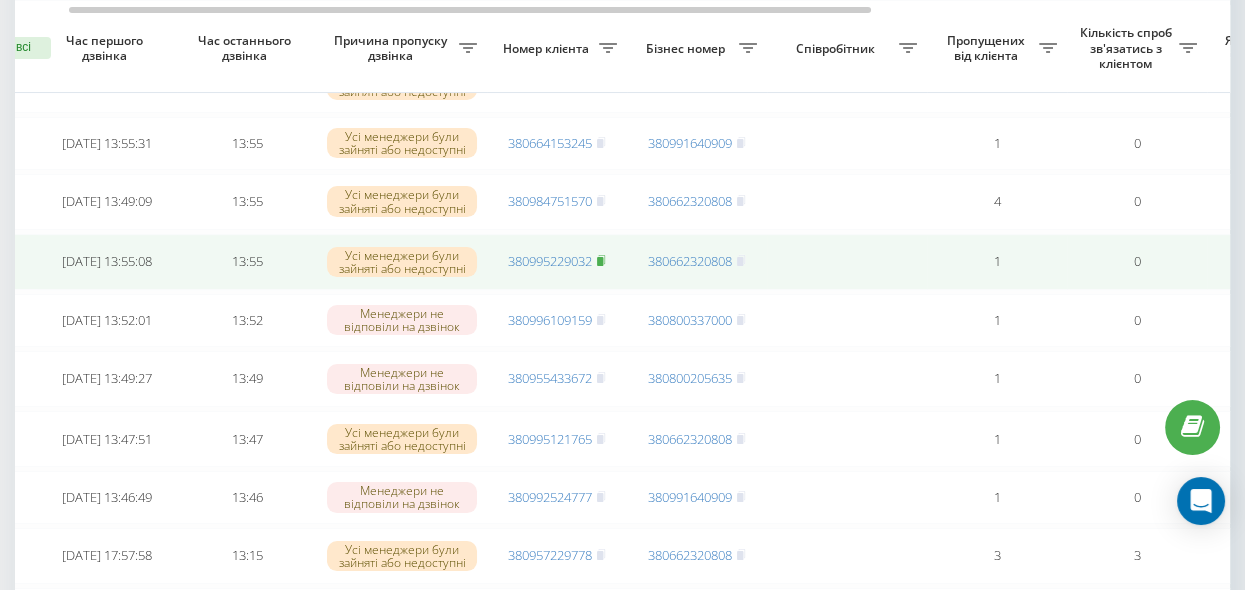 click 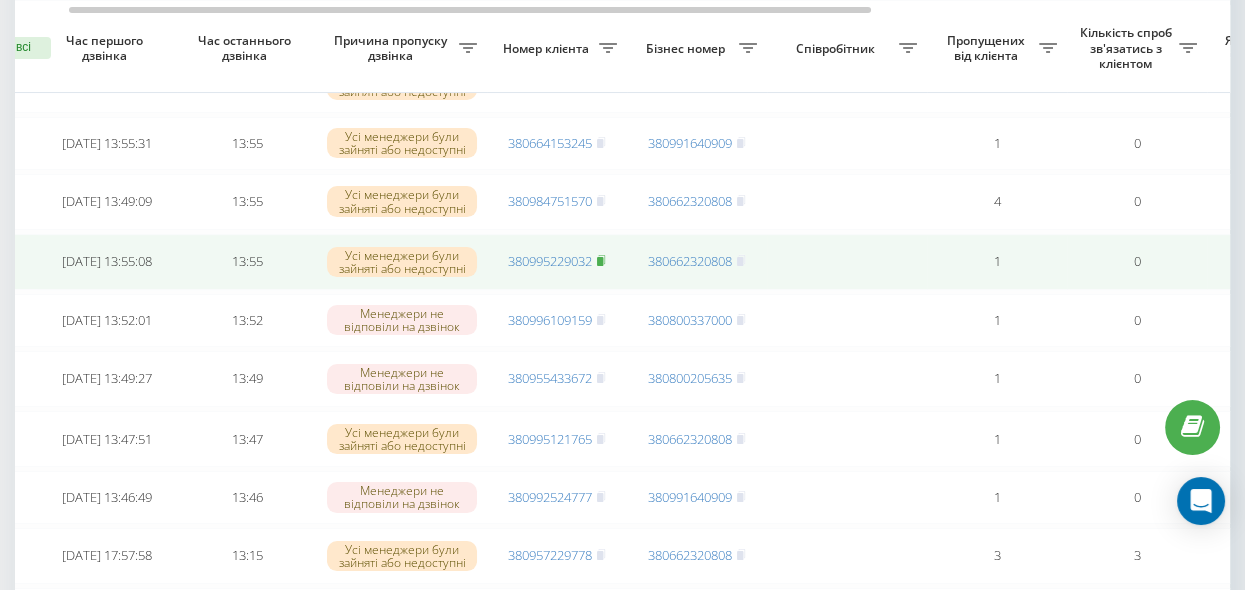 click 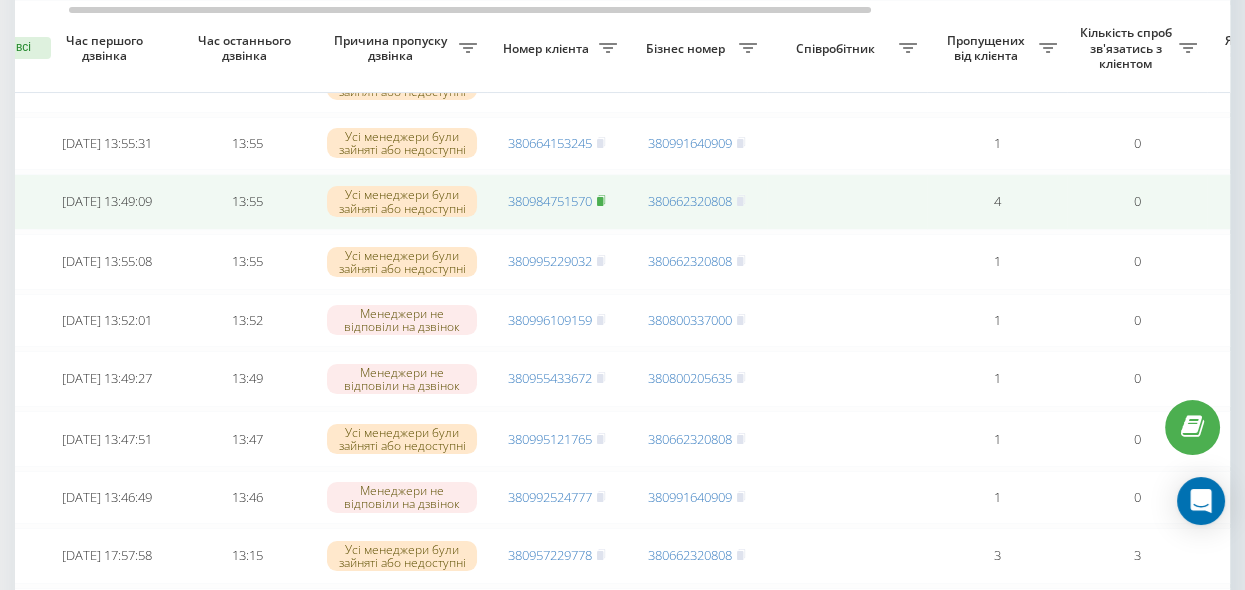 click 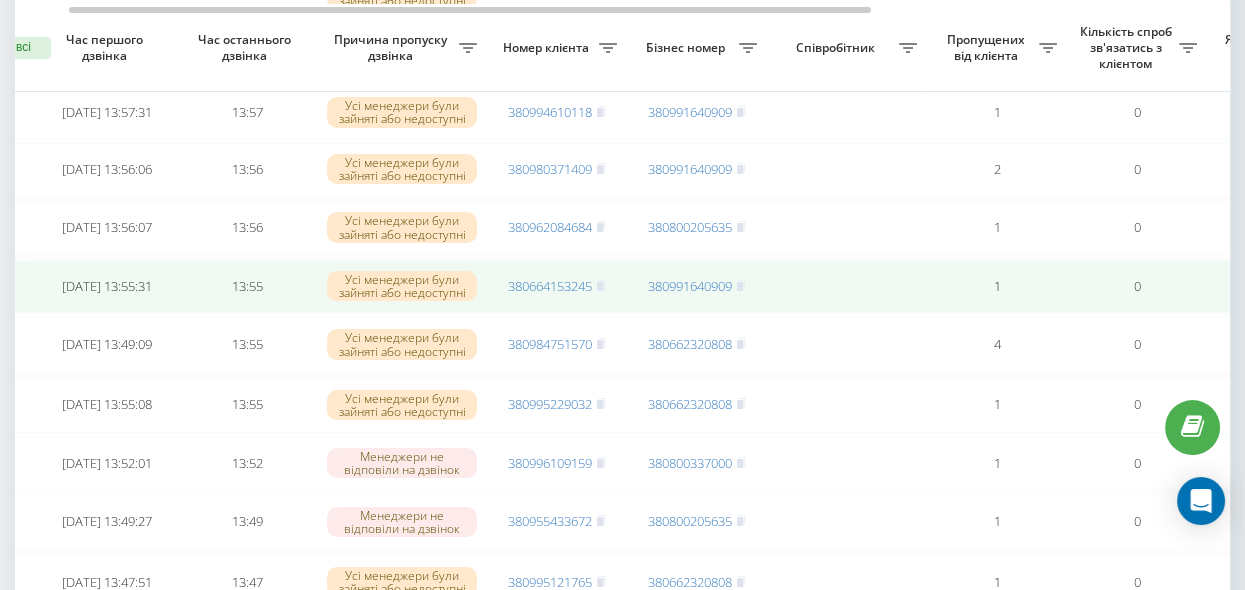 scroll, scrollTop: 272, scrollLeft: 0, axis: vertical 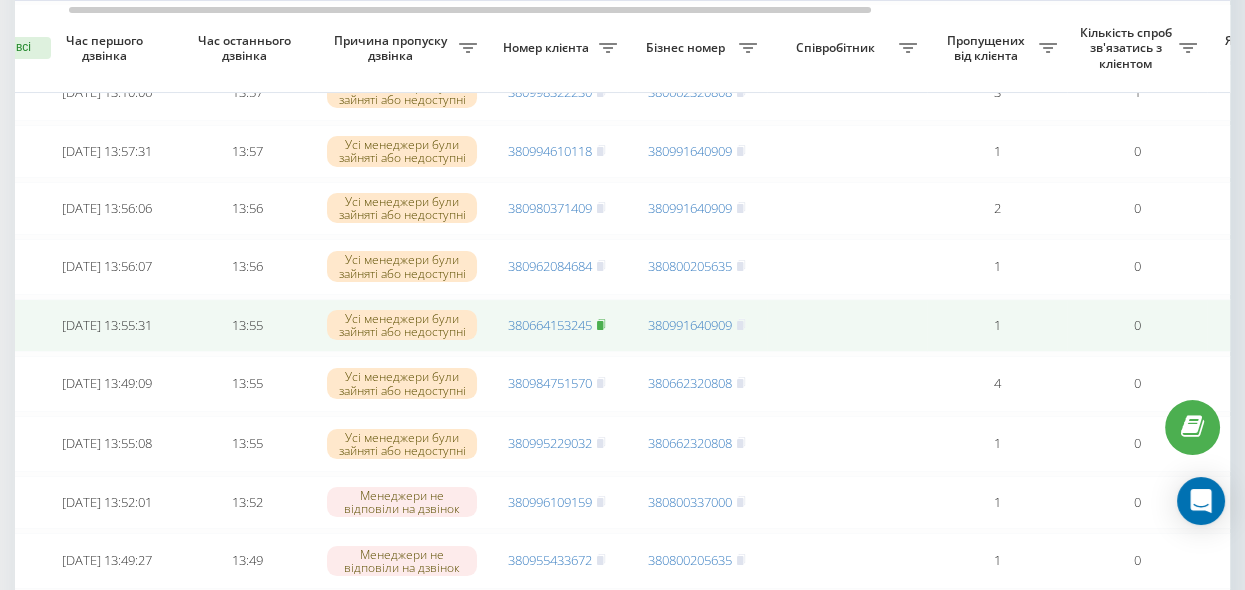 click 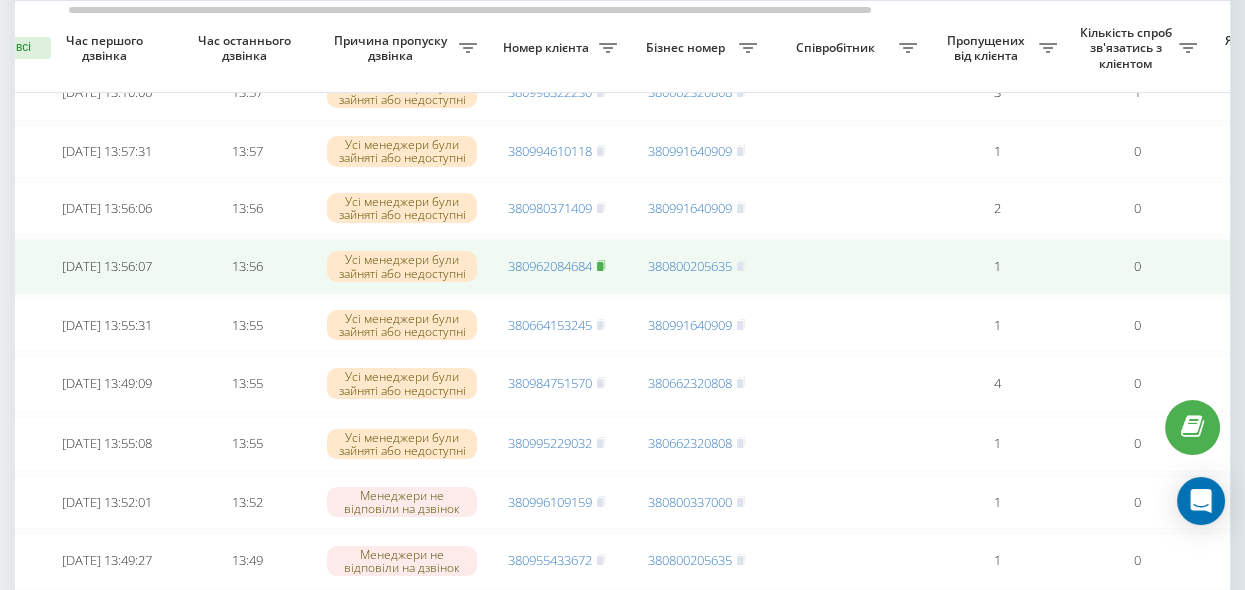 click 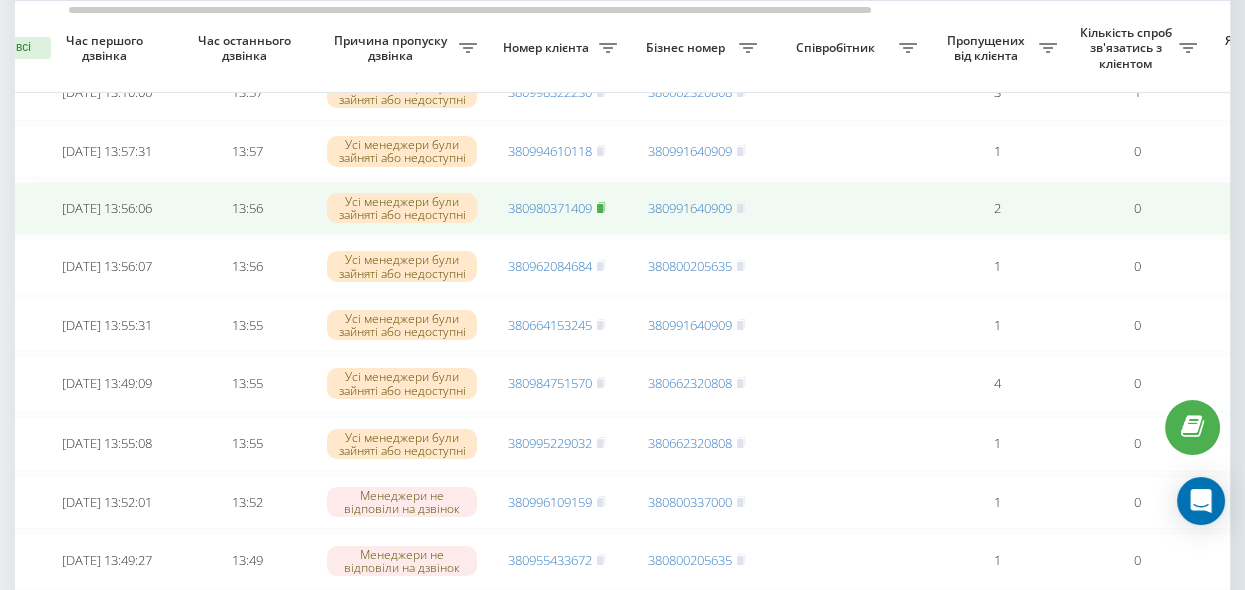 click 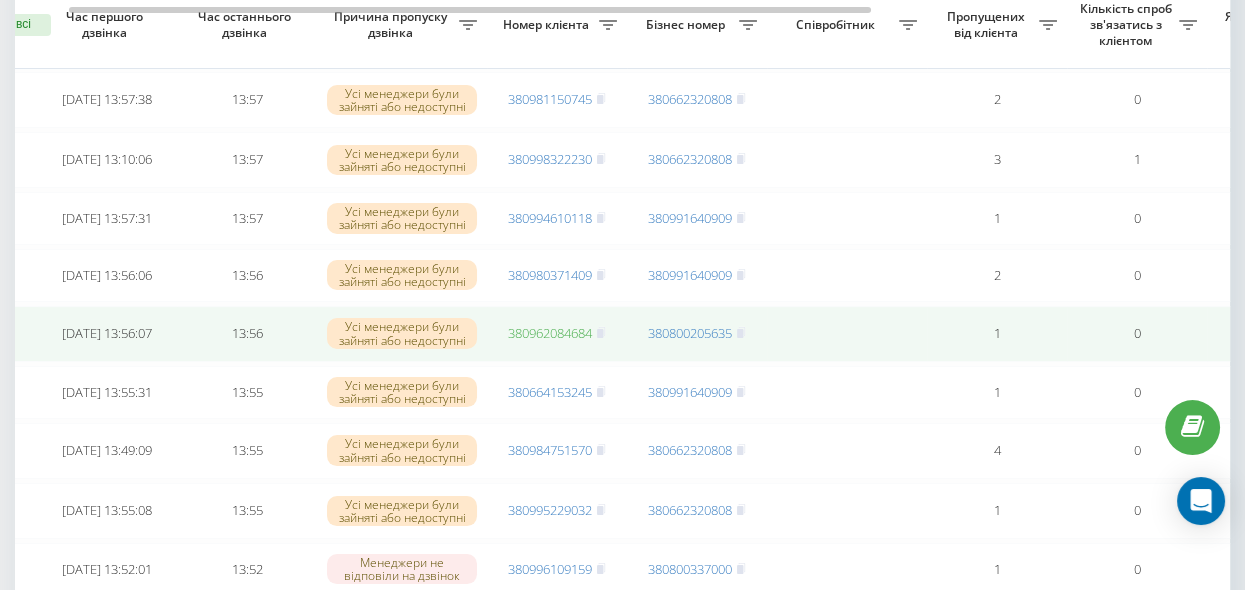 scroll, scrollTop: 182, scrollLeft: 0, axis: vertical 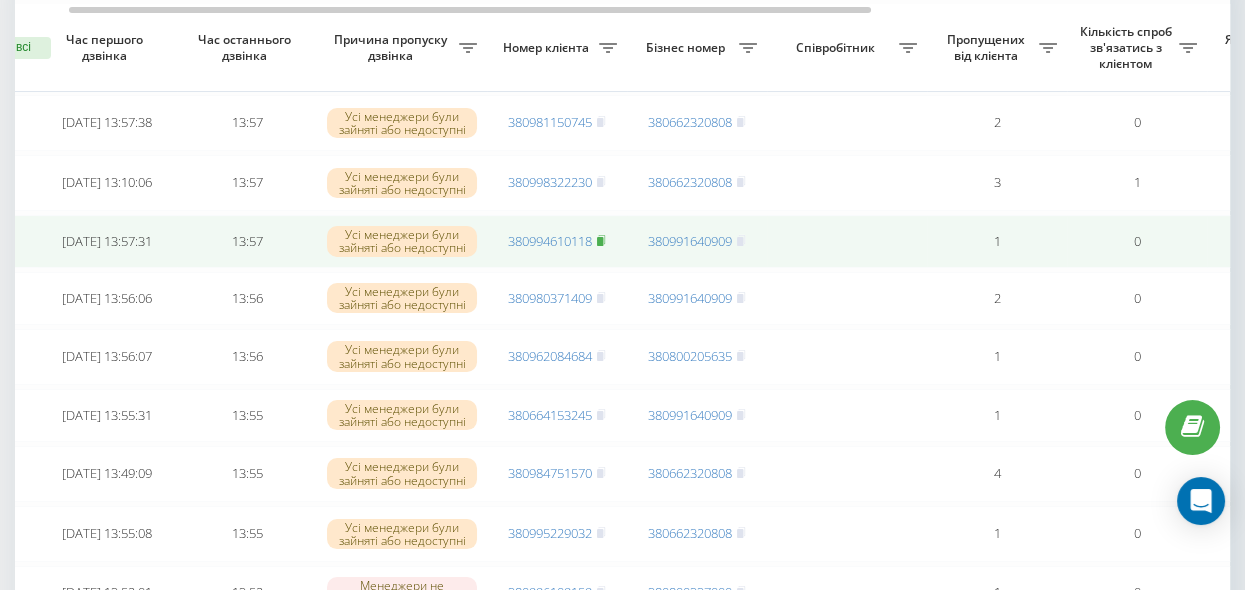 click 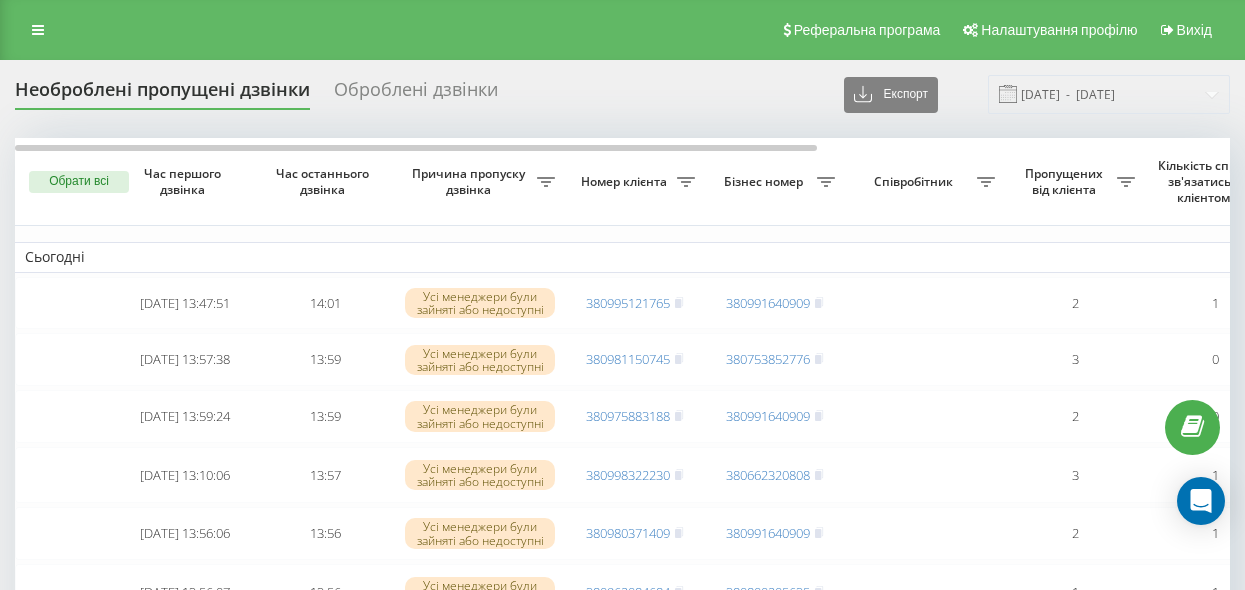 scroll, scrollTop: 0, scrollLeft: 0, axis: both 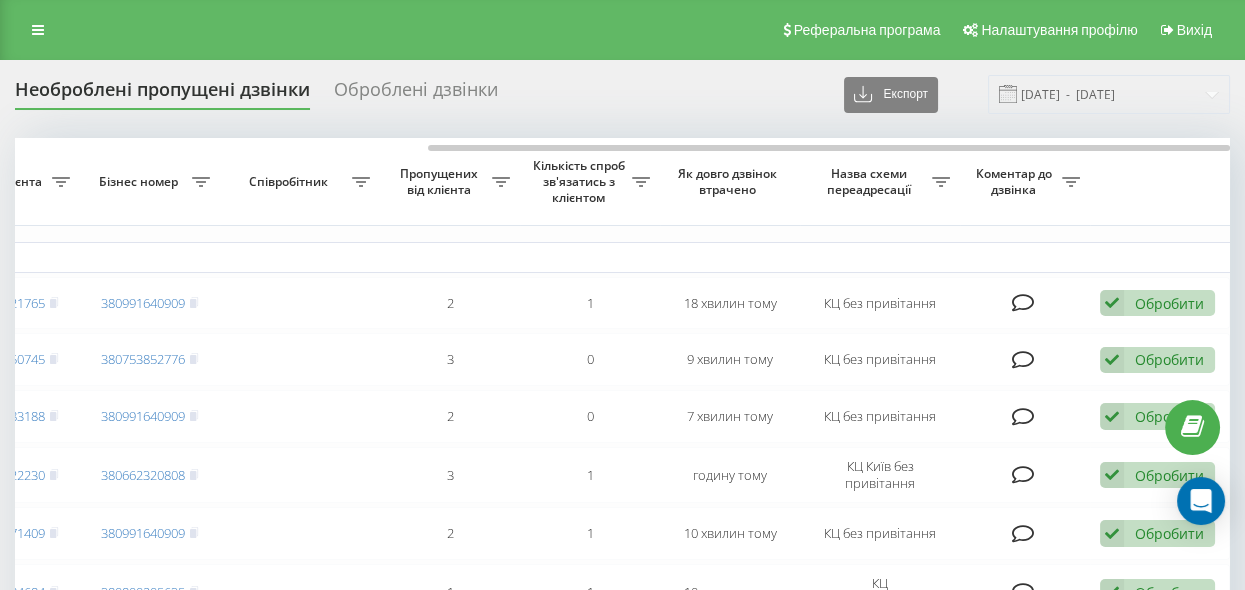 drag, startPoint x: 590, startPoint y: 142, endPoint x: 628, endPoint y: 158, distance: 41.231056 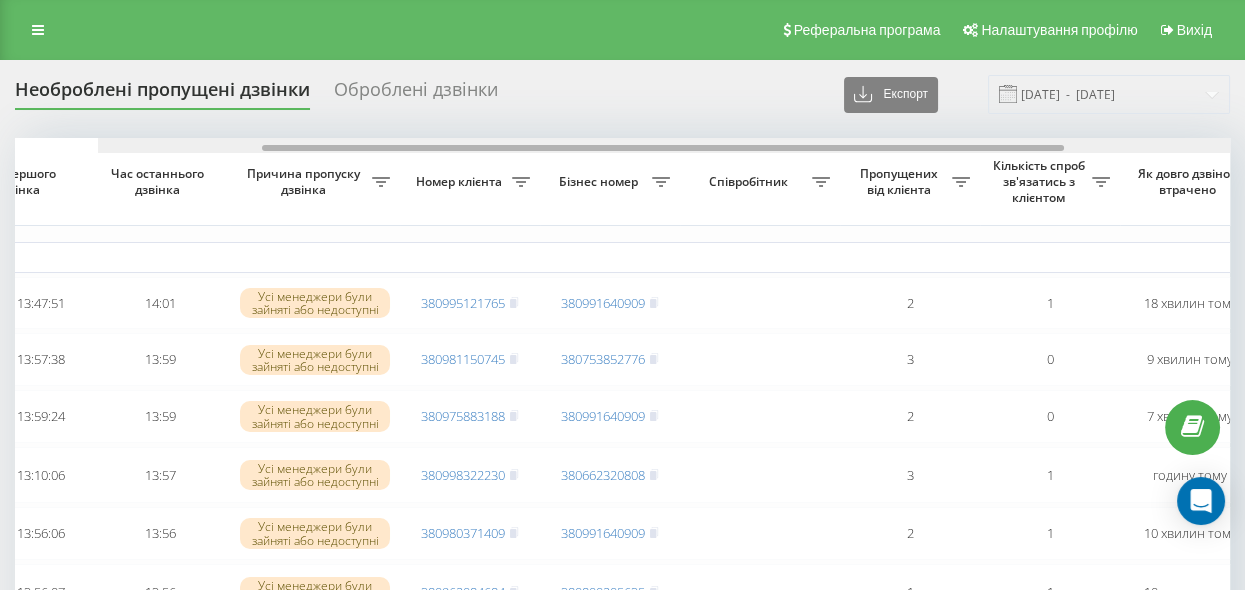 scroll, scrollTop: 0, scrollLeft: 160, axis: horizontal 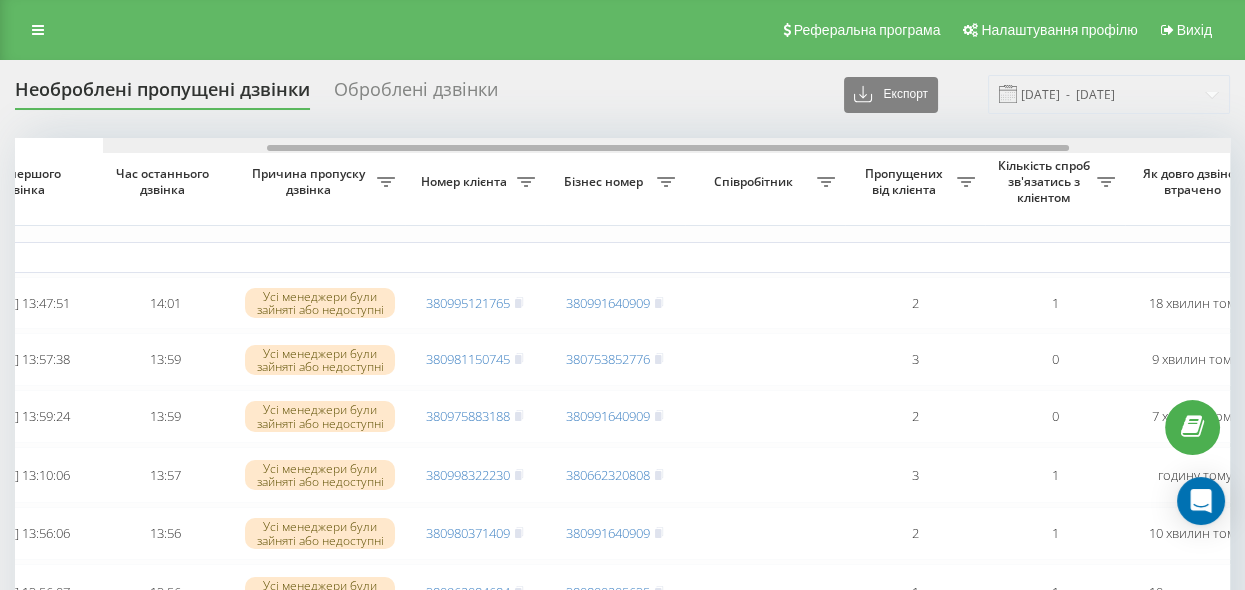 drag, startPoint x: 615, startPoint y: 144, endPoint x: 308, endPoint y: 190, distance: 310.42712 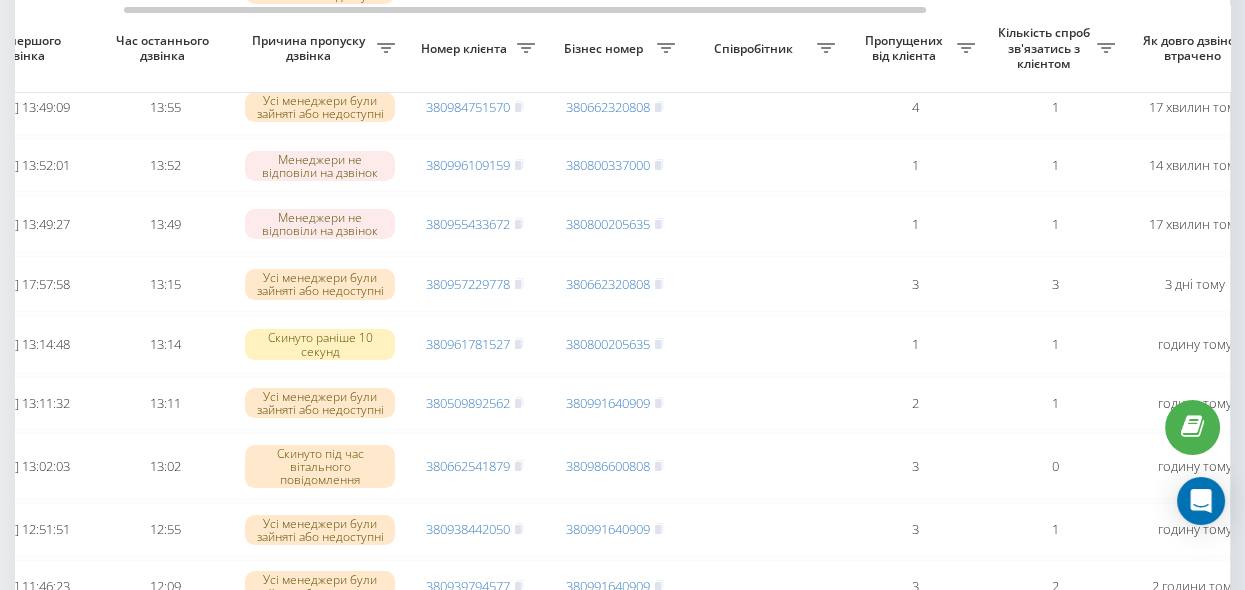 scroll, scrollTop: 636, scrollLeft: 0, axis: vertical 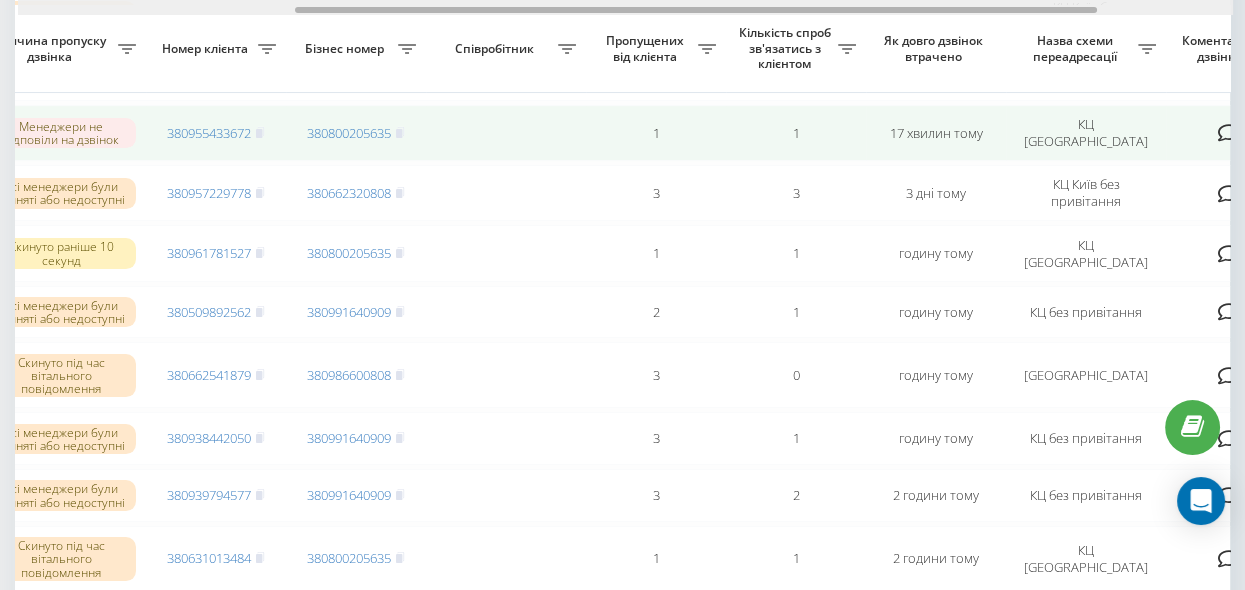 drag, startPoint x: 550, startPoint y: 9, endPoint x: 720, endPoint y: 120, distance: 203.02956 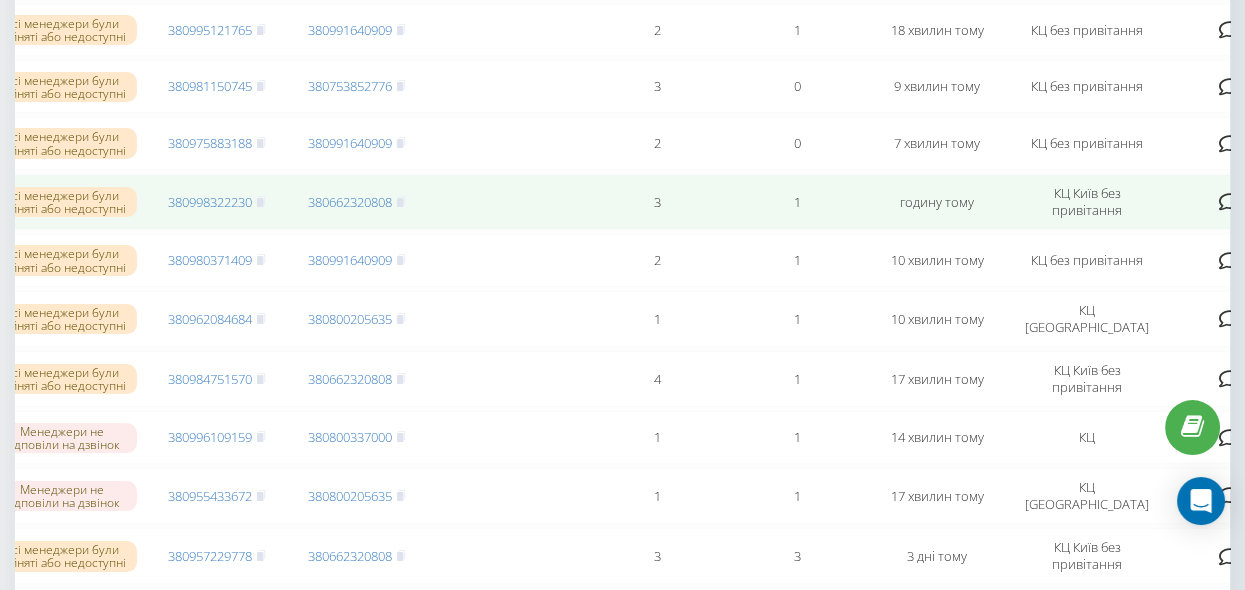 scroll, scrollTop: 0, scrollLeft: 0, axis: both 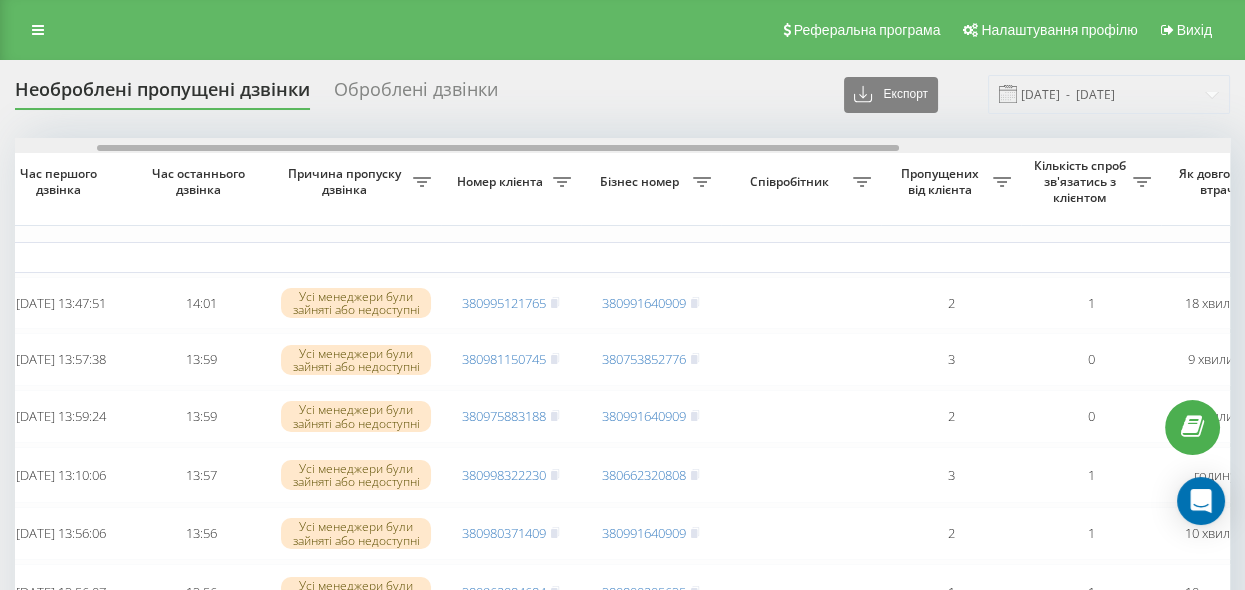 drag, startPoint x: 471, startPoint y: 145, endPoint x: 277, endPoint y: 162, distance: 194.74342 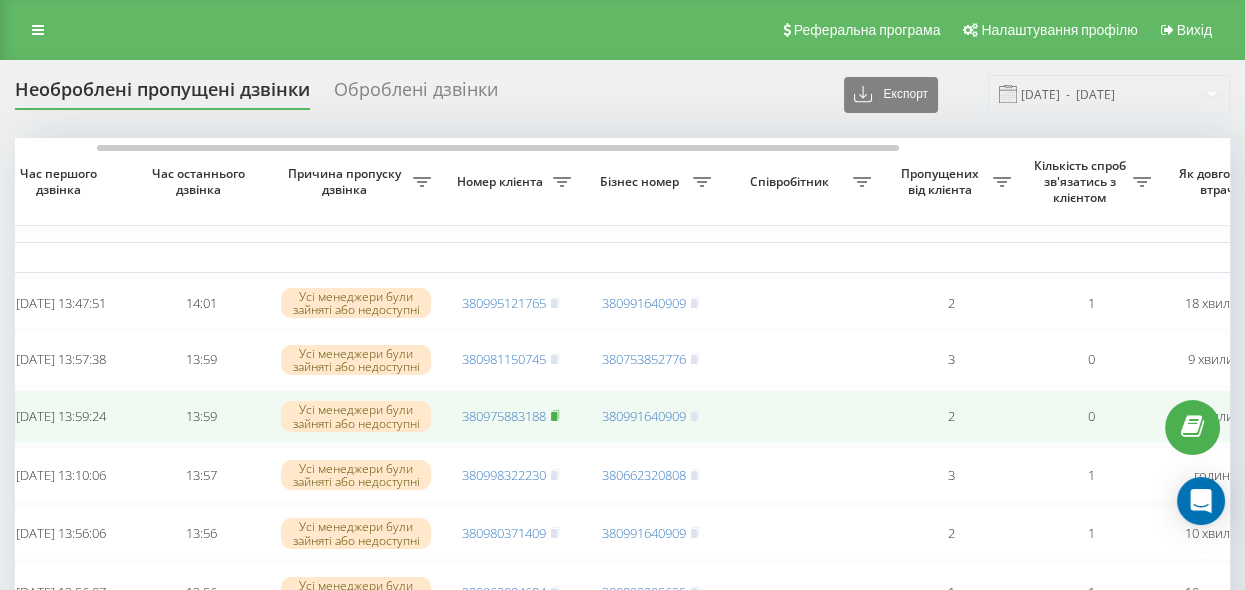 click 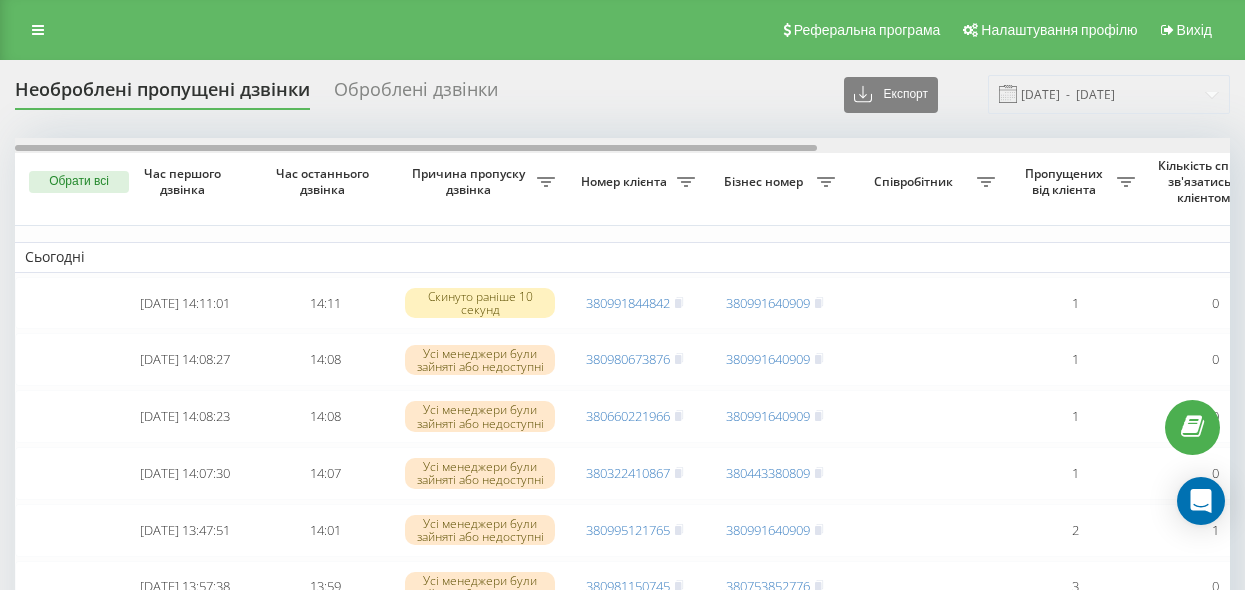 scroll, scrollTop: 0, scrollLeft: 0, axis: both 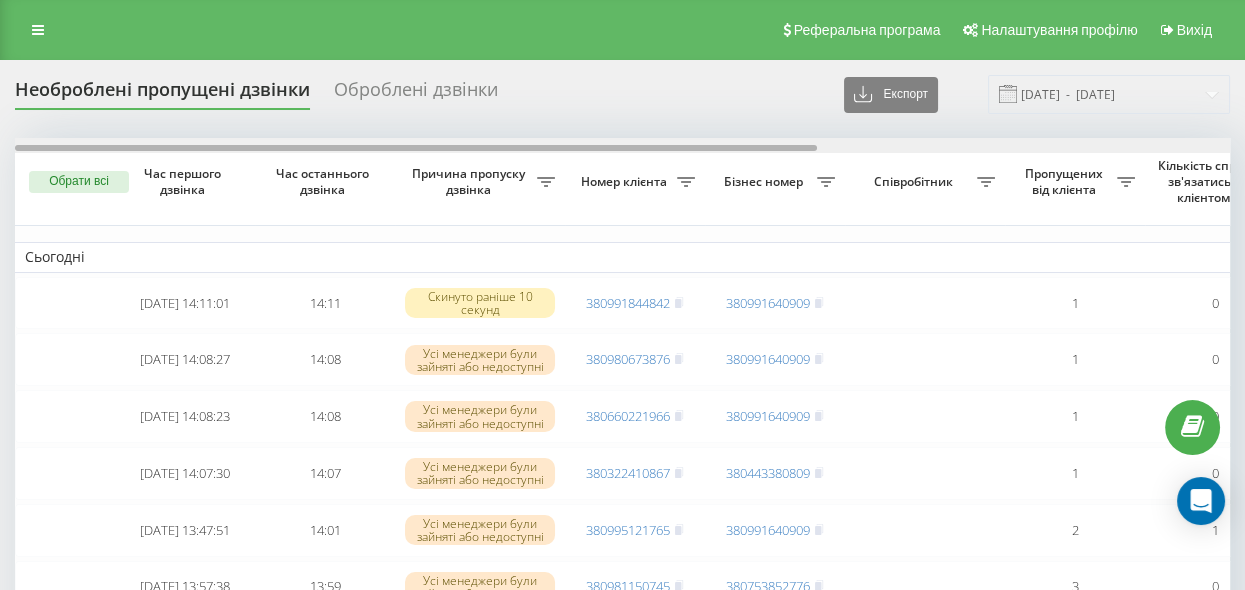 drag, startPoint x: 709, startPoint y: 144, endPoint x: 649, endPoint y: 173, distance: 66.64083 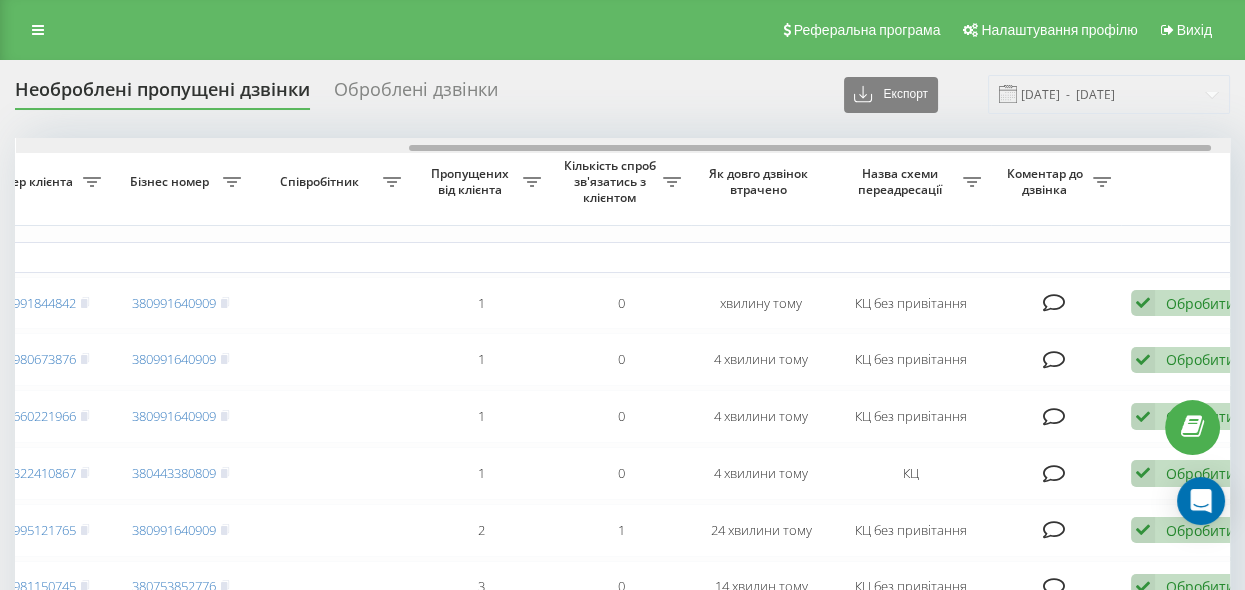 scroll, scrollTop: 0, scrollLeft: 596, axis: horizontal 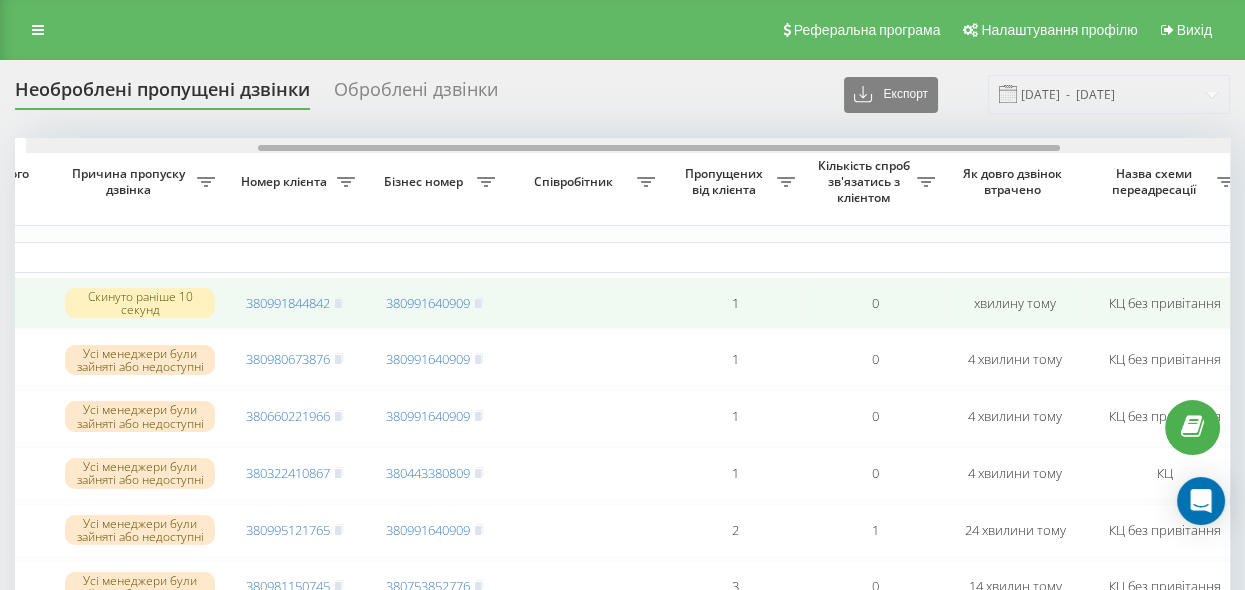 drag, startPoint x: 522, startPoint y: 143, endPoint x: 716, endPoint y: 279, distance: 236.92192 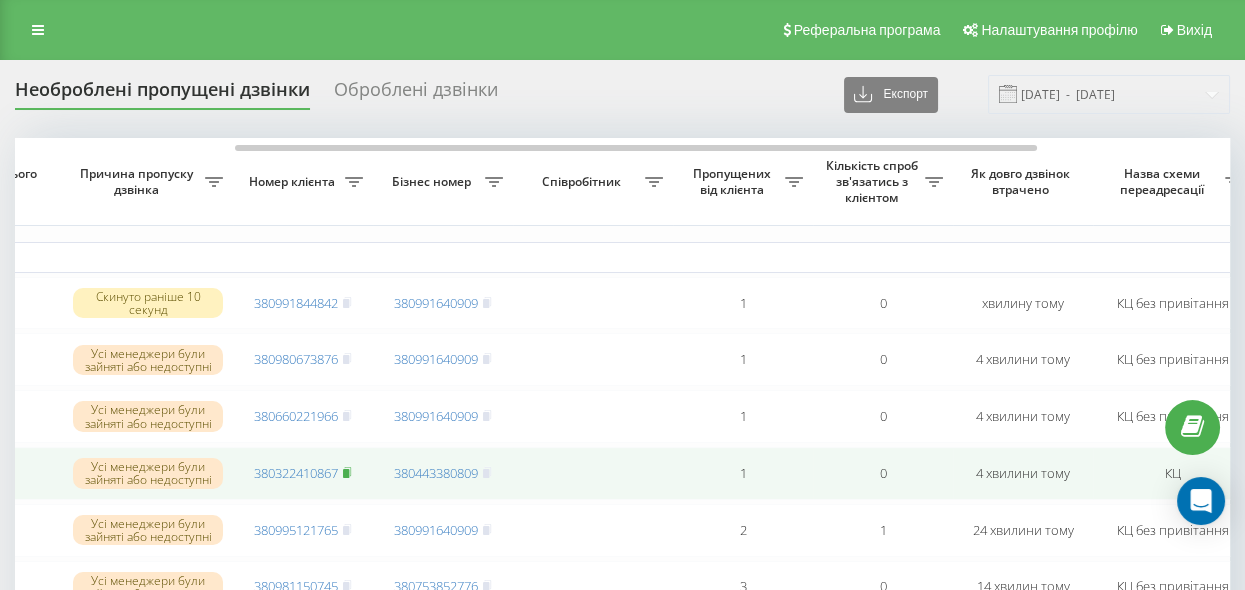 click 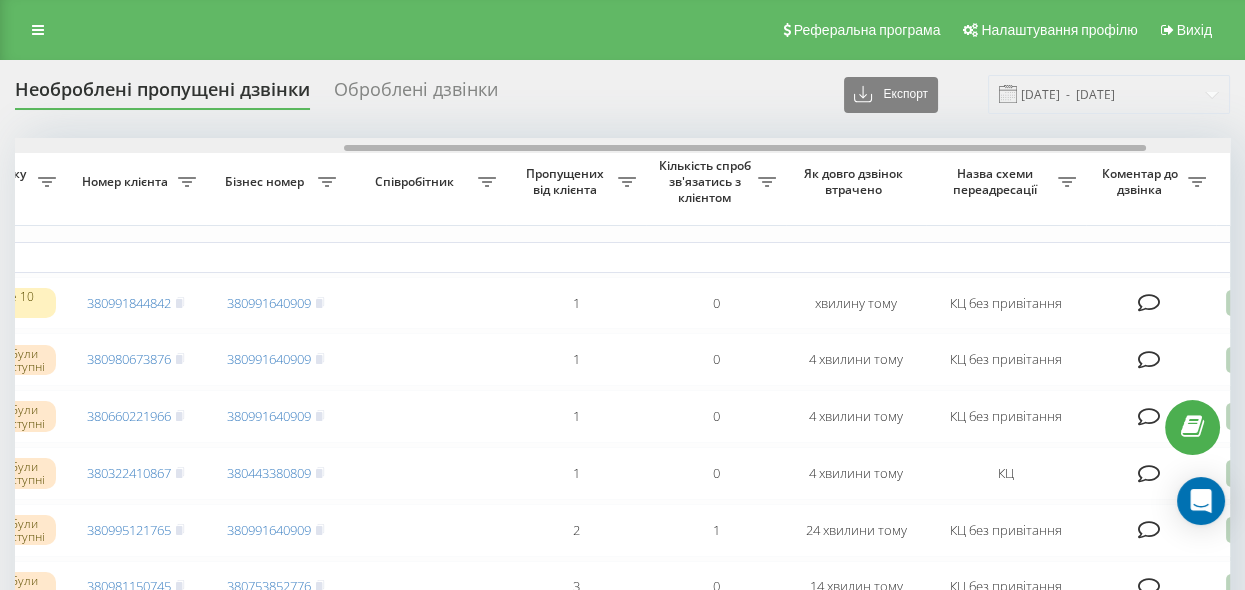 scroll, scrollTop: 0, scrollLeft: 625, axis: horizontal 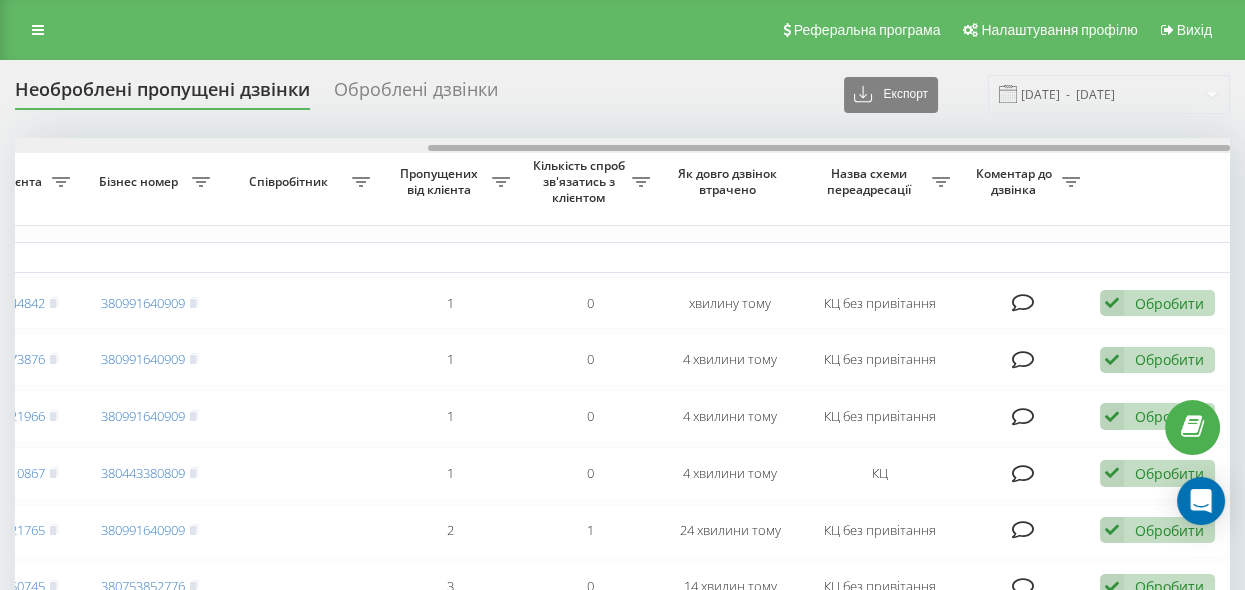 drag, startPoint x: 267, startPoint y: 146, endPoint x: 654, endPoint y: 228, distance: 395.59195 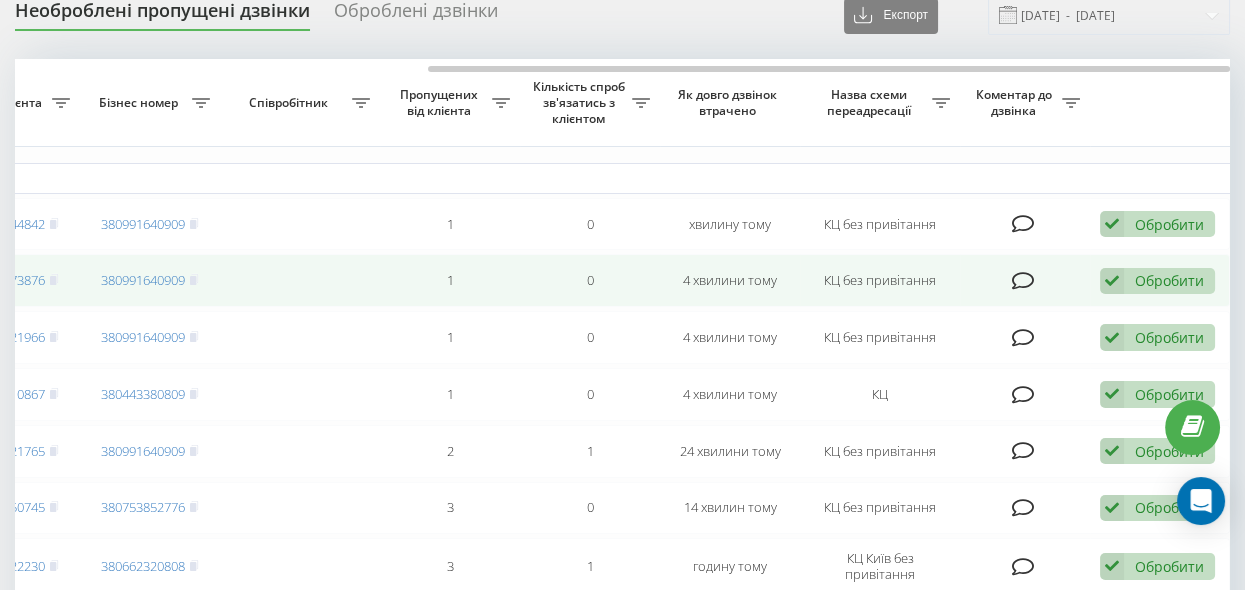 scroll, scrollTop: 91, scrollLeft: 0, axis: vertical 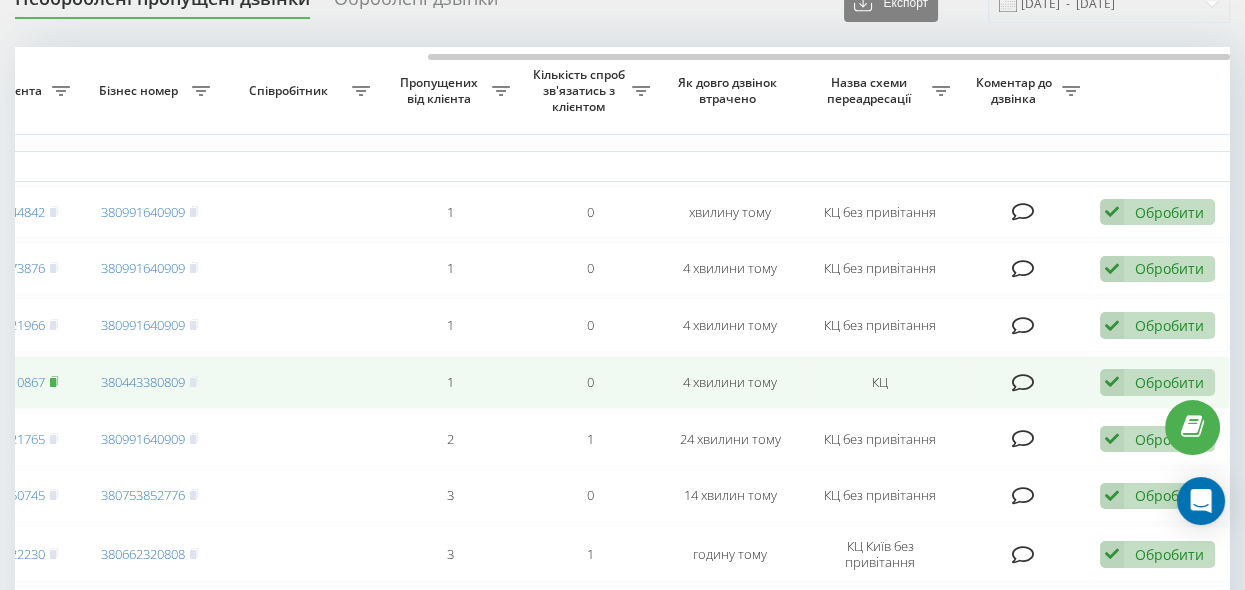 click 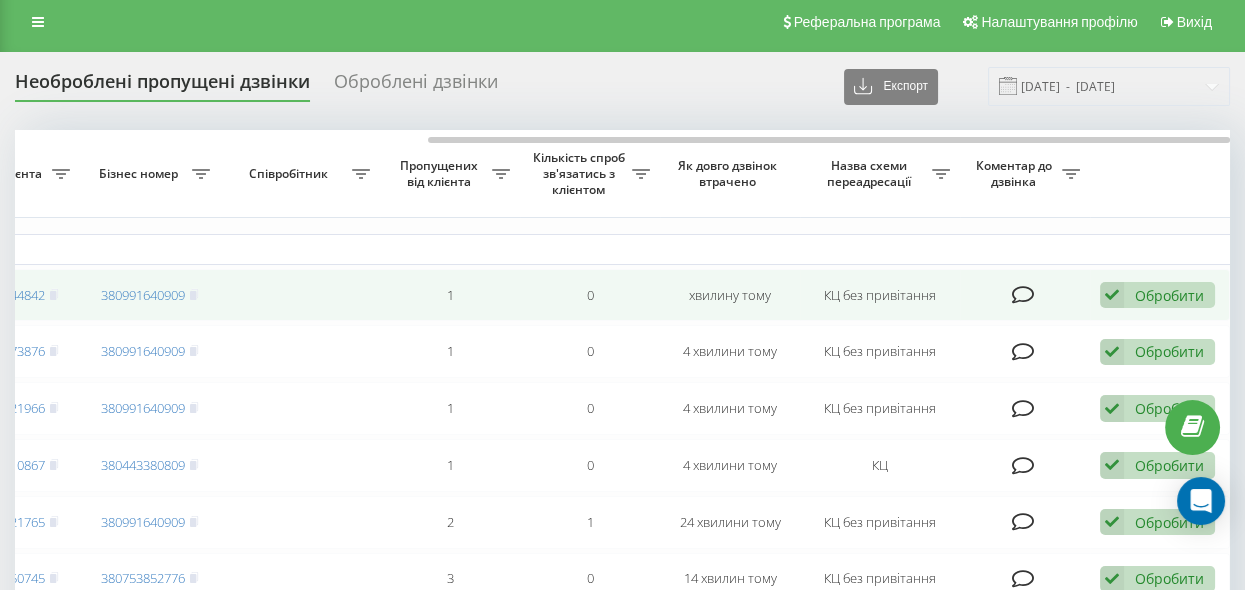 scroll, scrollTop: 0, scrollLeft: 0, axis: both 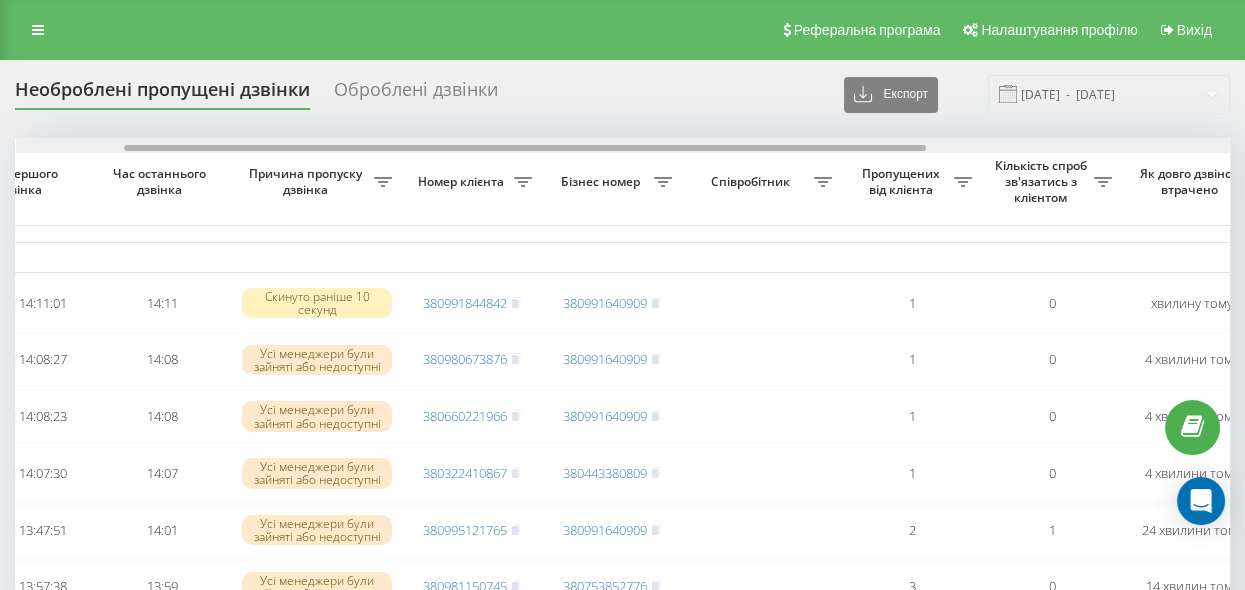 drag, startPoint x: 531, startPoint y: 145, endPoint x: 226, endPoint y: 150, distance: 305.041 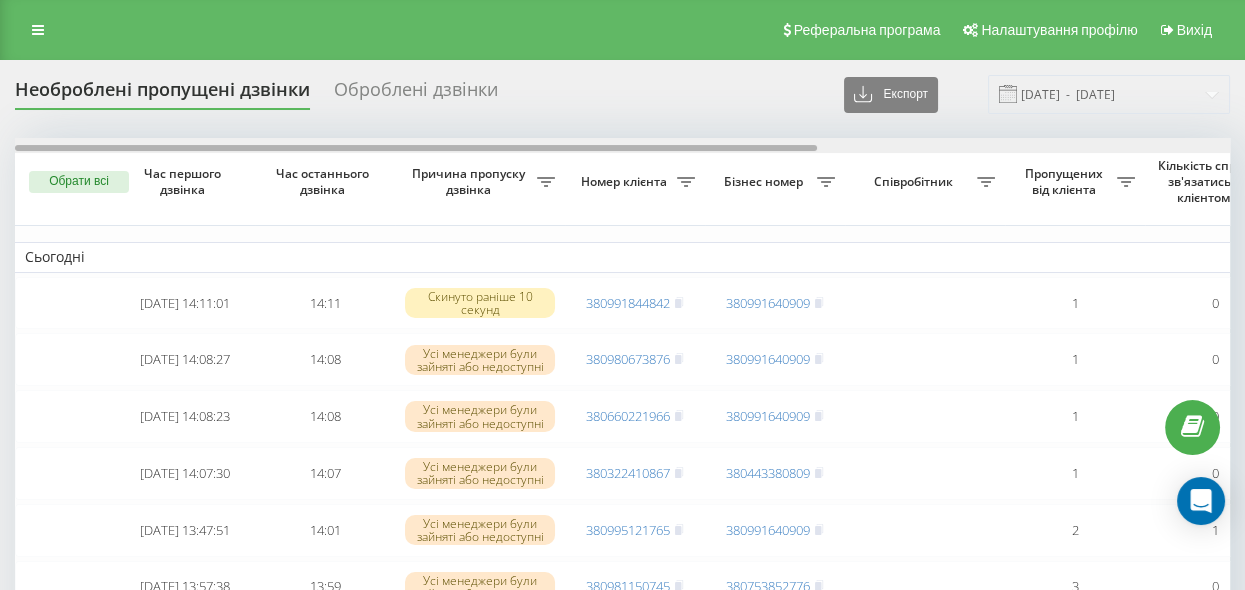 click at bounding box center [622, 145] 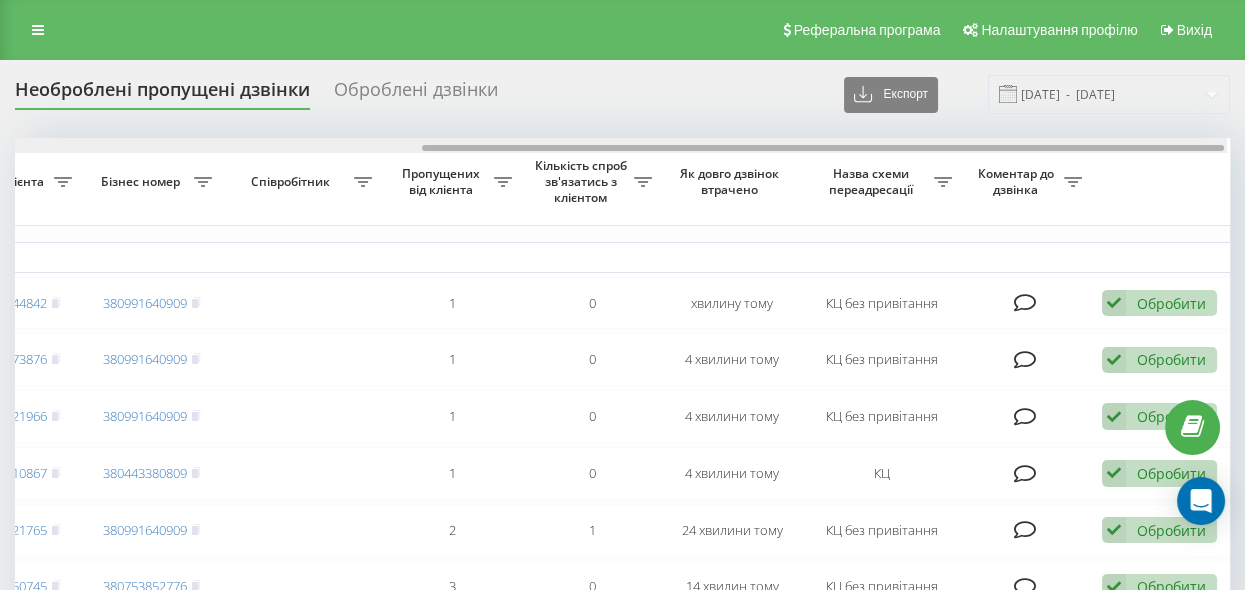 scroll, scrollTop: 0, scrollLeft: 625, axis: horizontal 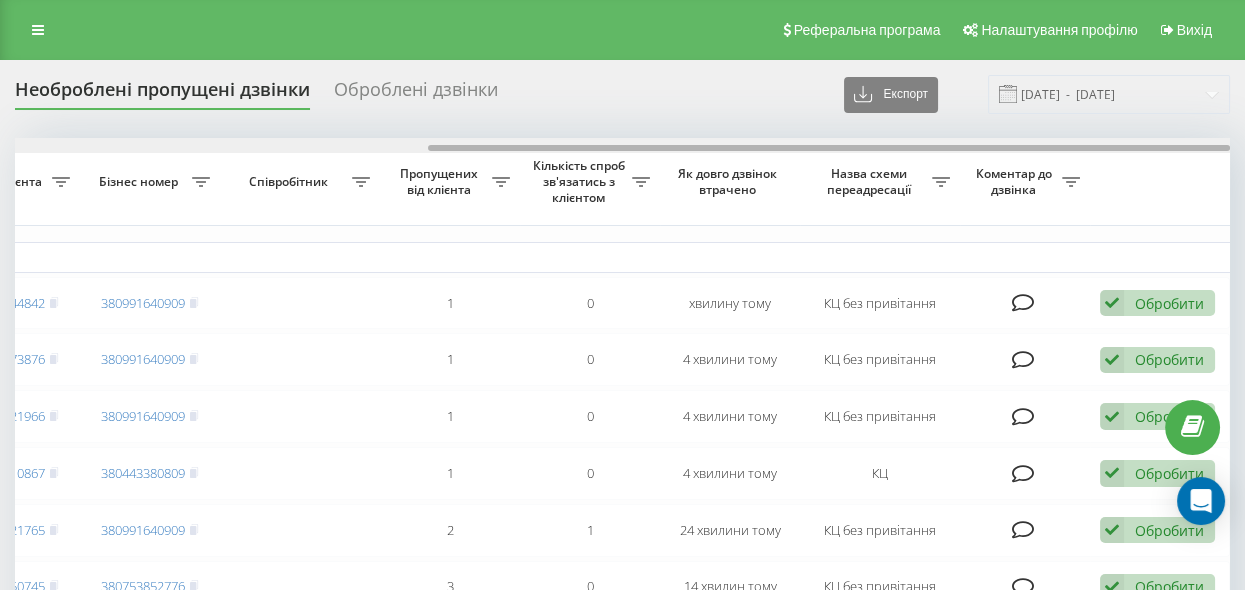 drag, startPoint x: 457, startPoint y: 146, endPoint x: 533, endPoint y: 236, distance: 117.79643 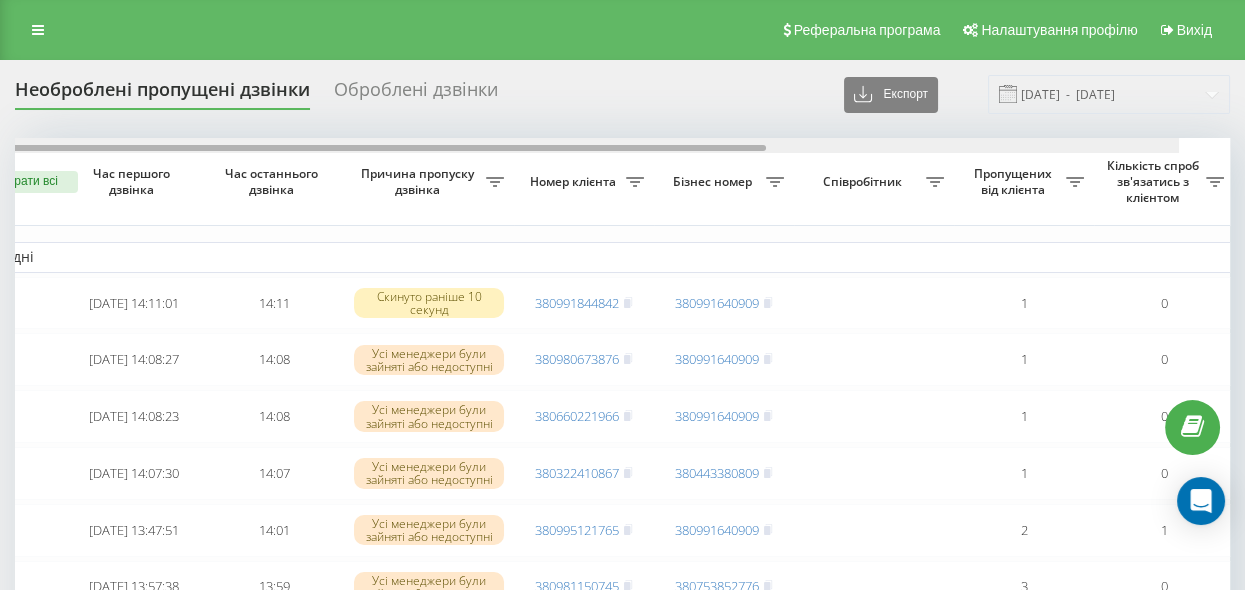 scroll, scrollTop: 0, scrollLeft: 0, axis: both 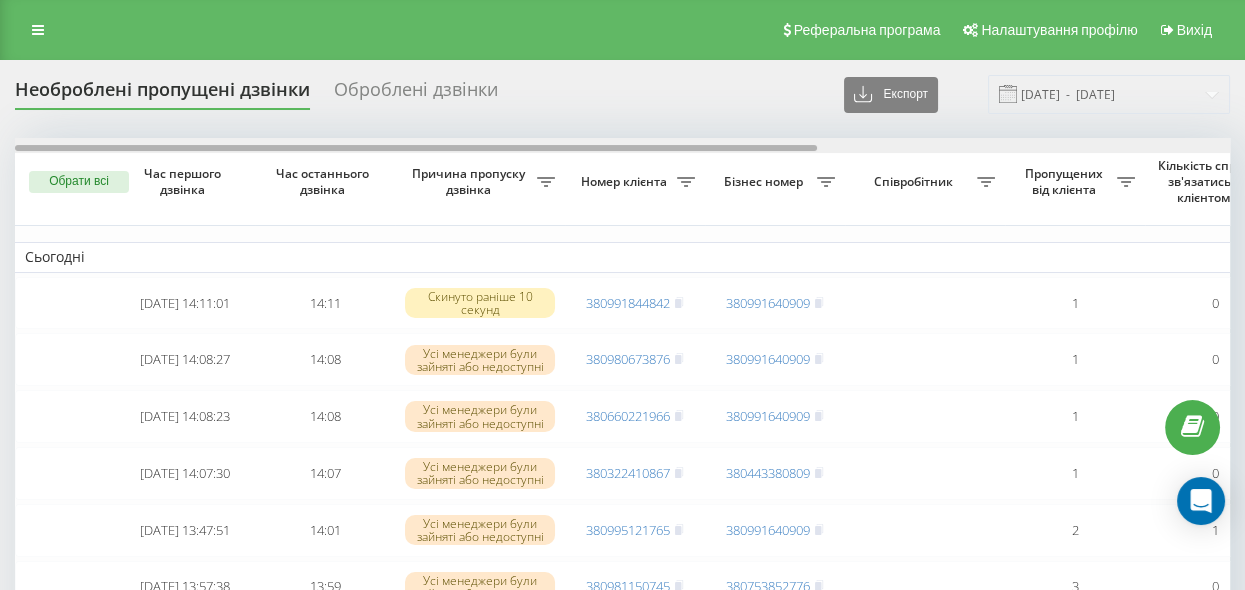 drag, startPoint x: 535, startPoint y: 148, endPoint x: 55, endPoint y: 190, distance: 481.83398 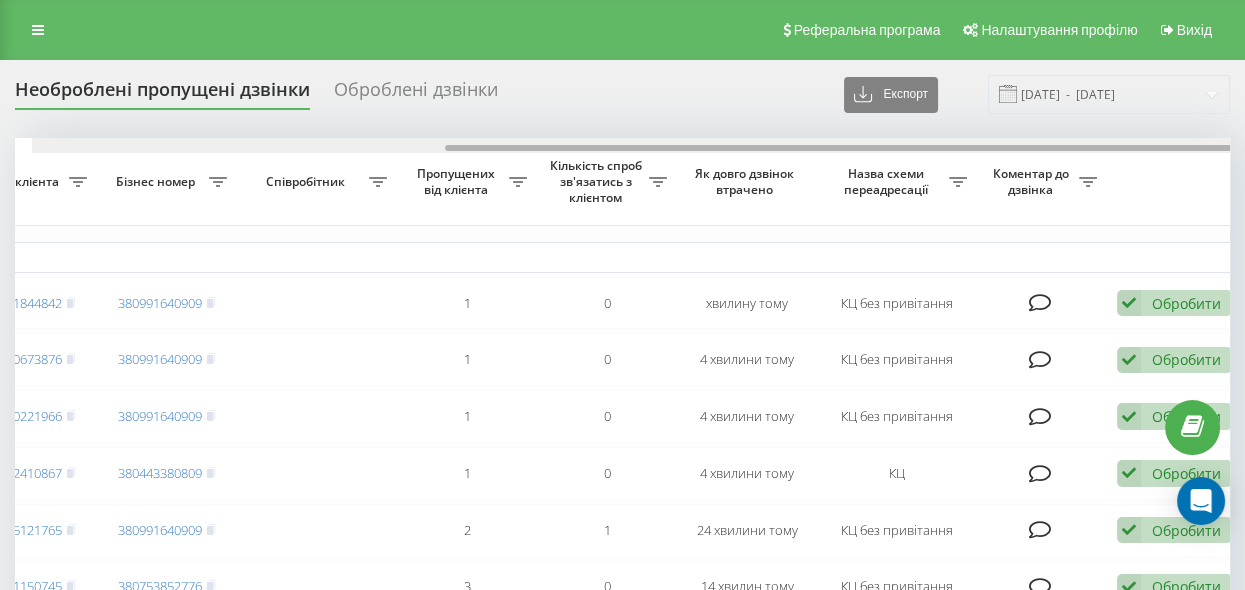 scroll, scrollTop: 0, scrollLeft: 625, axis: horizontal 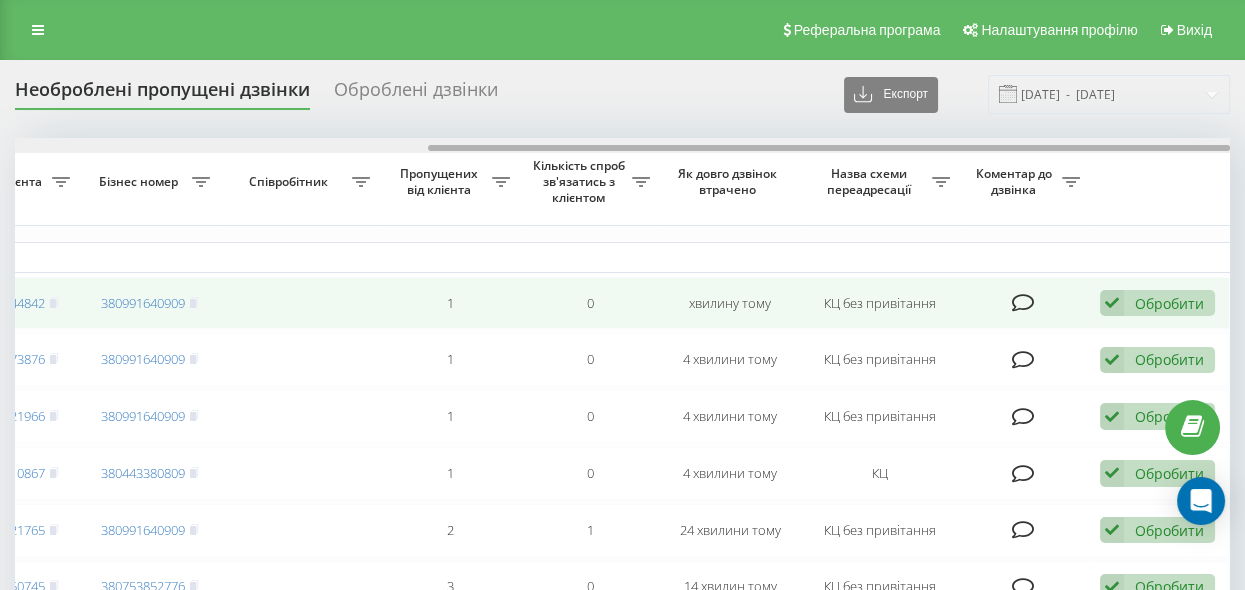 drag, startPoint x: 378, startPoint y: 148, endPoint x: 680, endPoint y: 281, distance: 329.98938 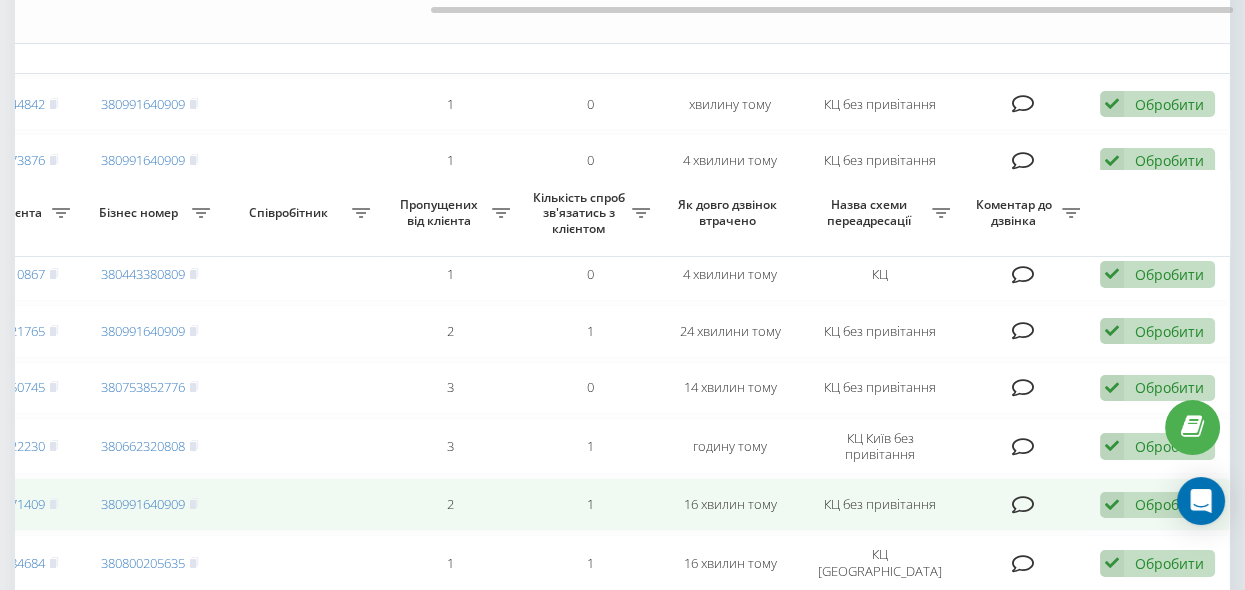 scroll, scrollTop: 364, scrollLeft: 0, axis: vertical 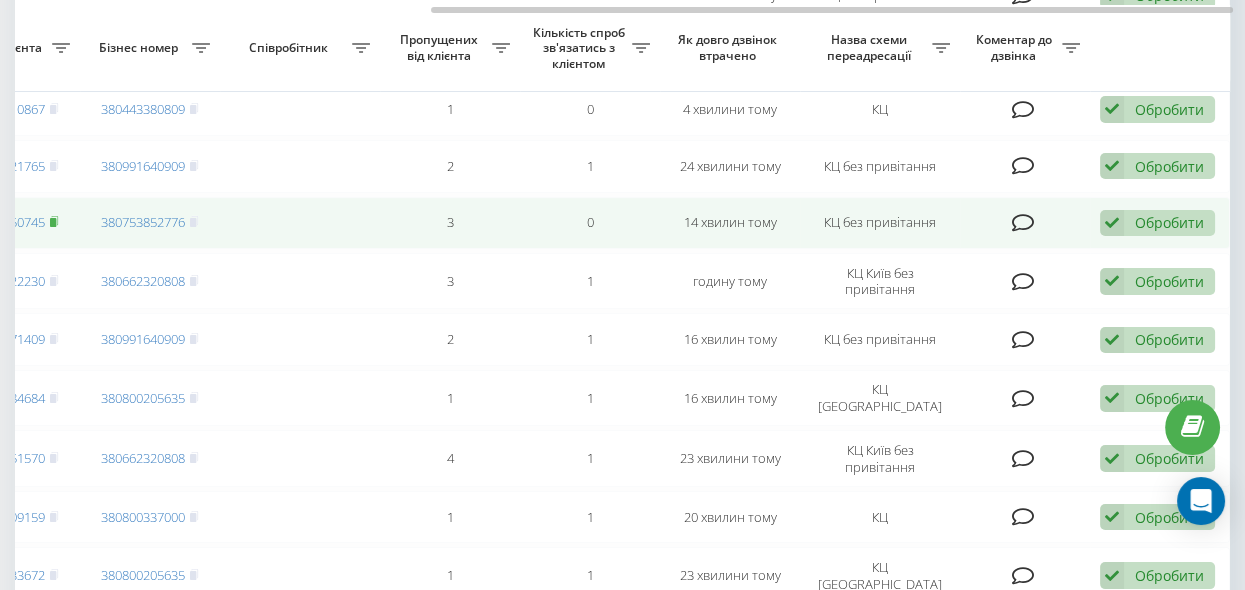 click 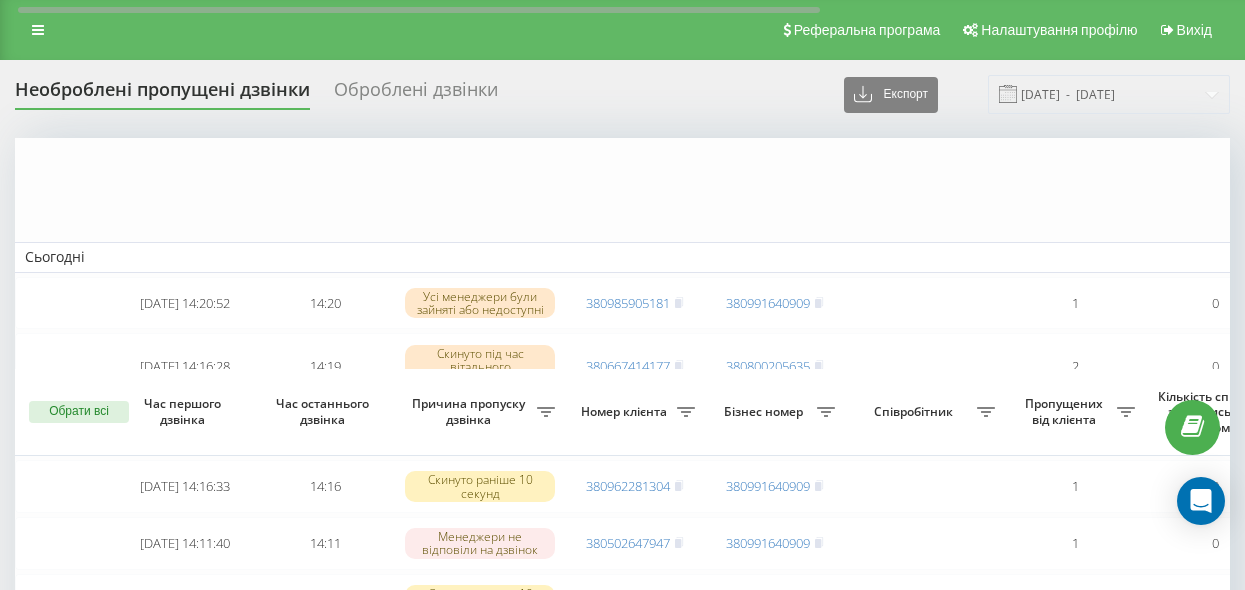 scroll, scrollTop: 364, scrollLeft: 0, axis: vertical 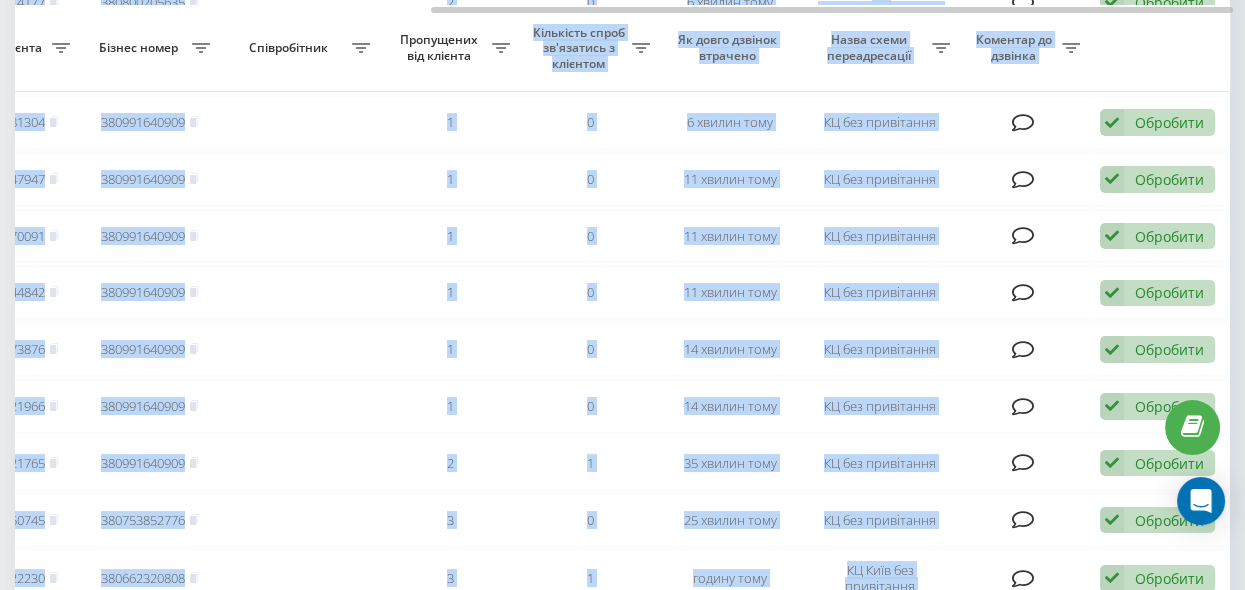 drag, startPoint x: 474, startPoint y: 5, endPoint x: 527, endPoint y: 21, distance: 55.362442 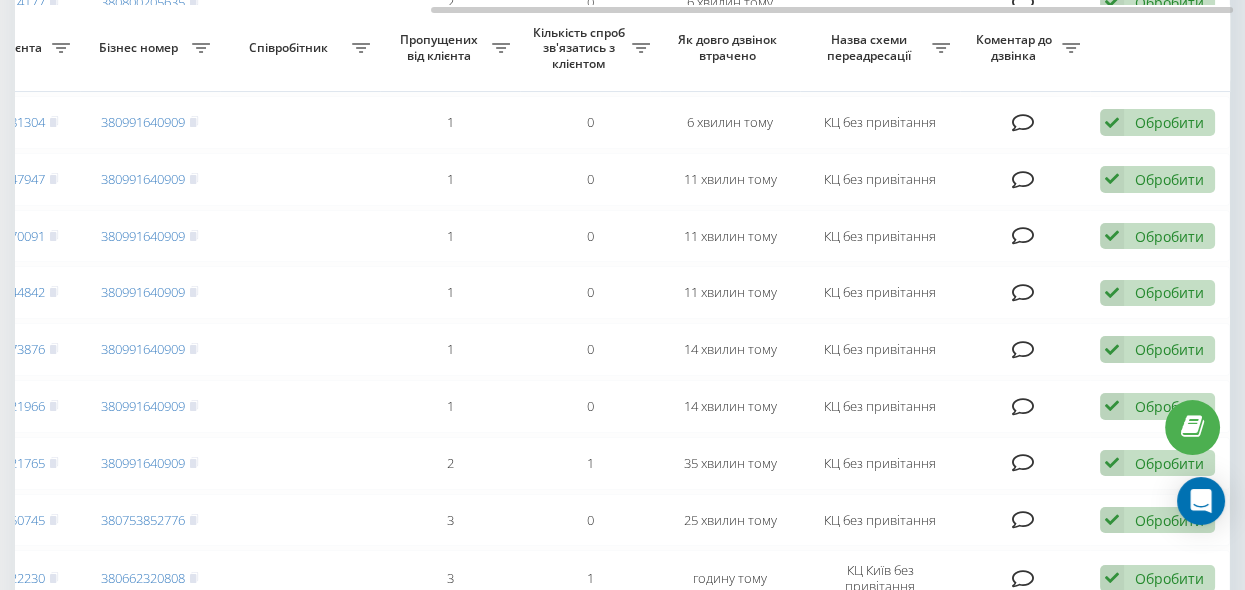 click on "Пропущених від клієнта" at bounding box center (450, 49) 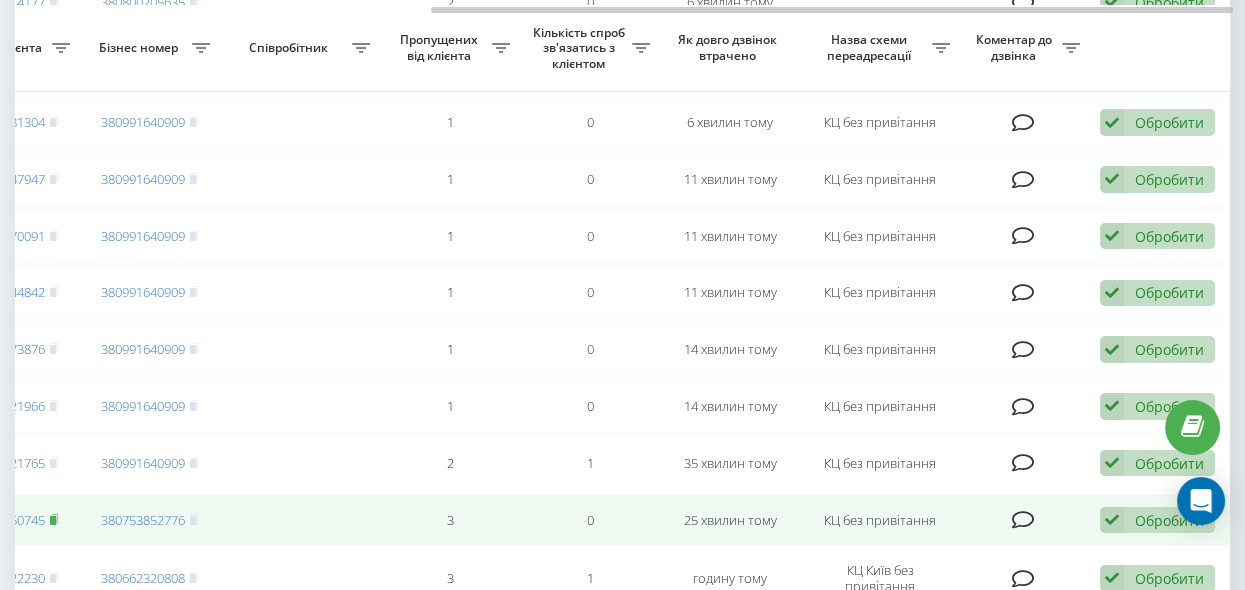 click 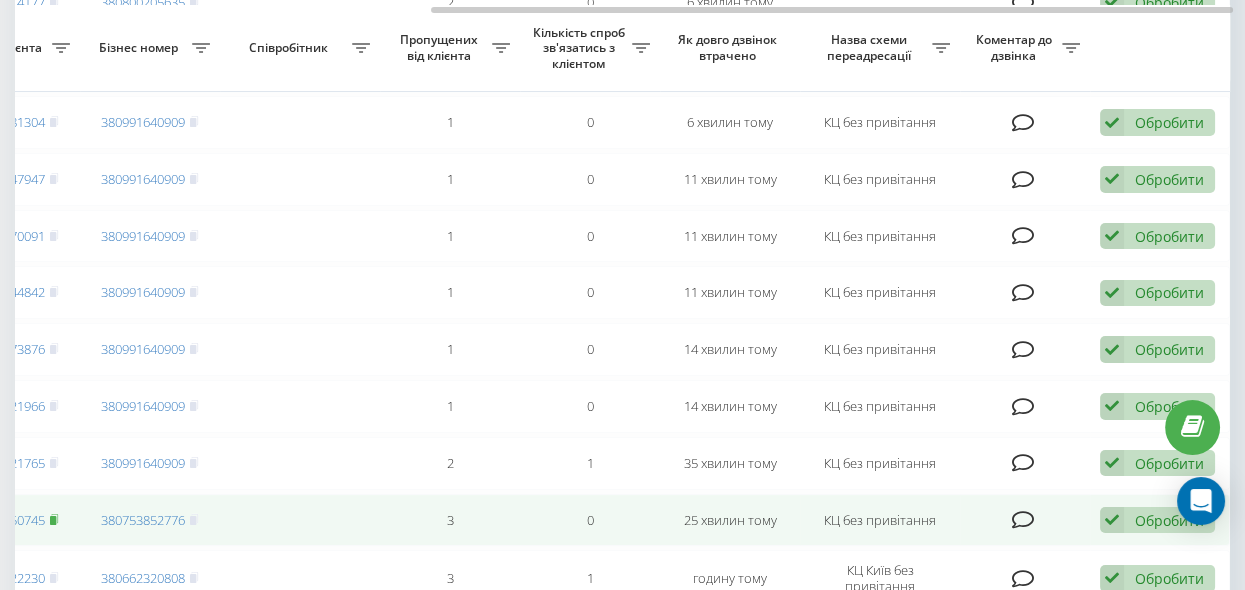 click 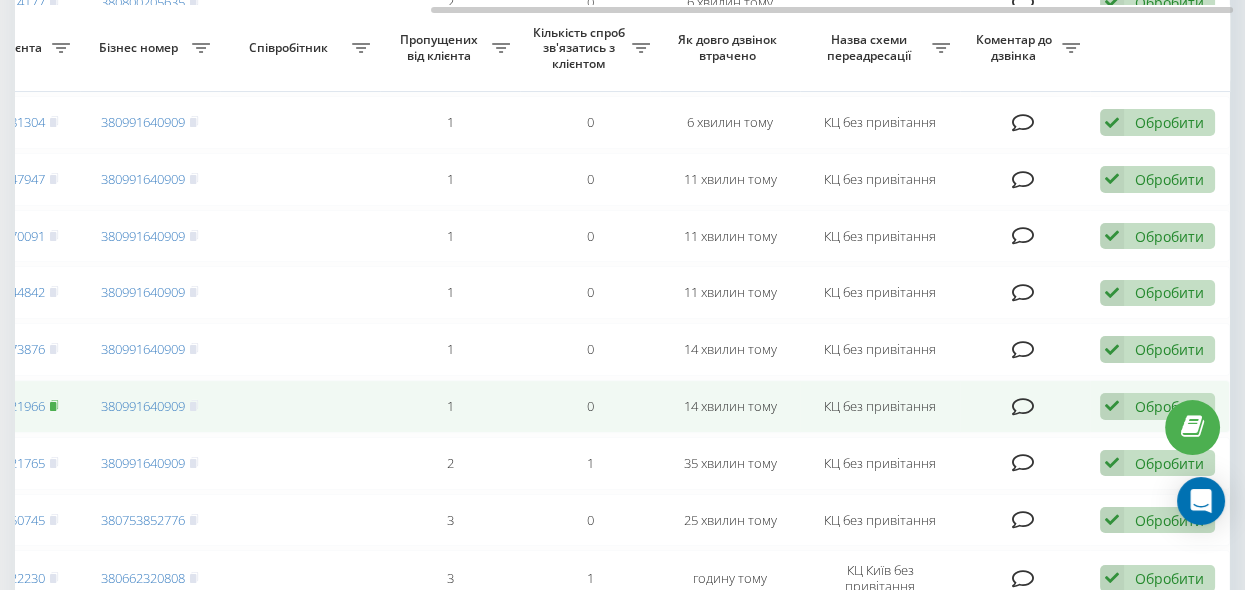 click 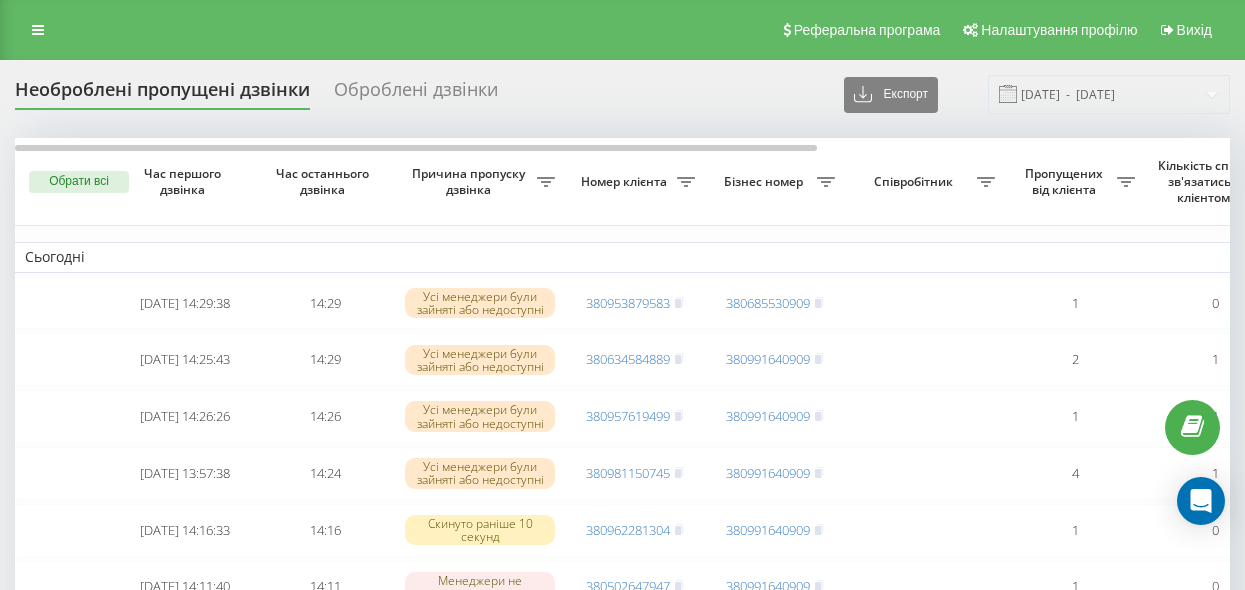 scroll, scrollTop: 0, scrollLeft: 0, axis: both 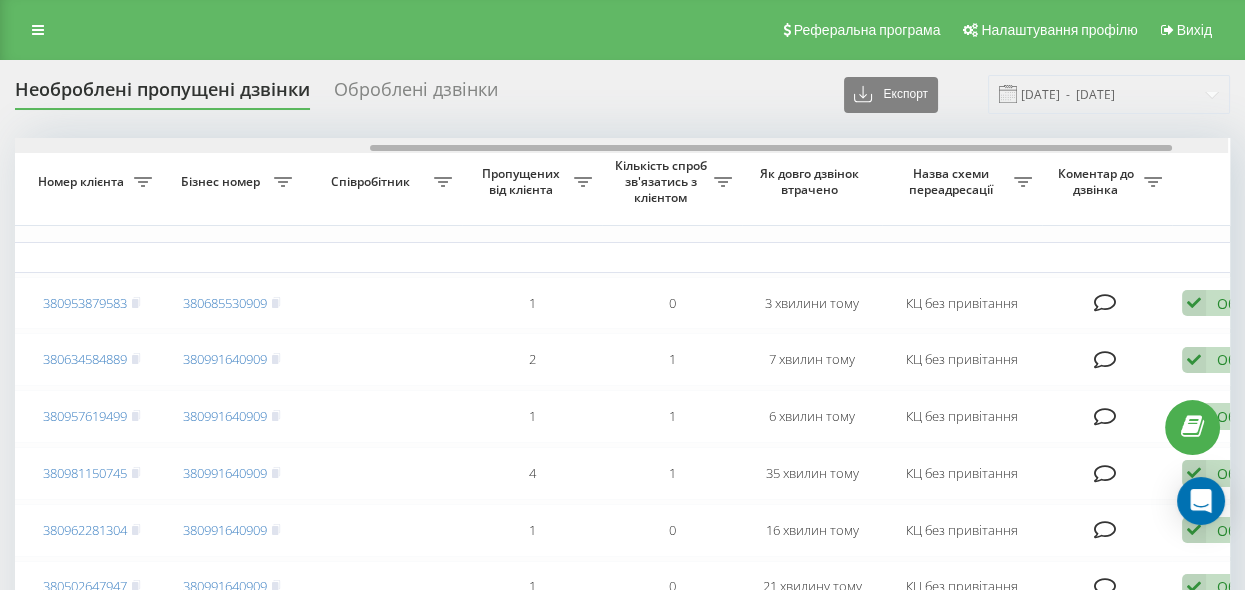 drag, startPoint x: 374, startPoint y: 146, endPoint x: 733, endPoint y: 216, distance: 365.76086 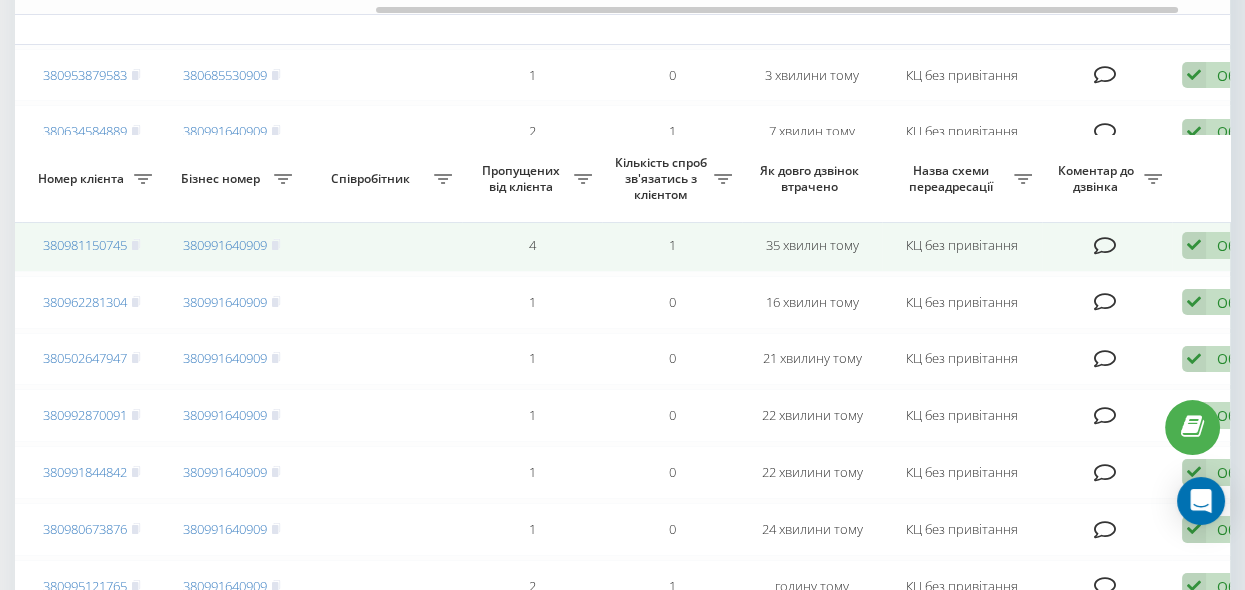scroll, scrollTop: 363, scrollLeft: 0, axis: vertical 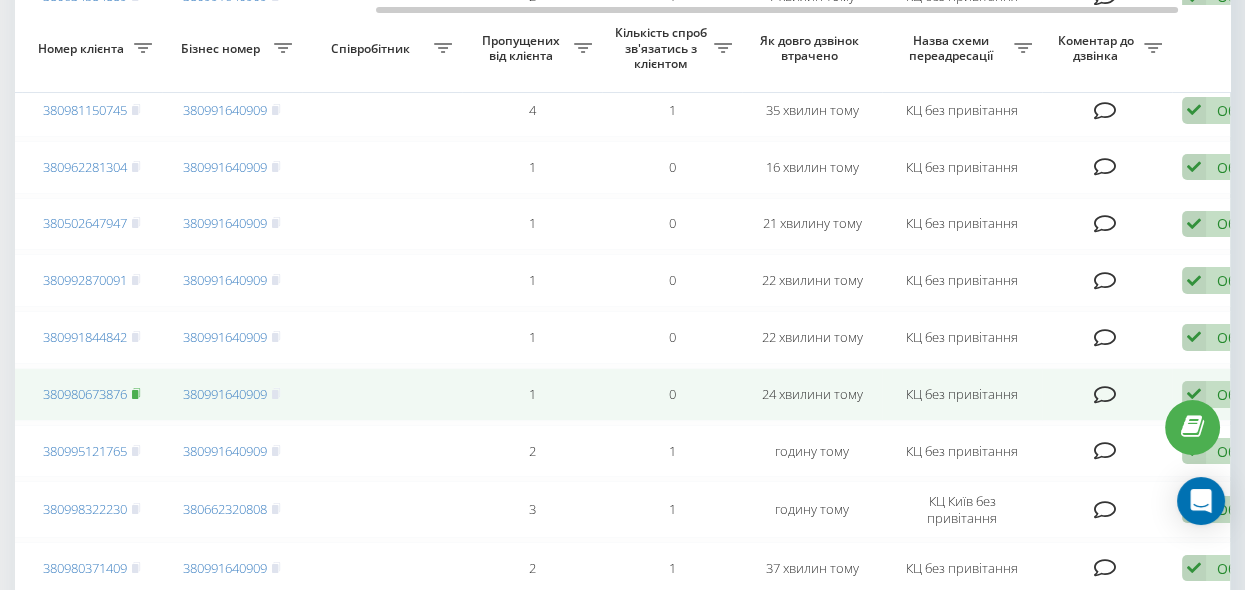 click 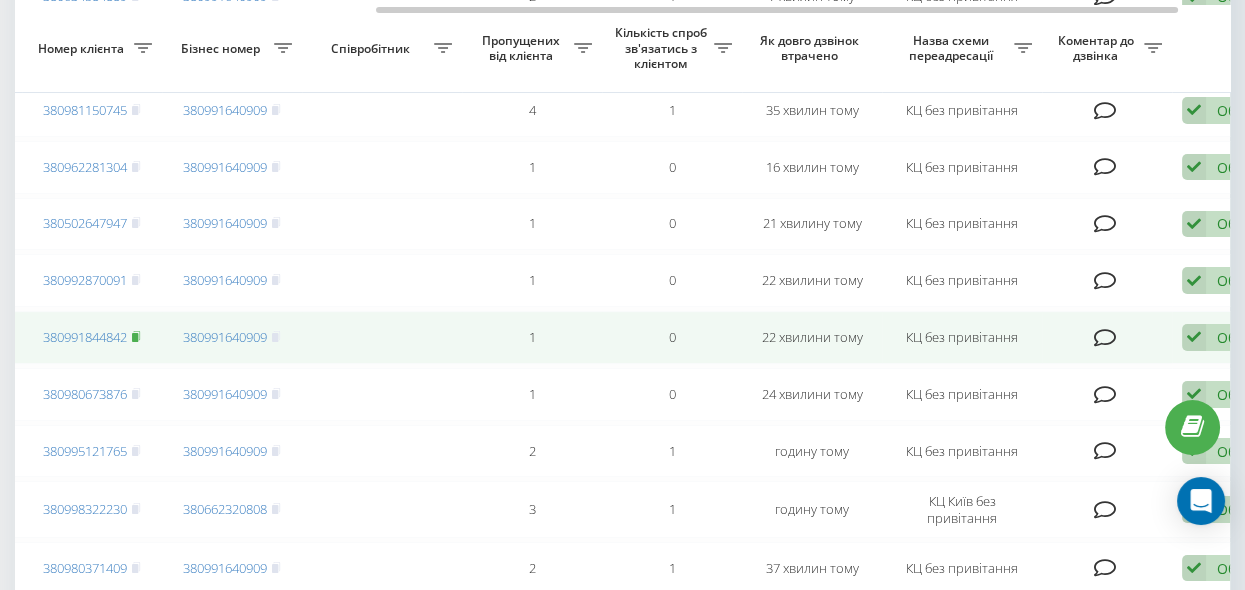 click 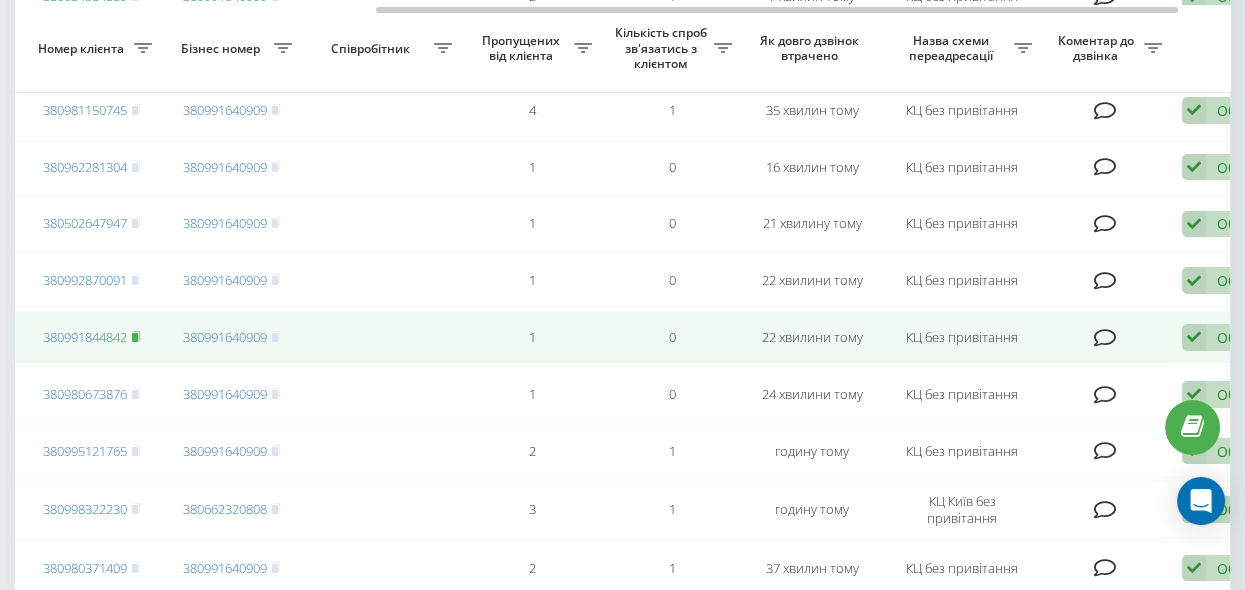click 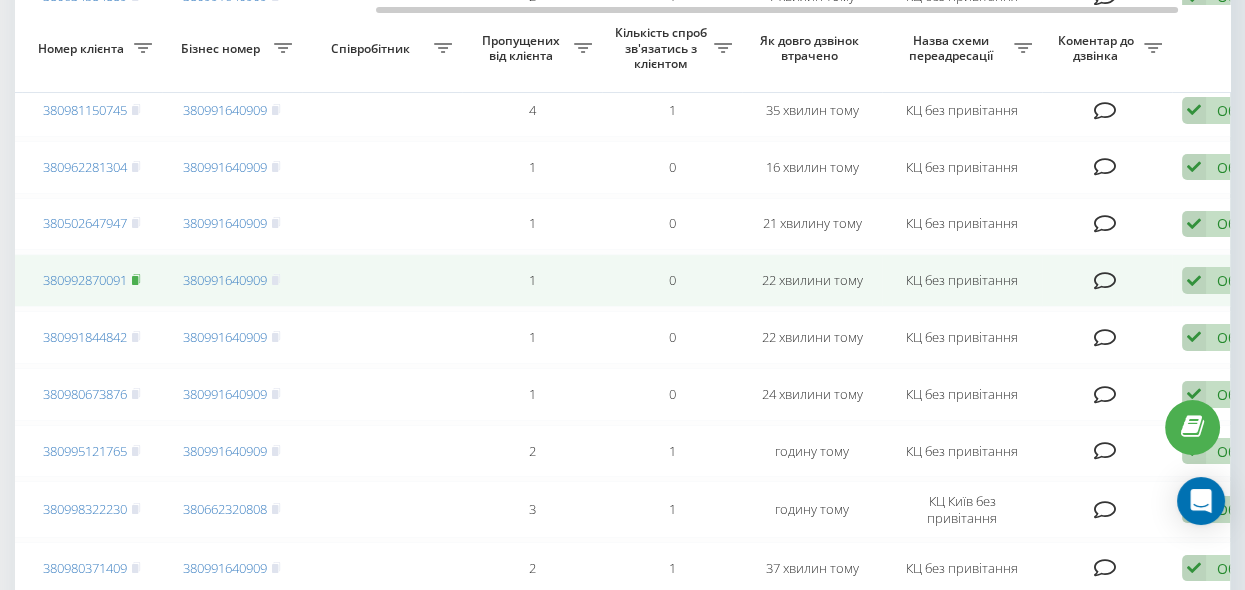 click 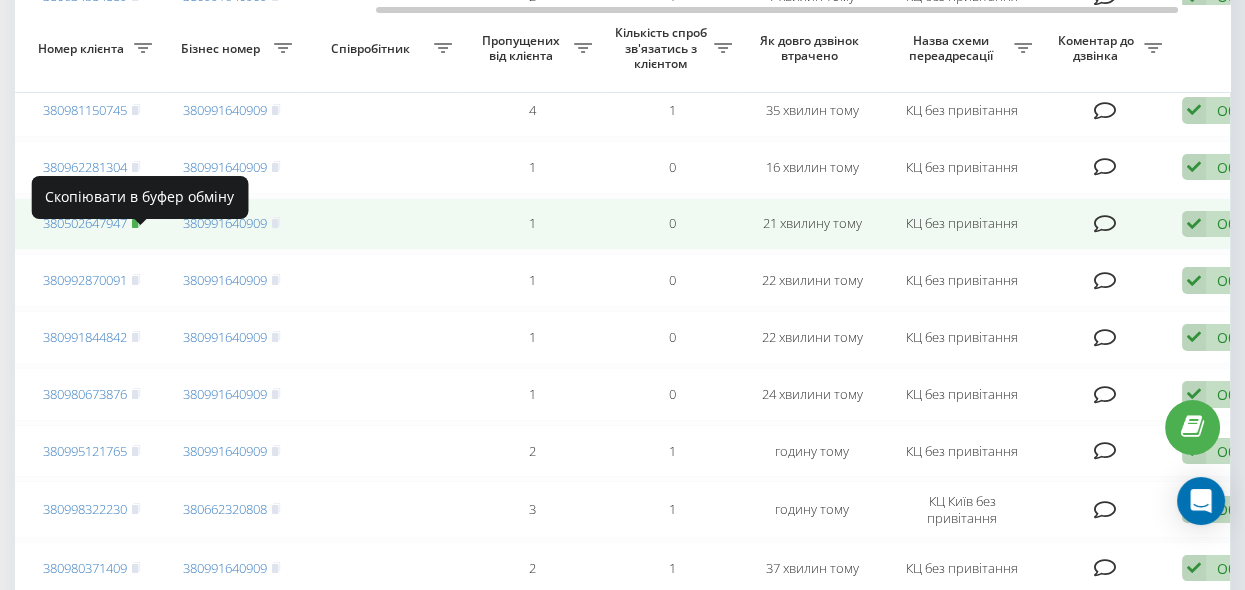 click 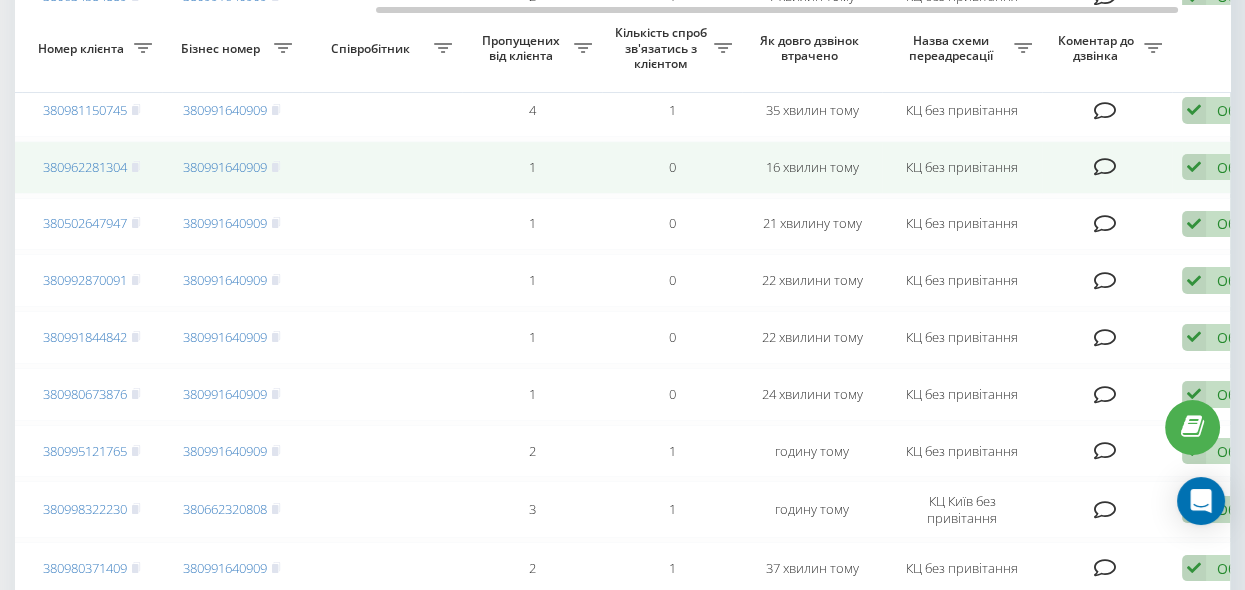 drag, startPoint x: 137, startPoint y: 175, endPoint x: 332, endPoint y: 174, distance: 195.00256 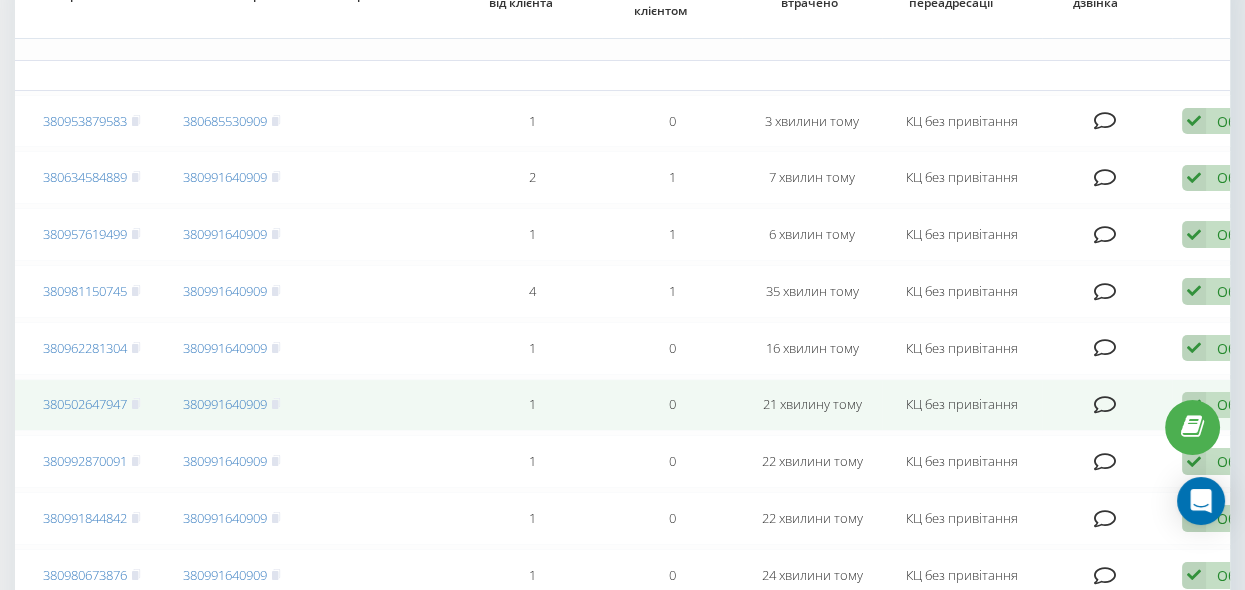 scroll, scrollTop: 91, scrollLeft: 0, axis: vertical 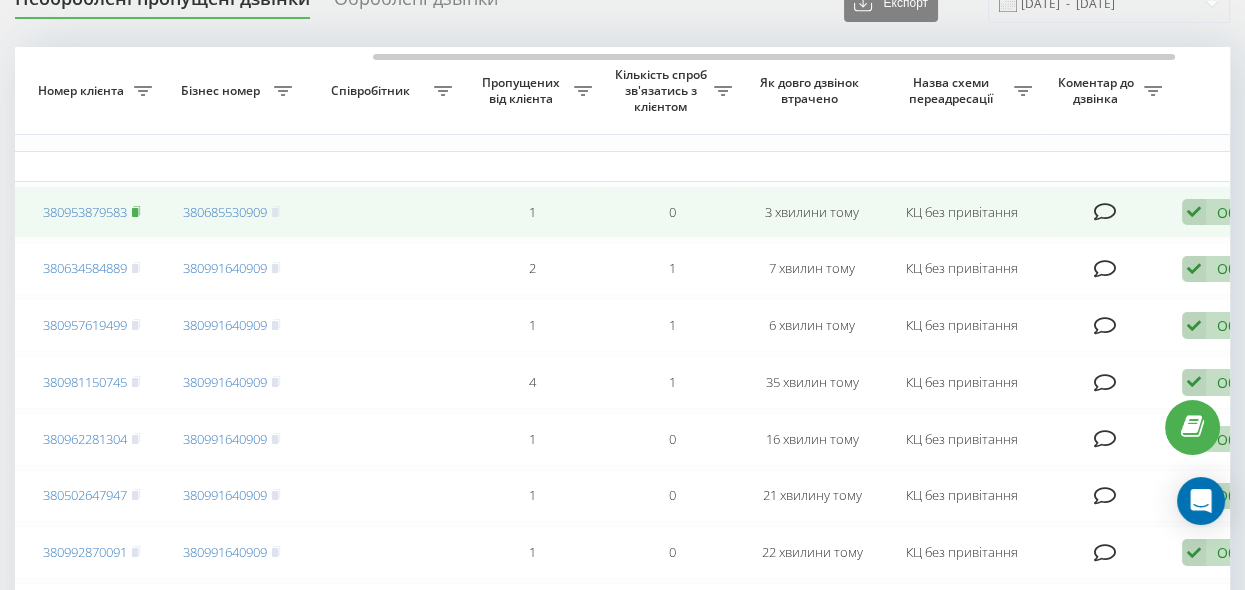 click 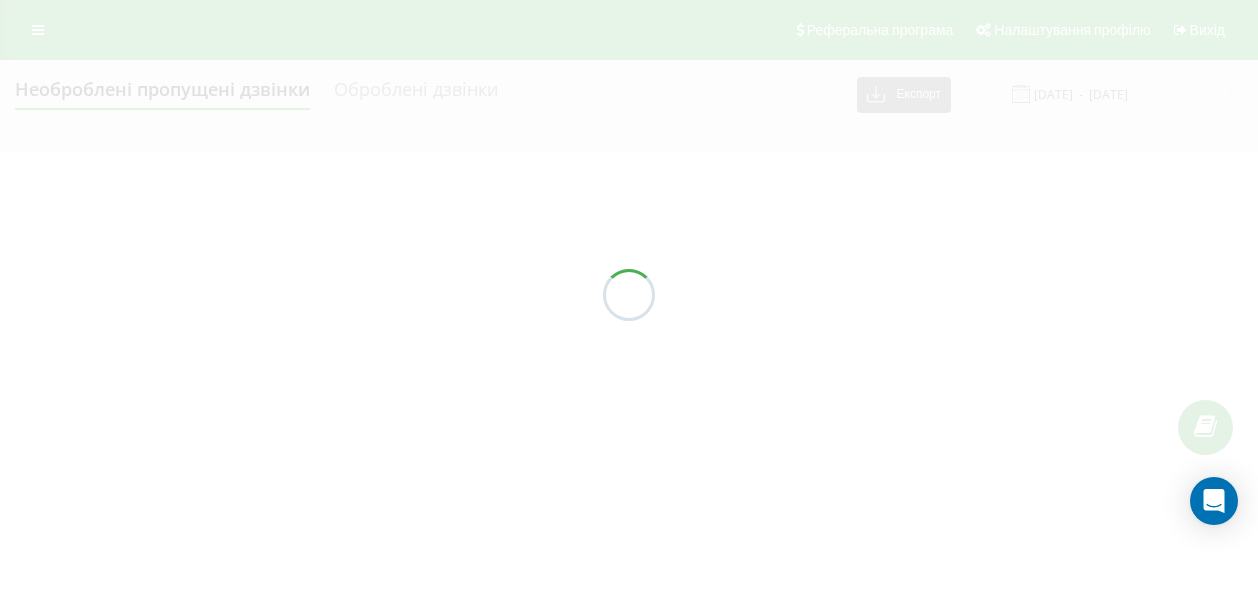 scroll, scrollTop: 0, scrollLeft: 0, axis: both 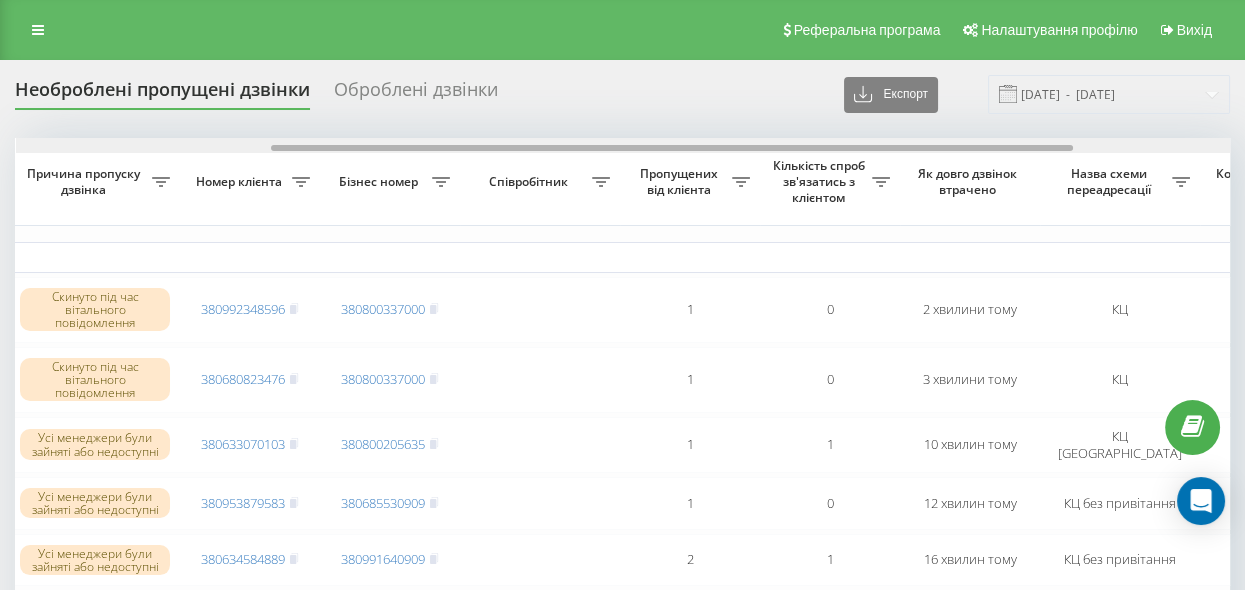 drag, startPoint x: 657, startPoint y: 146, endPoint x: 885, endPoint y: 221, distance: 240.01875 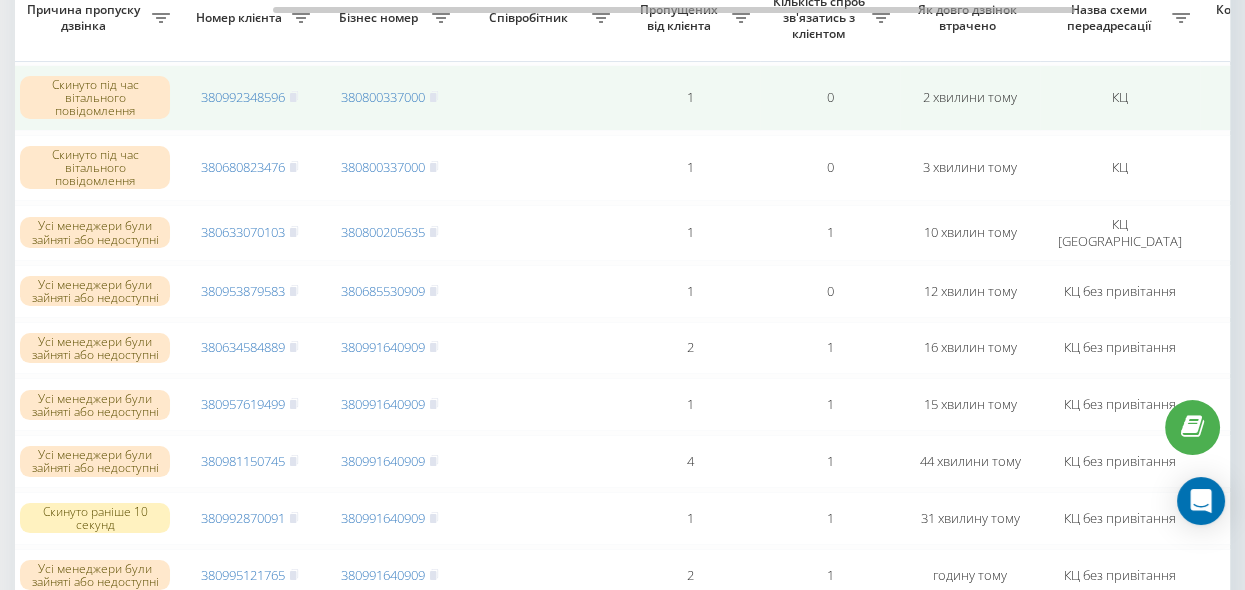 scroll, scrollTop: 182, scrollLeft: 0, axis: vertical 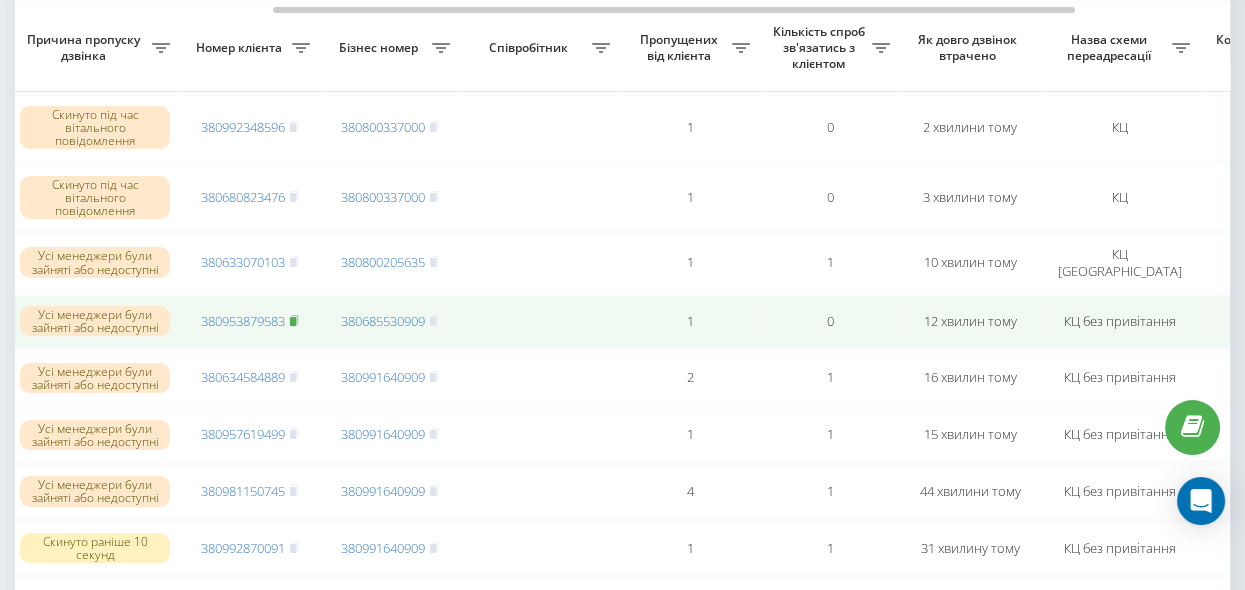 click 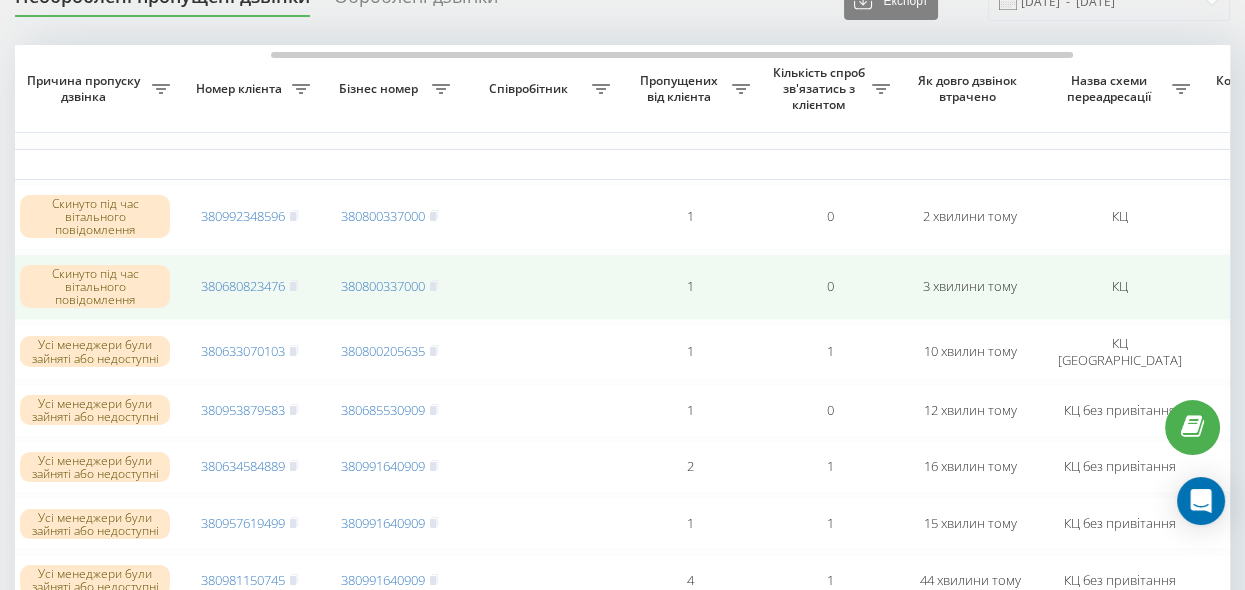 scroll, scrollTop: 91, scrollLeft: 0, axis: vertical 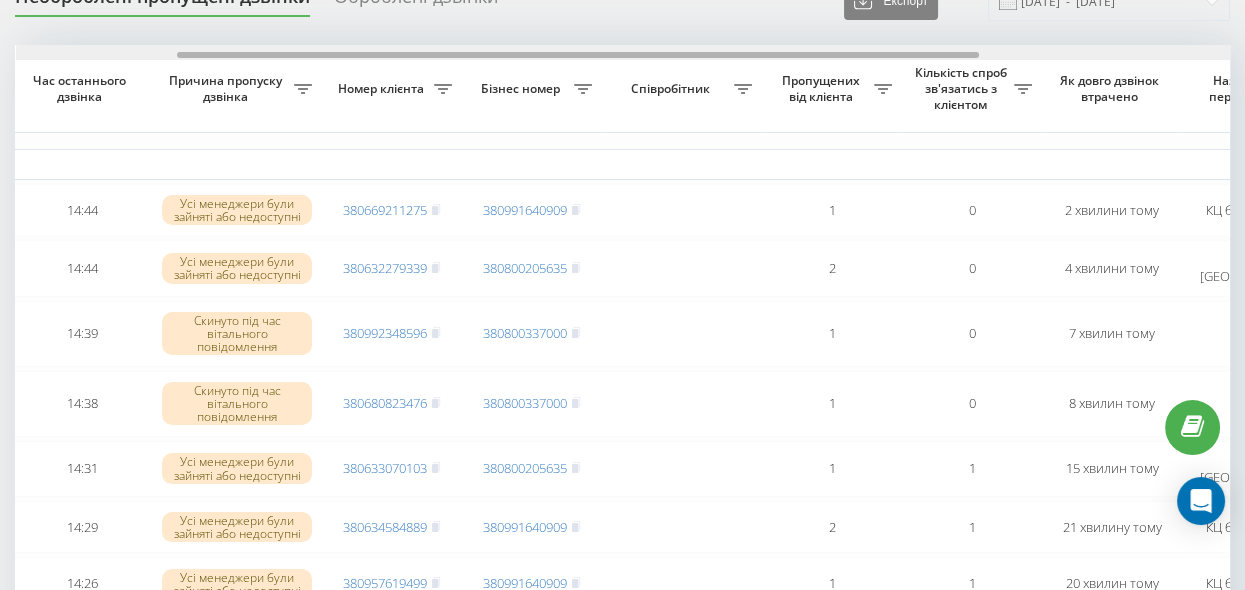 drag, startPoint x: 567, startPoint y: 53, endPoint x: 728, endPoint y: 89, distance: 164.97575 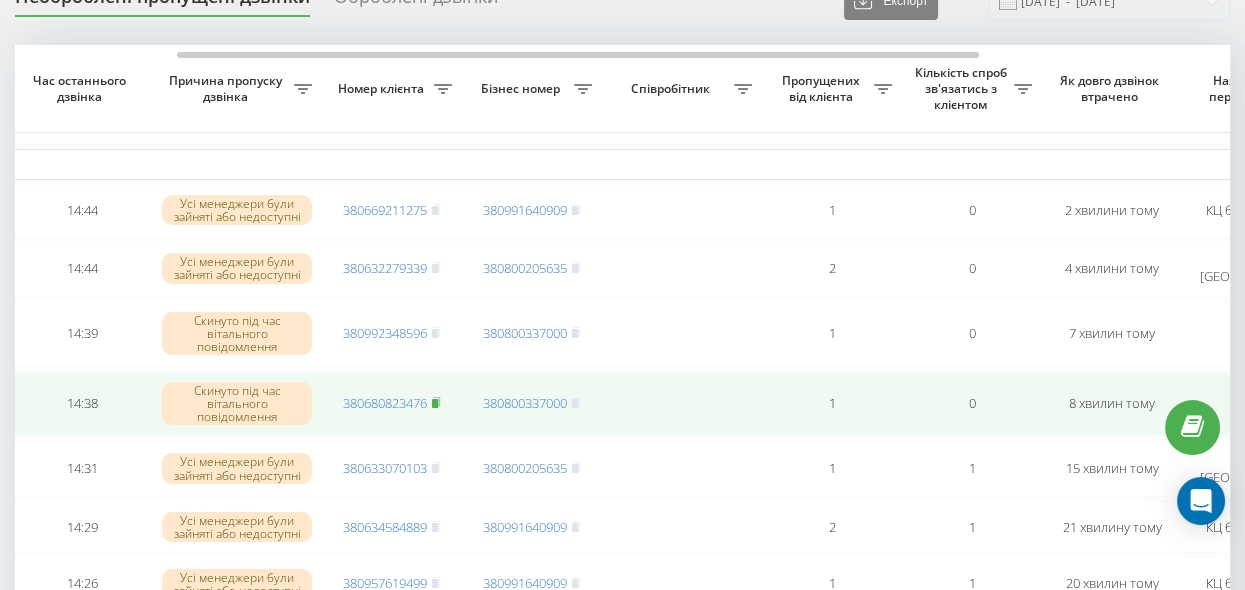 click 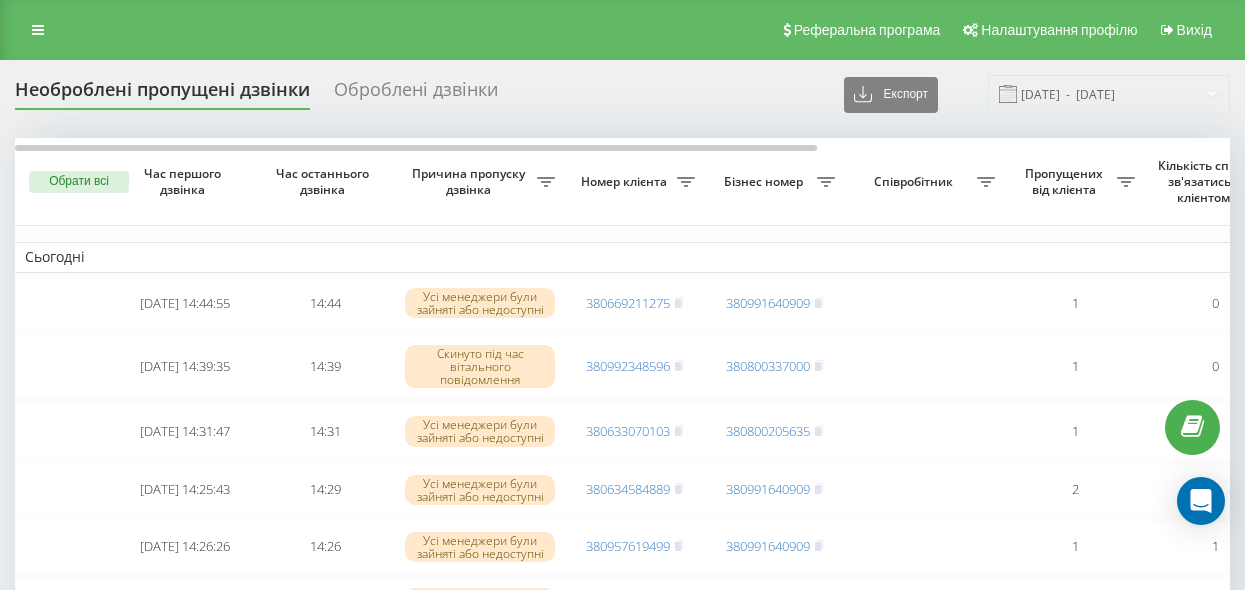 scroll, scrollTop: 95, scrollLeft: 0, axis: vertical 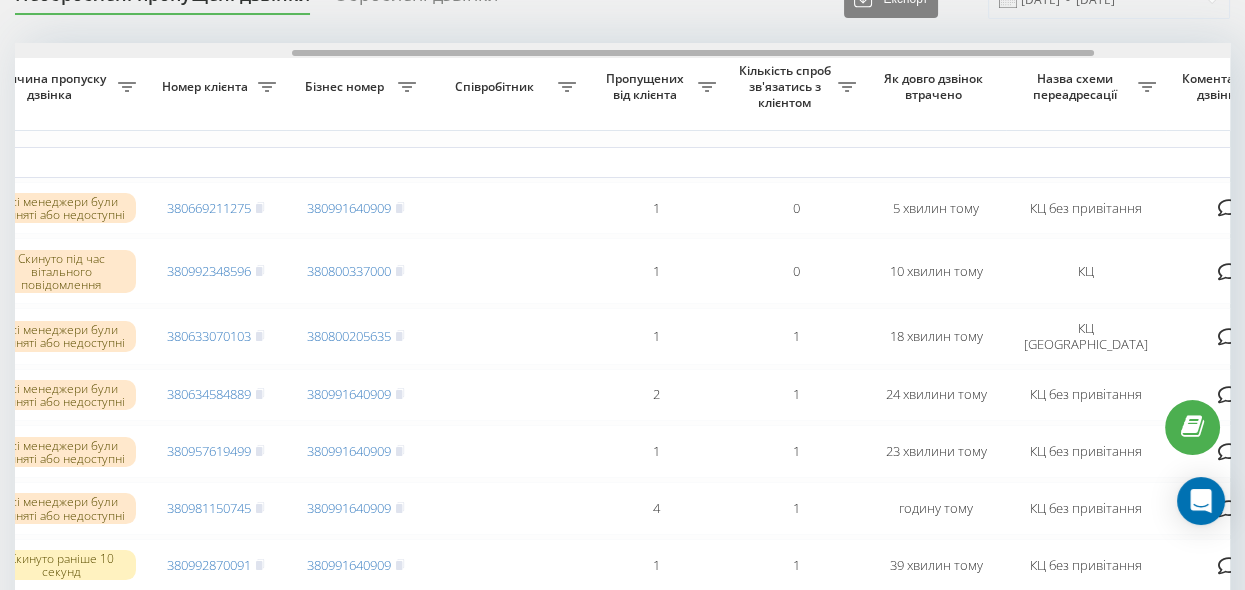 drag, startPoint x: 488, startPoint y: 52, endPoint x: 765, endPoint y: 105, distance: 282.0248 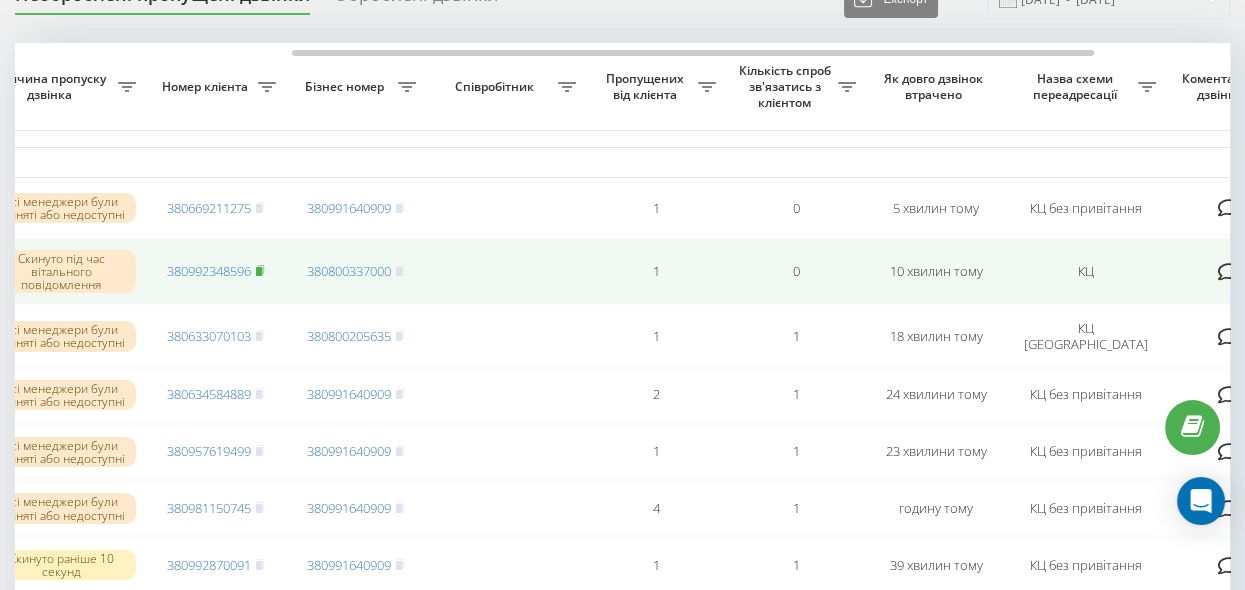 click 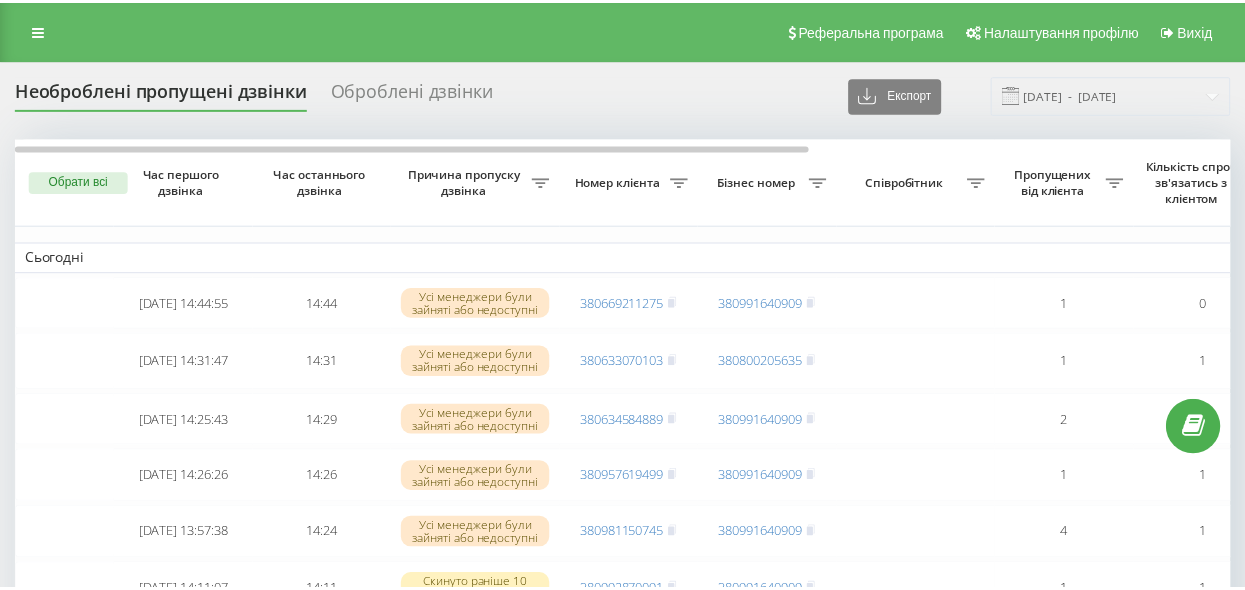 scroll, scrollTop: 0, scrollLeft: 0, axis: both 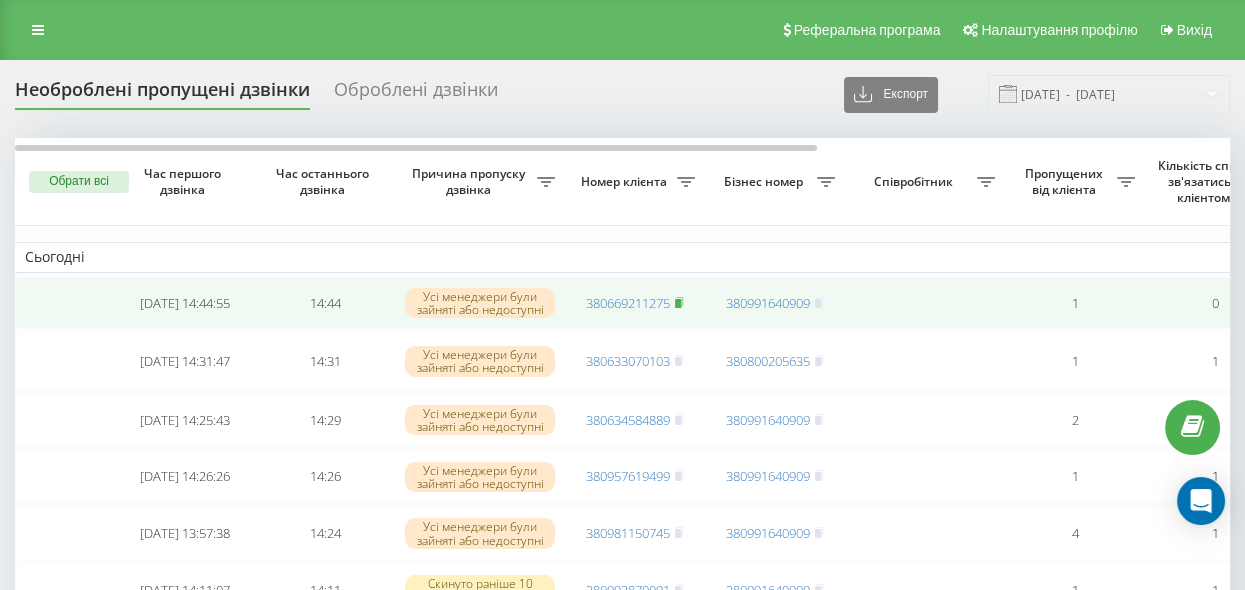 click 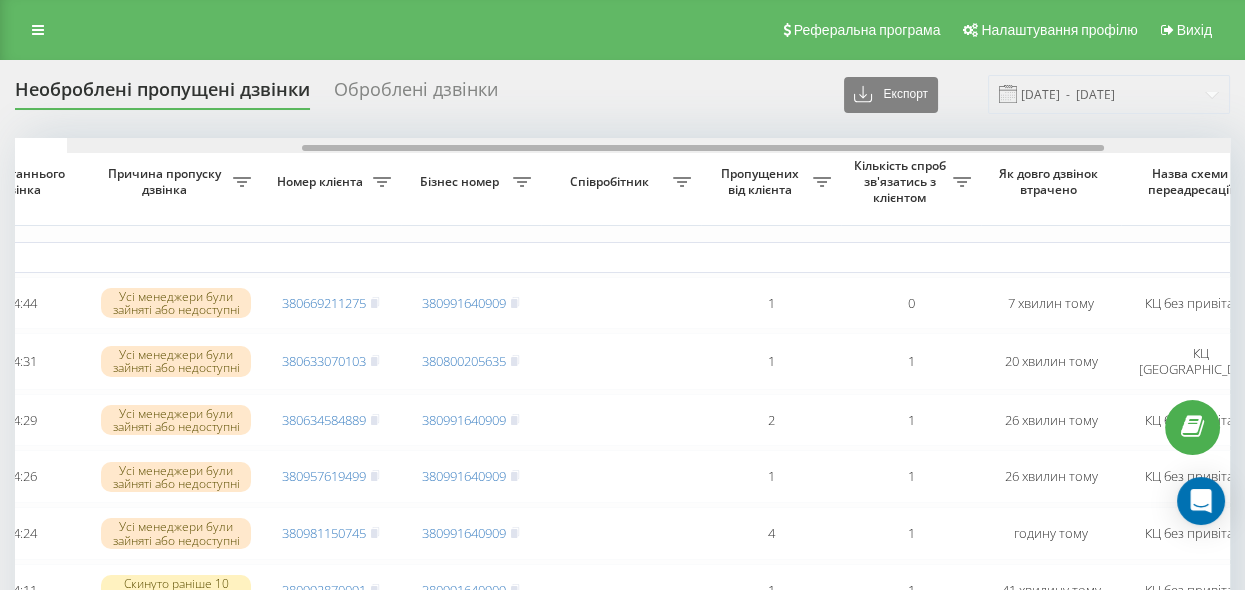 scroll, scrollTop: 0, scrollLeft: 355, axis: horizontal 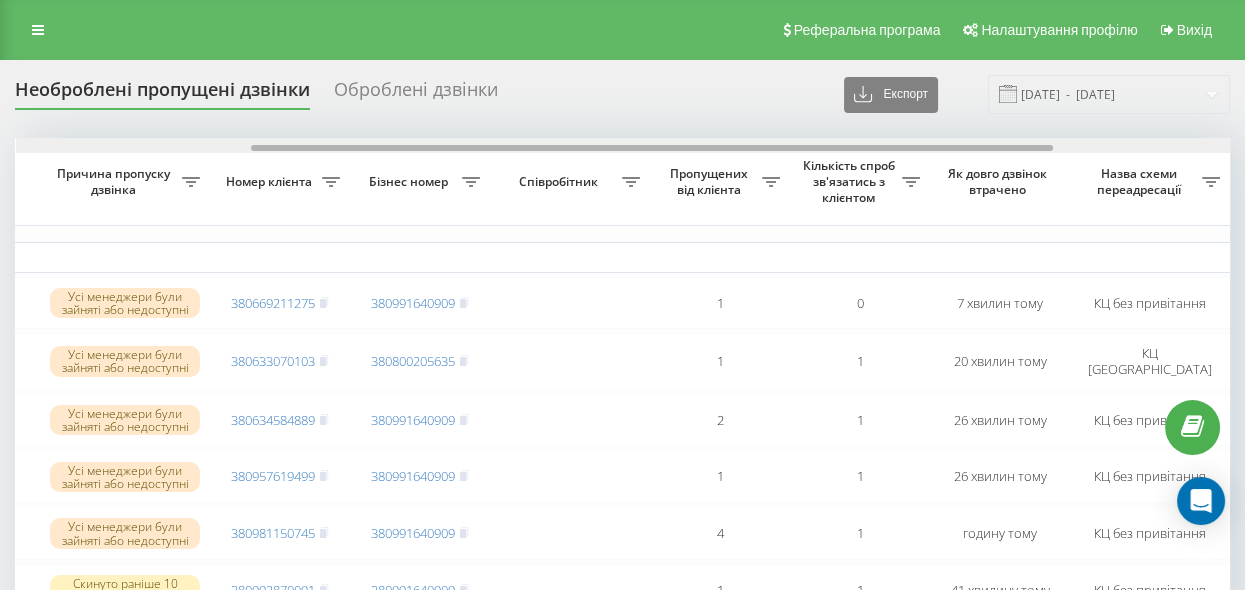 drag, startPoint x: 660, startPoint y: 146, endPoint x: 895, endPoint y: 179, distance: 237.30571 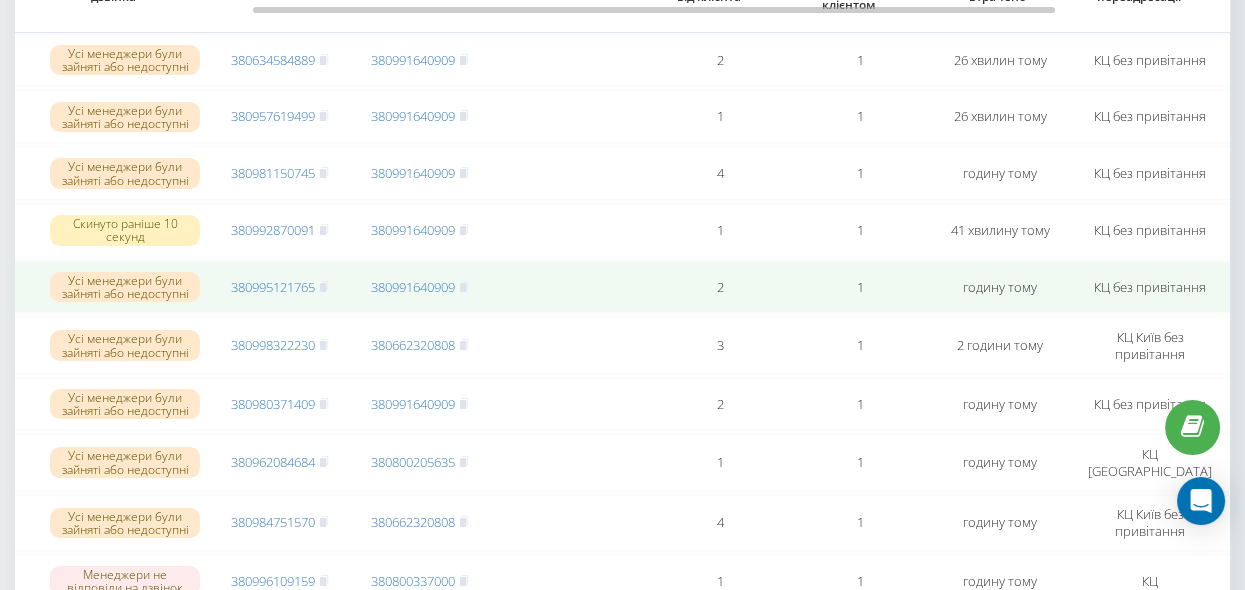 scroll, scrollTop: 363, scrollLeft: 0, axis: vertical 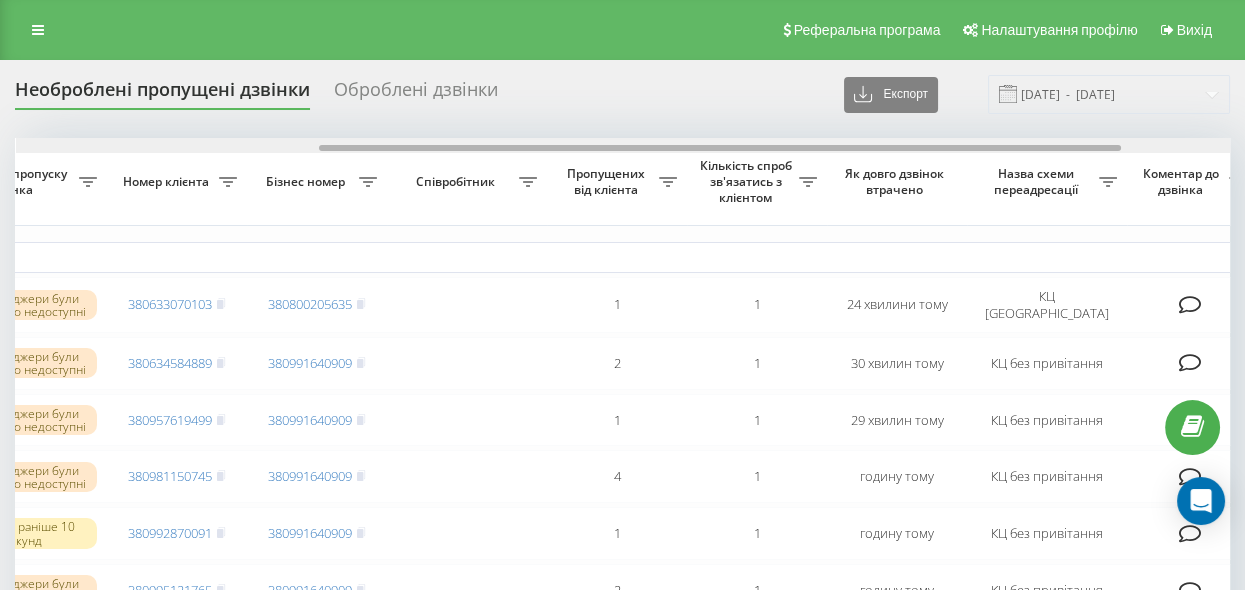 drag, startPoint x: 476, startPoint y: 146, endPoint x: 718, endPoint y: 204, distance: 248.85336 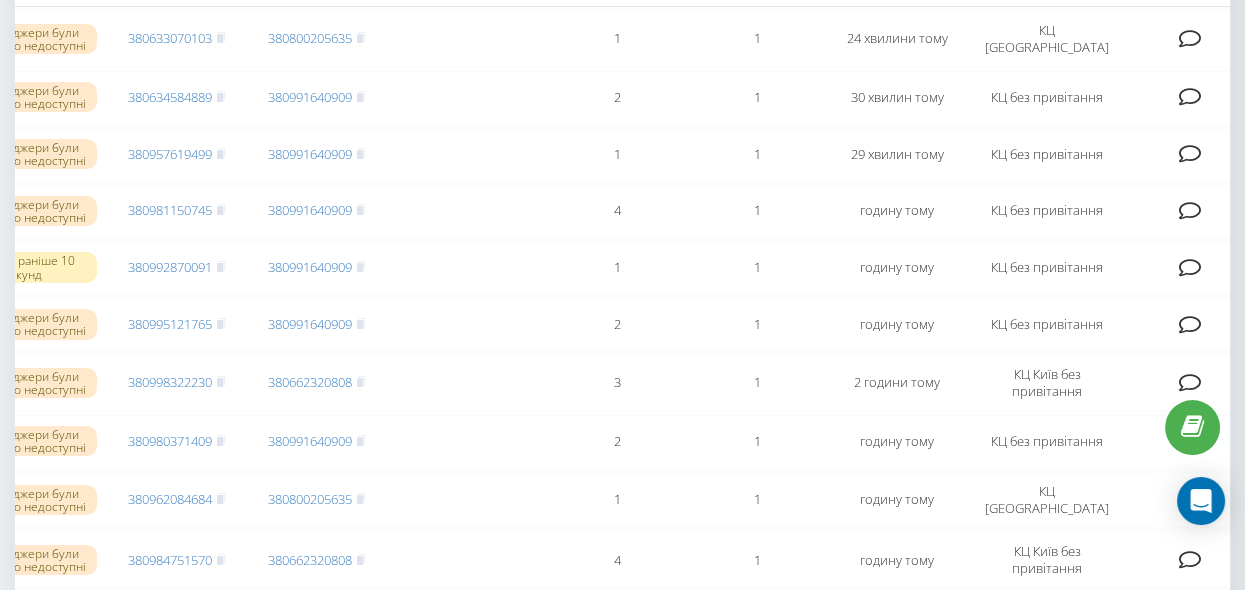 scroll, scrollTop: 0, scrollLeft: 0, axis: both 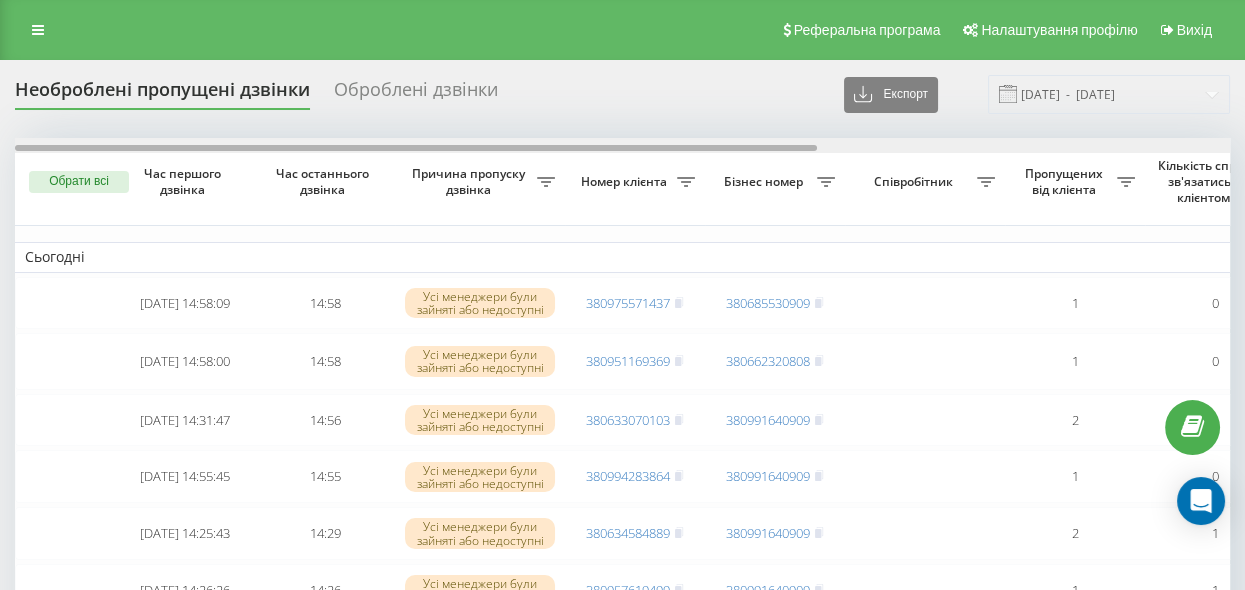 drag, startPoint x: 730, startPoint y: 147, endPoint x: 651, endPoint y: 206, distance: 98.600204 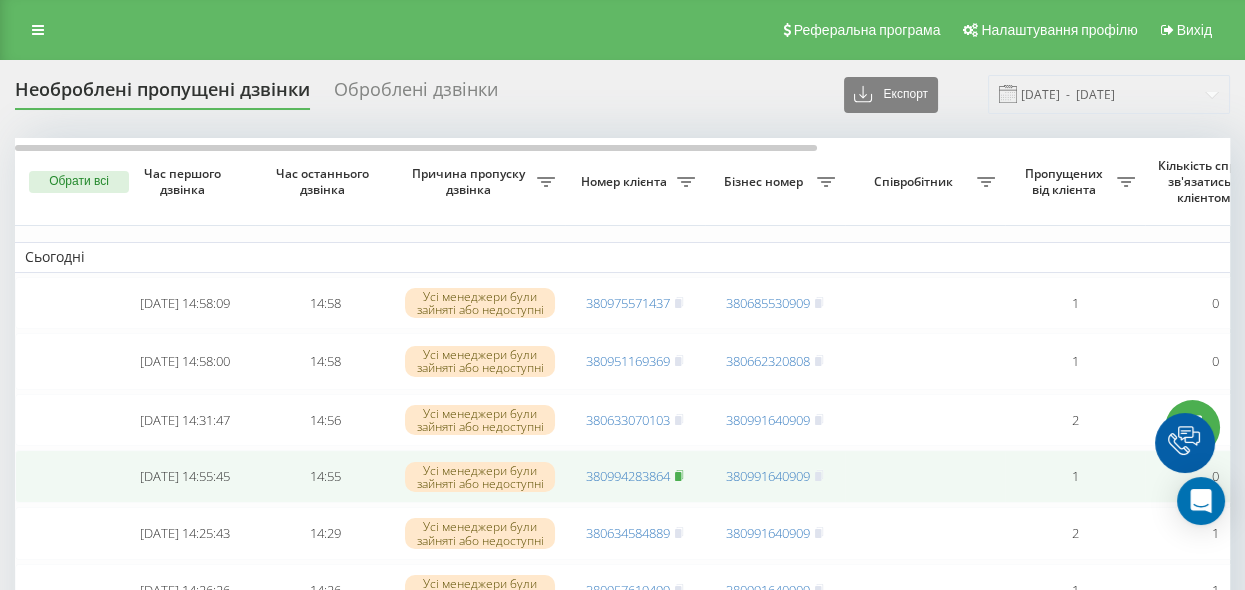 click 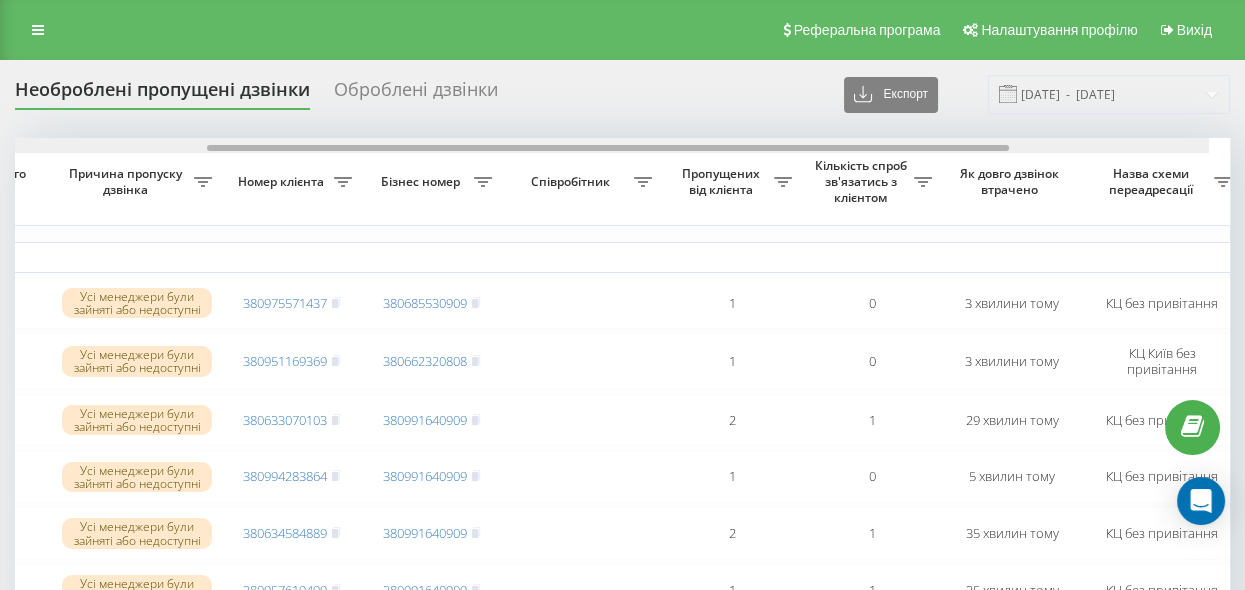scroll, scrollTop: 0, scrollLeft: 345, axis: horizontal 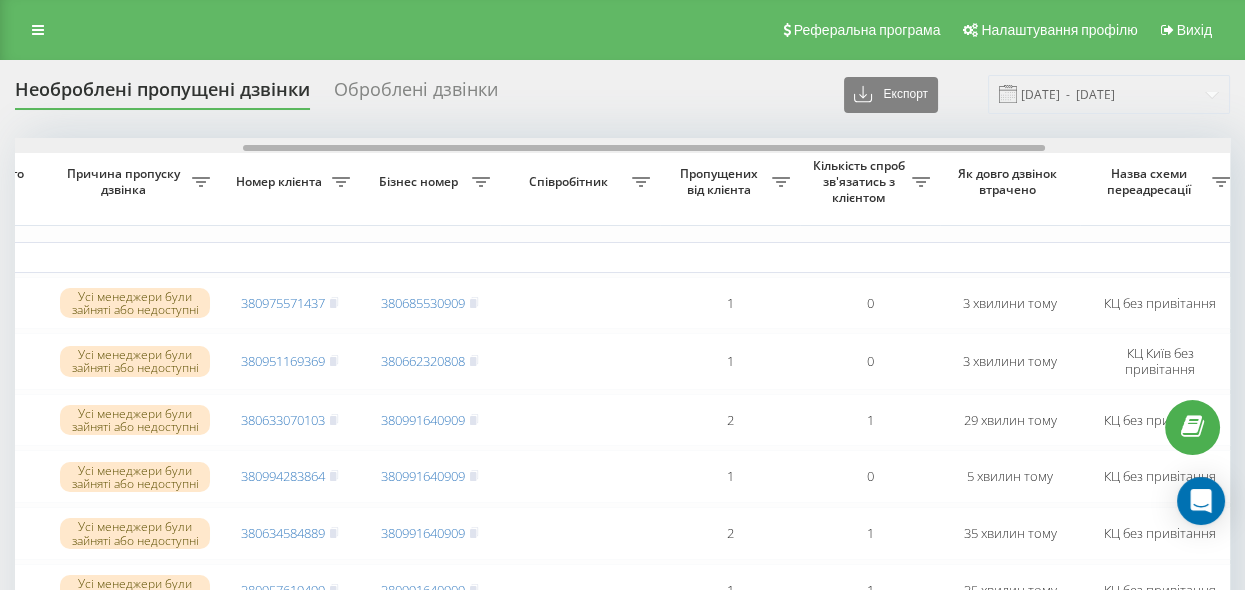 drag, startPoint x: 613, startPoint y: 146, endPoint x: 841, endPoint y: 171, distance: 229.36652 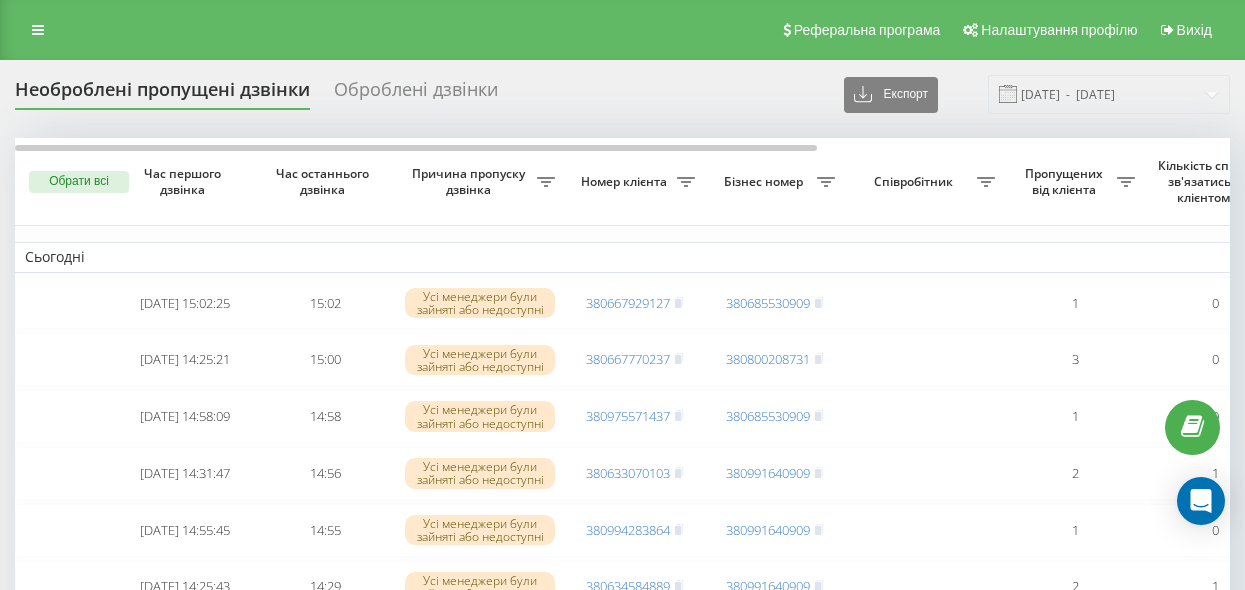 scroll, scrollTop: 0, scrollLeft: 0, axis: both 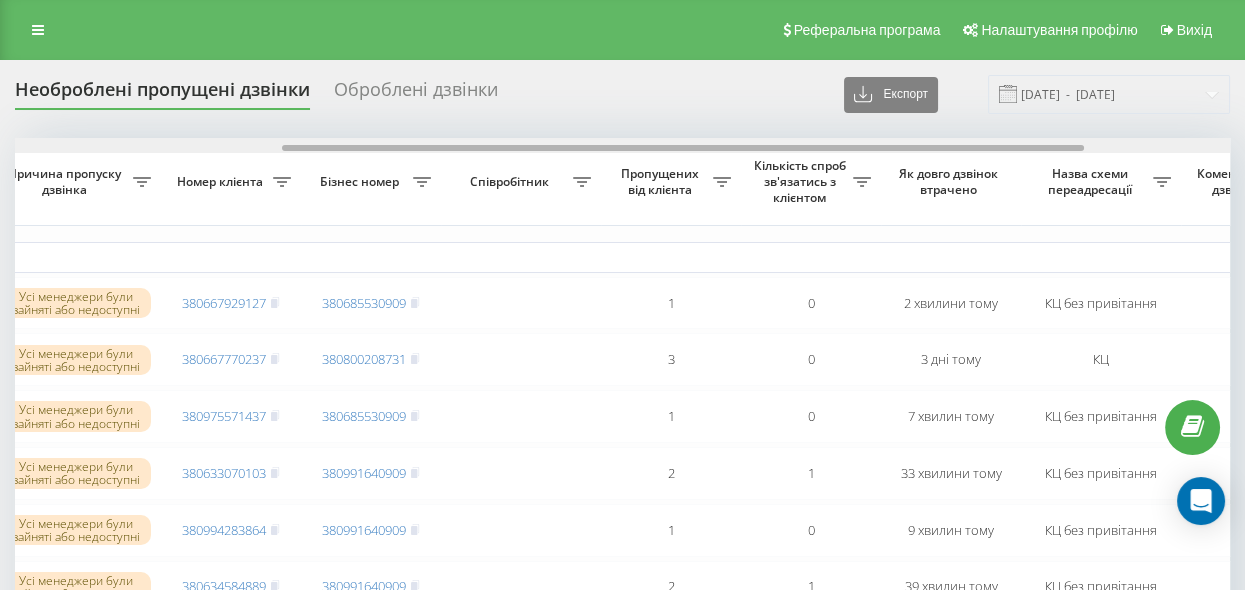 drag, startPoint x: 386, startPoint y: 146, endPoint x: 587, endPoint y: 194, distance: 206.65189 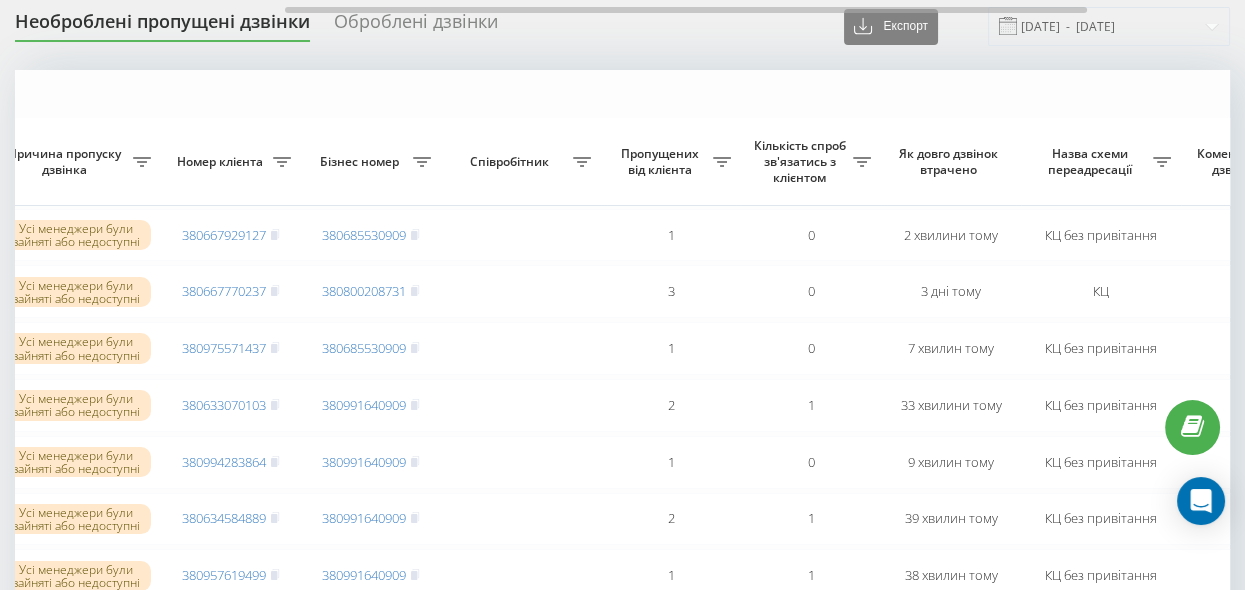 scroll, scrollTop: 182, scrollLeft: 0, axis: vertical 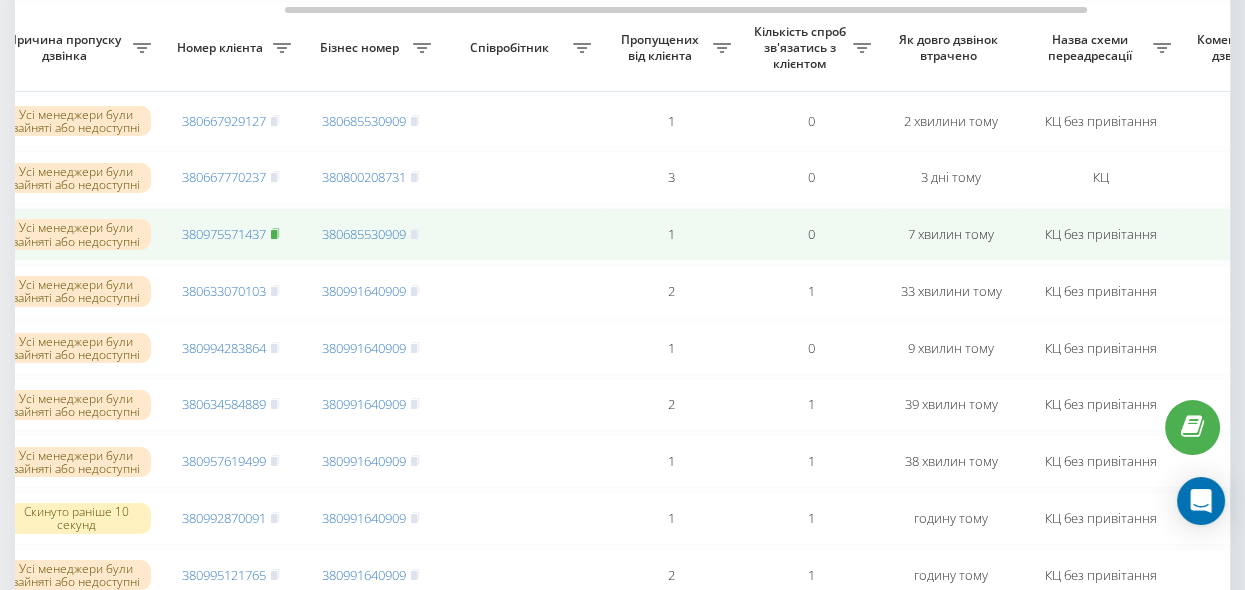 click 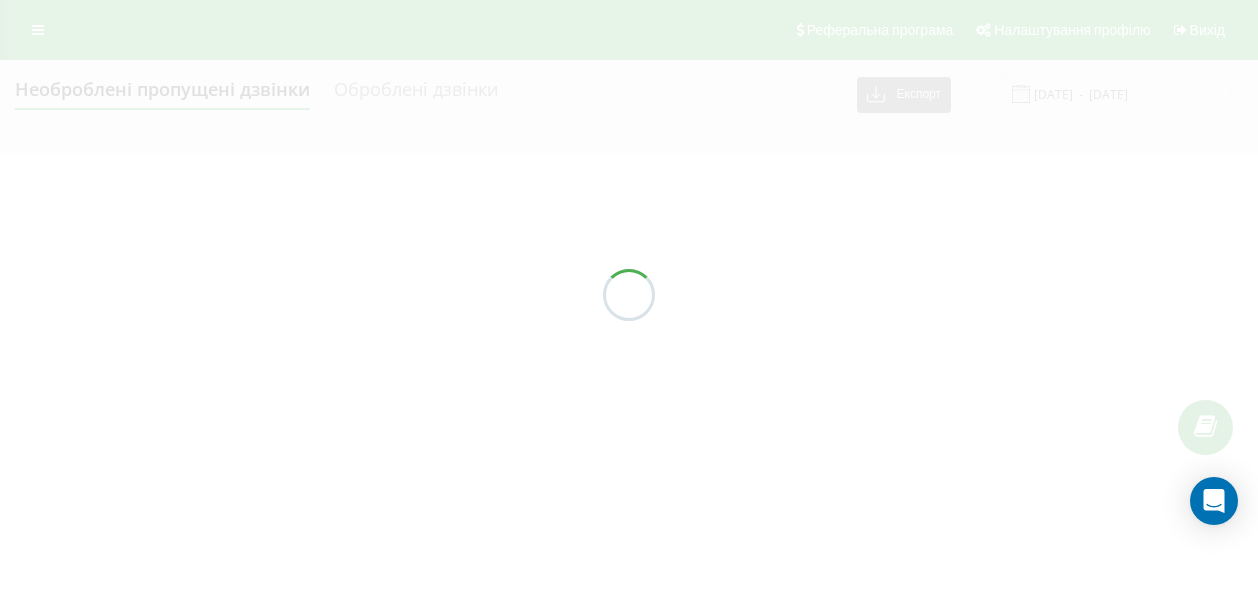 scroll, scrollTop: 0, scrollLeft: 0, axis: both 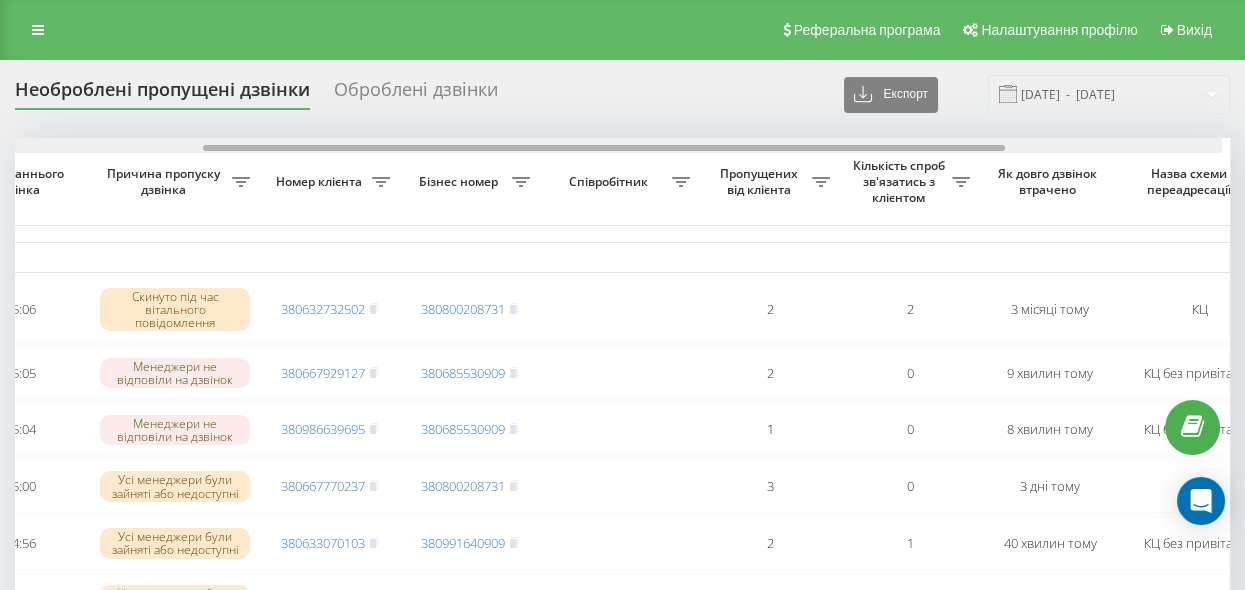 drag, startPoint x: 379, startPoint y: 145, endPoint x: 581, endPoint y: 158, distance: 202.41788 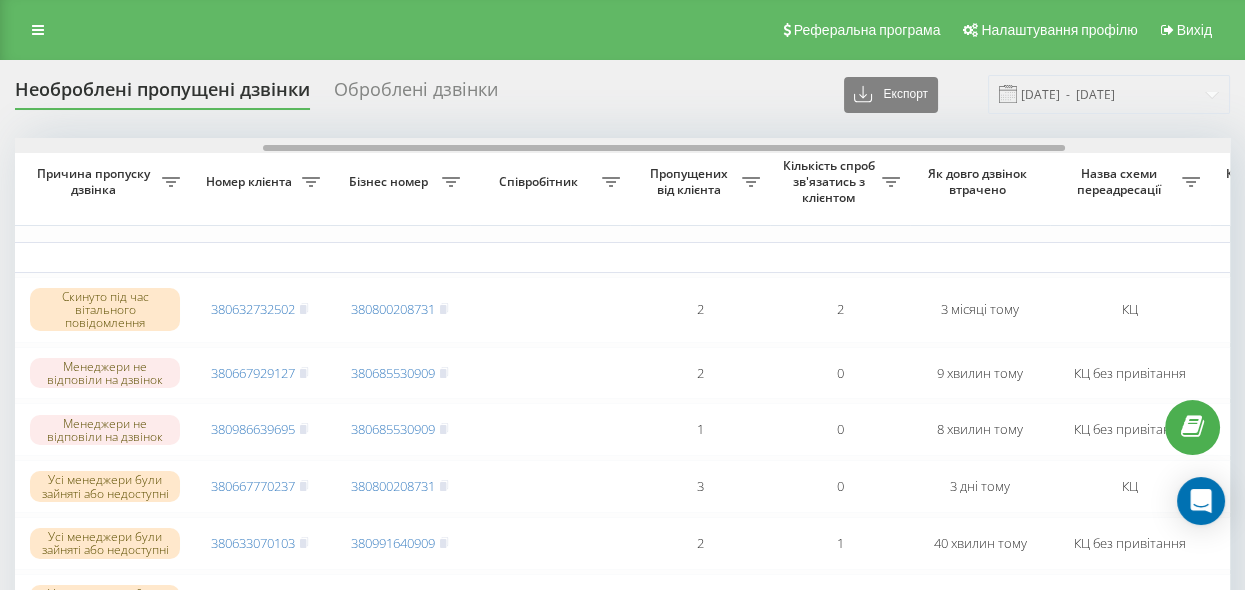 scroll, scrollTop: 0, scrollLeft: 372, axis: horizontal 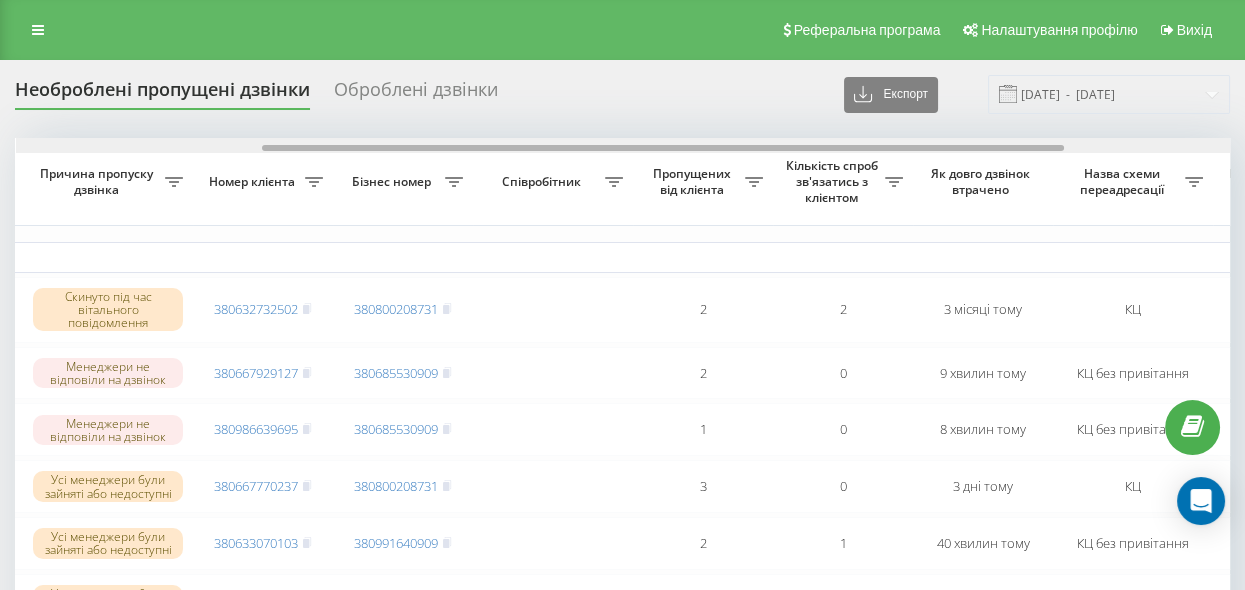 drag, startPoint x: 499, startPoint y: 144, endPoint x: 543, endPoint y: 150, distance: 44.407207 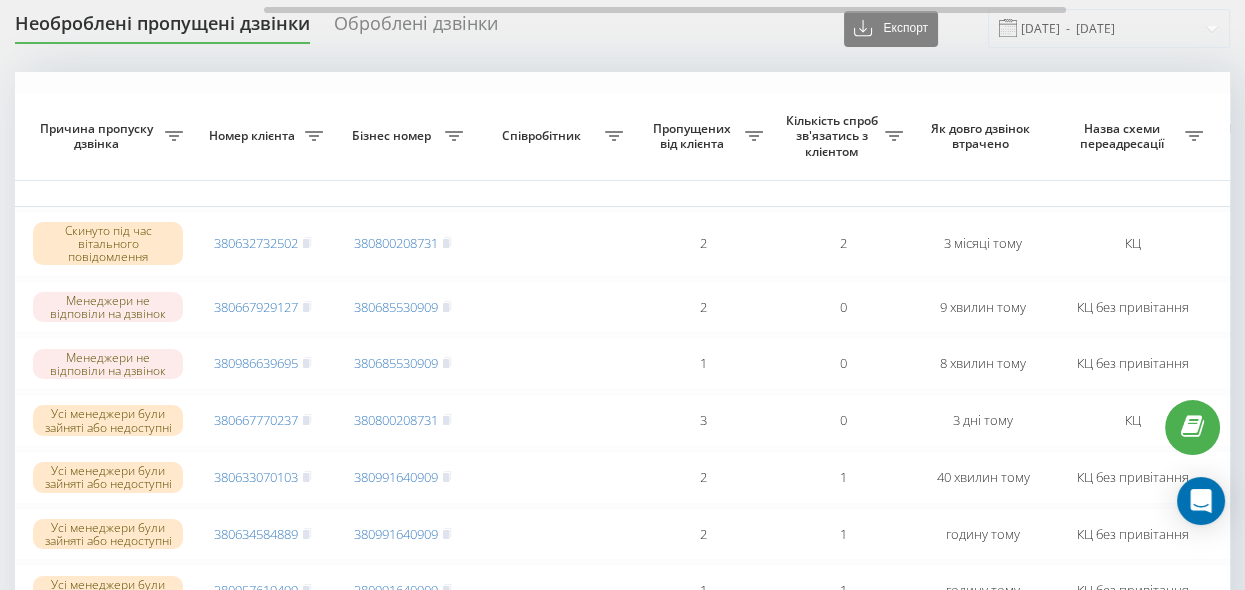 scroll, scrollTop: 182, scrollLeft: 0, axis: vertical 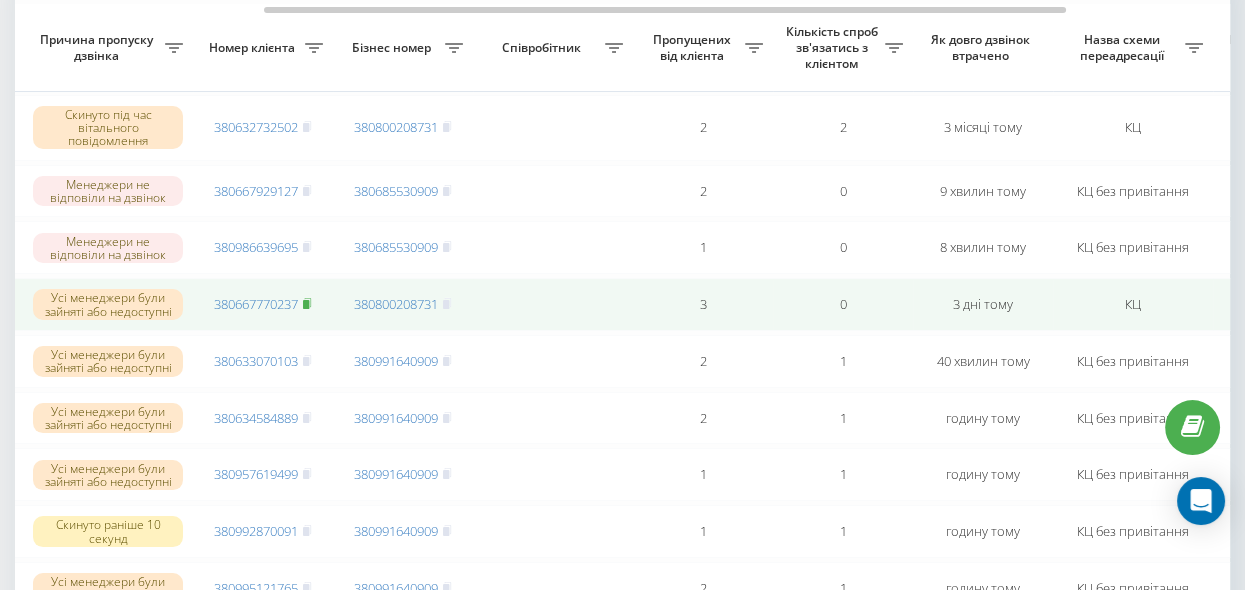click 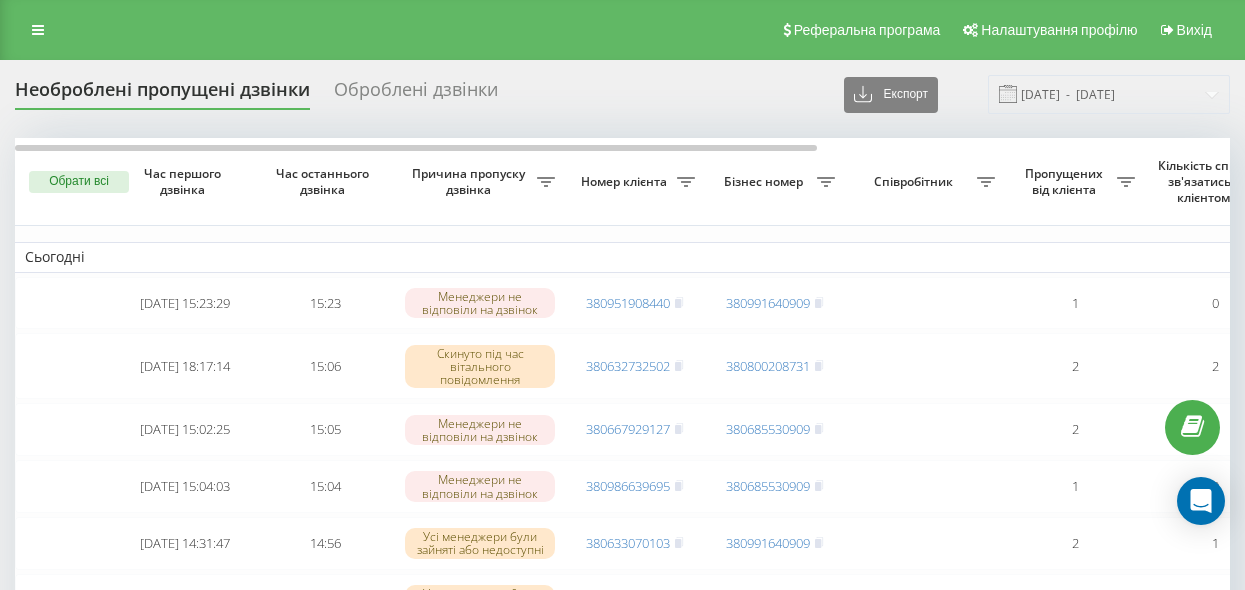 scroll, scrollTop: 0, scrollLeft: 0, axis: both 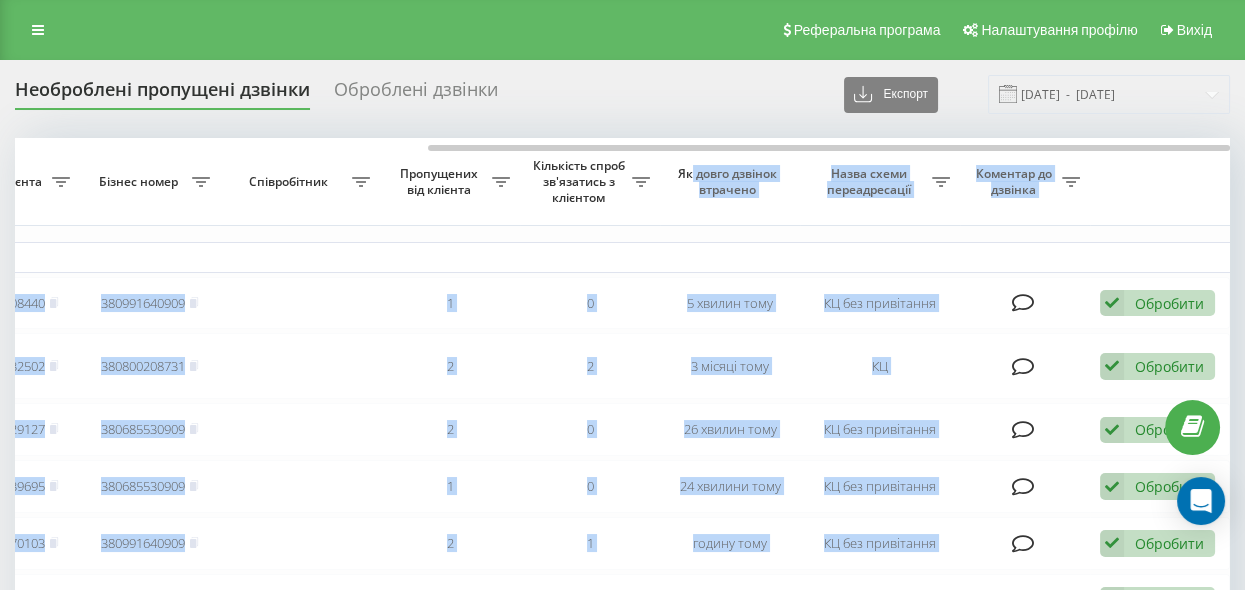 drag, startPoint x: 561, startPoint y: 144, endPoint x: 687, endPoint y: 162, distance: 127.27922 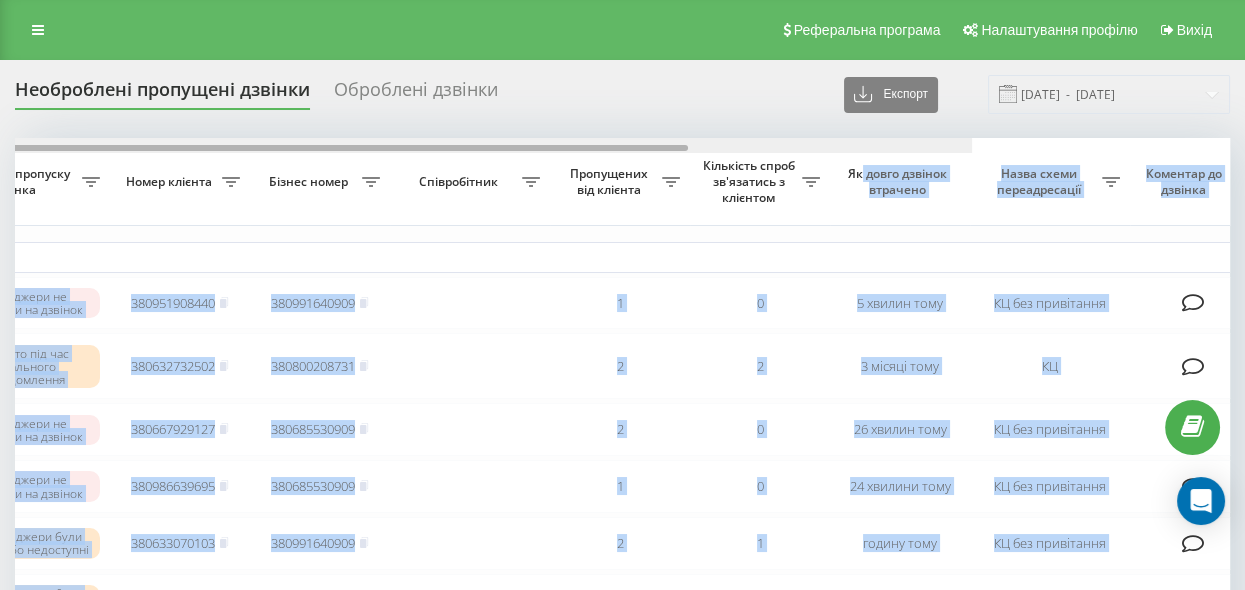 scroll, scrollTop: 0, scrollLeft: 39, axis: horizontal 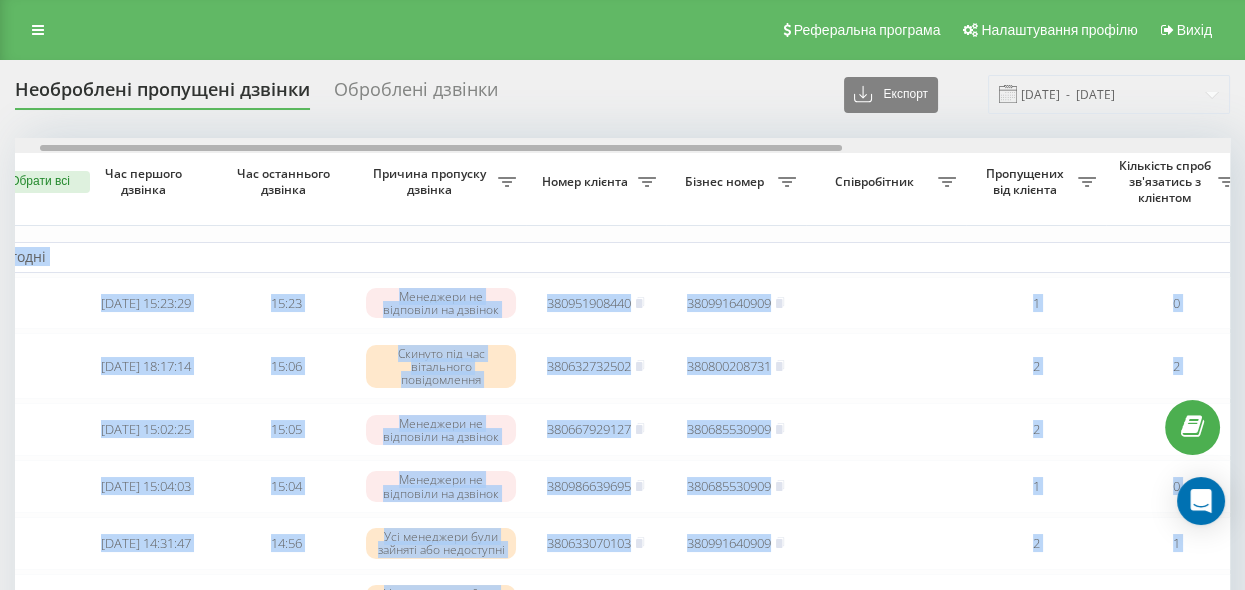 drag, startPoint x: 674, startPoint y: 146, endPoint x: 287, endPoint y: 180, distance: 388.49066 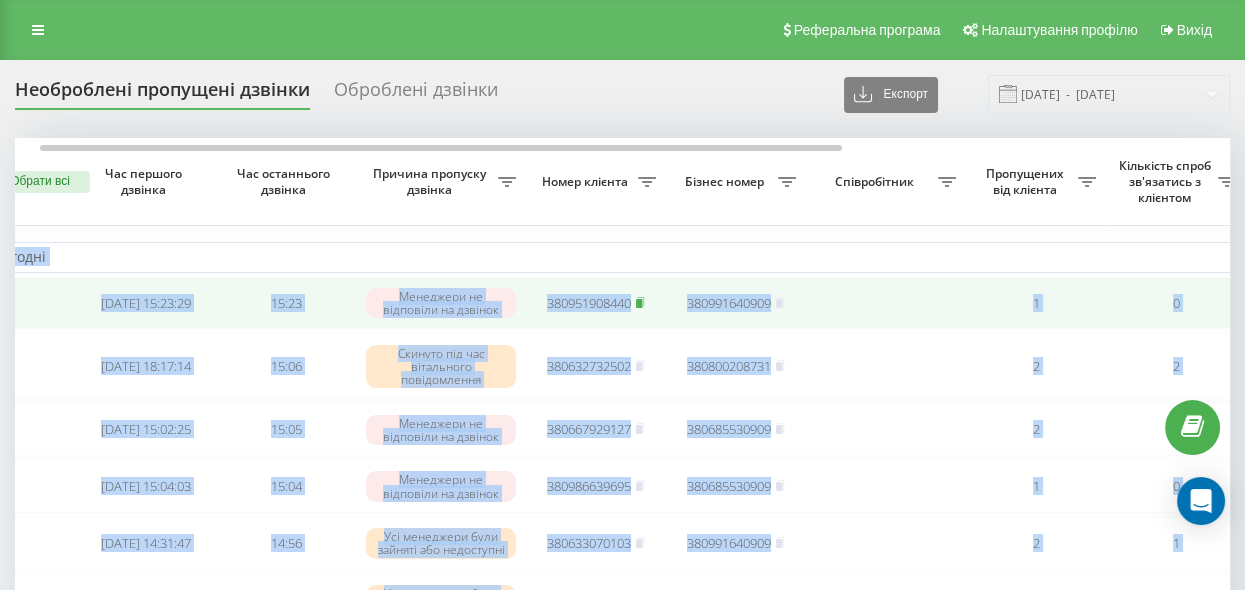 click 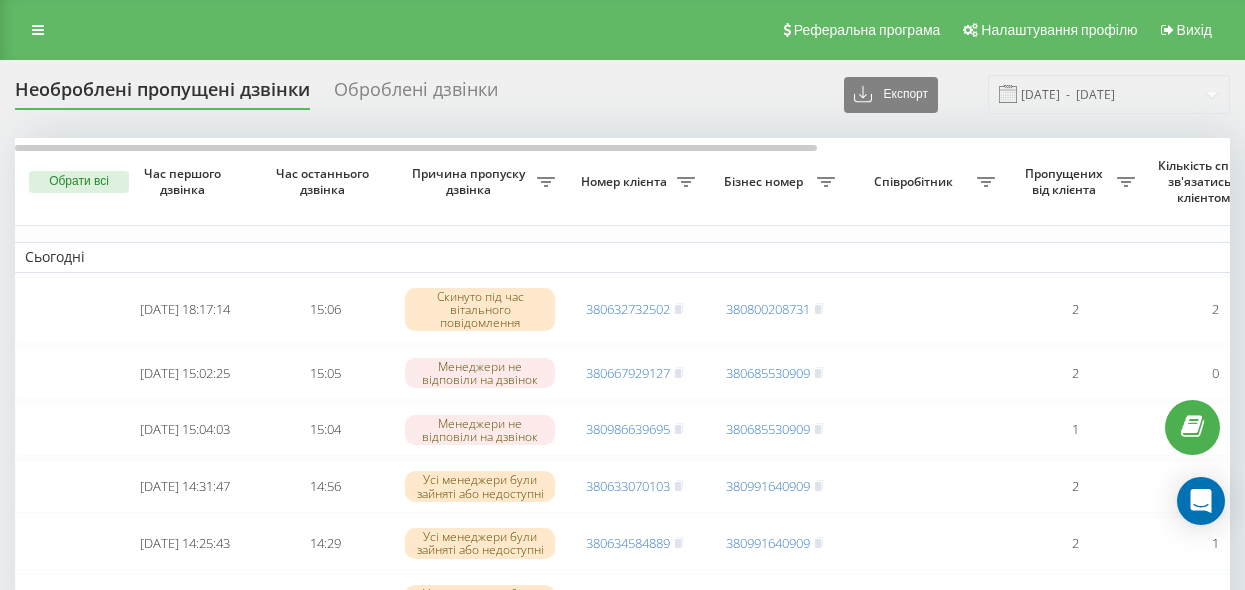 scroll, scrollTop: 0, scrollLeft: 0, axis: both 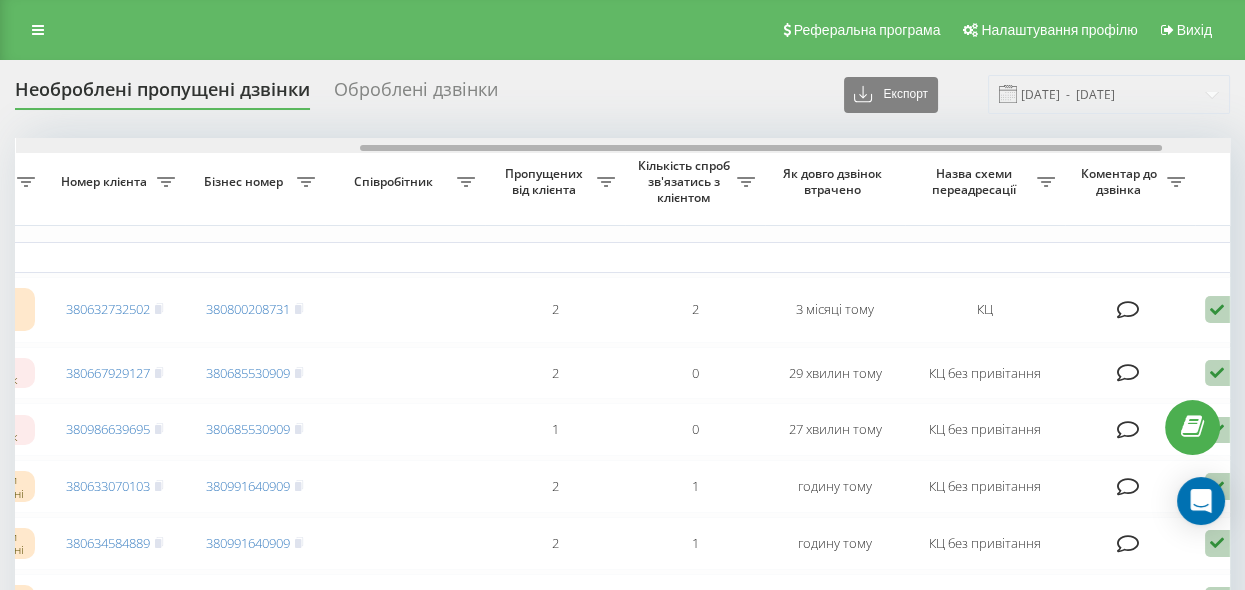 drag, startPoint x: 582, startPoint y: 146, endPoint x: 910, endPoint y: 181, distance: 329.8621 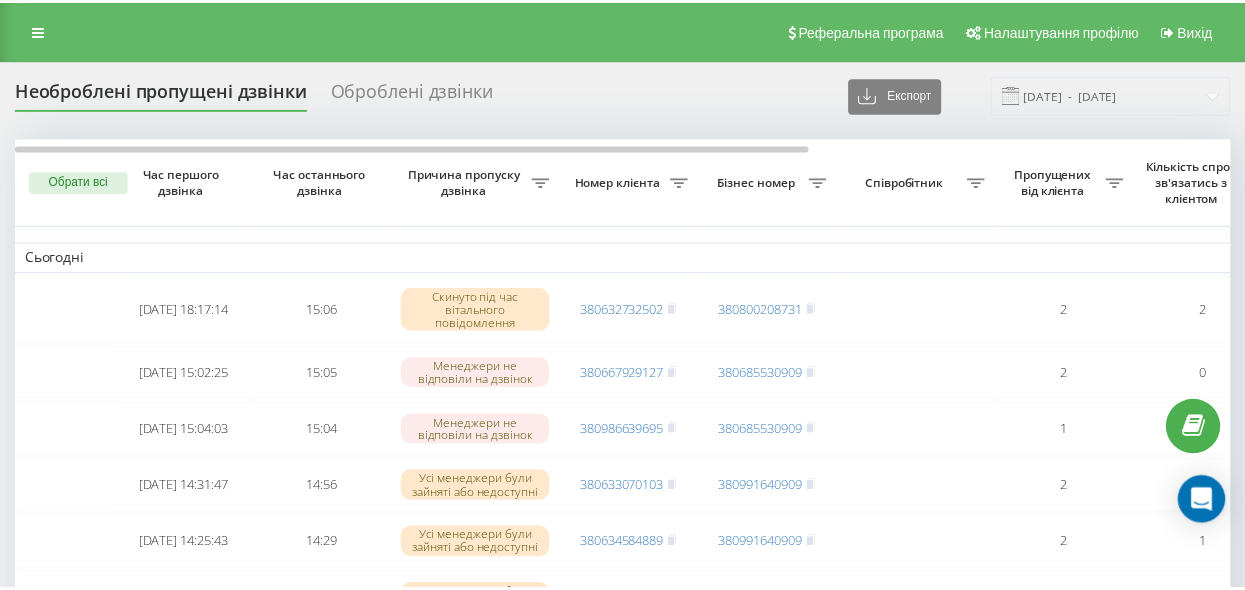 scroll, scrollTop: 0, scrollLeft: 0, axis: both 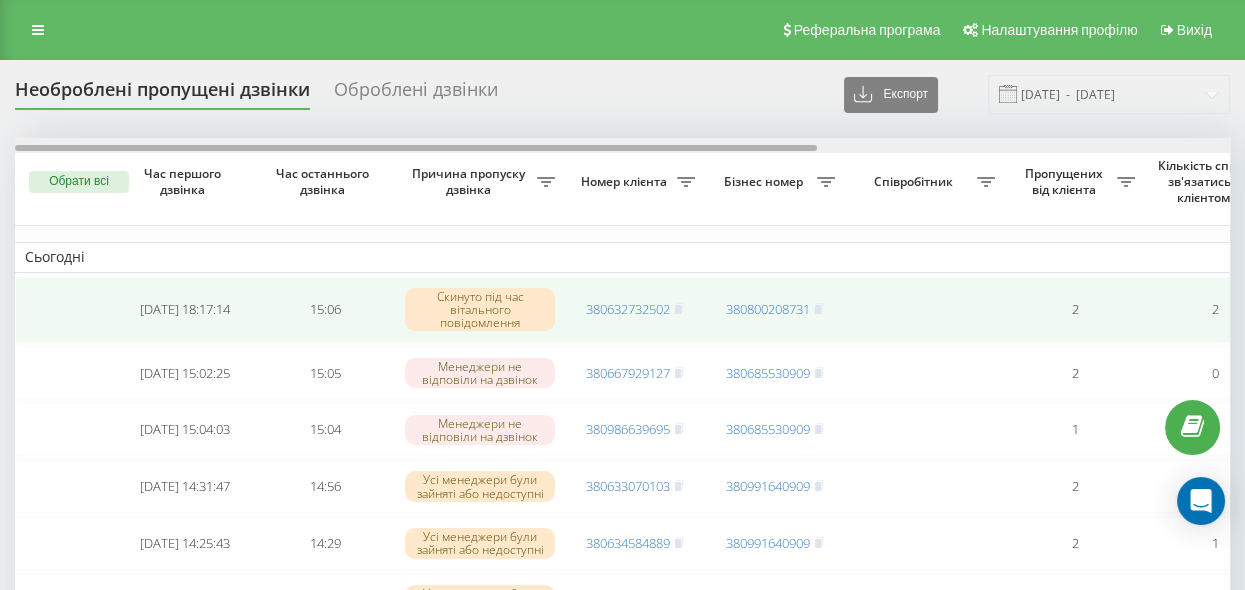 drag, startPoint x: 589, startPoint y: 144, endPoint x: 594, endPoint y: 294, distance: 150.08331 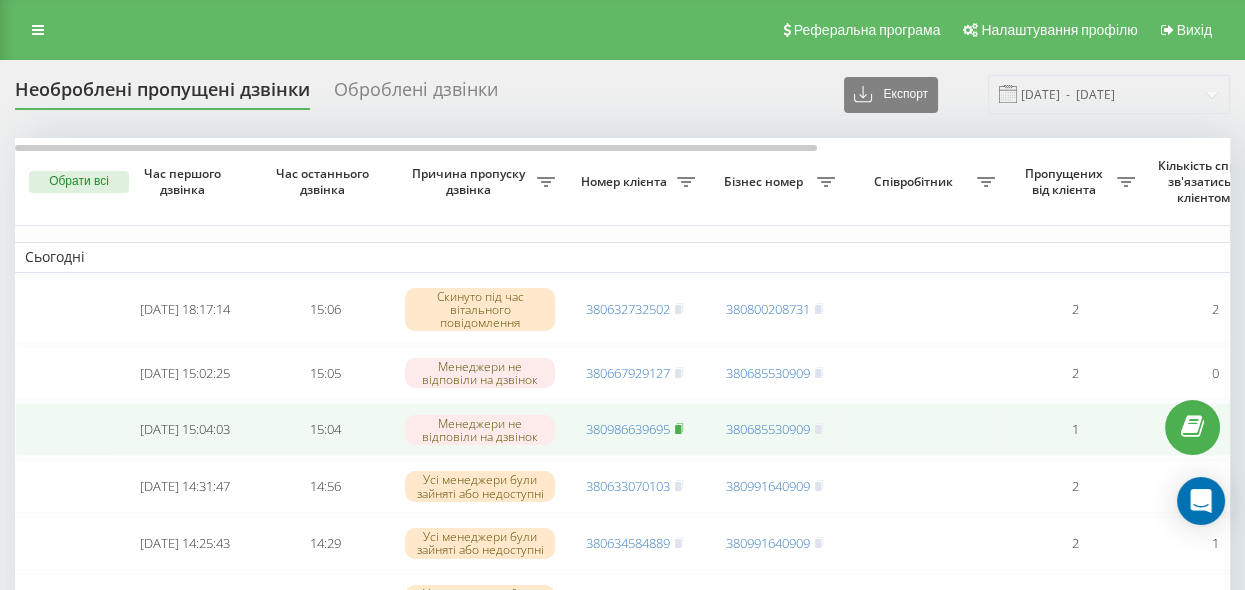 click 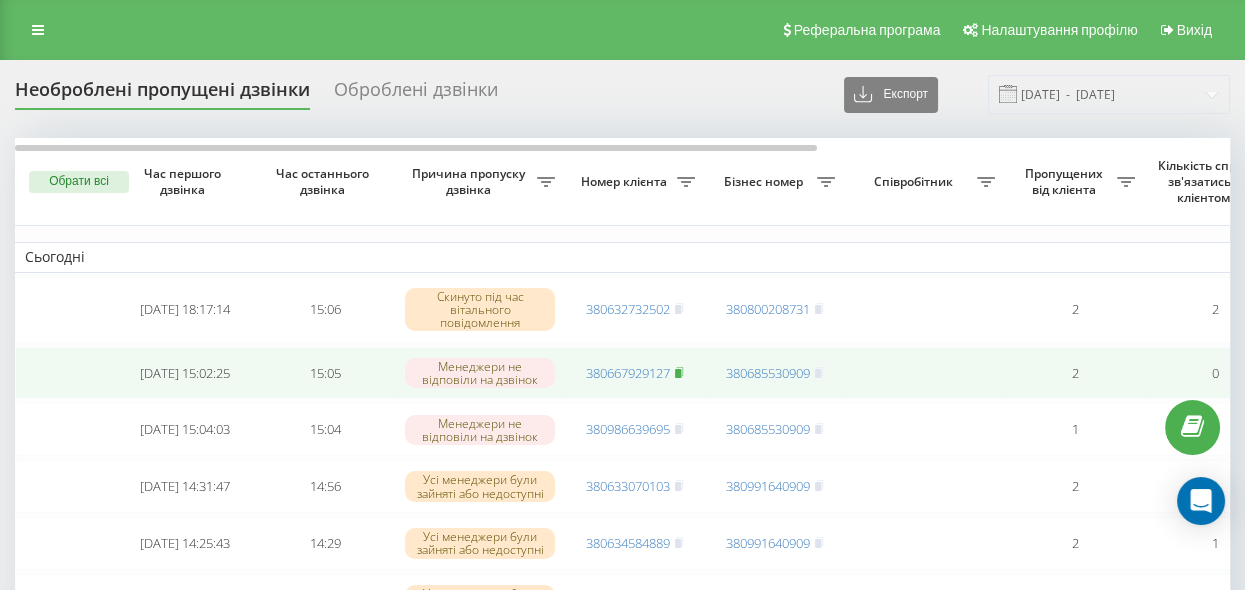 click 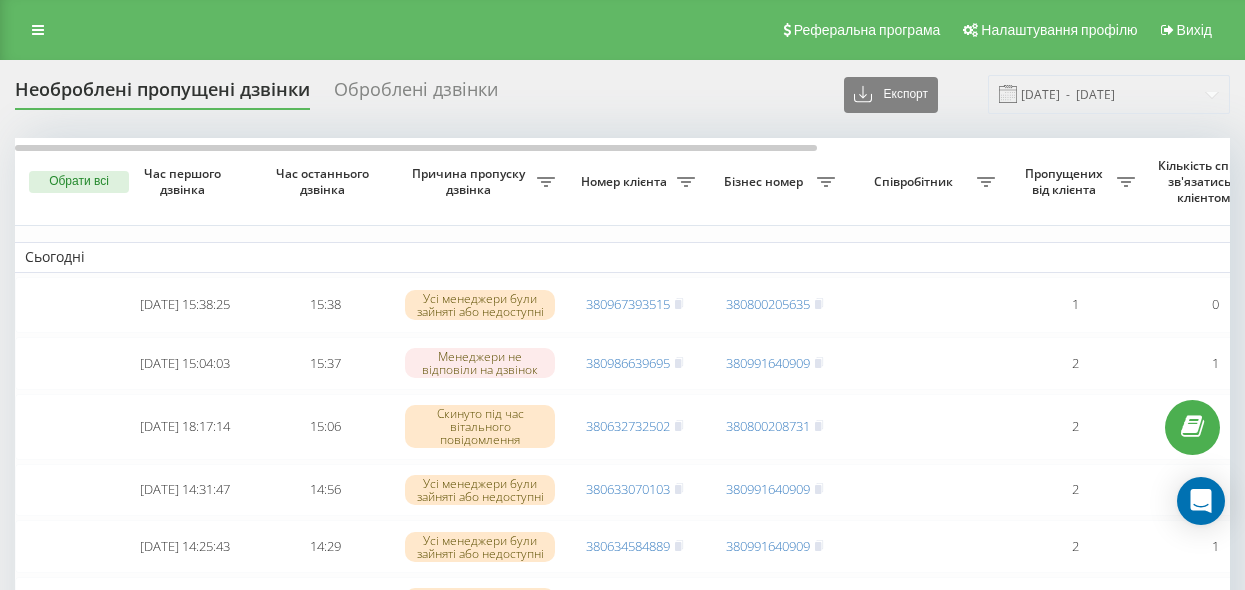 scroll, scrollTop: 0, scrollLeft: 0, axis: both 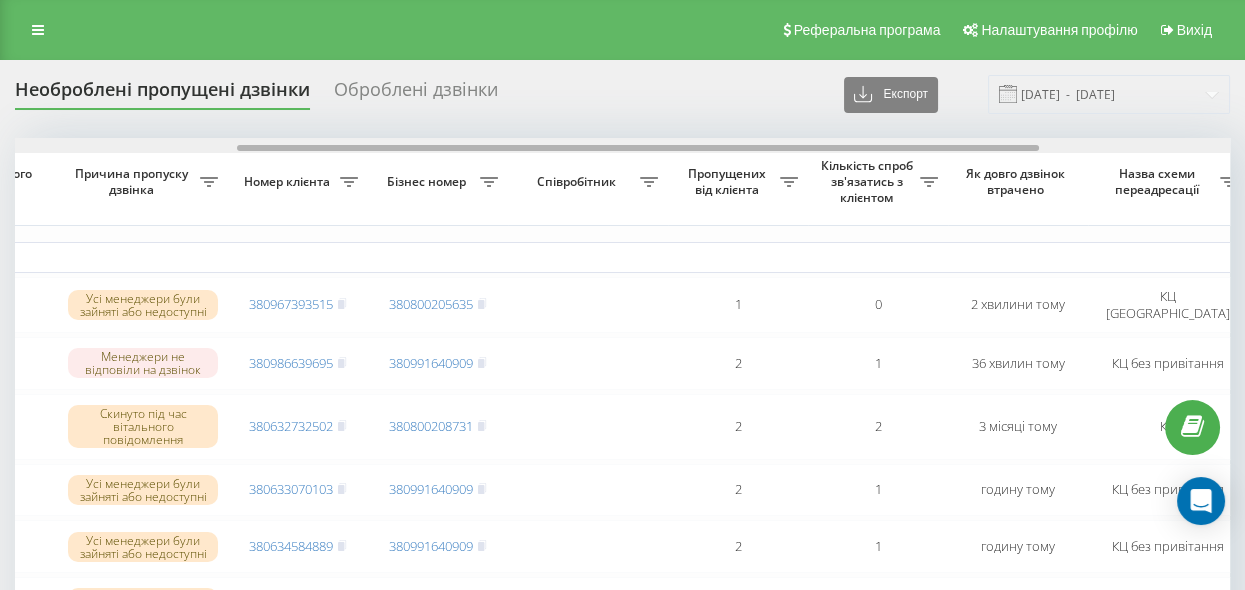 drag, startPoint x: 537, startPoint y: 146, endPoint x: 760, endPoint y: 173, distance: 224.62859 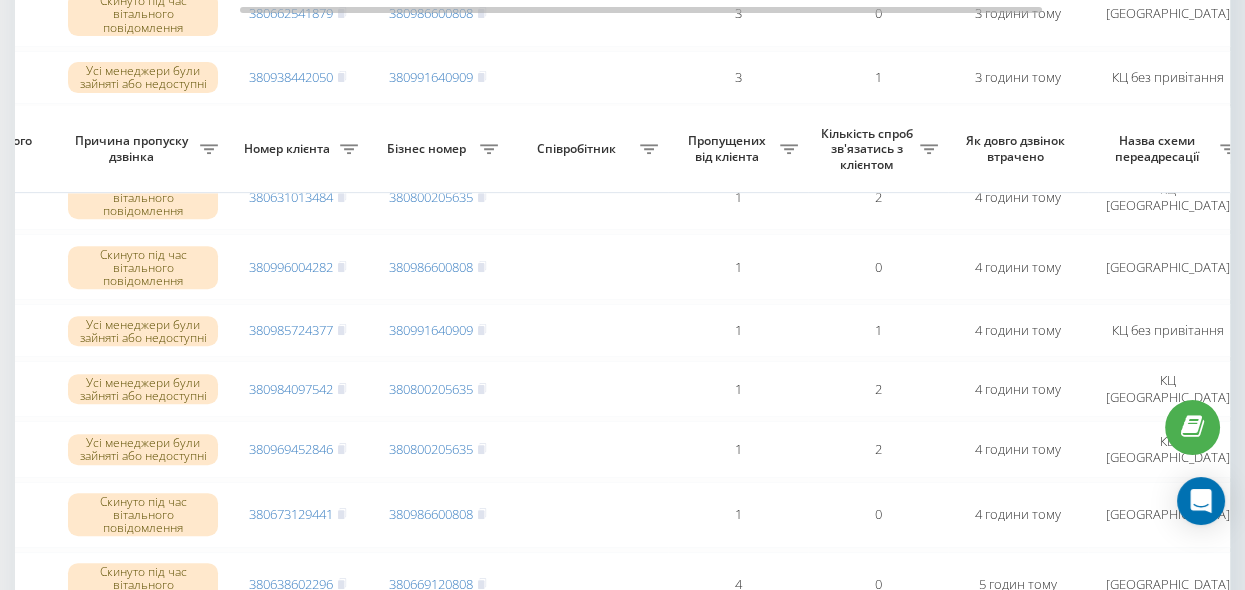 scroll, scrollTop: 1542, scrollLeft: 0, axis: vertical 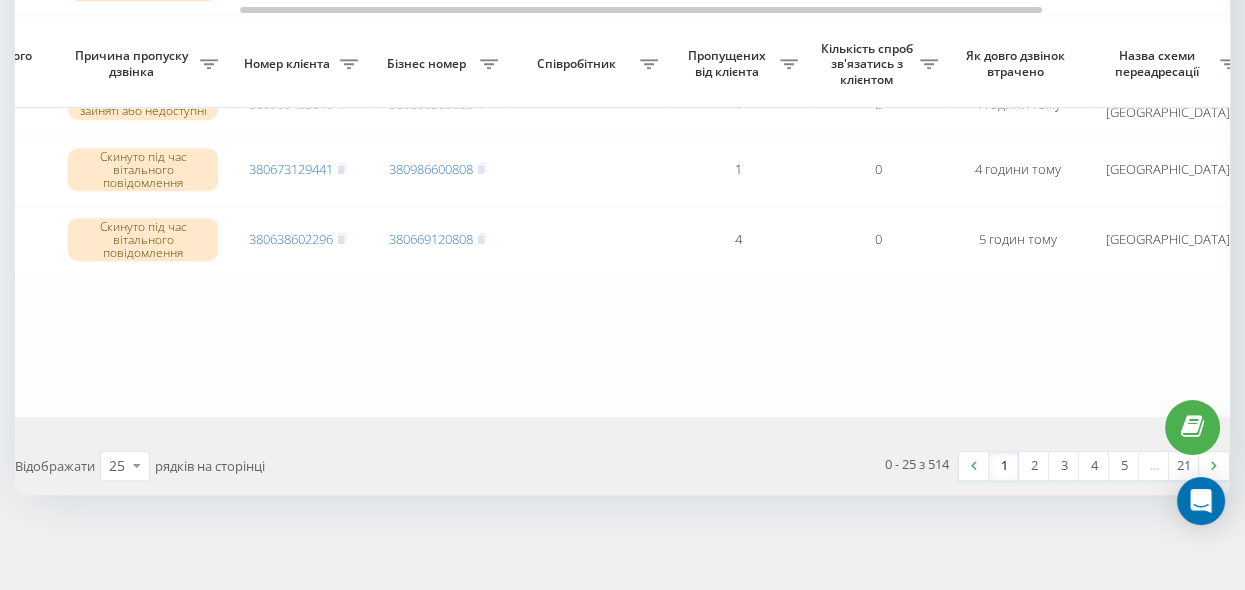 click on "2" at bounding box center [1034, 466] 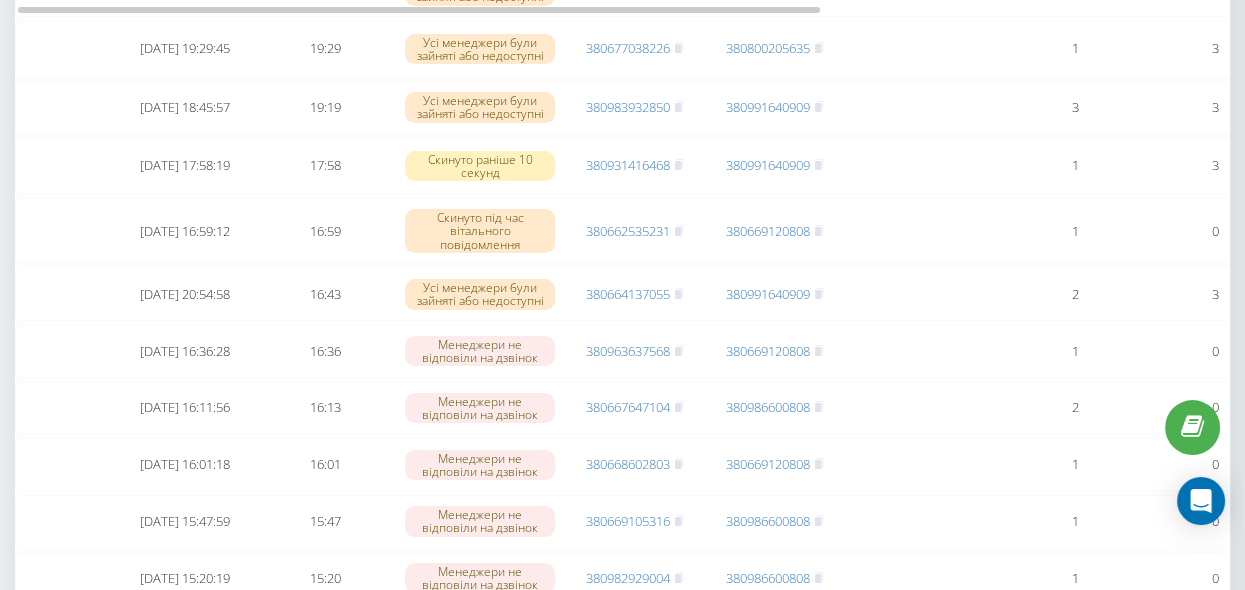 scroll, scrollTop: 454, scrollLeft: 0, axis: vertical 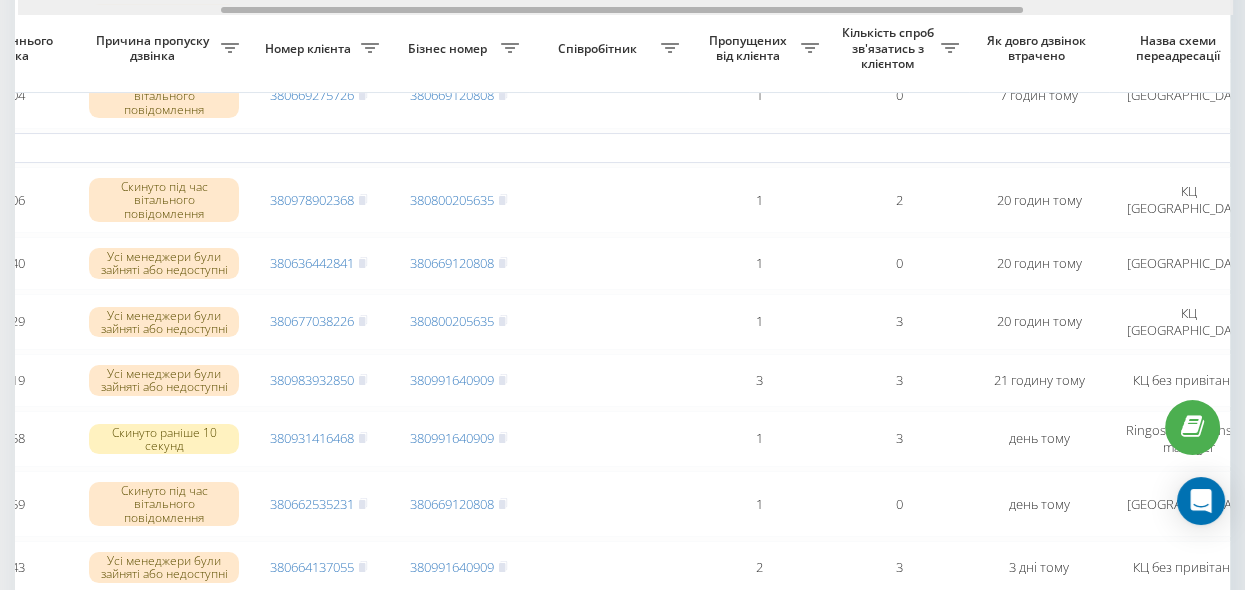 drag, startPoint x: 520, startPoint y: 8, endPoint x: 726, endPoint y: 45, distance: 209.29645 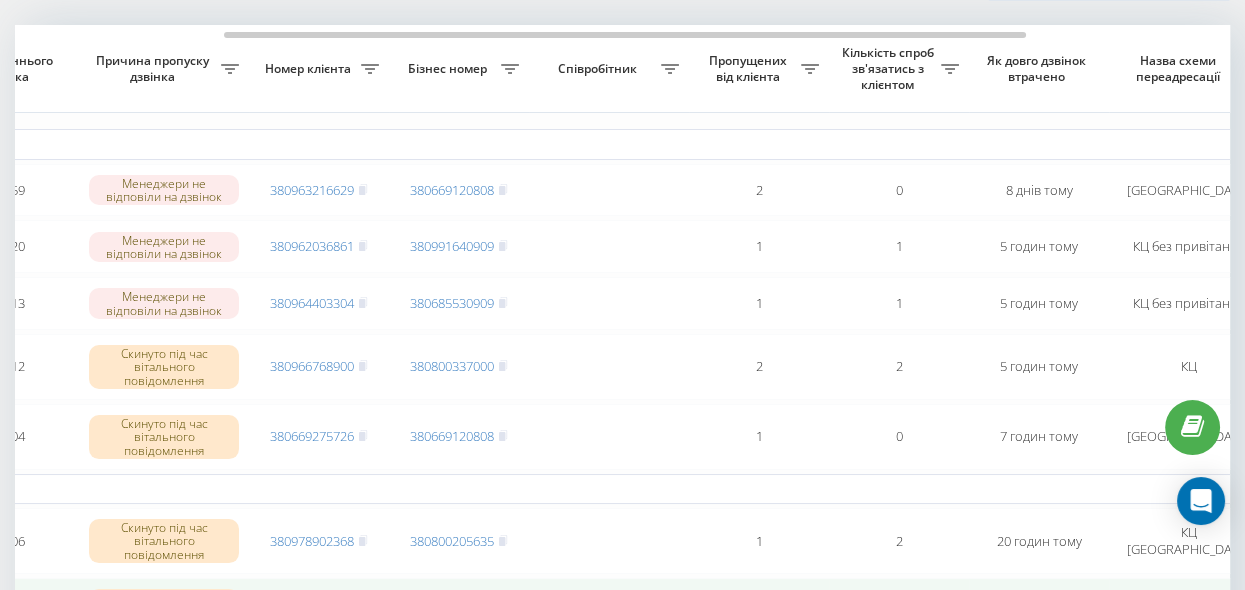scroll, scrollTop: 91, scrollLeft: 0, axis: vertical 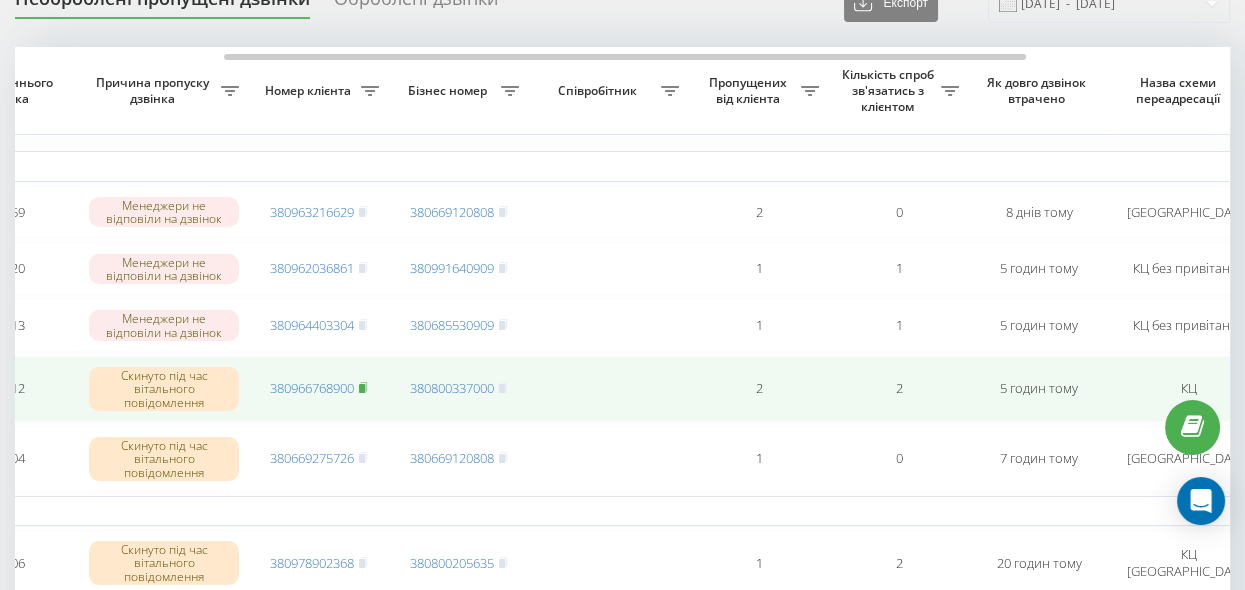 click 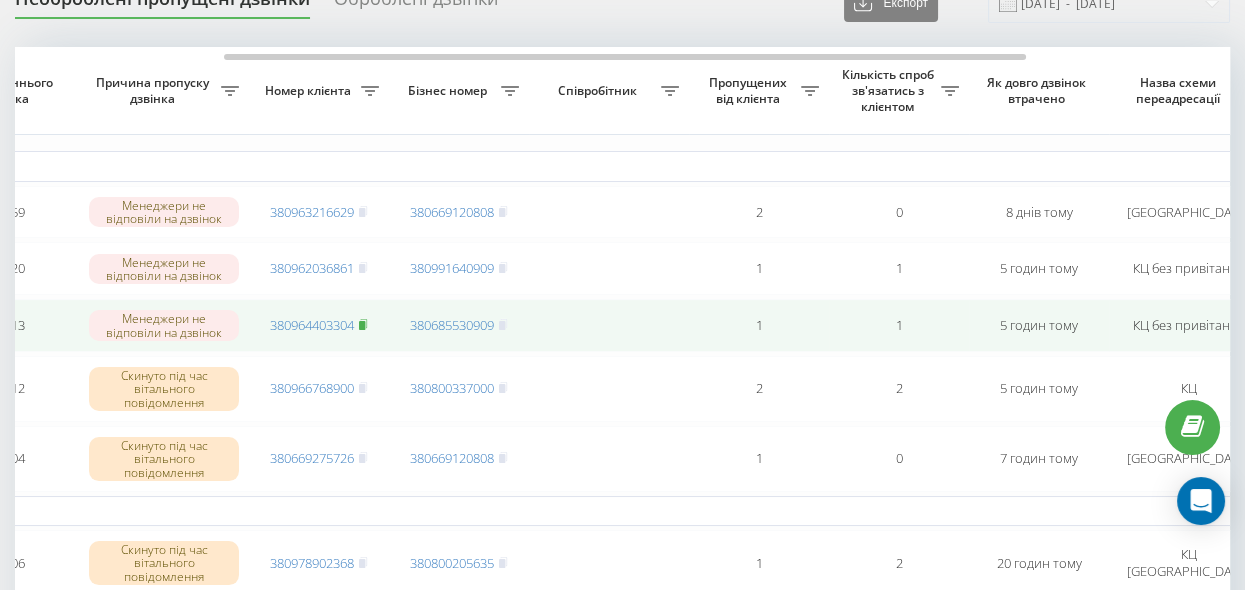 click 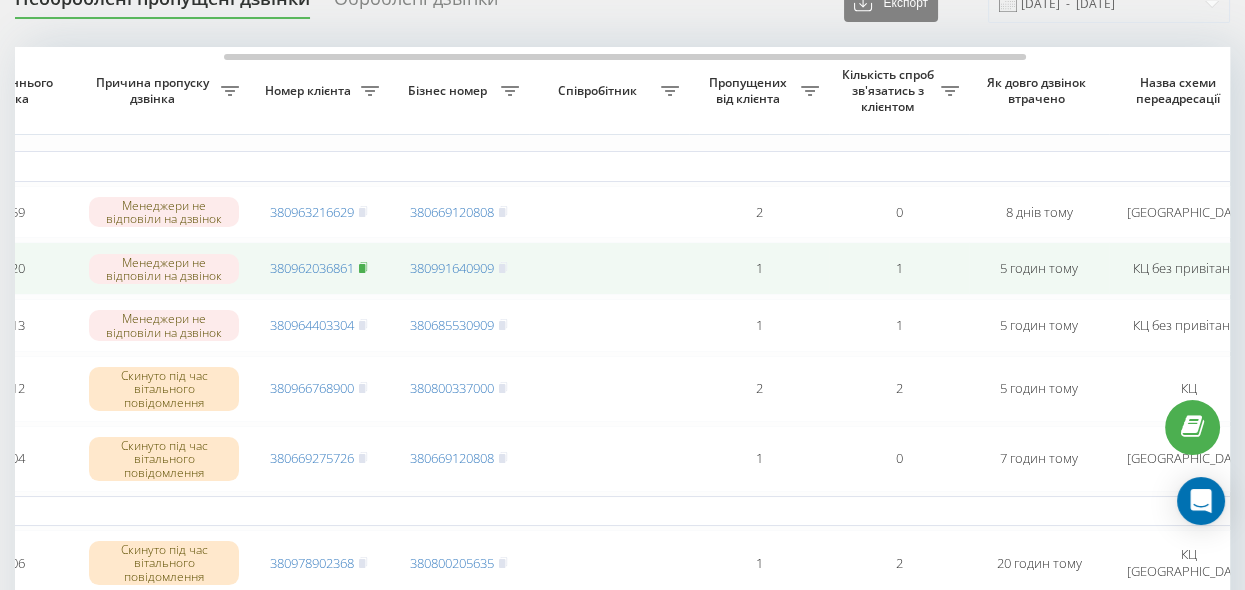 click 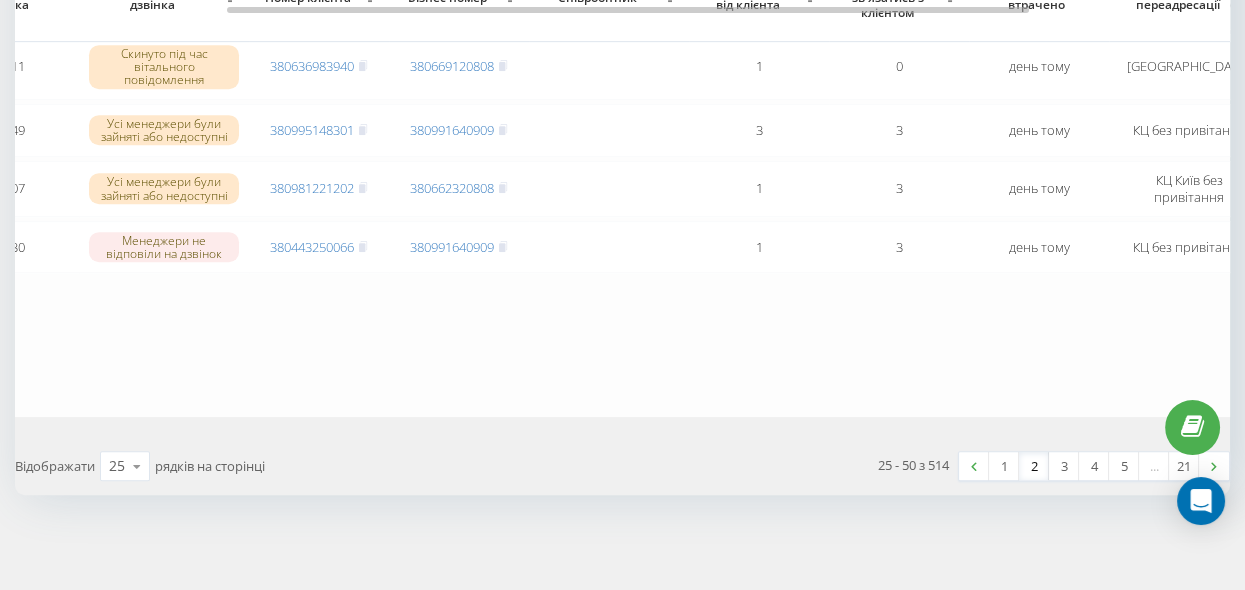 scroll, scrollTop: 1454, scrollLeft: 0, axis: vertical 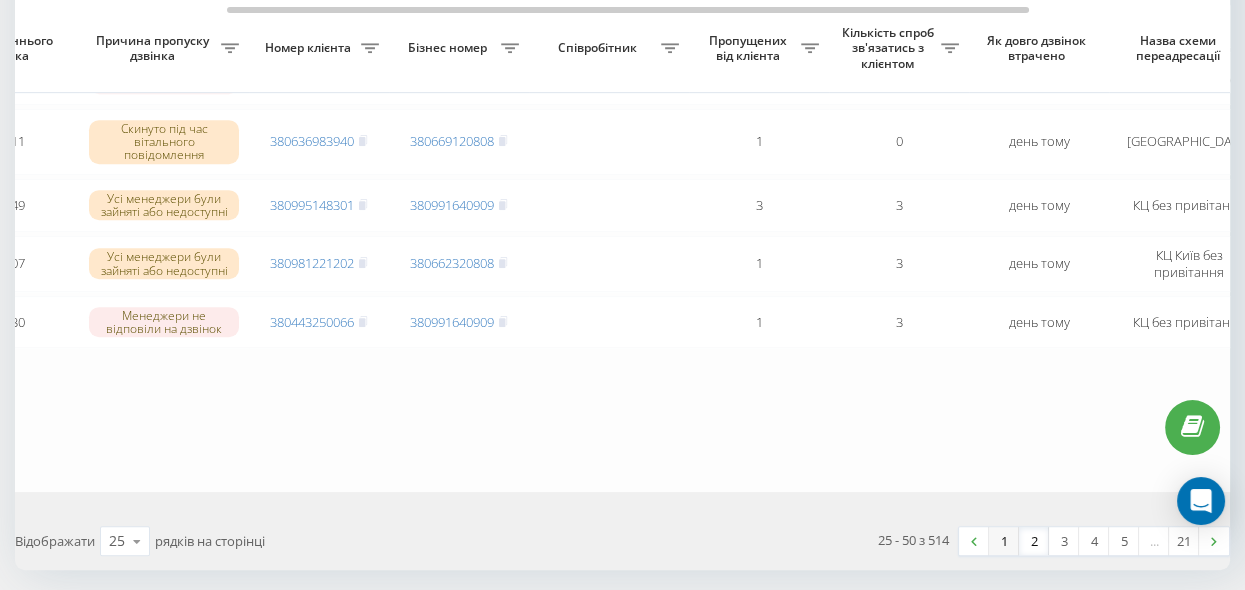 click on "1" at bounding box center (1004, 541) 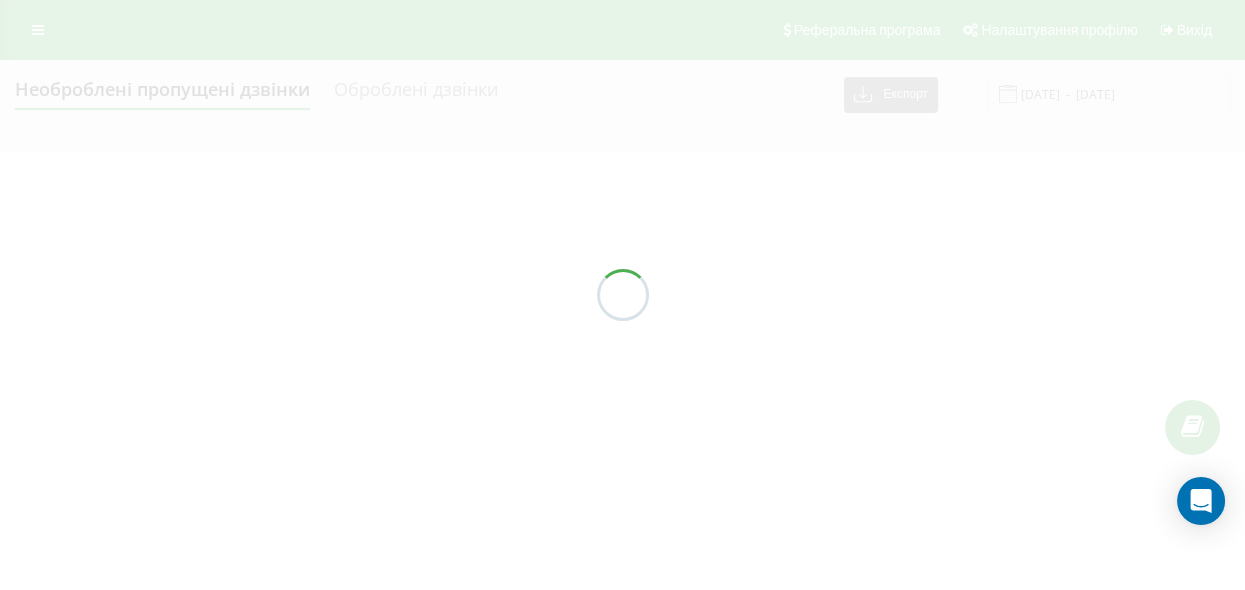 scroll, scrollTop: 0, scrollLeft: 0, axis: both 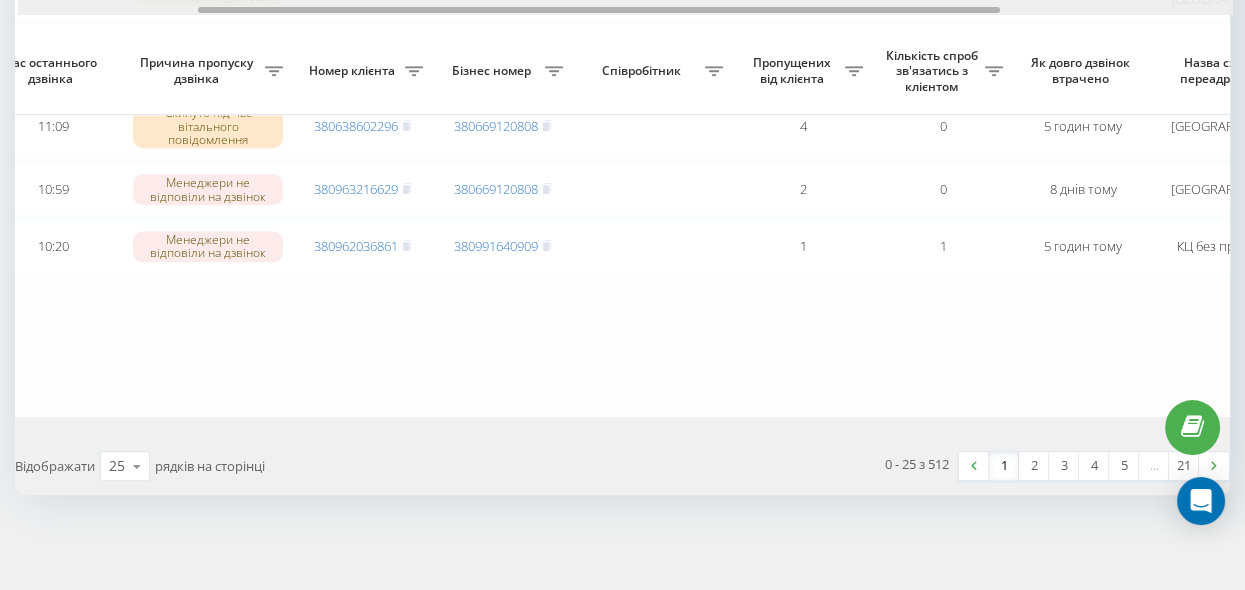 drag, startPoint x: 632, startPoint y: 9, endPoint x: 812, endPoint y: 41, distance: 182.82231 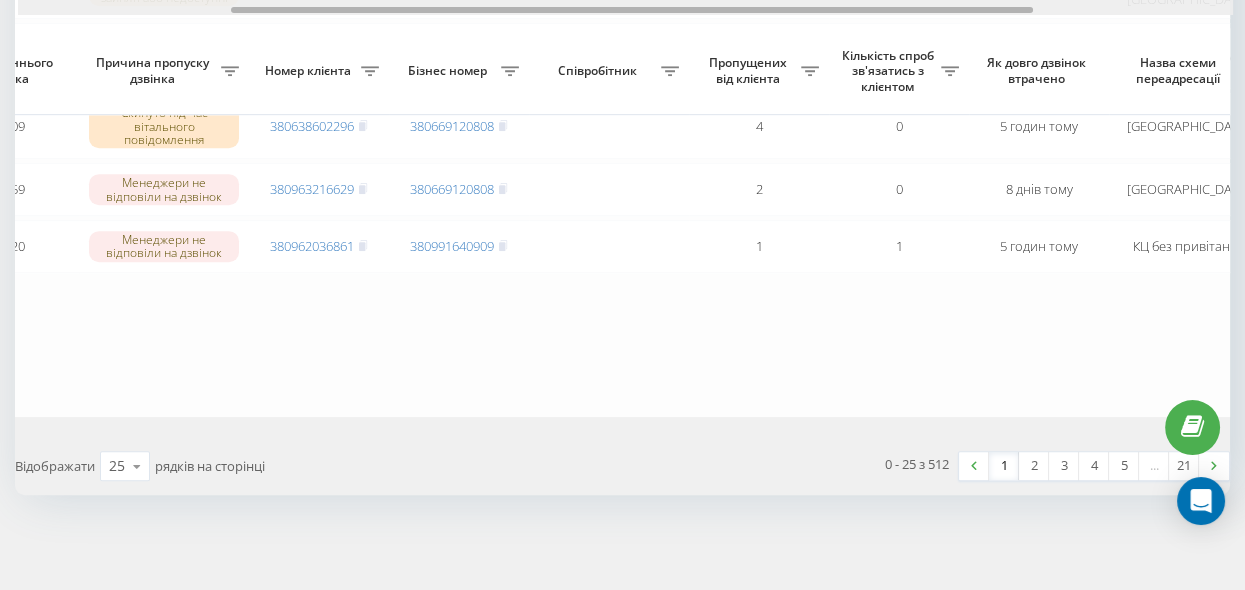 scroll, scrollTop: 0, scrollLeft: 322, axis: horizontal 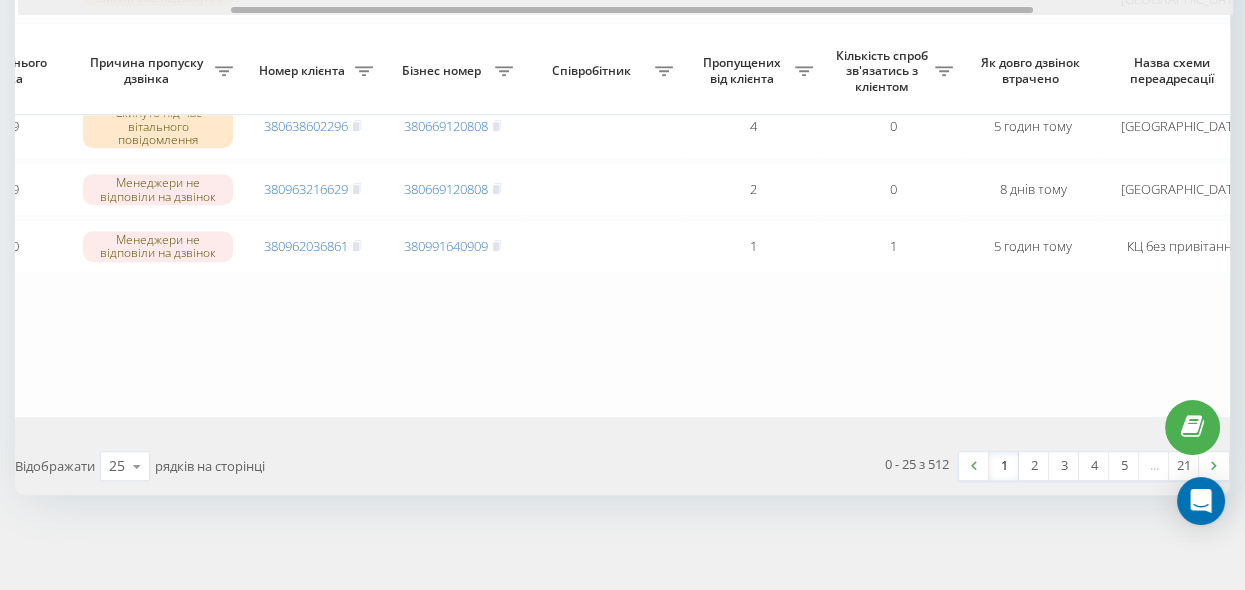 drag, startPoint x: 476, startPoint y: 8, endPoint x: 509, endPoint y: 15, distance: 33.734257 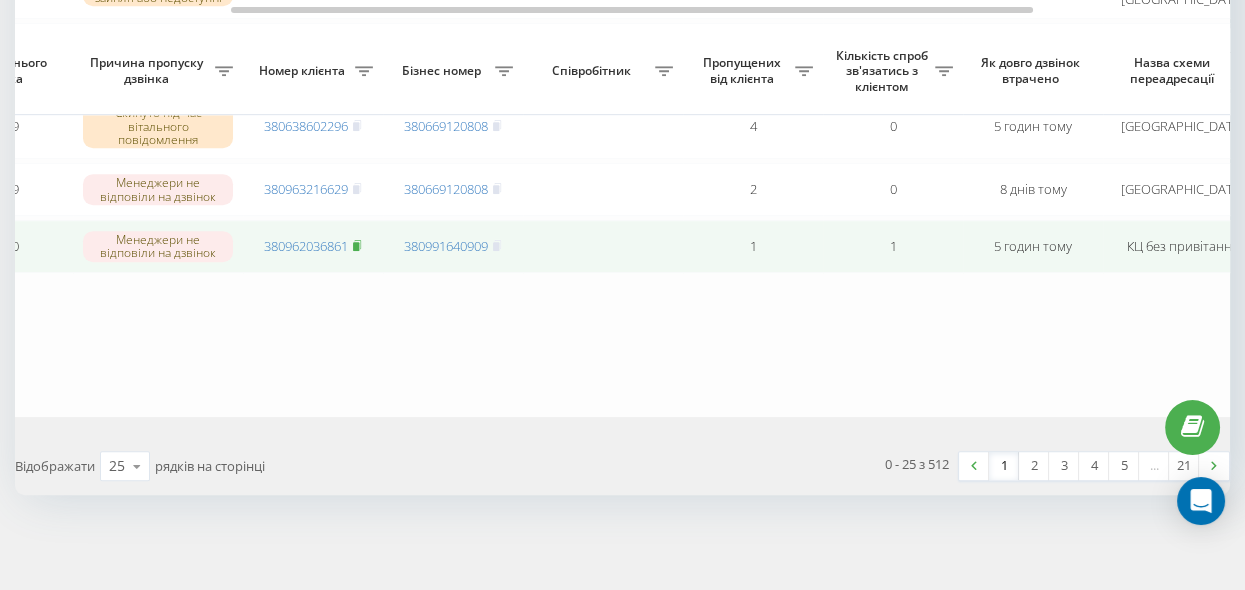 click 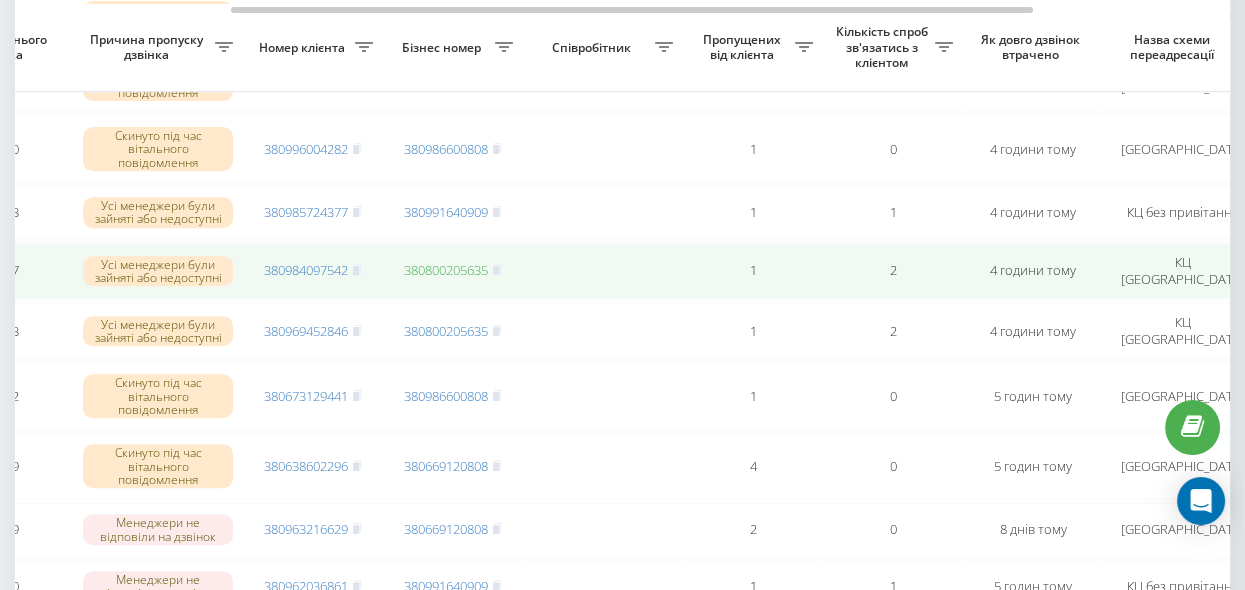 scroll, scrollTop: 1178, scrollLeft: 0, axis: vertical 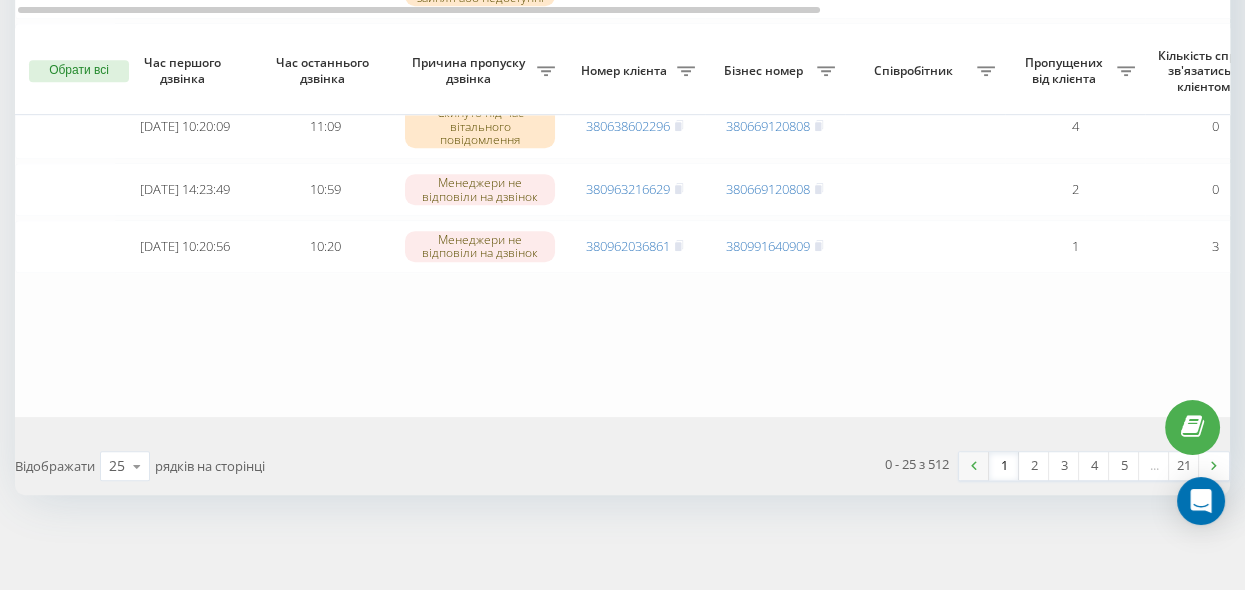 click at bounding box center (974, 465) 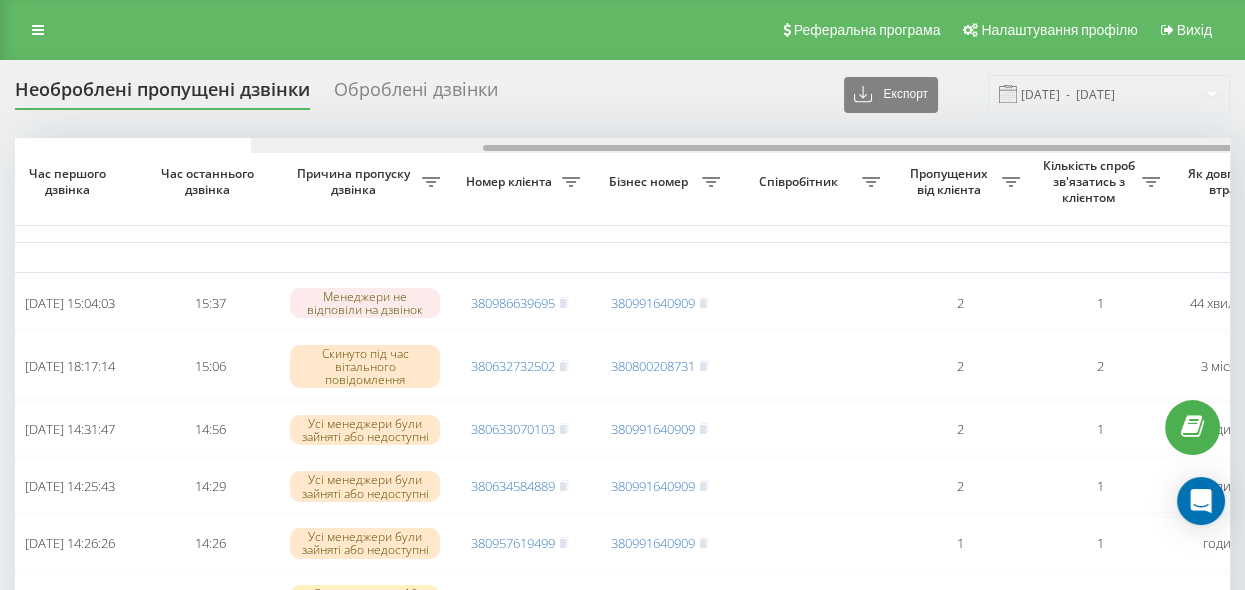 scroll, scrollTop: 0, scrollLeft: 0, axis: both 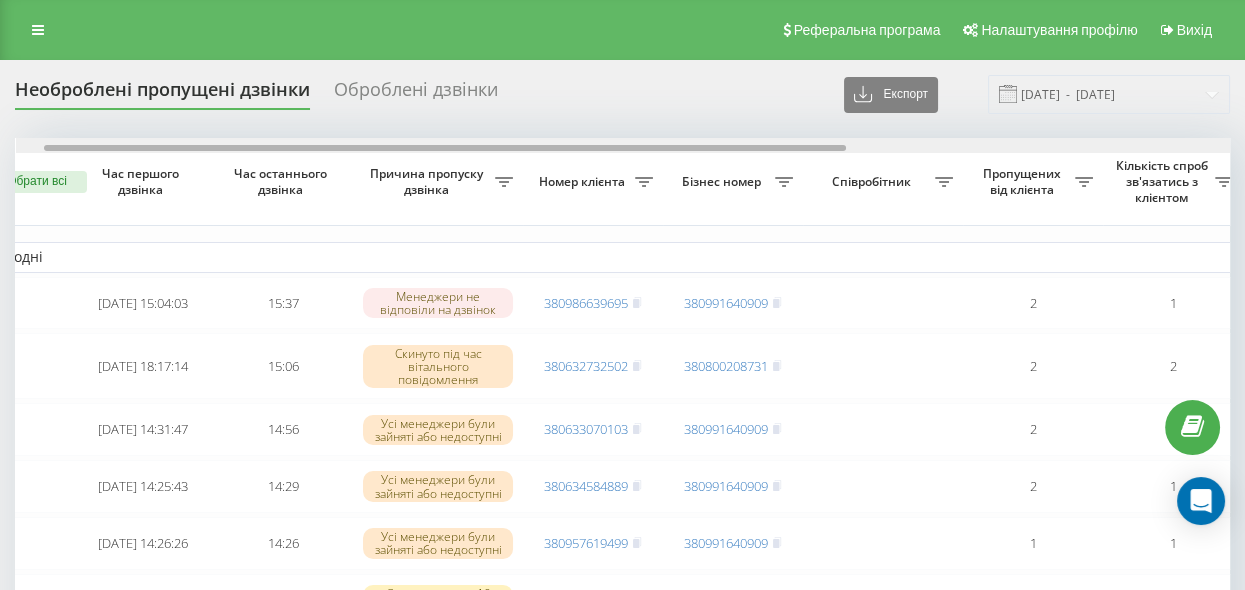 drag, startPoint x: 400, startPoint y: 146, endPoint x: 428, endPoint y: 148, distance: 28.071337 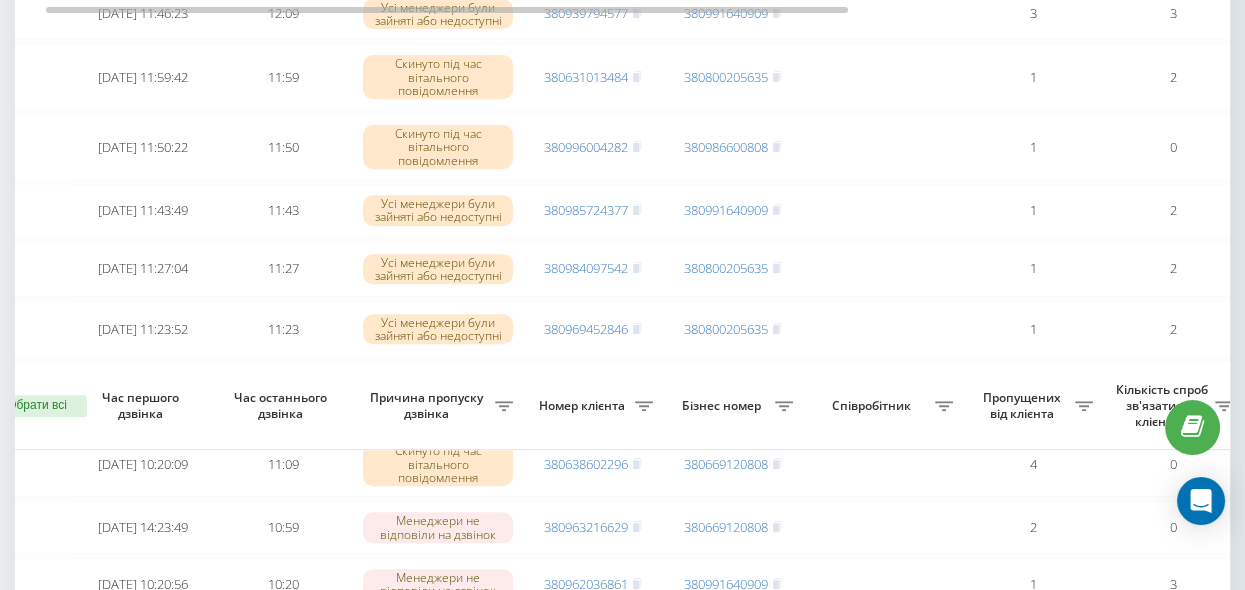 scroll, scrollTop: 1542, scrollLeft: 0, axis: vertical 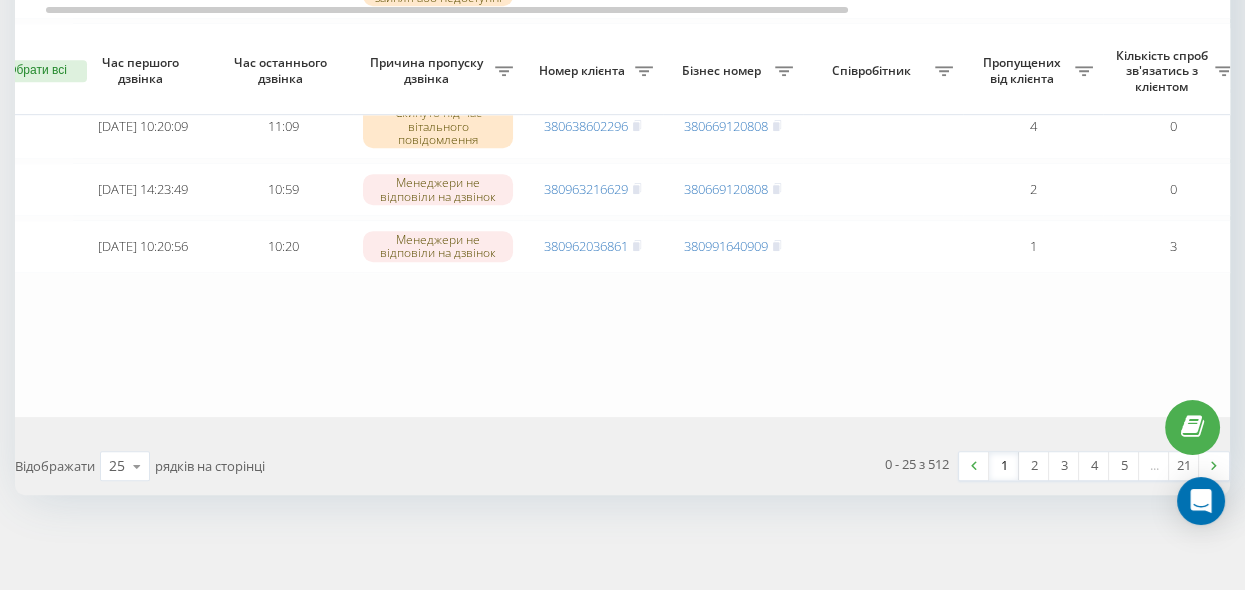 click on "1" at bounding box center [1004, 466] 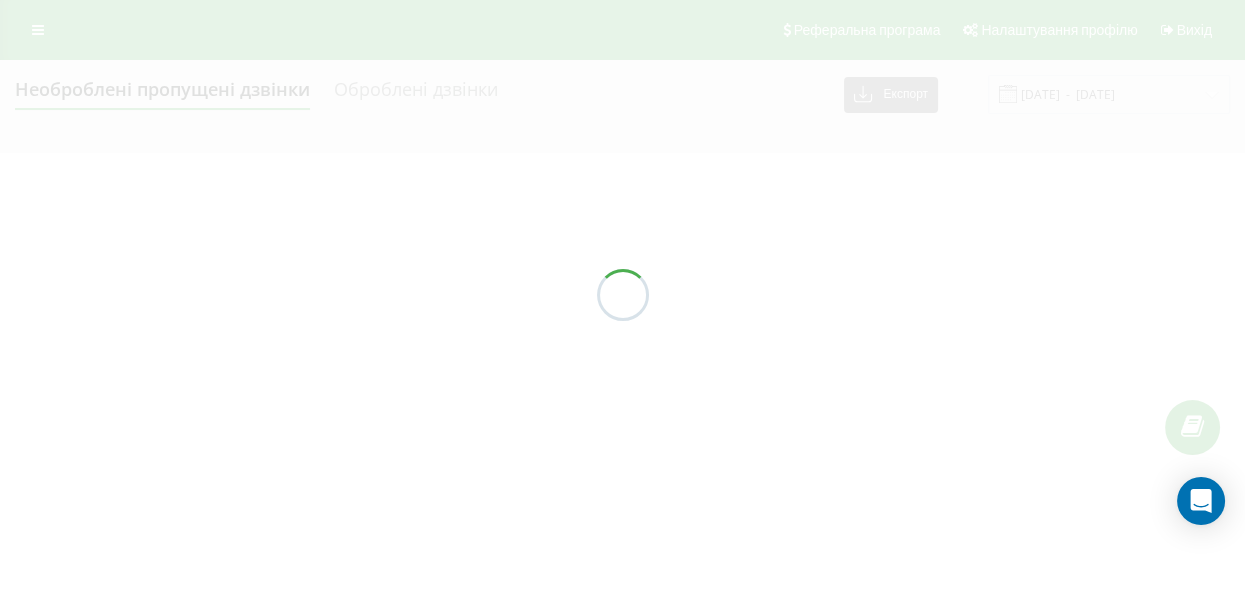 scroll, scrollTop: 0, scrollLeft: 0, axis: both 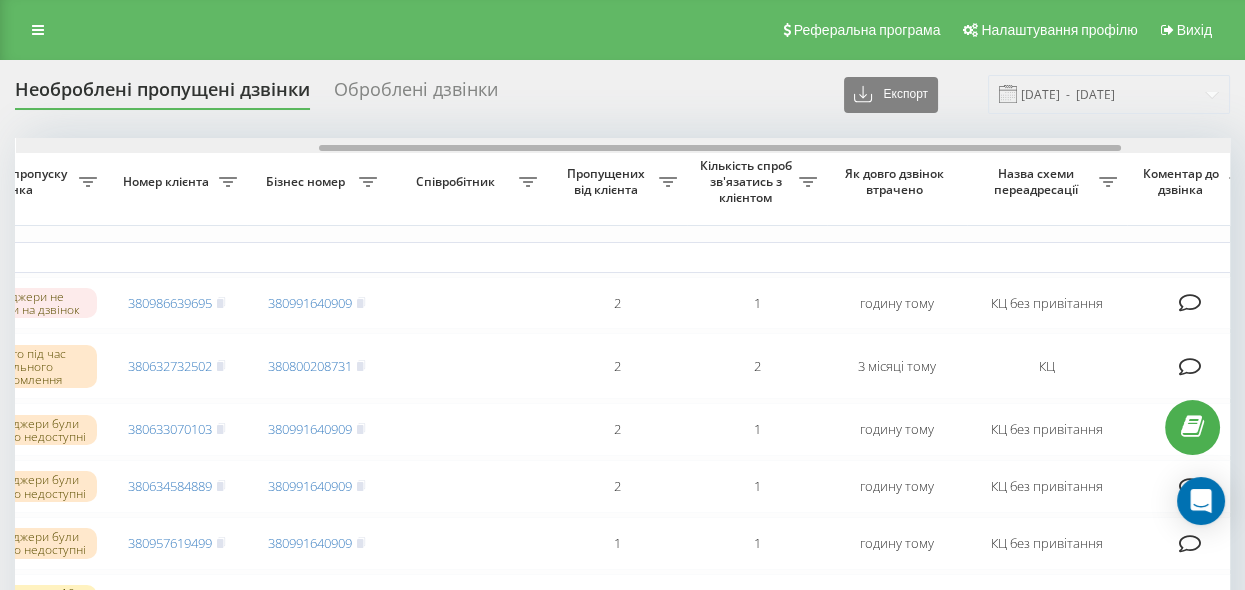 drag, startPoint x: 500, startPoint y: 148, endPoint x: 803, endPoint y: 254, distance: 321.00623 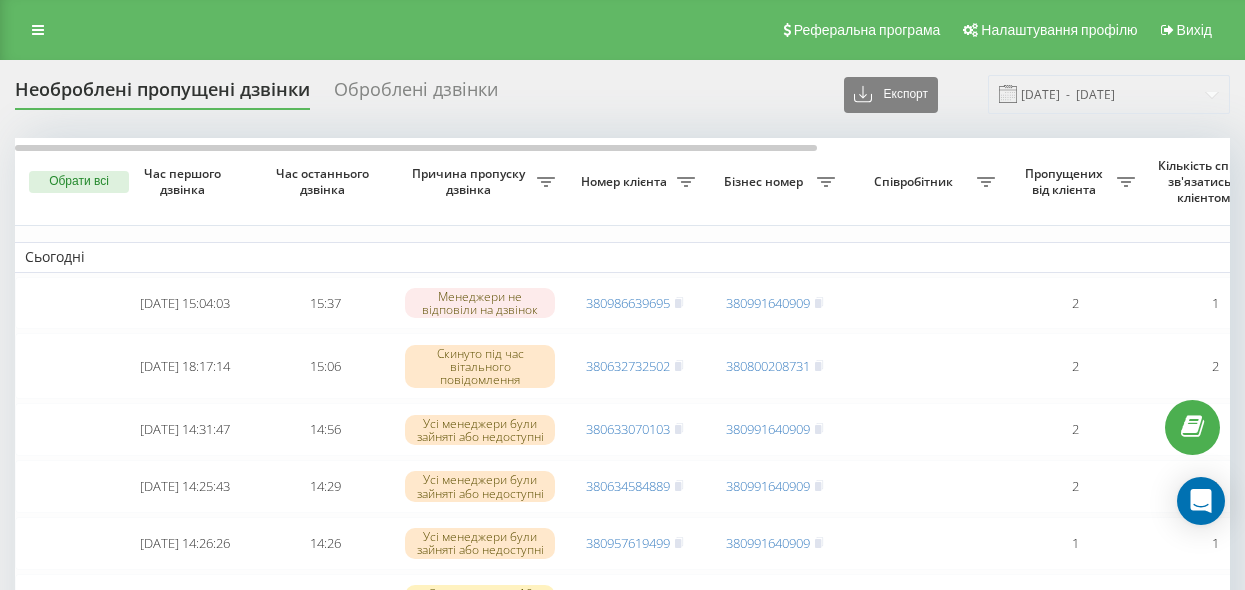 scroll, scrollTop: 0, scrollLeft: 0, axis: both 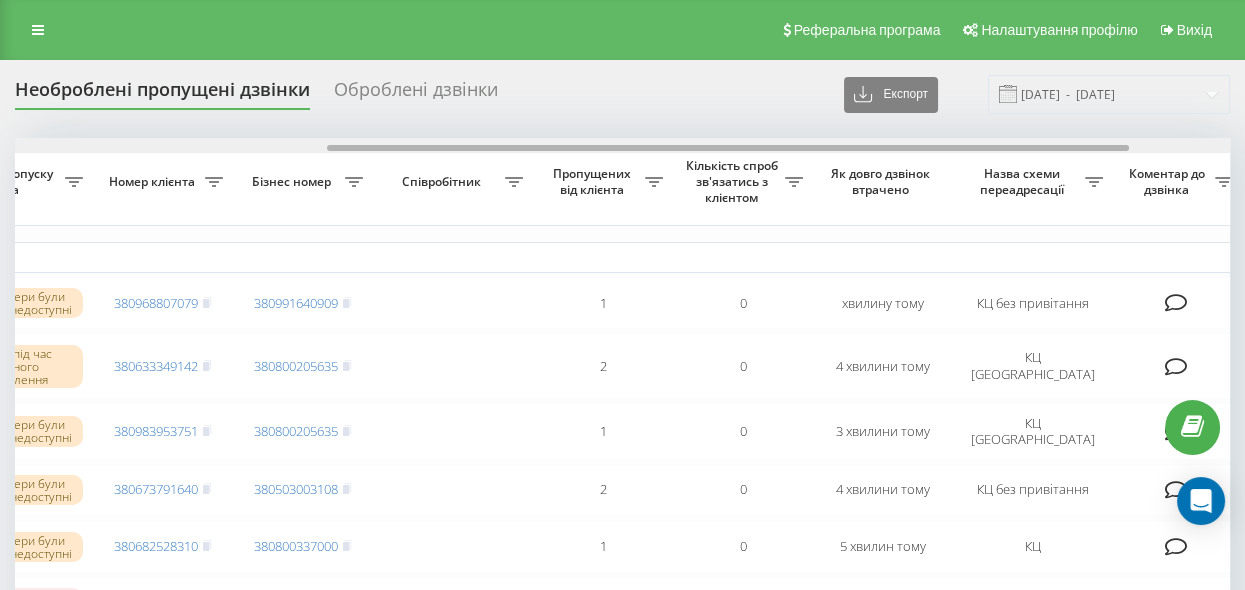drag, startPoint x: 434, startPoint y: 146, endPoint x: 746, endPoint y: 194, distance: 315.67072 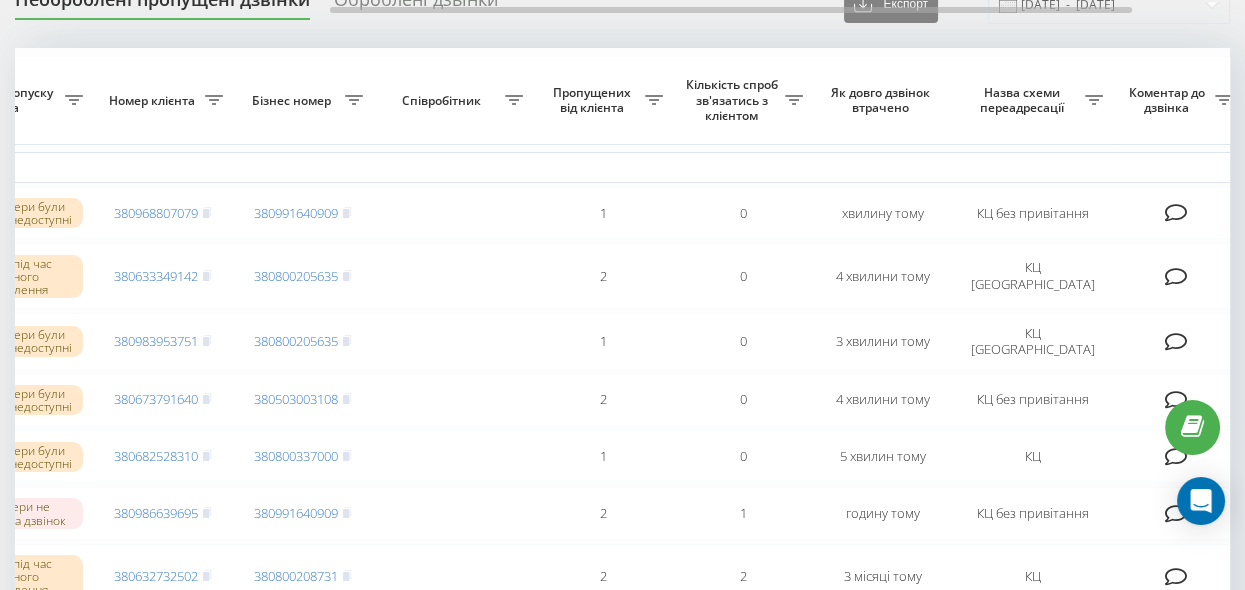 scroll, scrollTop: 272, scrollLeft: 0, axis: vertical 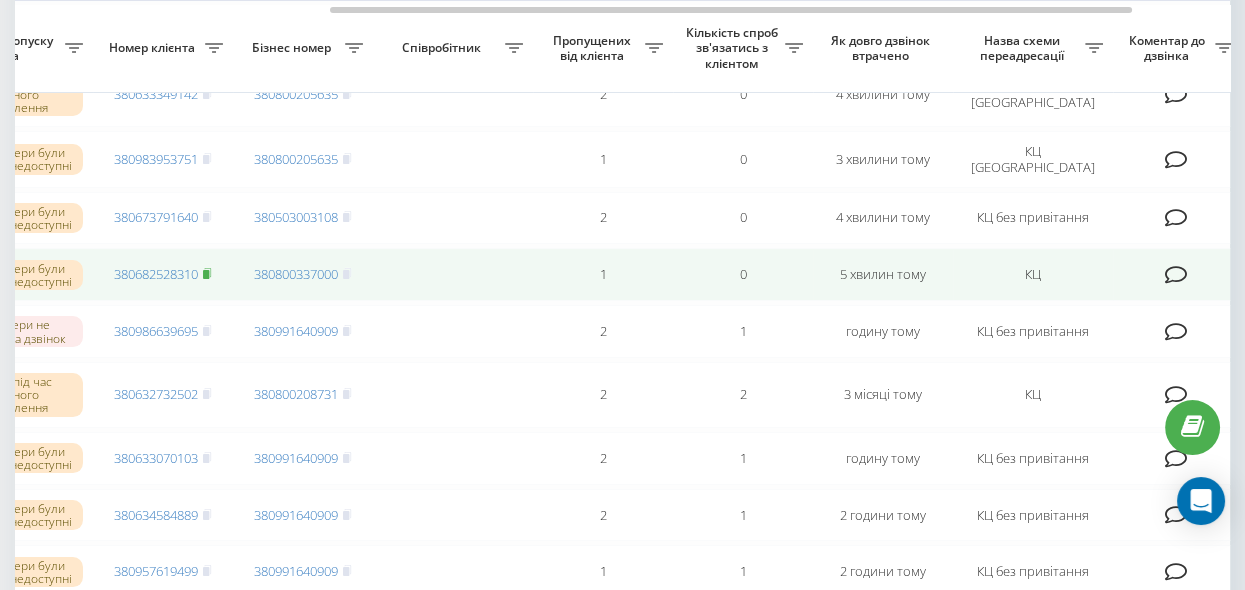 click 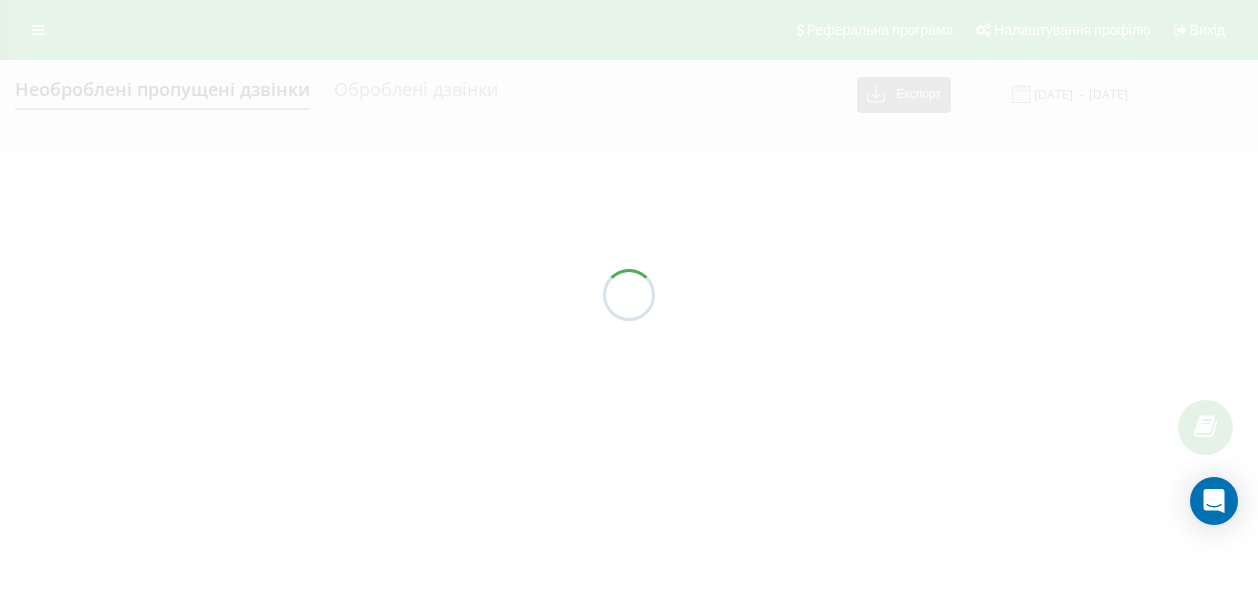 scroll, scrollTop: 0, scrollLeft: 0, axis: both 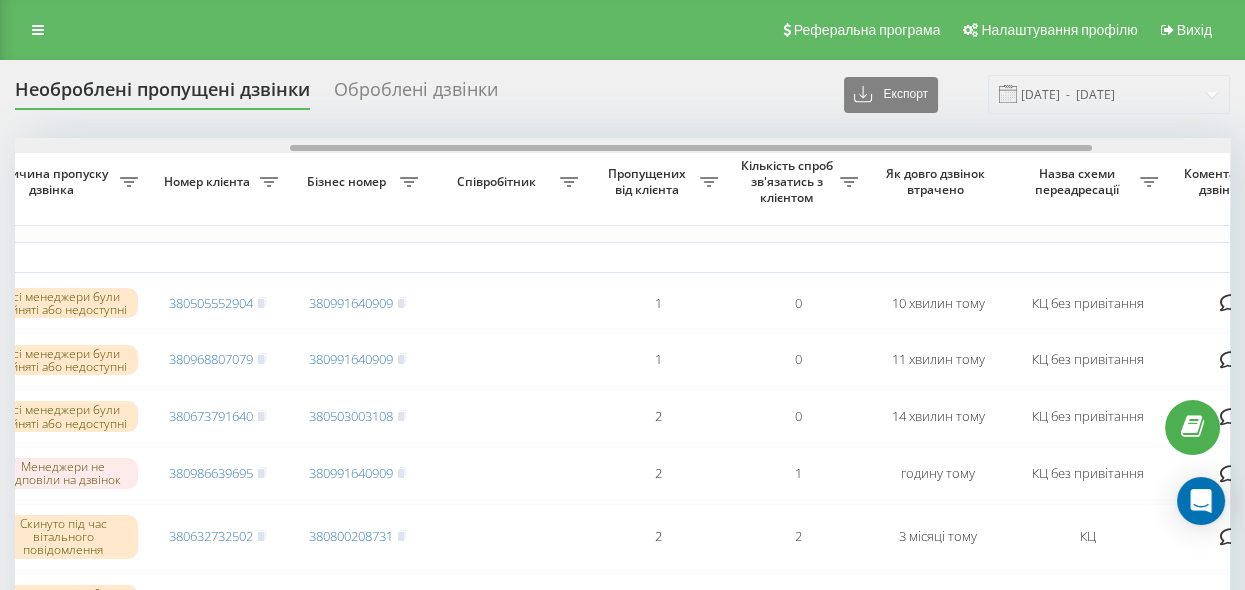 drag, startPoint x: 482, startPoint y: 148, endPoint x: 758, endPoint y: 226, distance: 286.81003 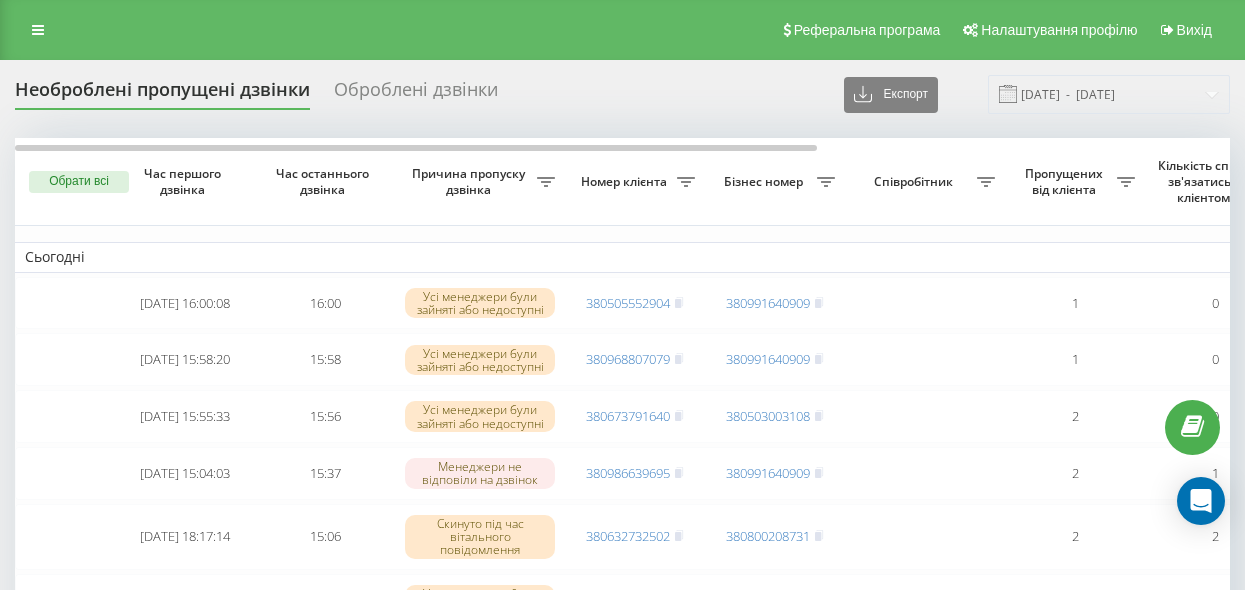 scroll, scrollTop: 0, scrollLeft: 0, axis: both 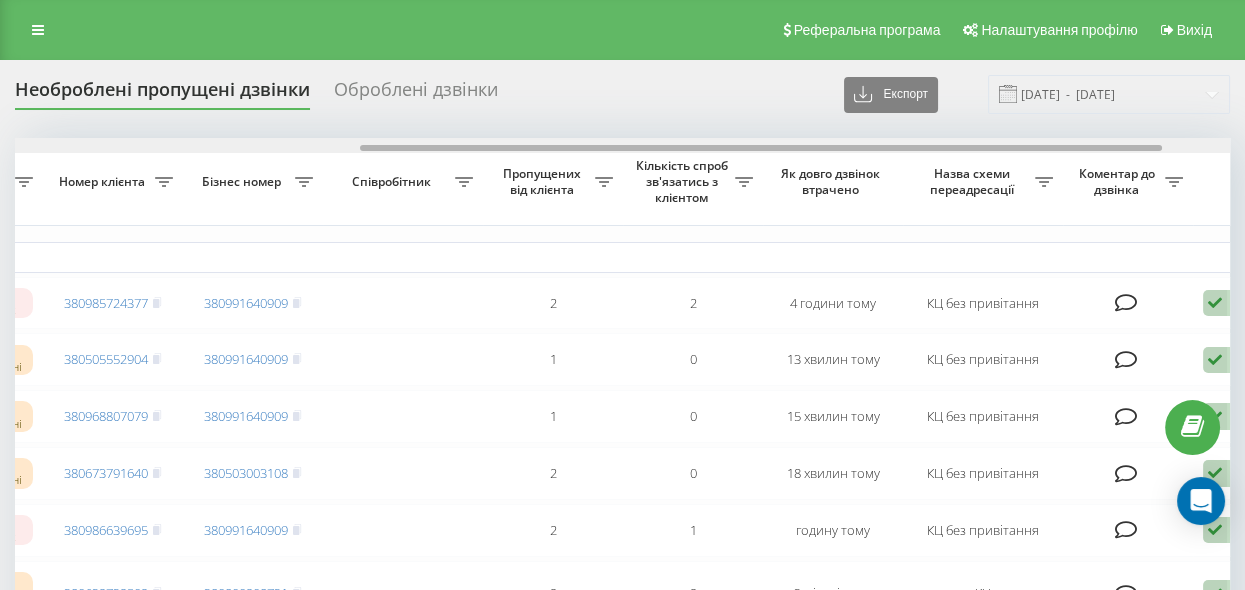 drag, startPoint x: 483, startPoint y: 146, endPoint x: 756, endPoint y: 233, distance: 286.5275 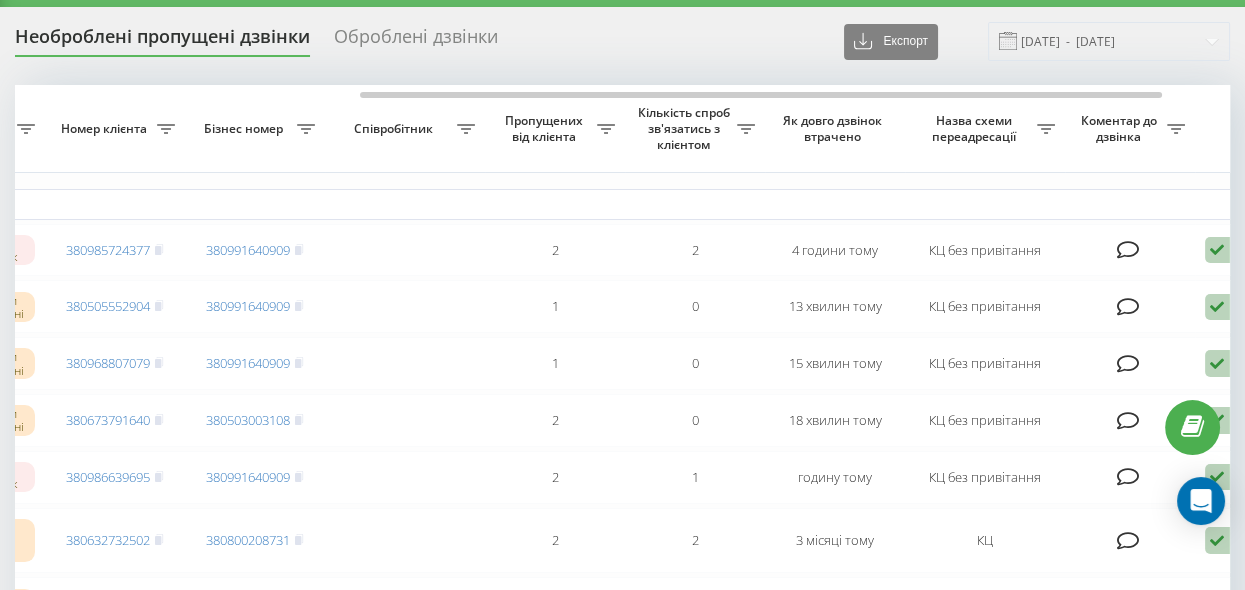 scroll, scrollTop: 0, scrollLeft: 0, axis: both 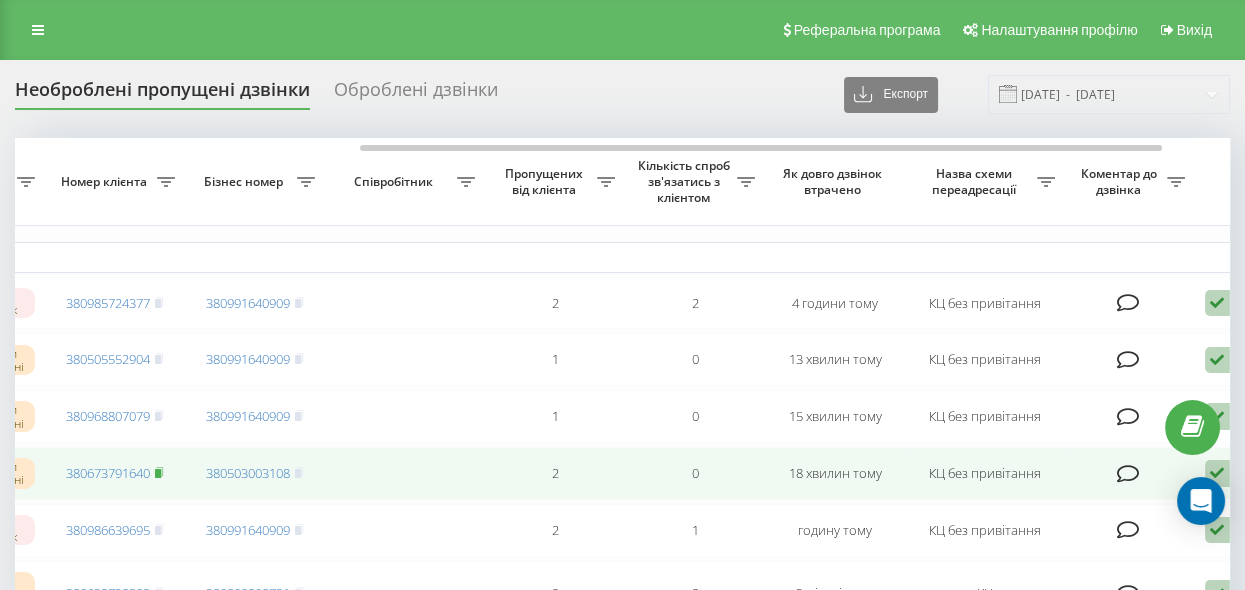 click 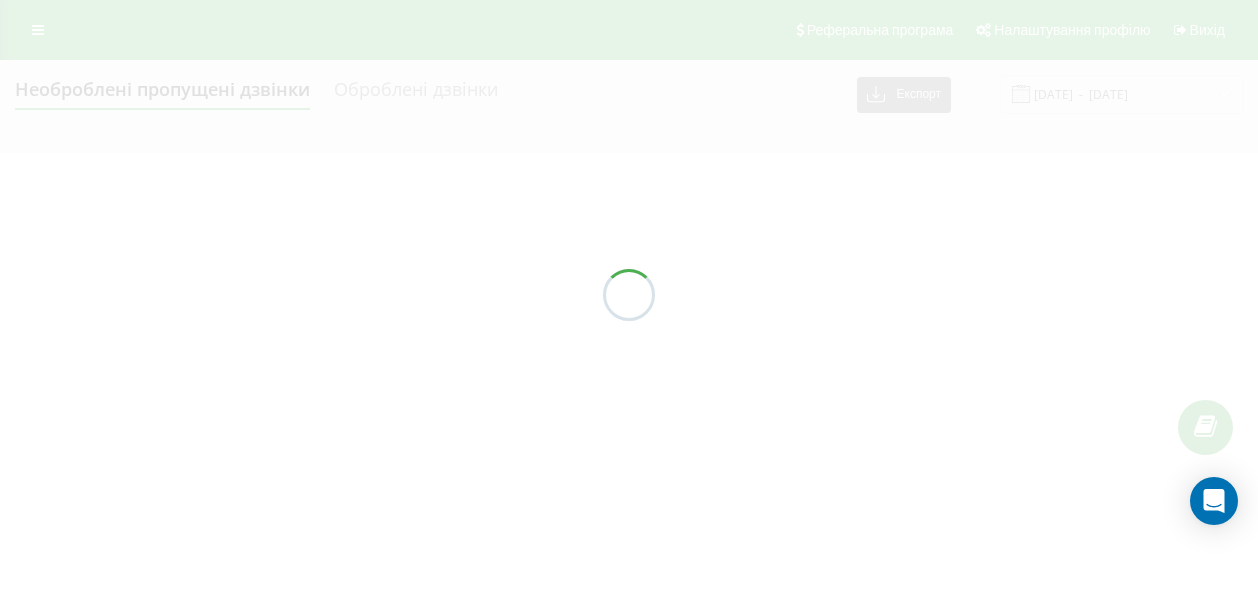 scroll, scrollTop: 0, scrollLeft: 0, axis: both 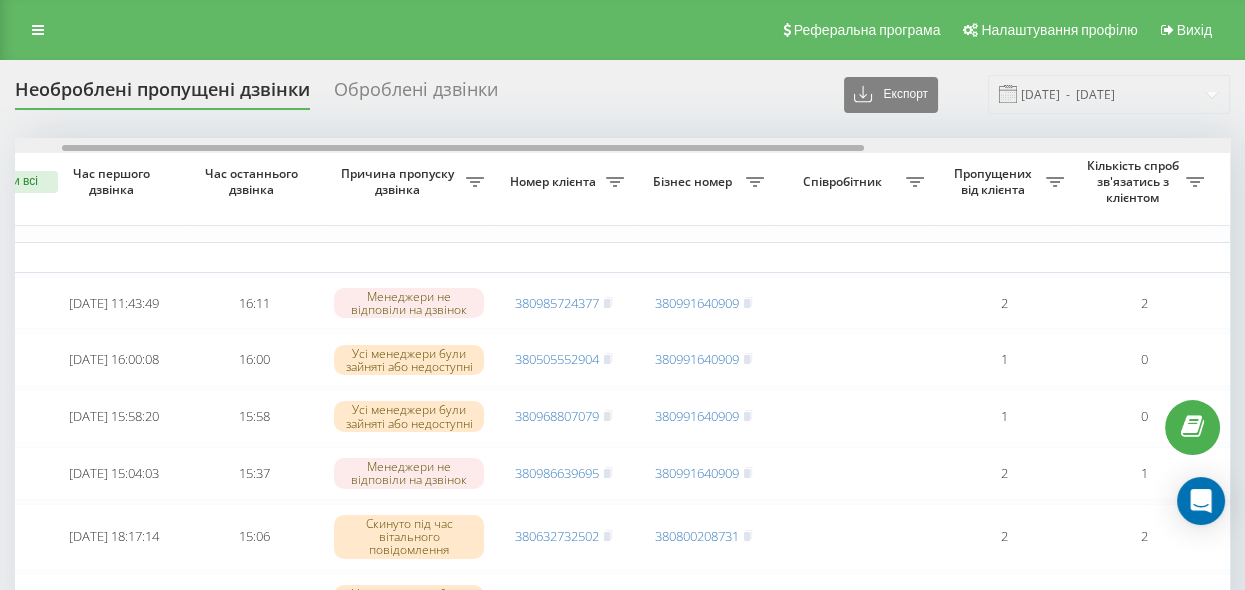 drag, startPoint x: 499, startPoint y: 151, endPoint x: 525, endPoint y: 185, distance: 42.80187 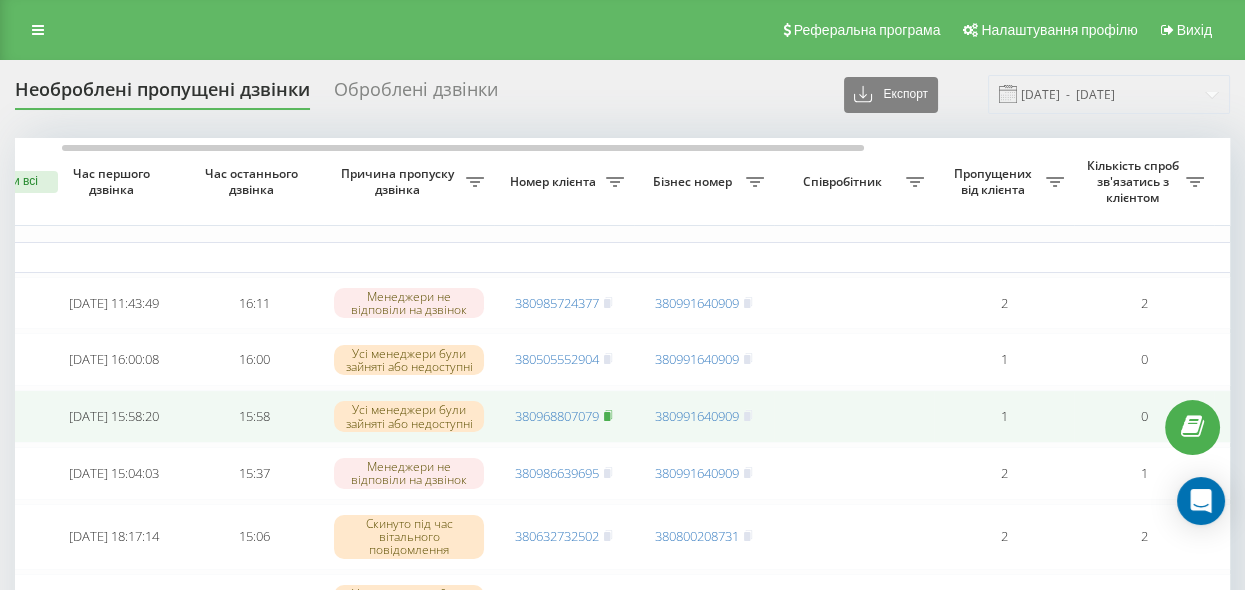 click 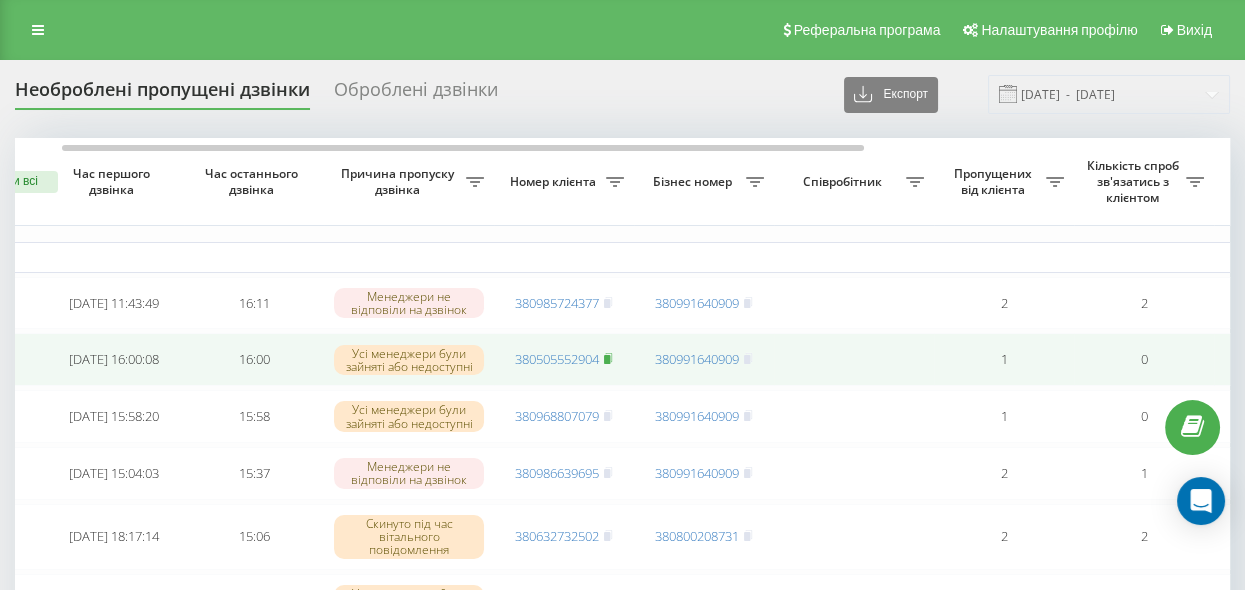 click 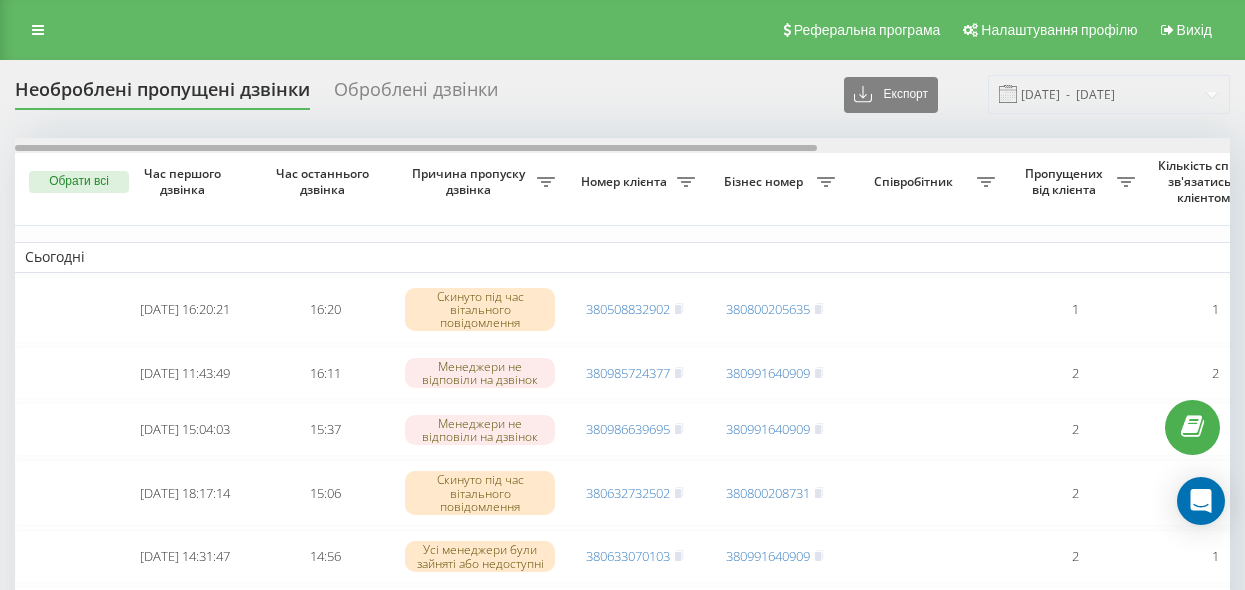 scroll, scrollTop: 0, scrollLeft: 0, axis: both 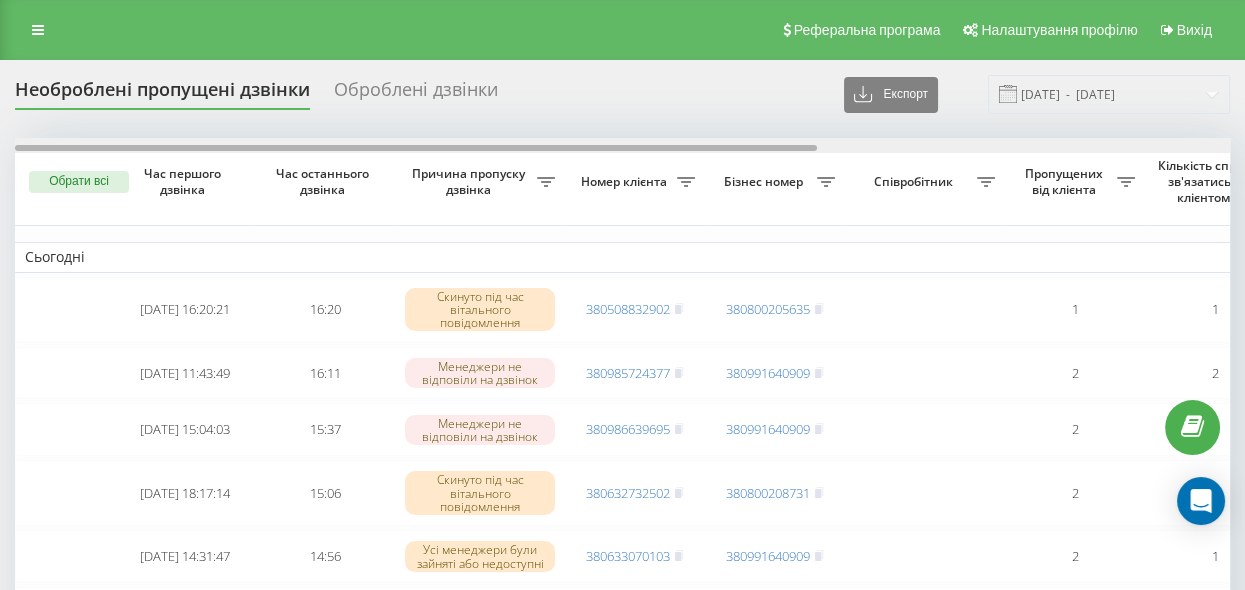 drag, startPoint x: 565, startPoint y: 145, endPoint x: 446, endPoint y: 153, distance: 119.26861 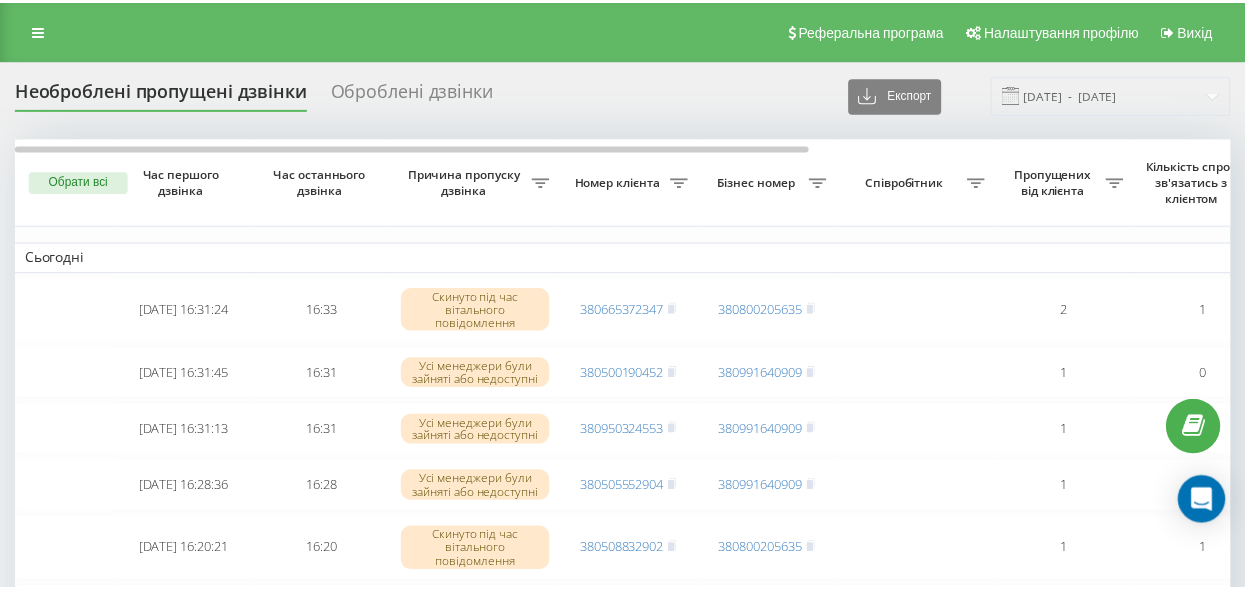 scroll, scrollTop: 0, scrollLeft: 0, axis: both 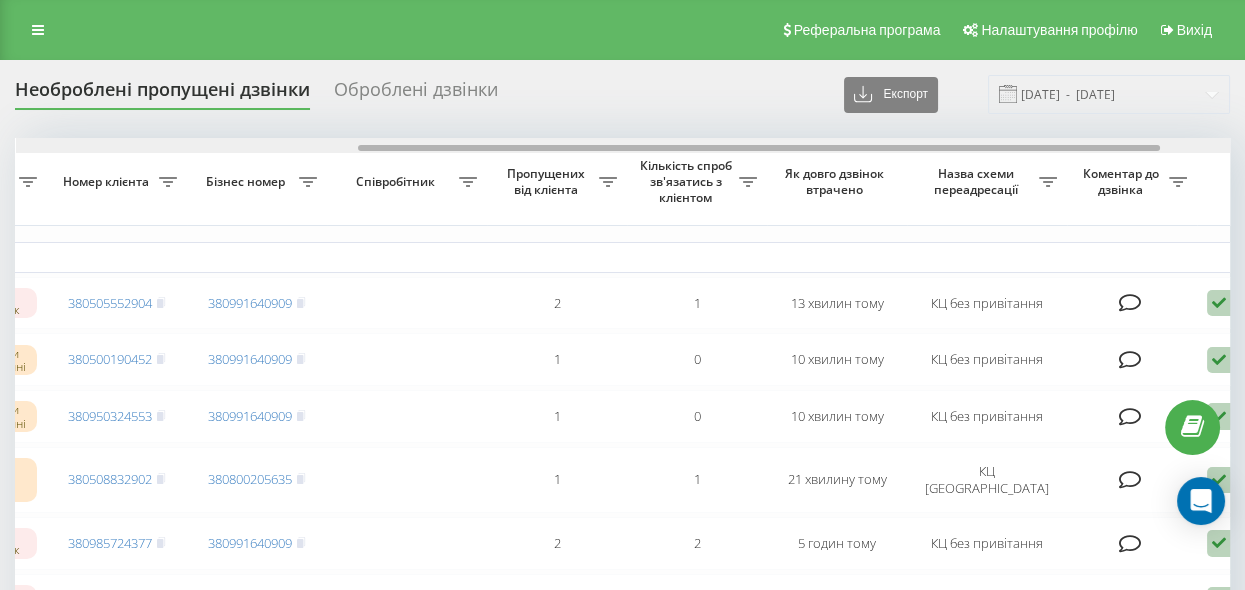 drag, startPoint x: 575, startPoint y: 147, endPoint x: 872, endPoint y: 197, distance: 301.17935 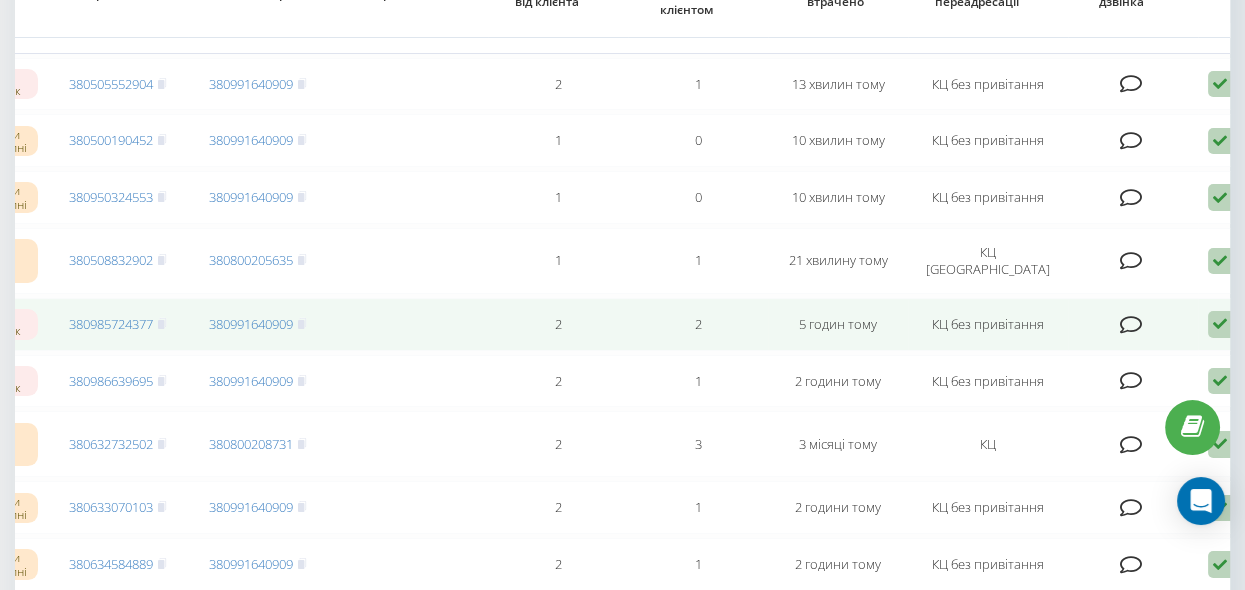 scroll, scrollTop: 91, scrollLeft: 0, axis: vertical 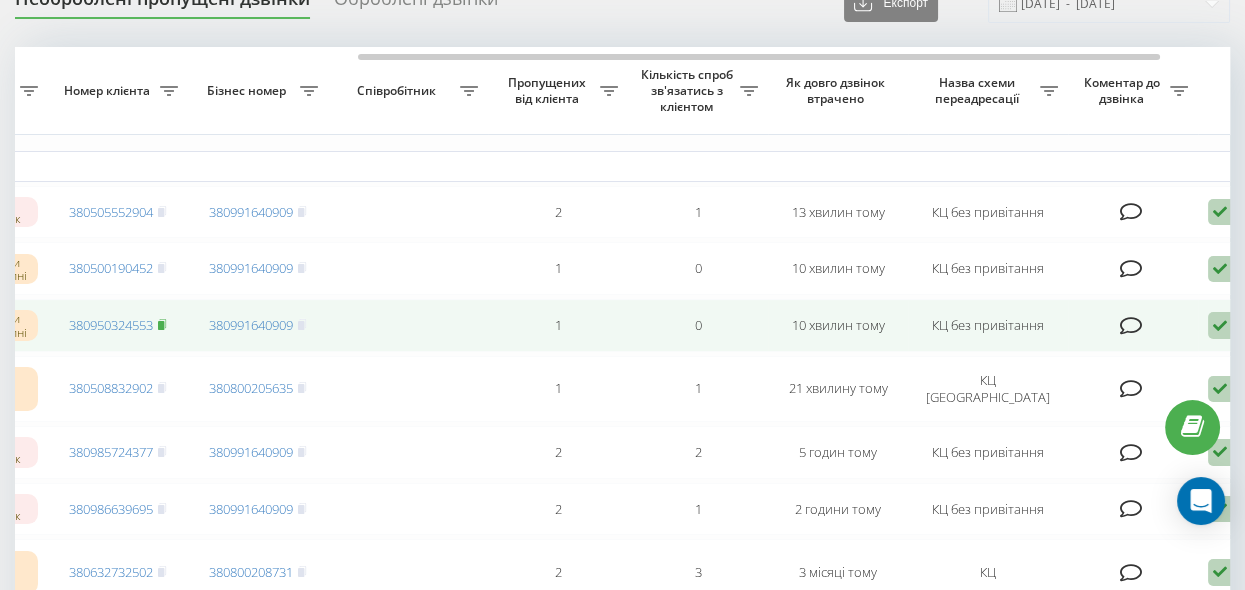 click 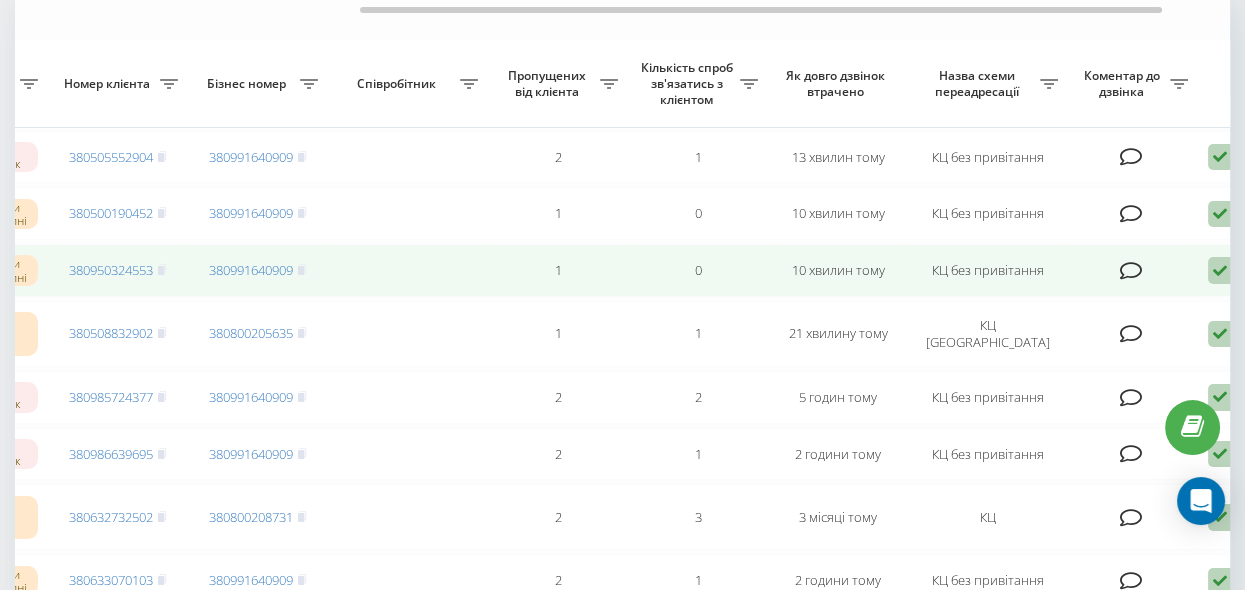 scroll, scrollTop: 182, scrollLeft: 0, axis: vertical 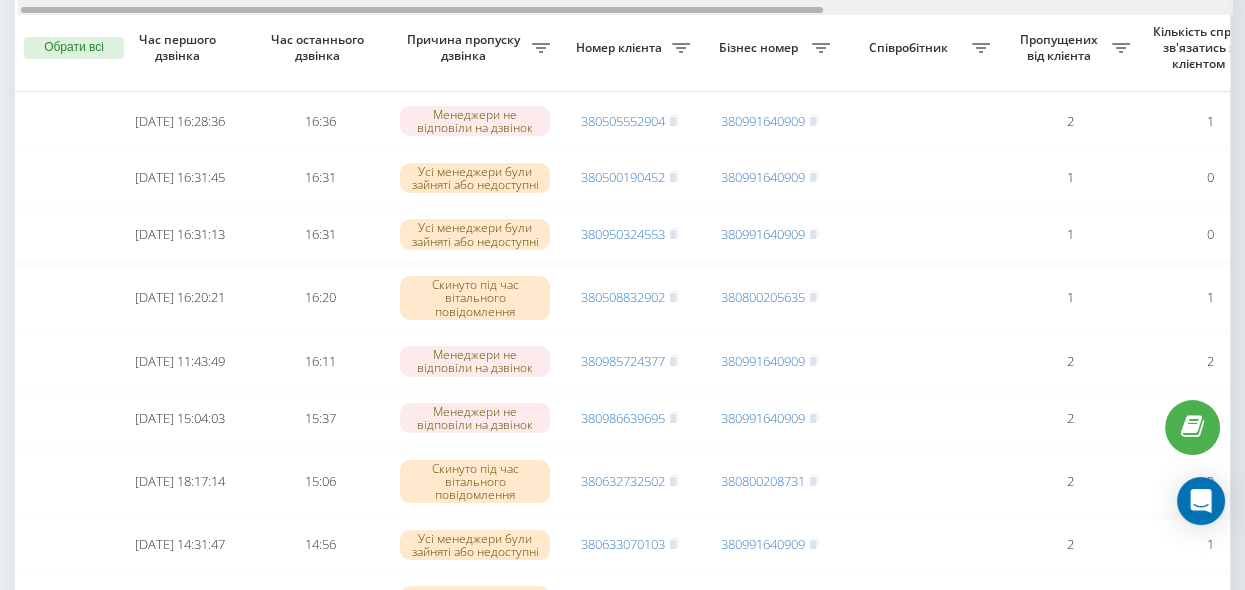 drag, startPoint x: 640, startPoint y: 11, endPoint x: 302, endPoint y: 18, distance: 338.07248 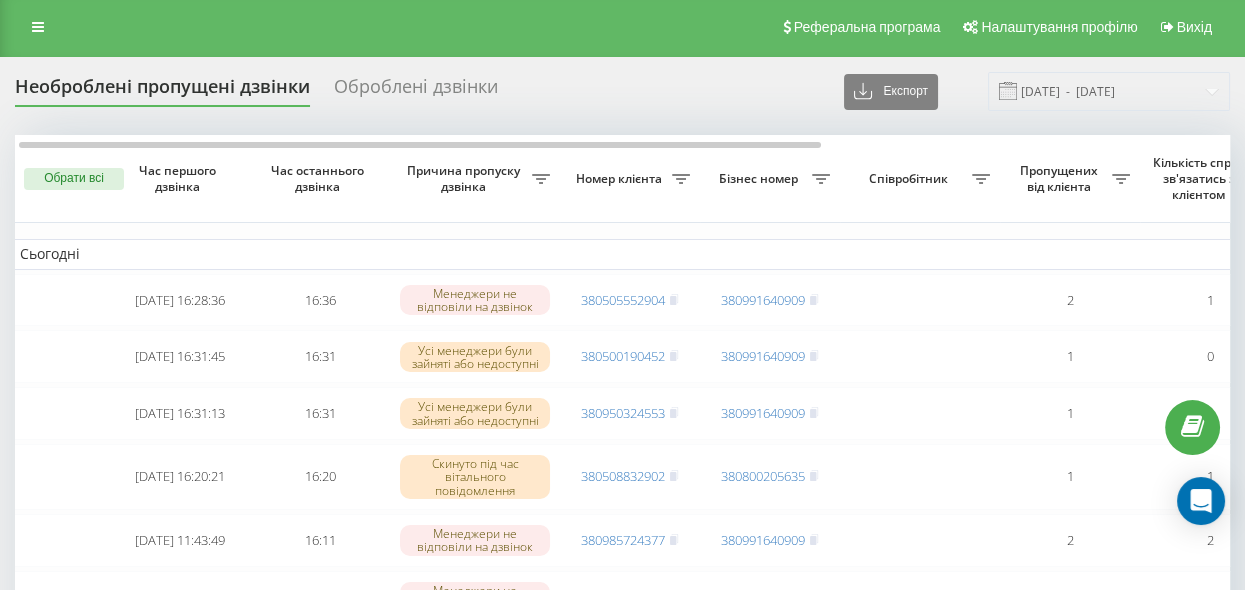 scroll, scrollTop: 0, scrollLeft: 0, axis: both 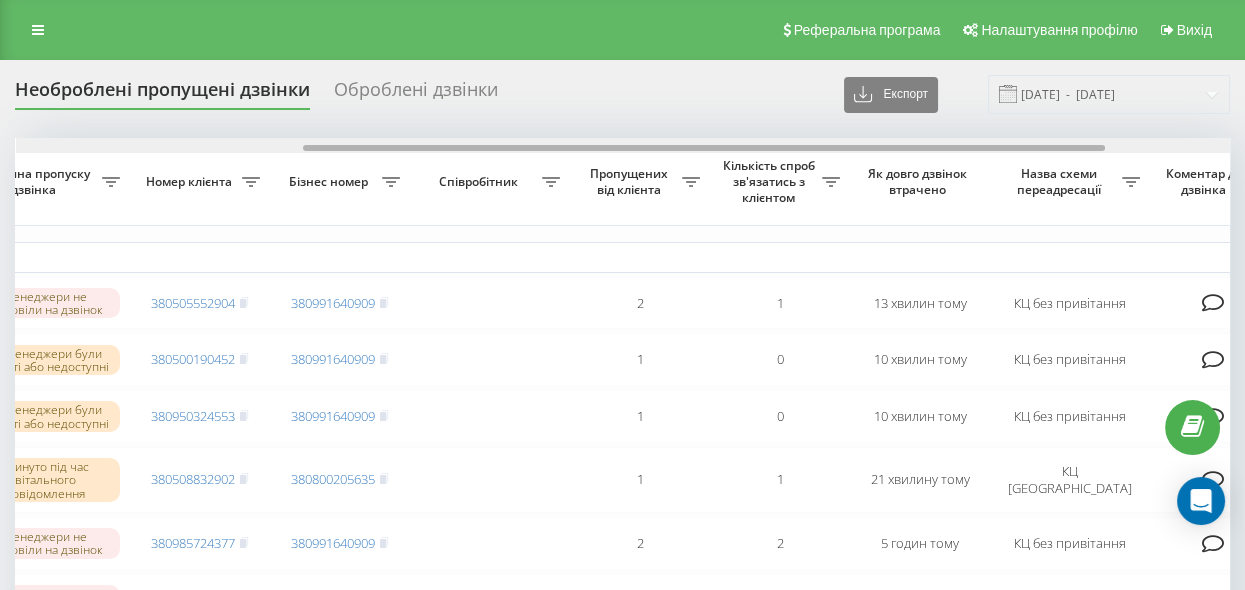 drag, startPoint x: 508, startPoint y: 145, endPoint x: 792, endPoint y: 213, distance: 292.0274 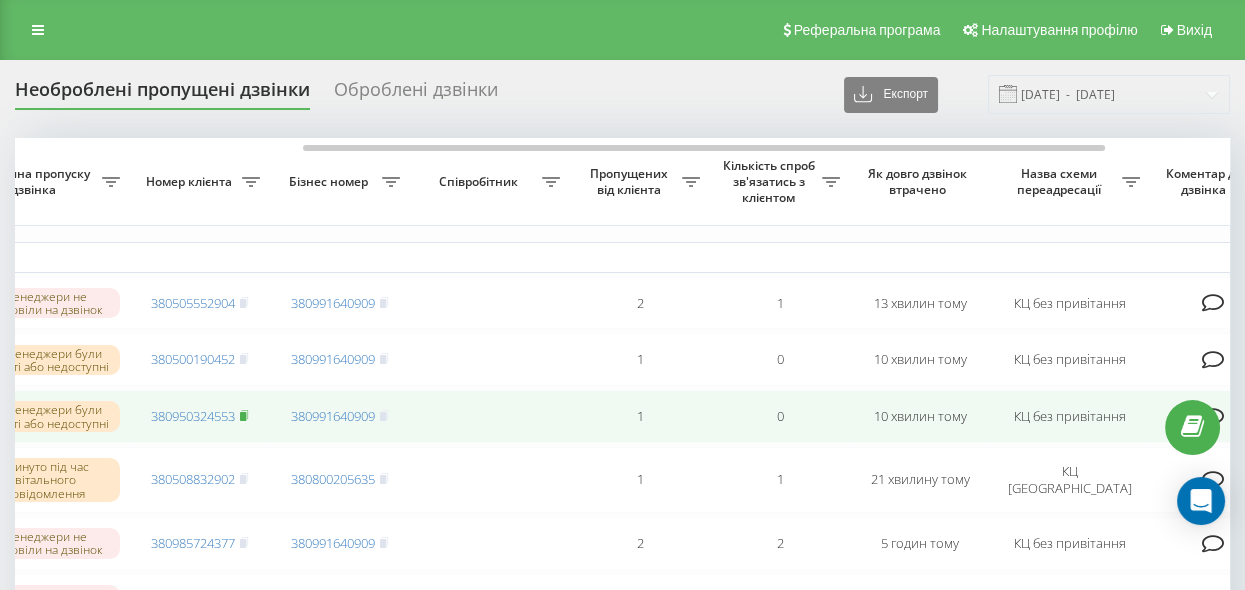 click 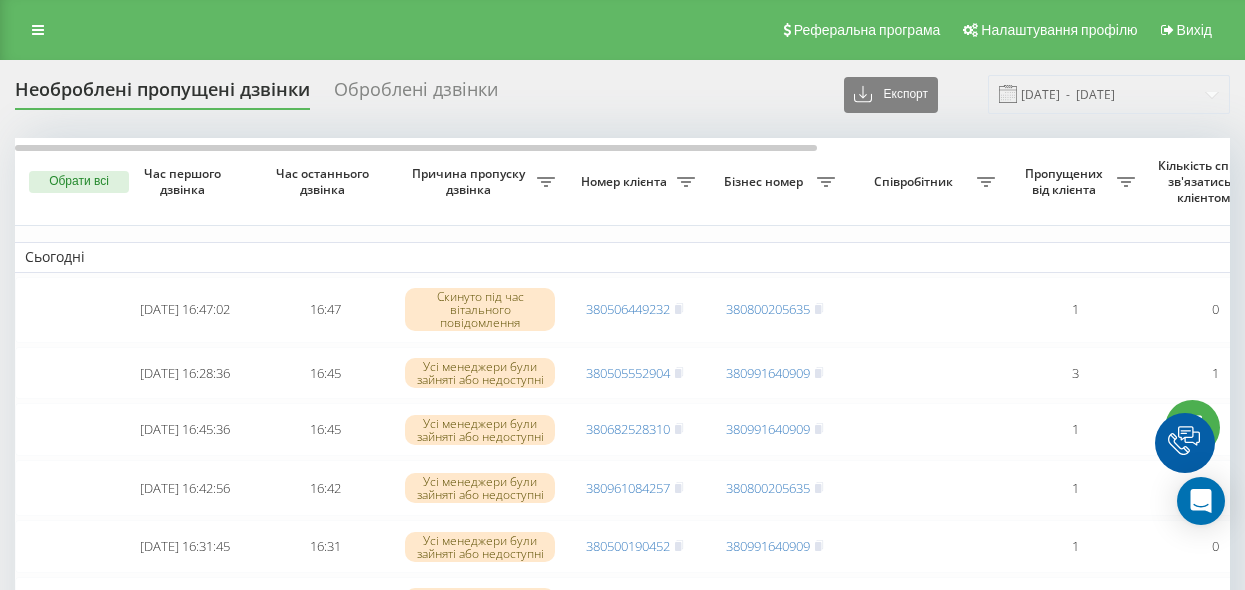 scroll, scrollTop: 0, scrollLeft: 0, axis: both 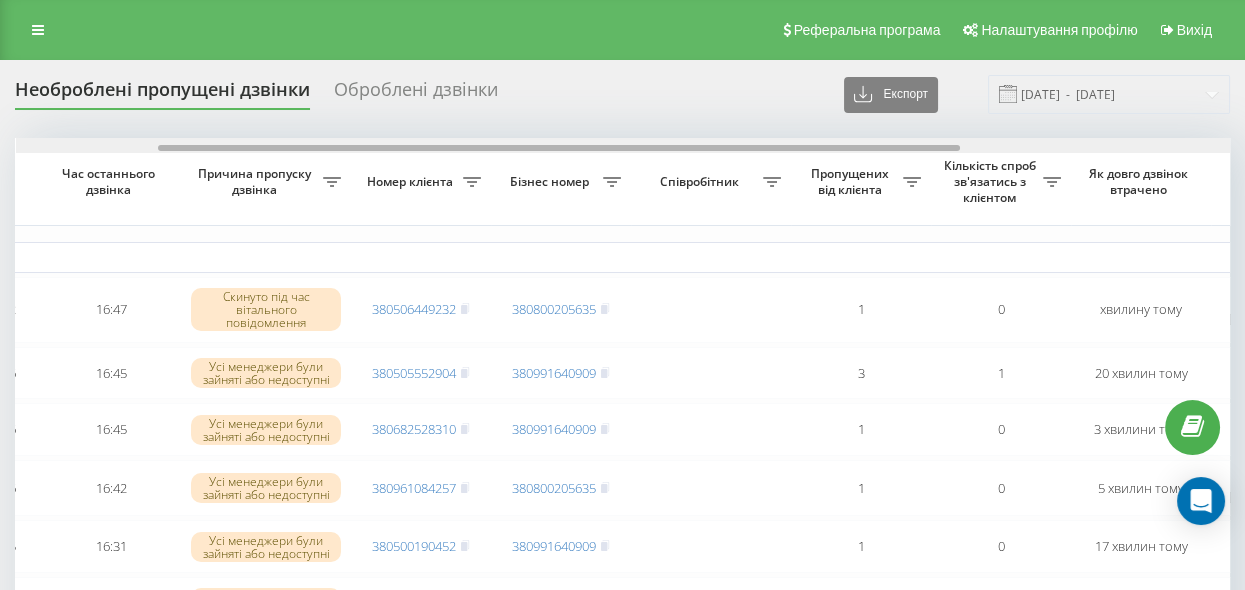 drag, startPoint x: 661, startPoint y: 148, endPoint x: 803, endPoint y: 178, distance: 145.13441 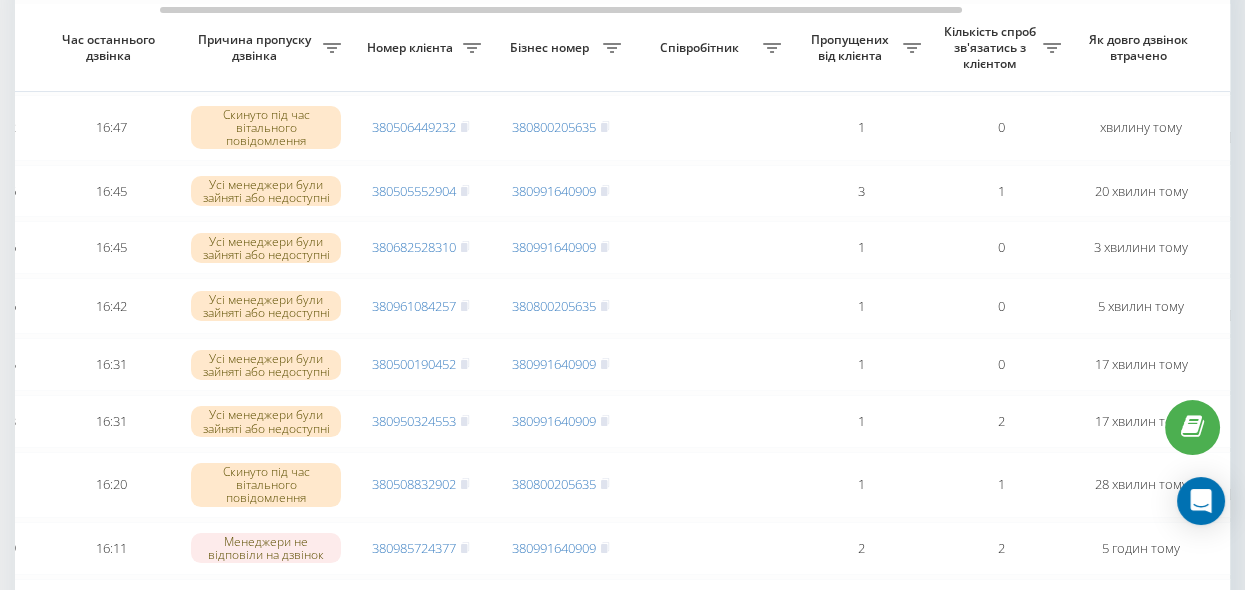 scroll, scrollTop: 272, scrollLeft: 0, axis: vertical 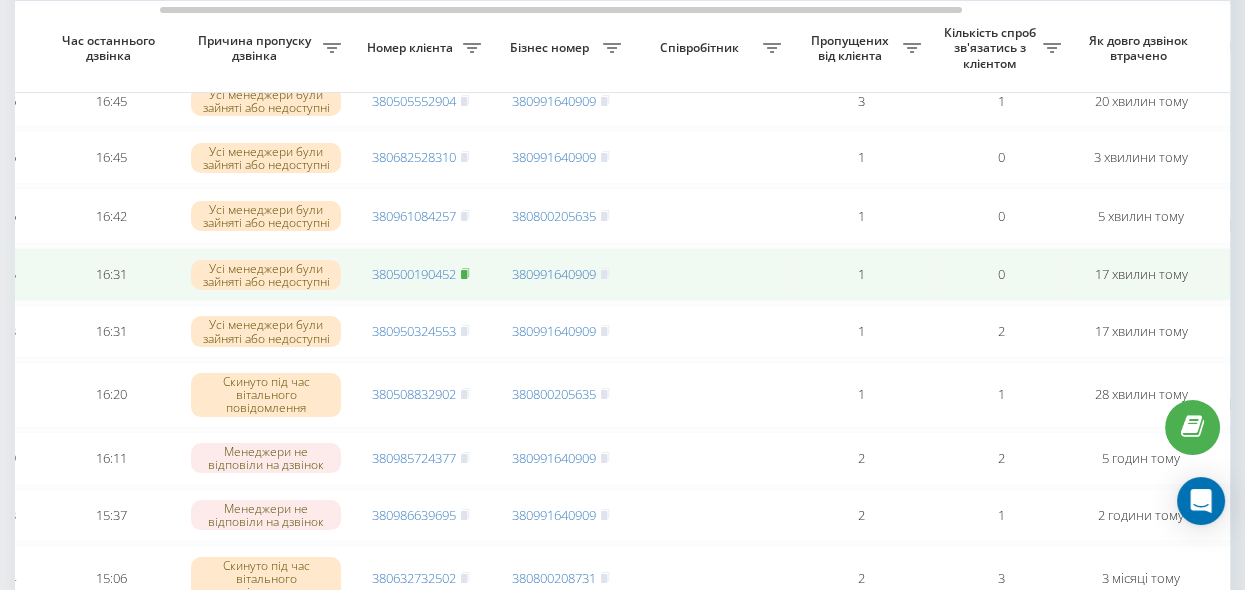 click 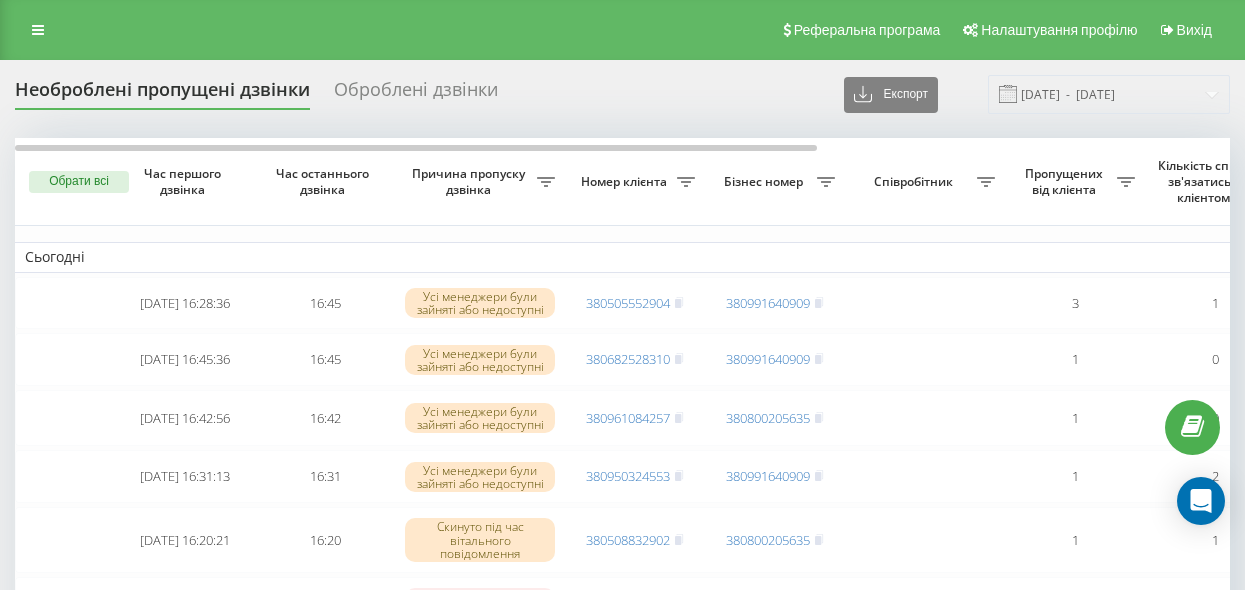 scroll, scrollTop: 0, scrollLeft: 0, axis: both 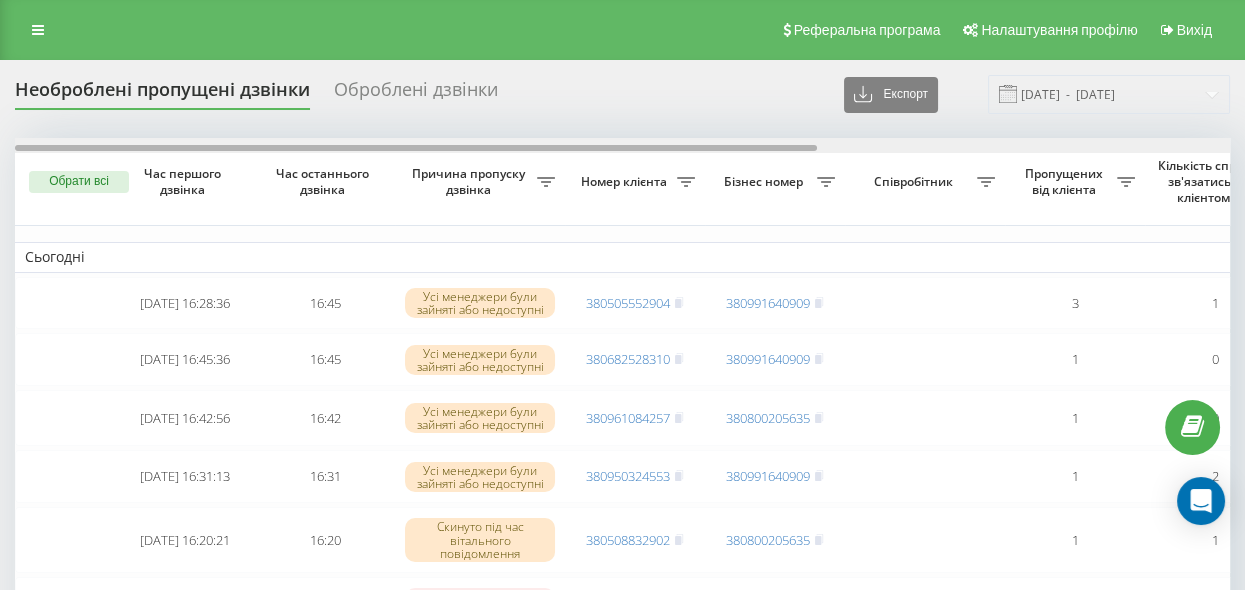 drag, startPoint x: 560, startPoint y: 144, endPoint x: 426, endPoint y: 189, distance: 141.35417 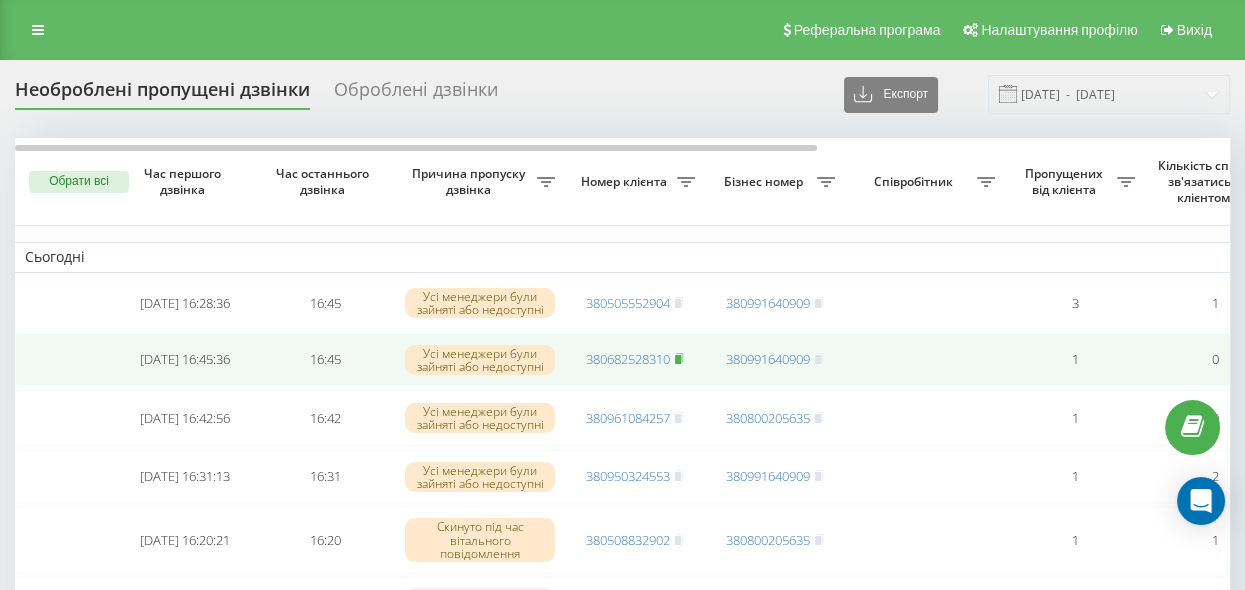 click 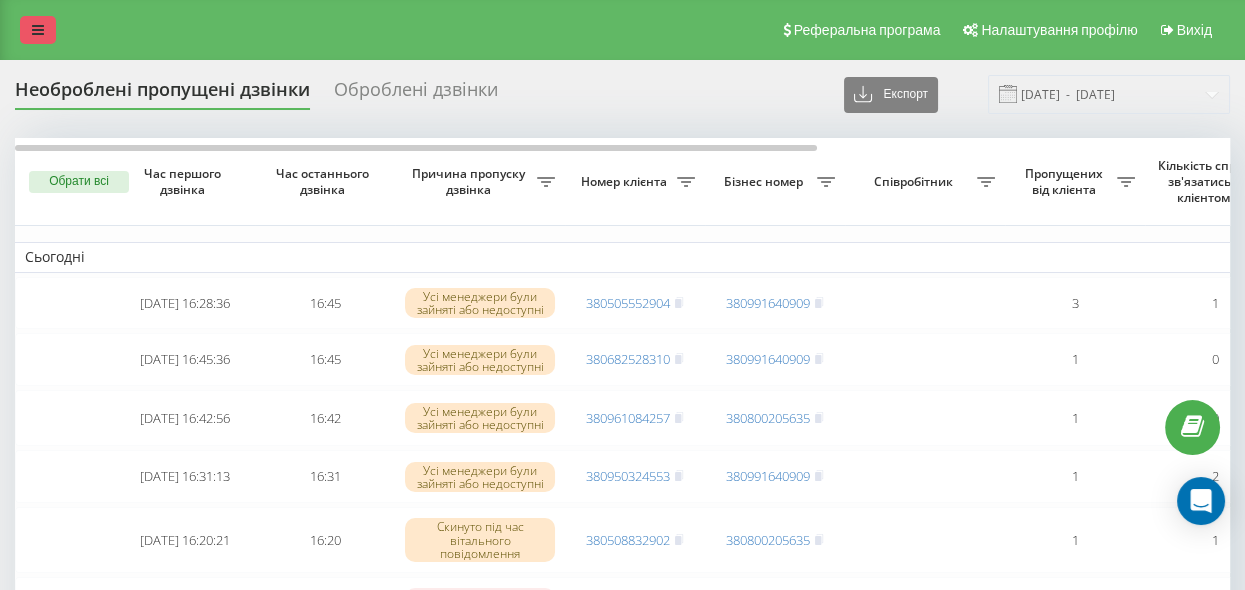 click at bounding box center (38, 30) 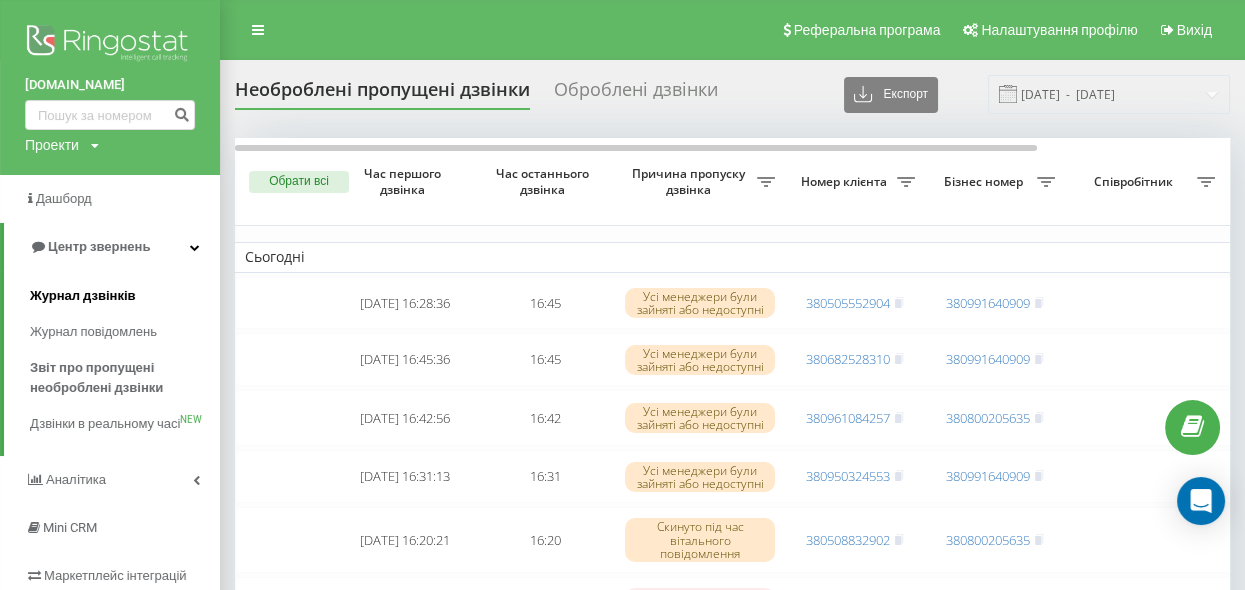 click on "Журнал дзвінків" at bounding box center (83, 296) 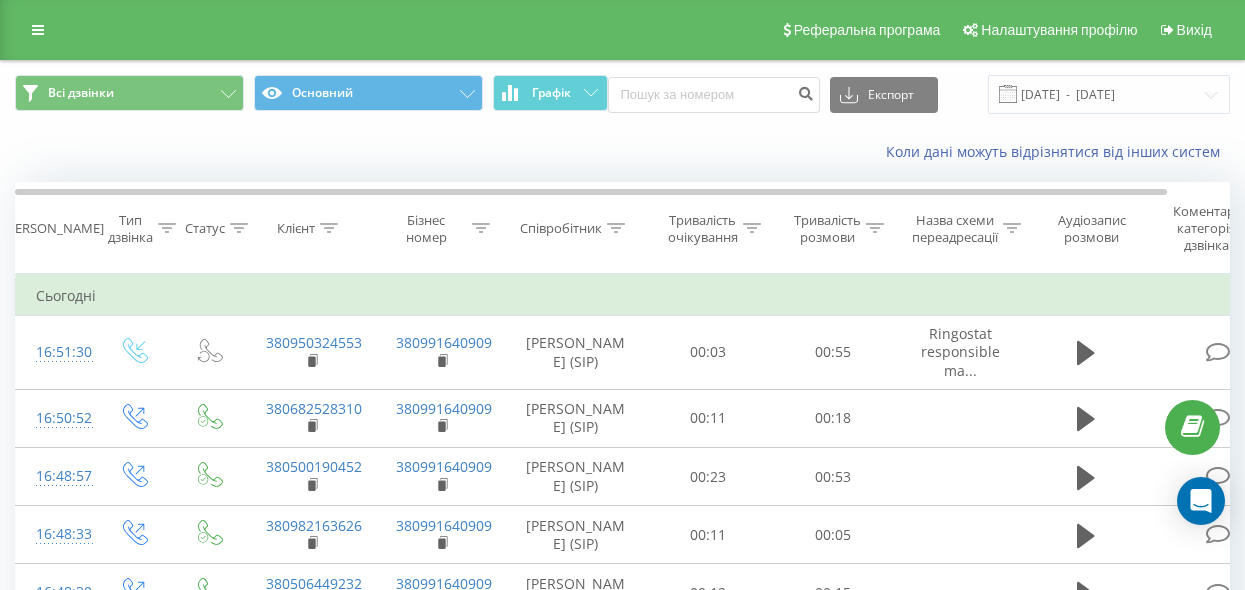 scroll, scrollTop: 0, scrollLeft: 0, axis: both 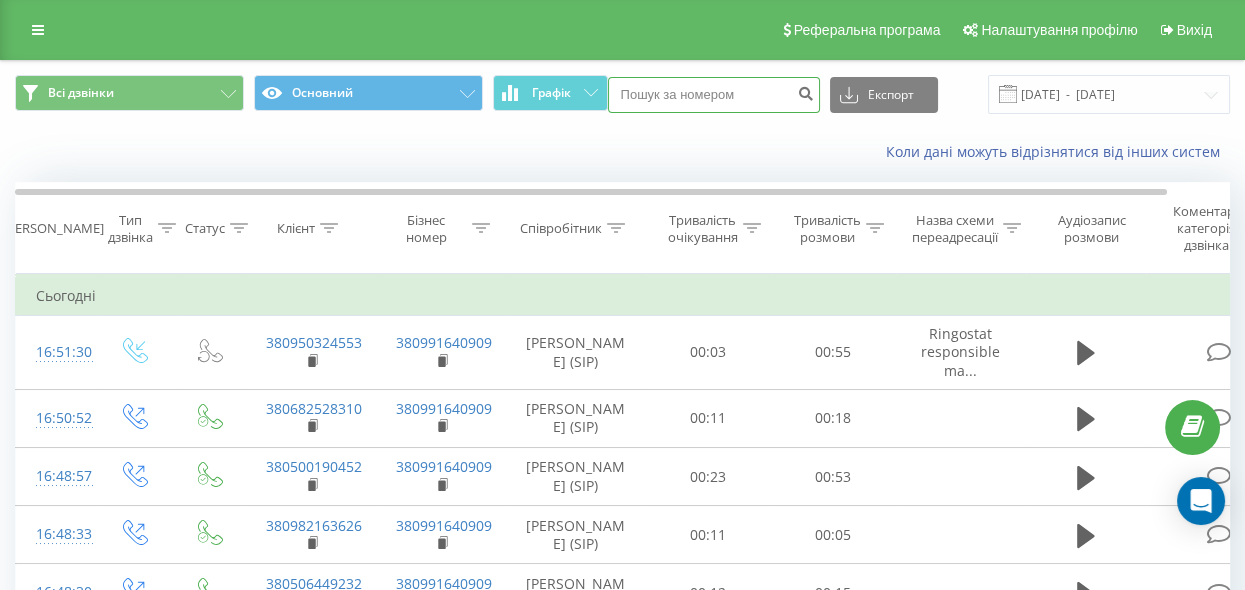 click at bounding box center [714, 95] 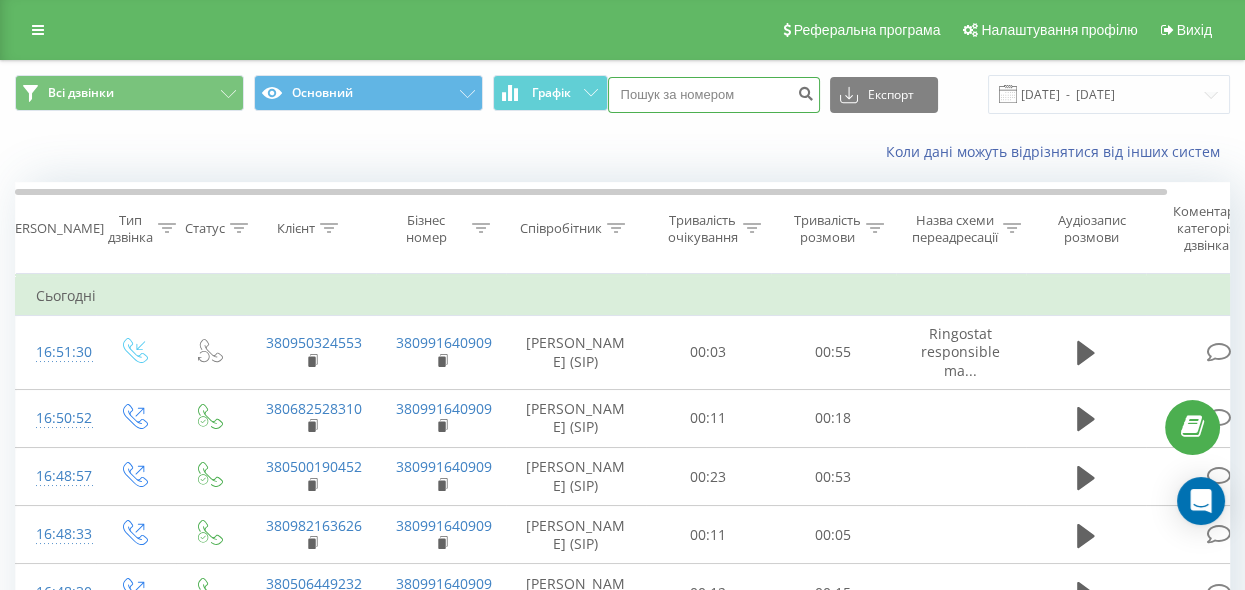 paste on "380682528310" 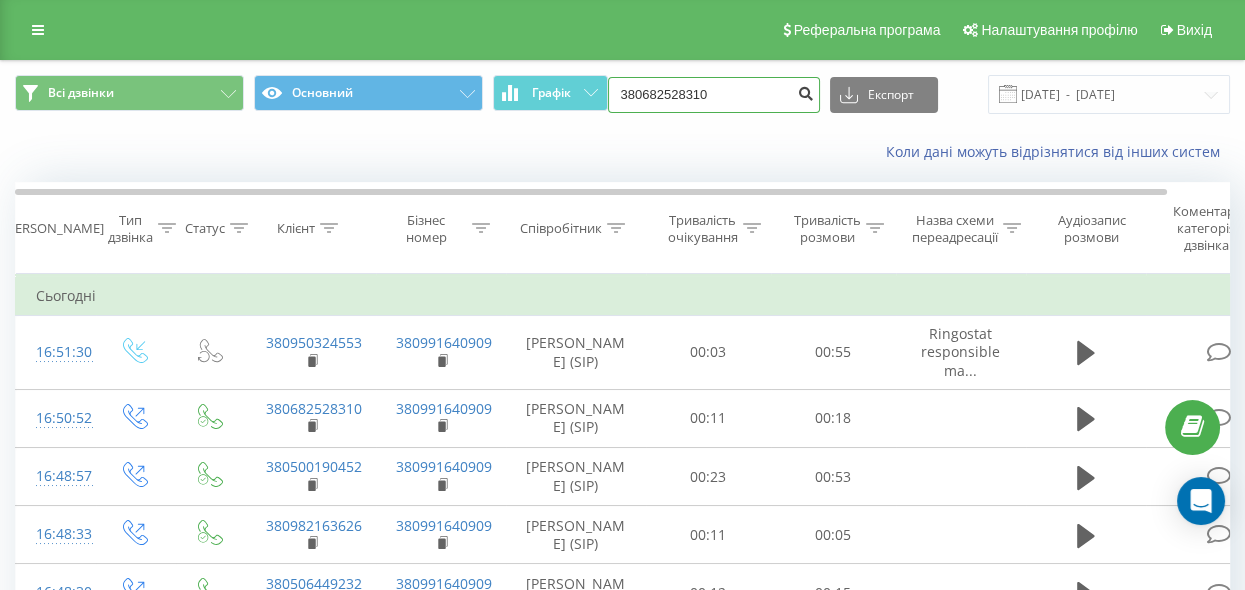 type on "380682528310" 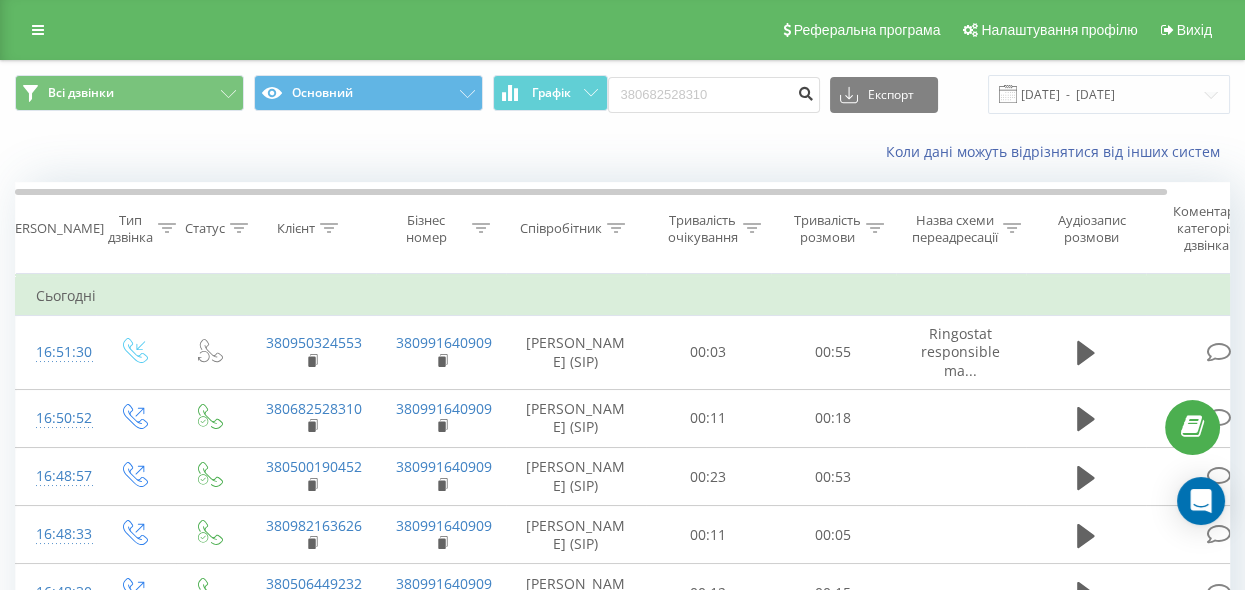 click at bounding box center (806, 91) 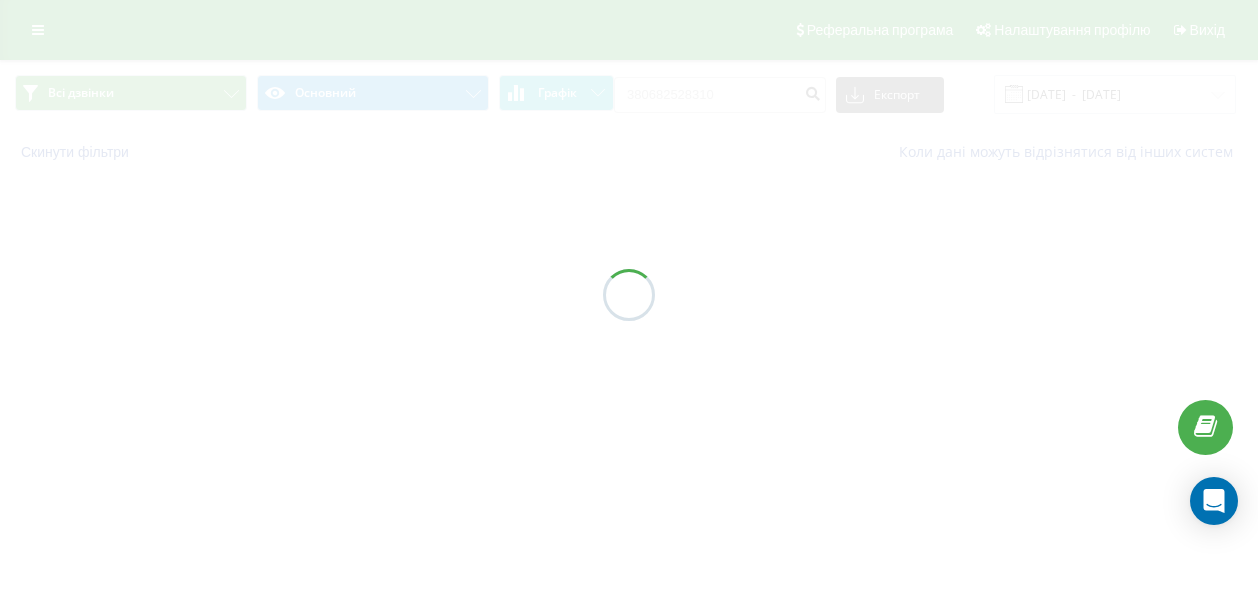 scroll, scrollTop: 0, scrollLeft: 0, axis: both 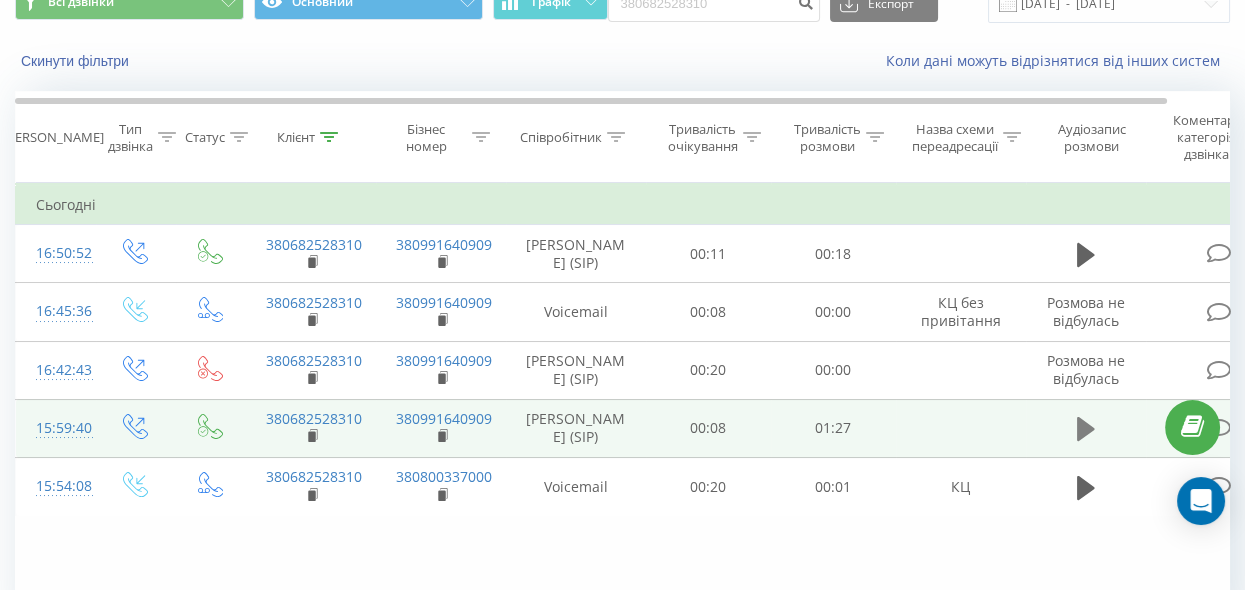 click 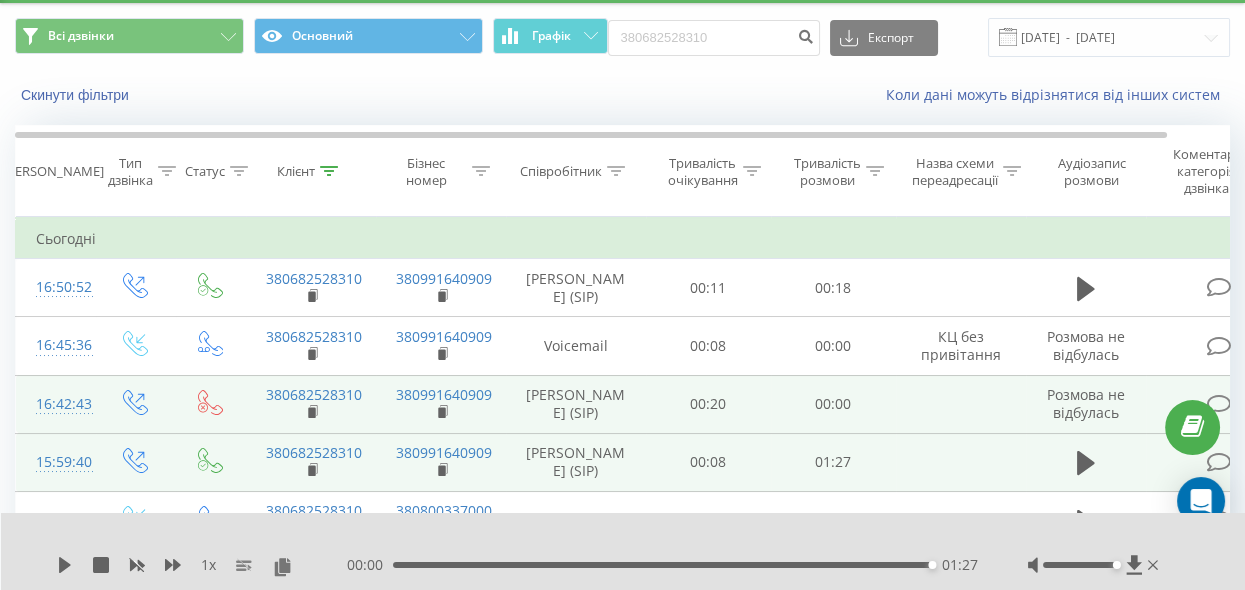 scroll, scrollTop: 0, scrollLeft: 0, axis: both 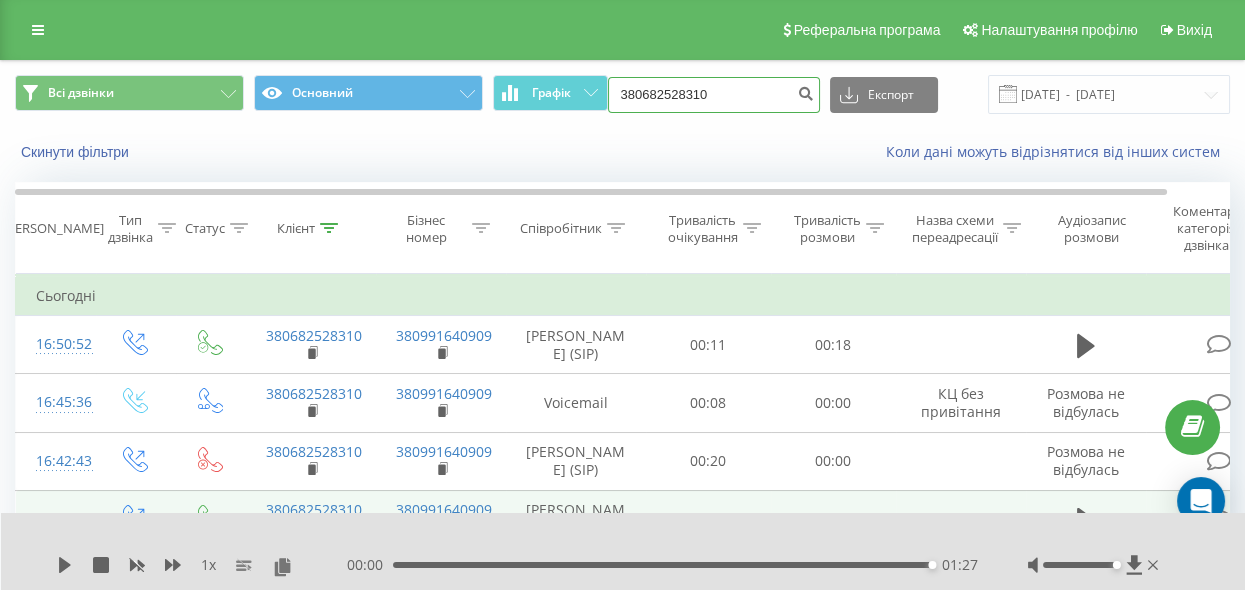 click on "380682528310" at bounding box center (714, 95) 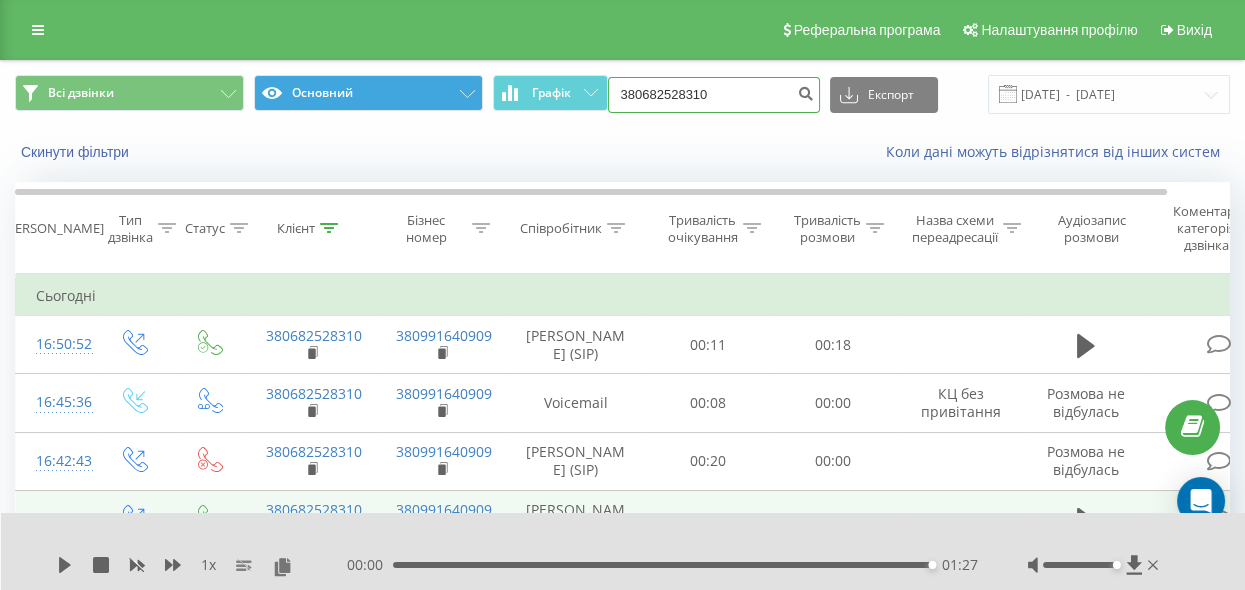 drag, startPoint x: 752, startPoint y: 90, endPoint x: 409, endPoint y: 108, distance: 343.472 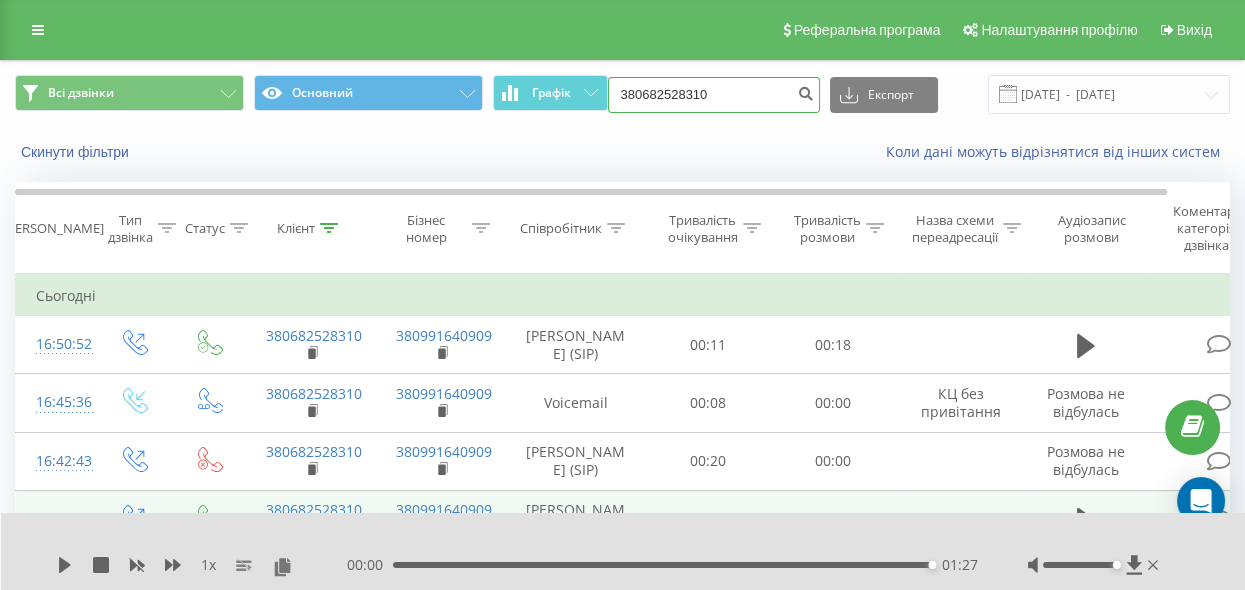 paste on "+38 (066) 4469994" 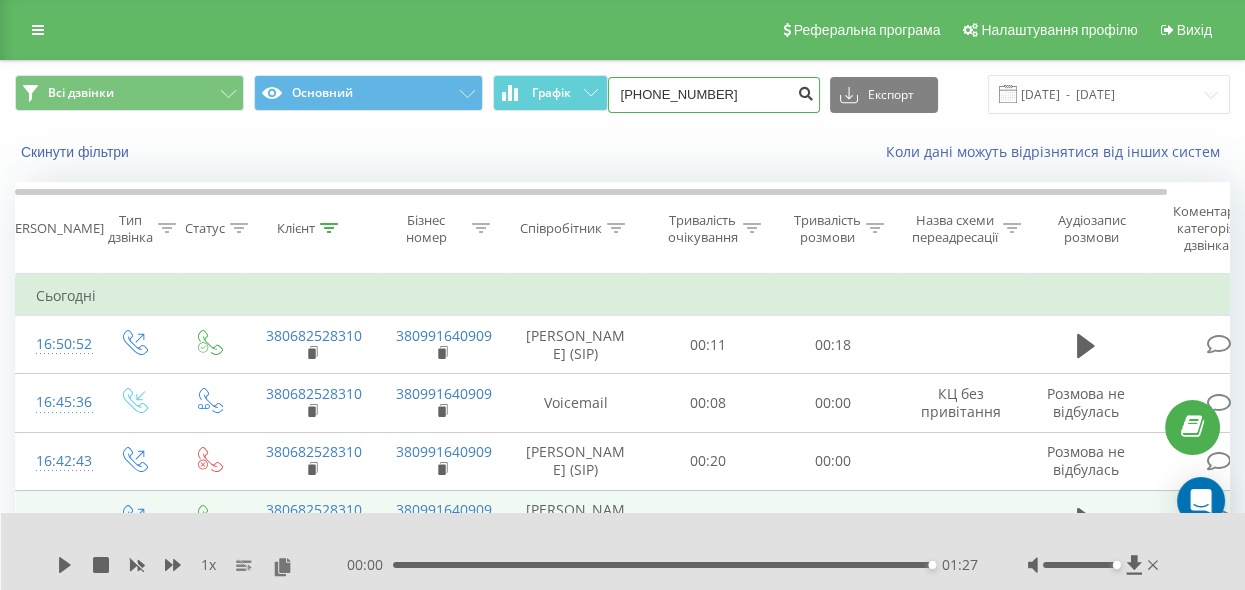 type on "+38 (066) 4469994" 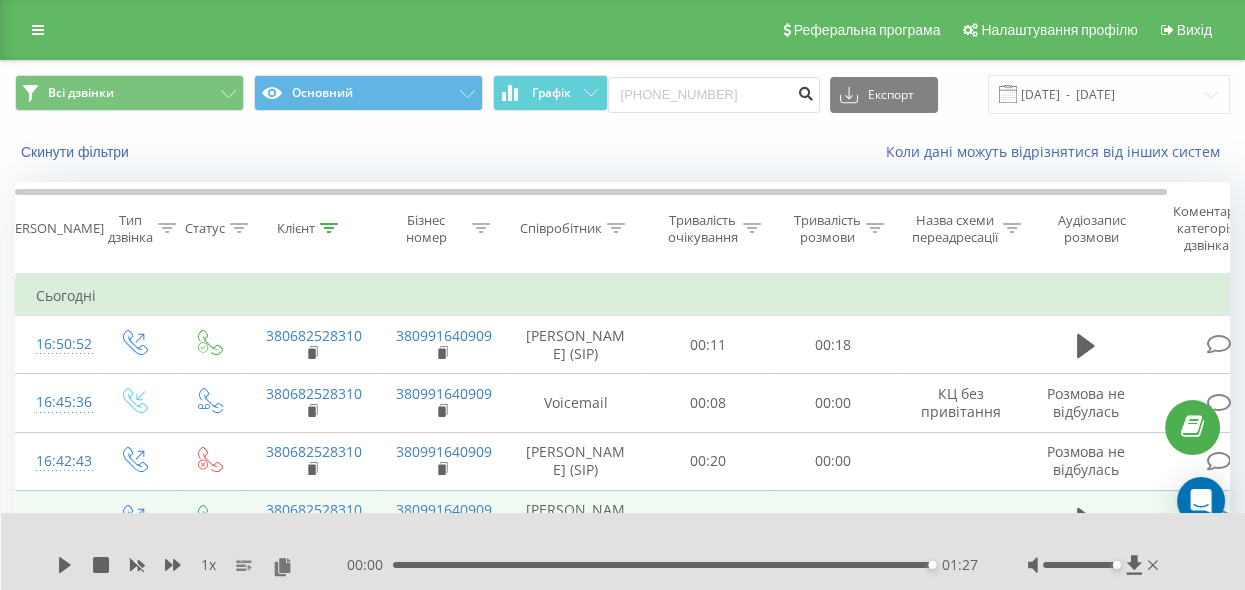 click at bounding box center (806, 91) 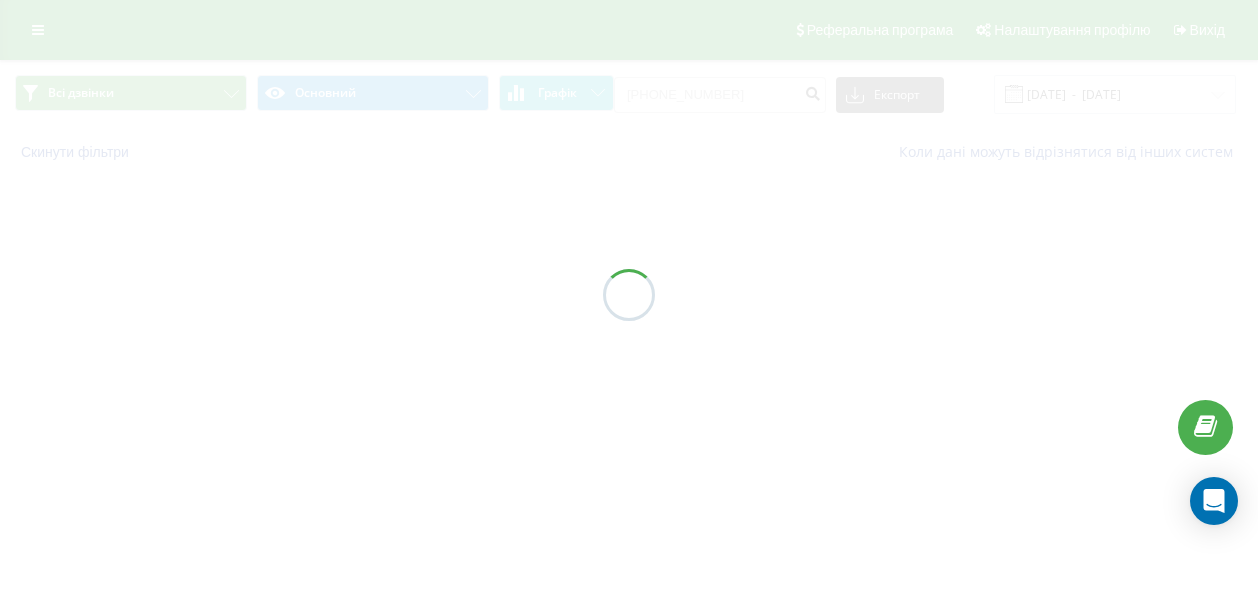 scroll, scrollTop: 0, scrollLeft: 0, axis: both 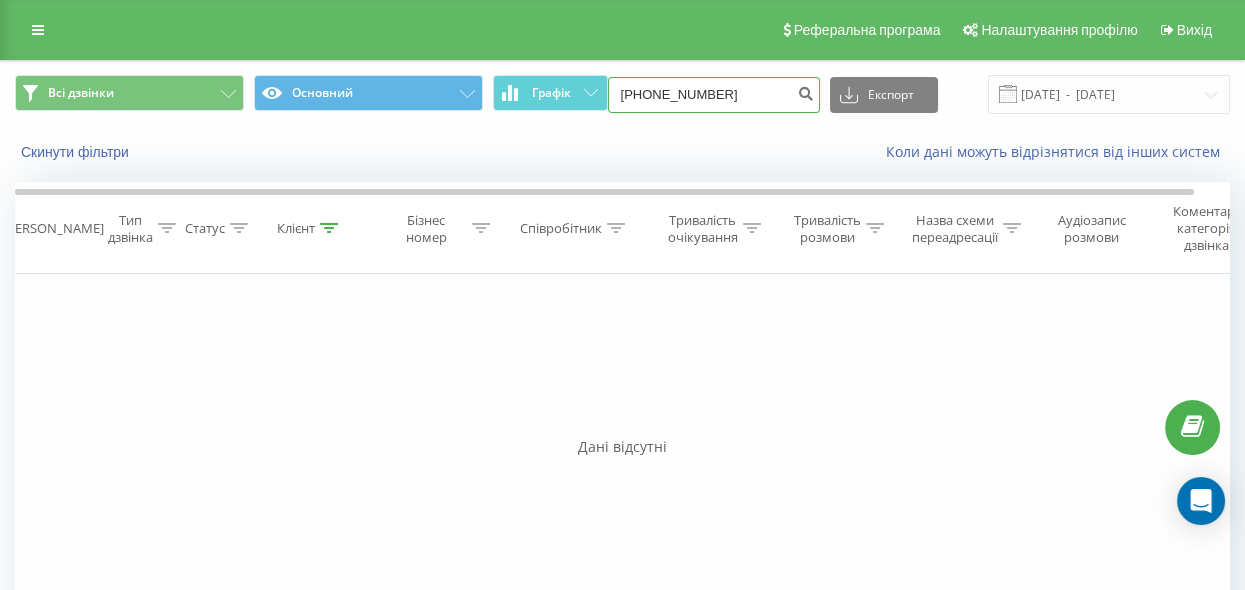 click on "+38(066)4469994" at bounding box center [714, 95] 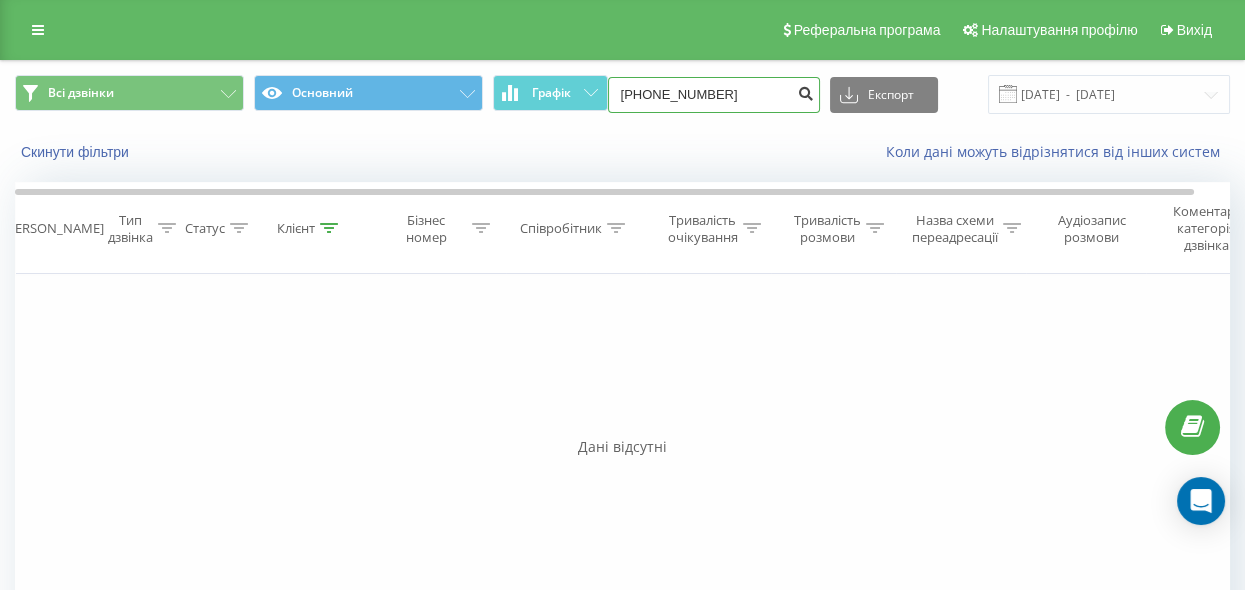 type on "[PHONE_NUMBER]" 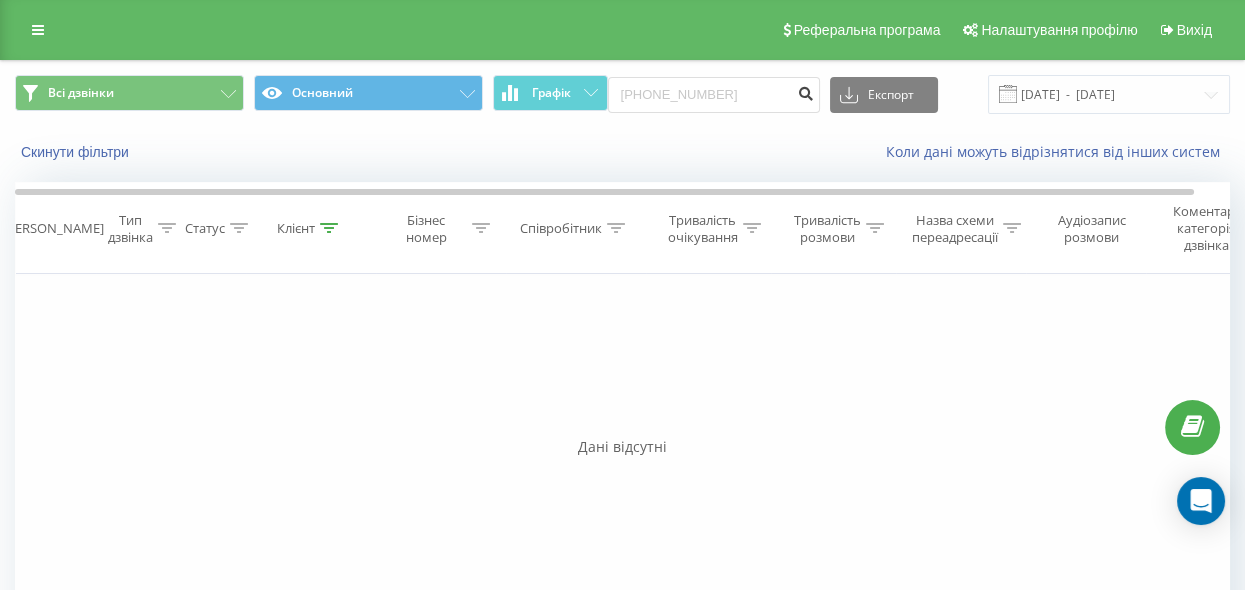 click at bounding box center (806, 91) 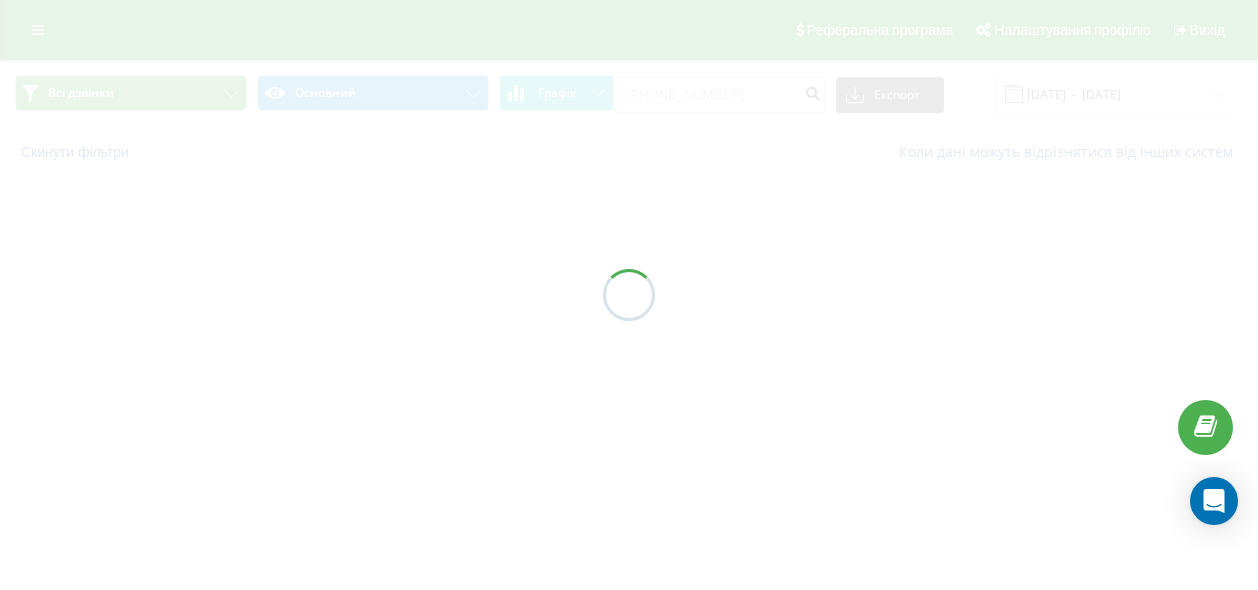 scroll, scrollTop: 0, scrollLeft: 0, axis: both 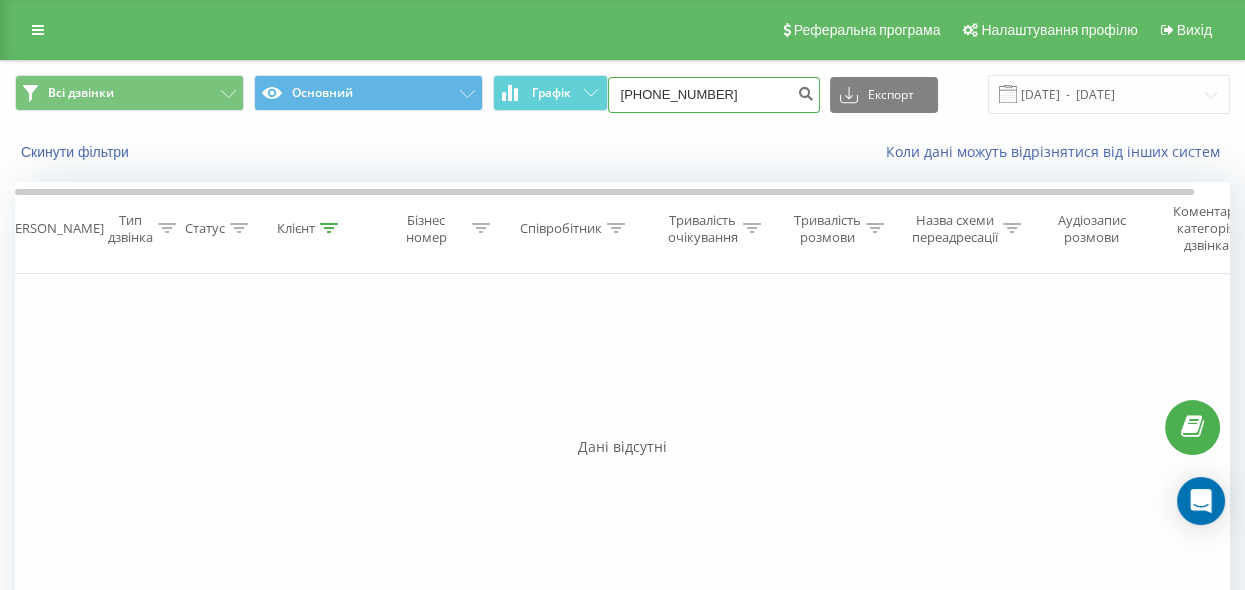 click on "[PHONE_NUMBER]" at bounding box center (714, 95) 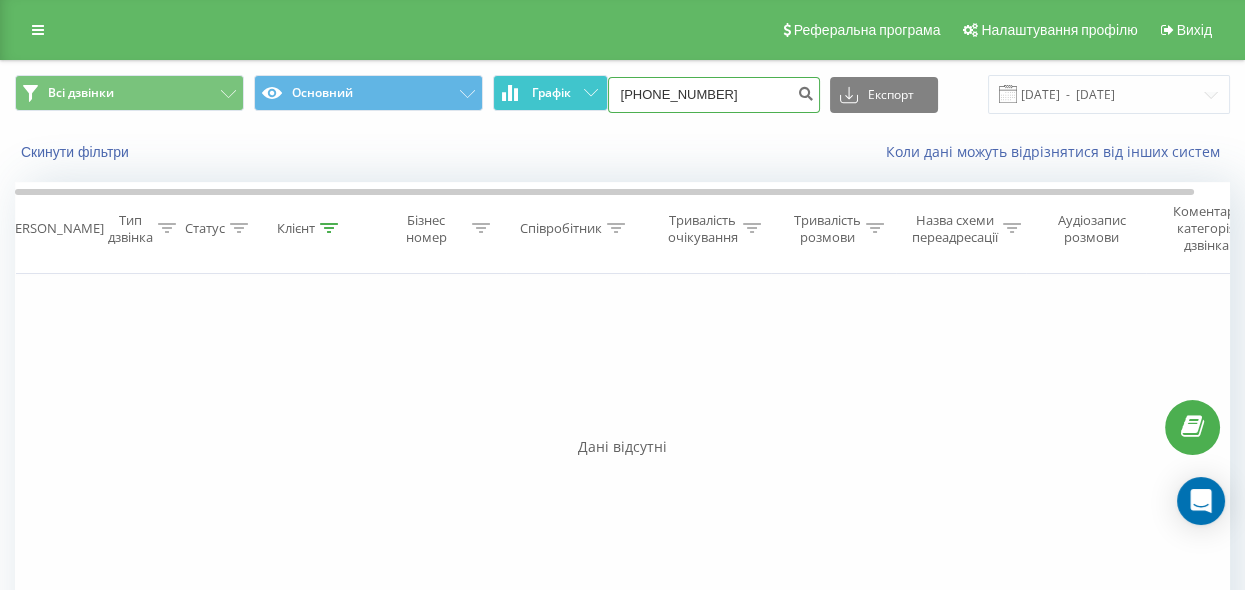 paste 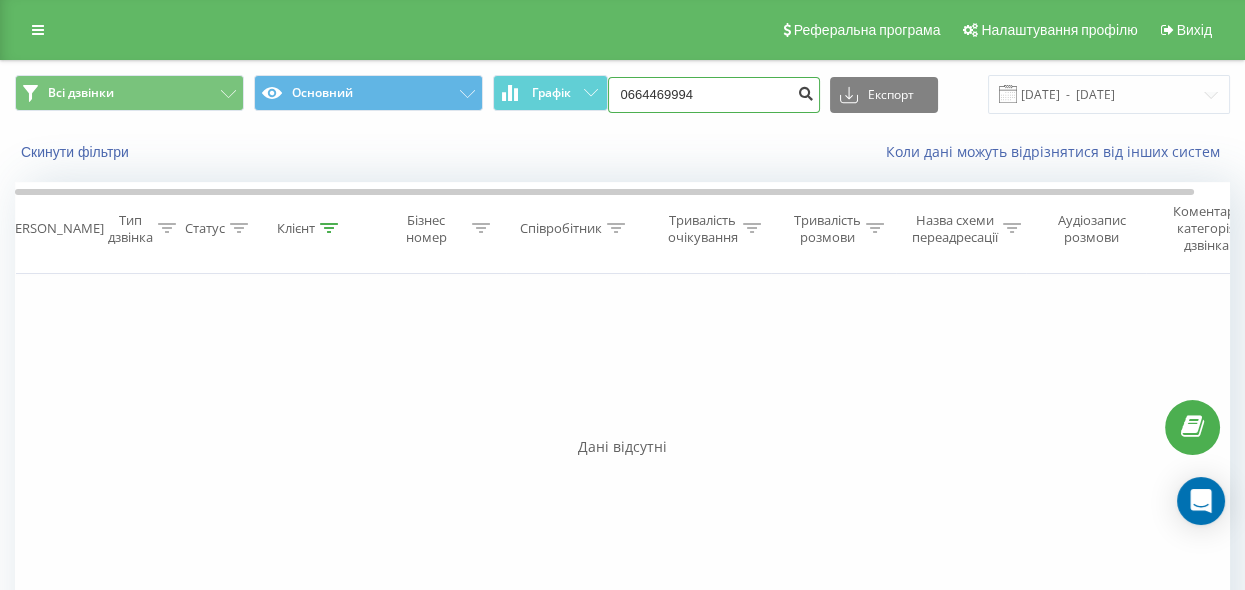 type on "0664469994" 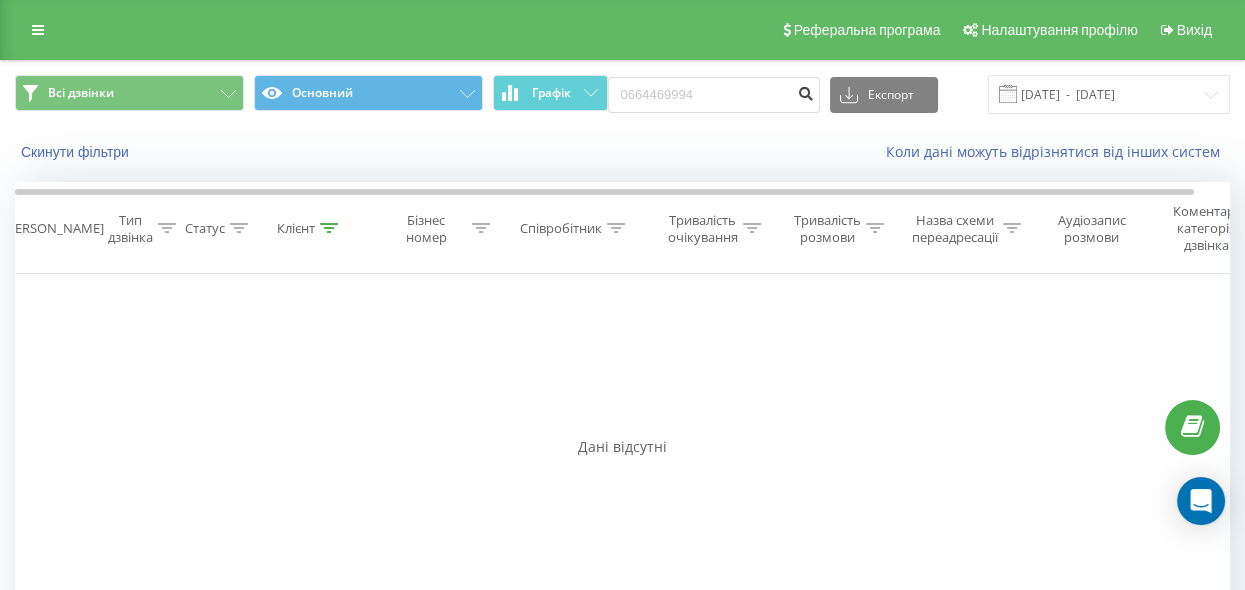 click at bounding box center [806, 91] 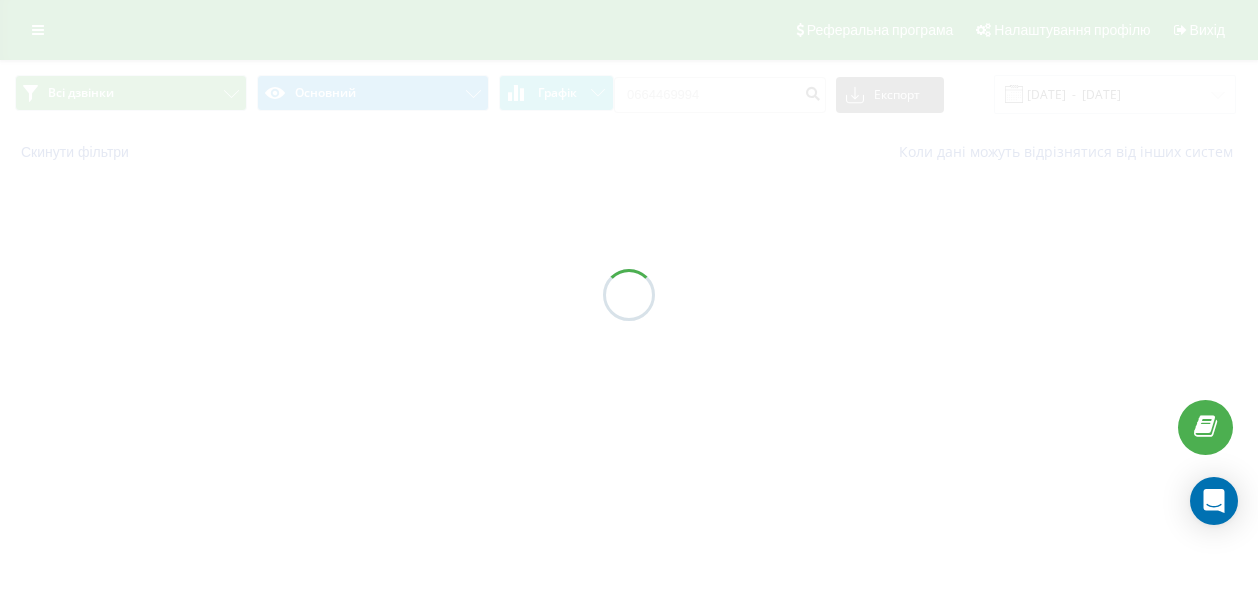 scroll, scrollTop: 0, scrollLeft: 0, axis: both 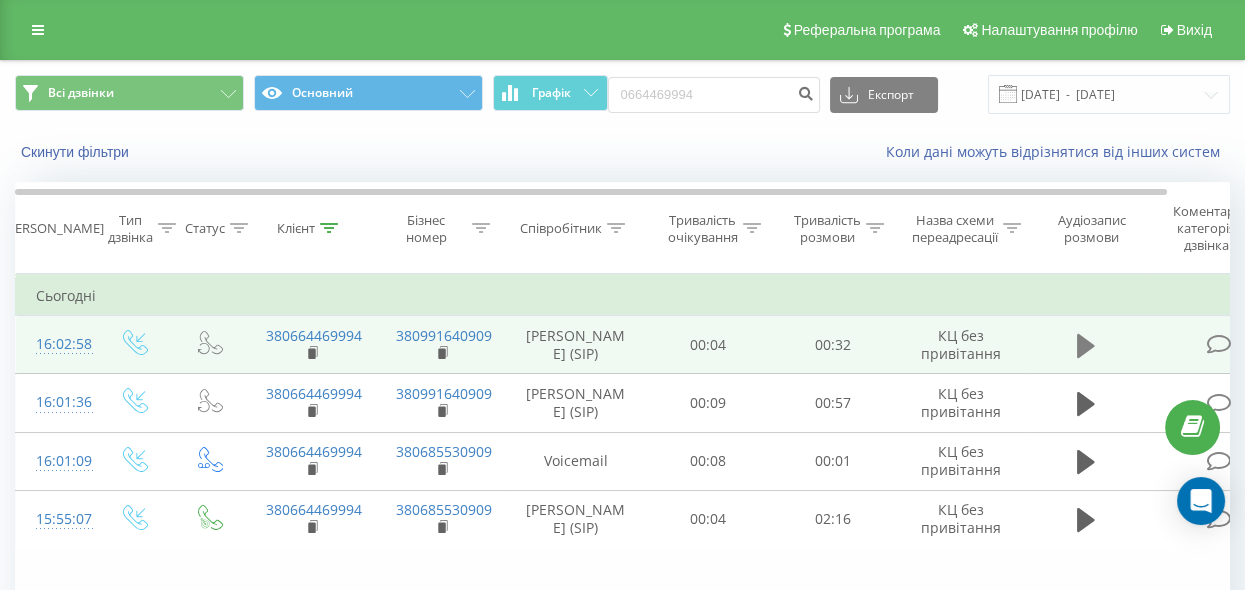 click 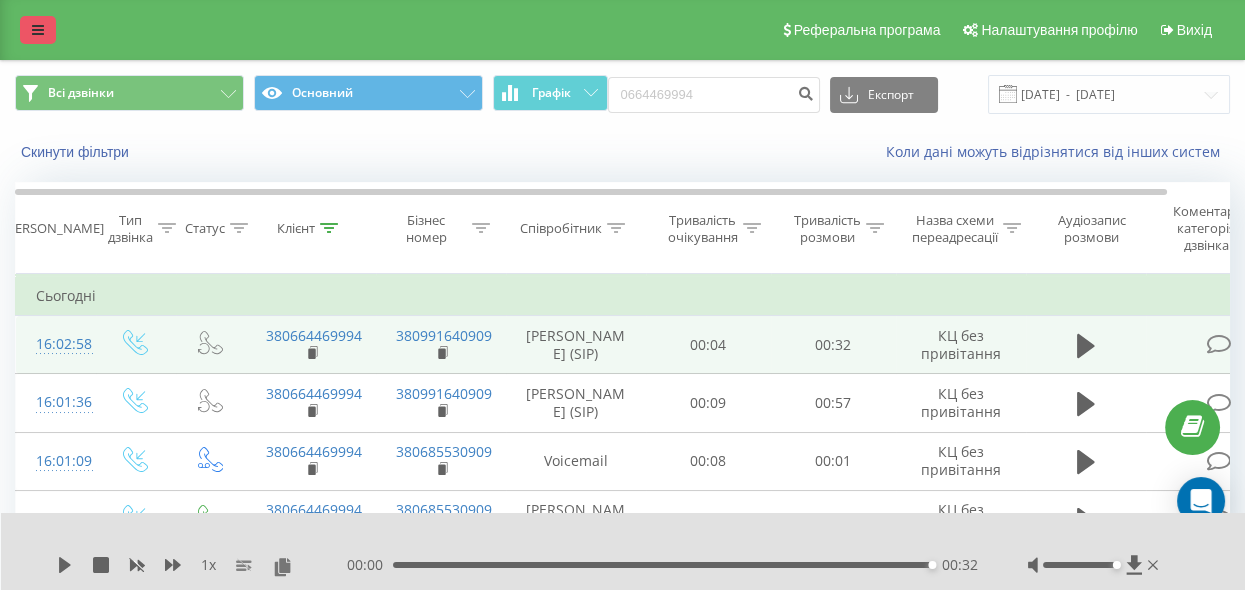 click at bounding box center (38, 30) 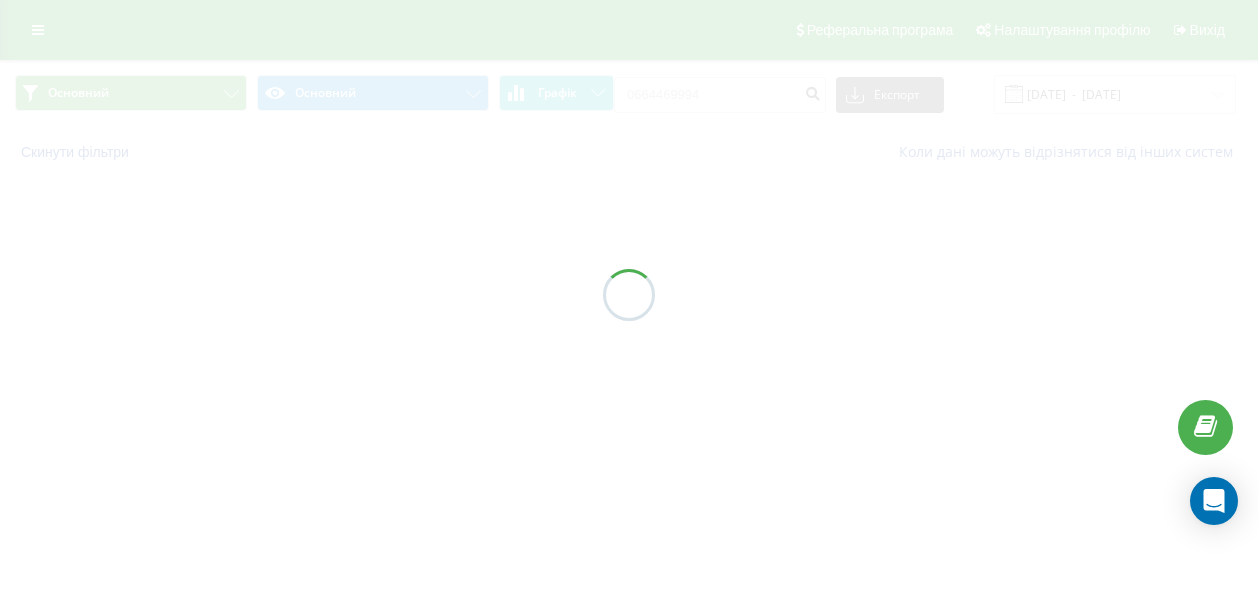 scroll, scrollTop: 0, scrollLeft: 0, axis: both 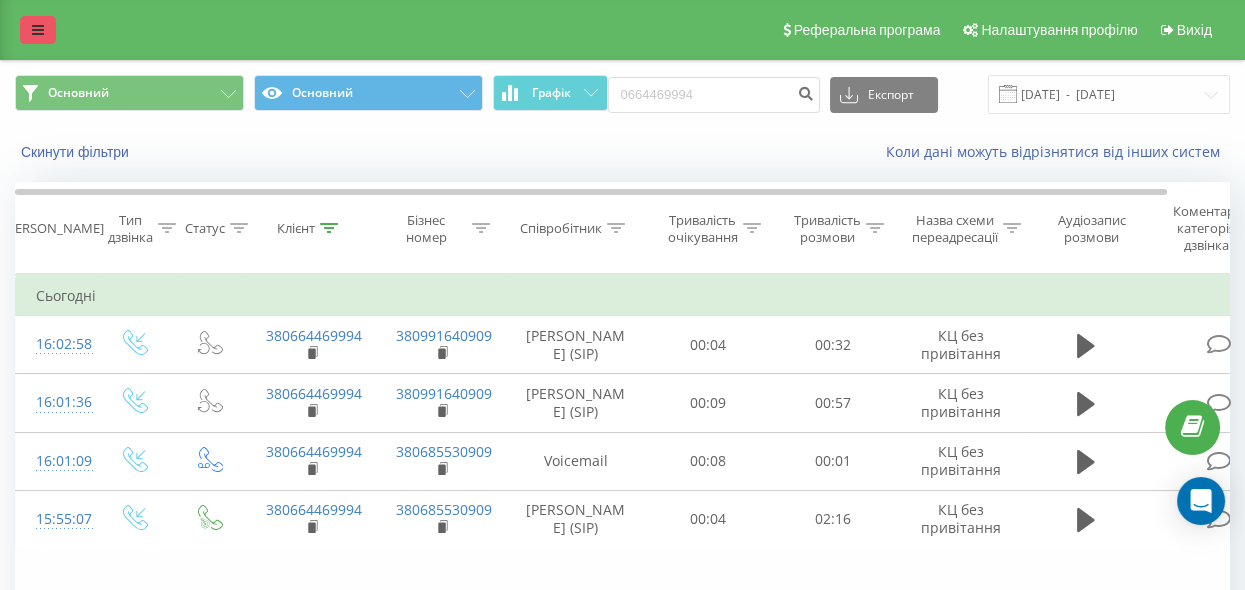 click at bounding box center (38, 30) 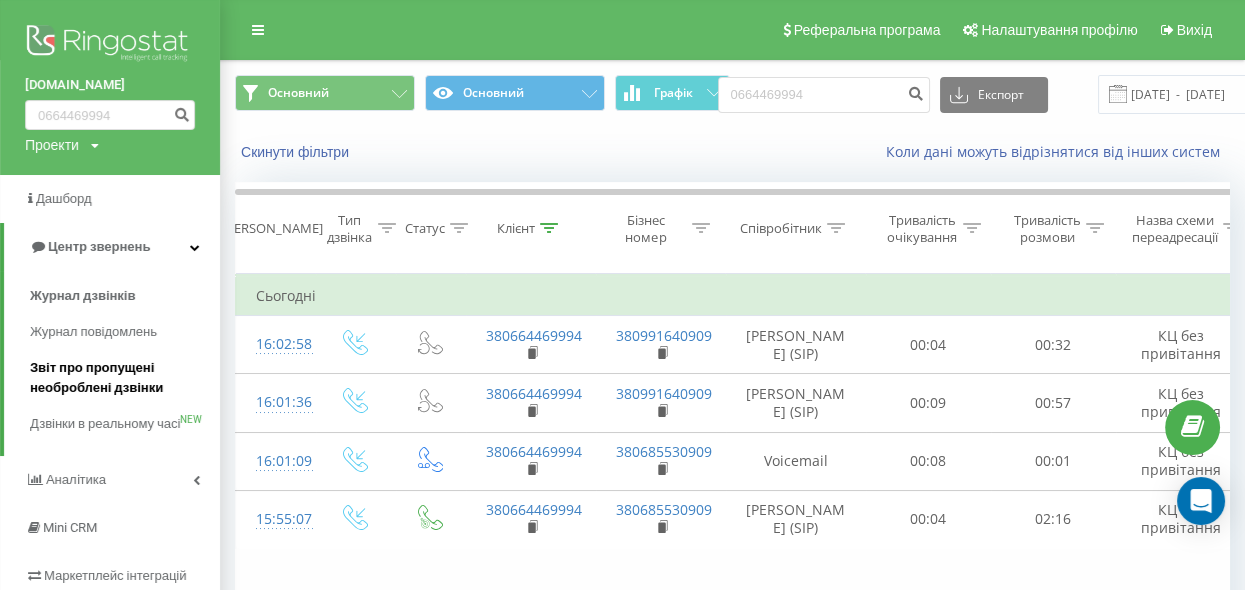 click on "Звіт про пропущені необроблені дзвінки" at bounding box center [120, 378] 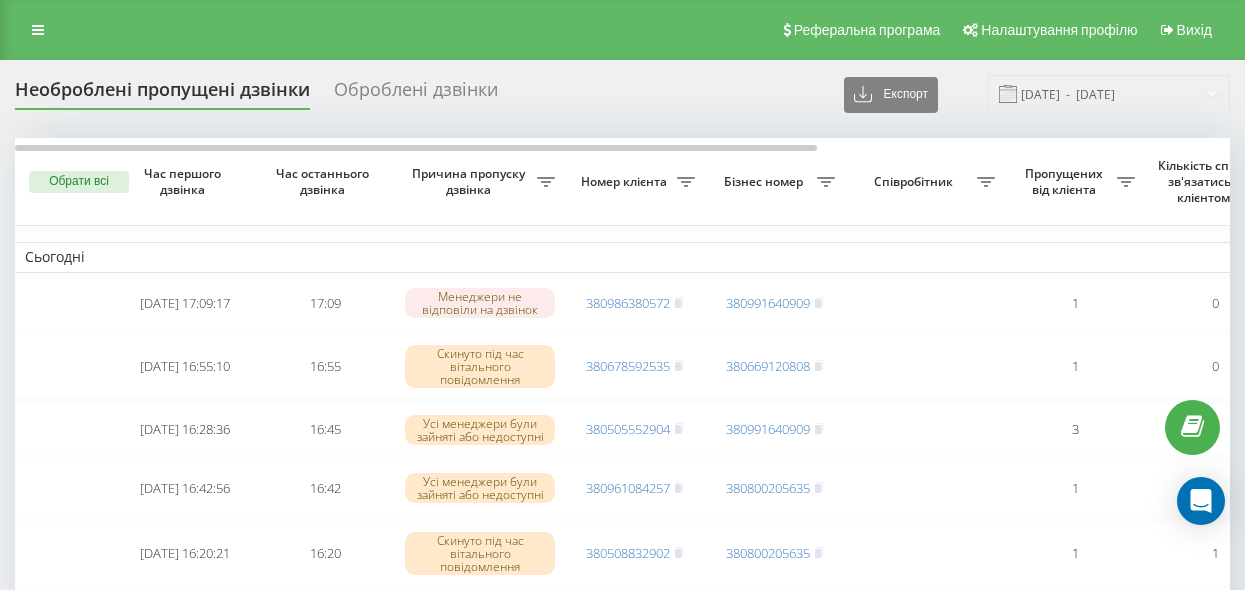 scroll, scrollTop: 0, scrollLeft: 0, axis: both 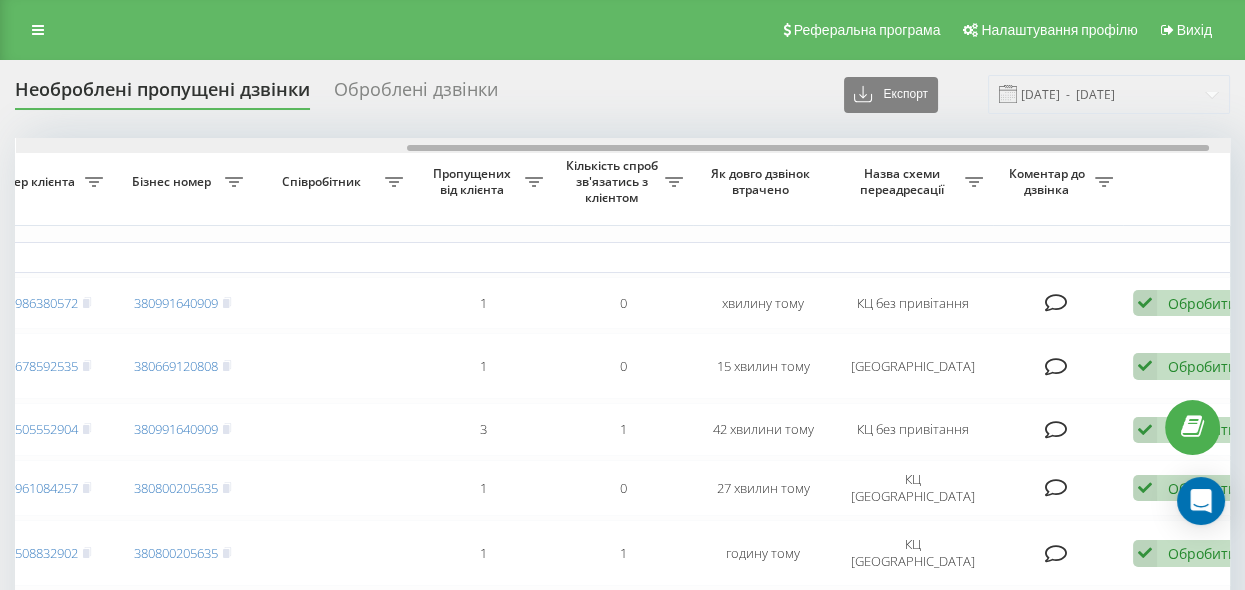 drag, startPoint x: 407, startPoint y: 146, endPoint x: 660, endPoint y: 240, distance: 269.89813 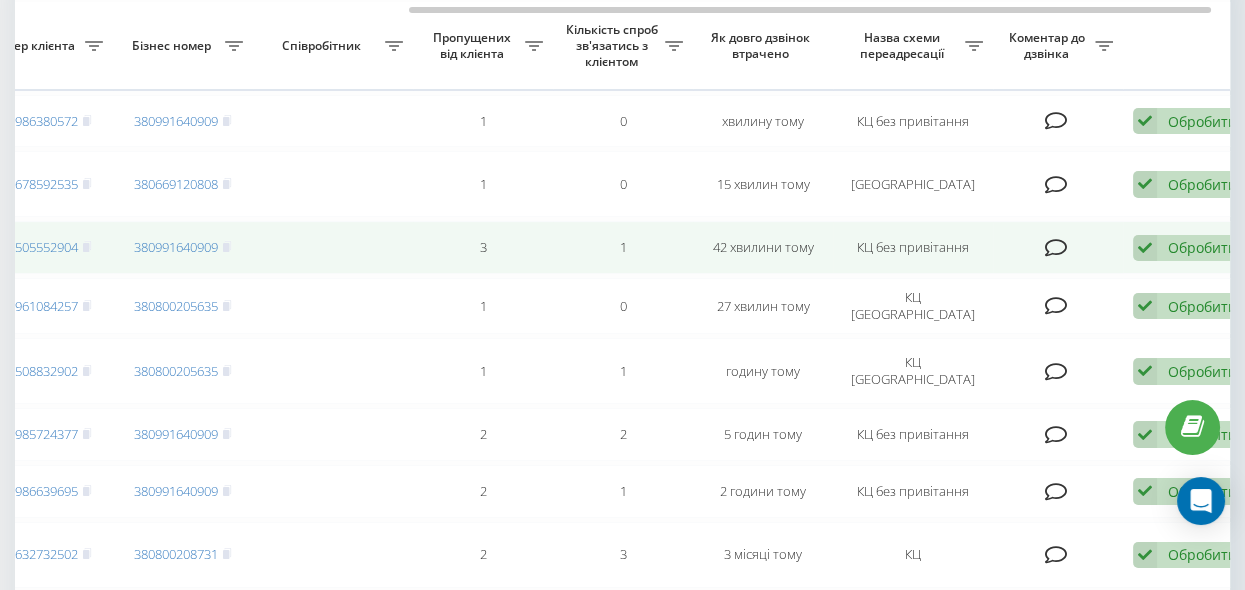 scroll, scrollTop: 91, scrollLeft: 0, axis: vertical 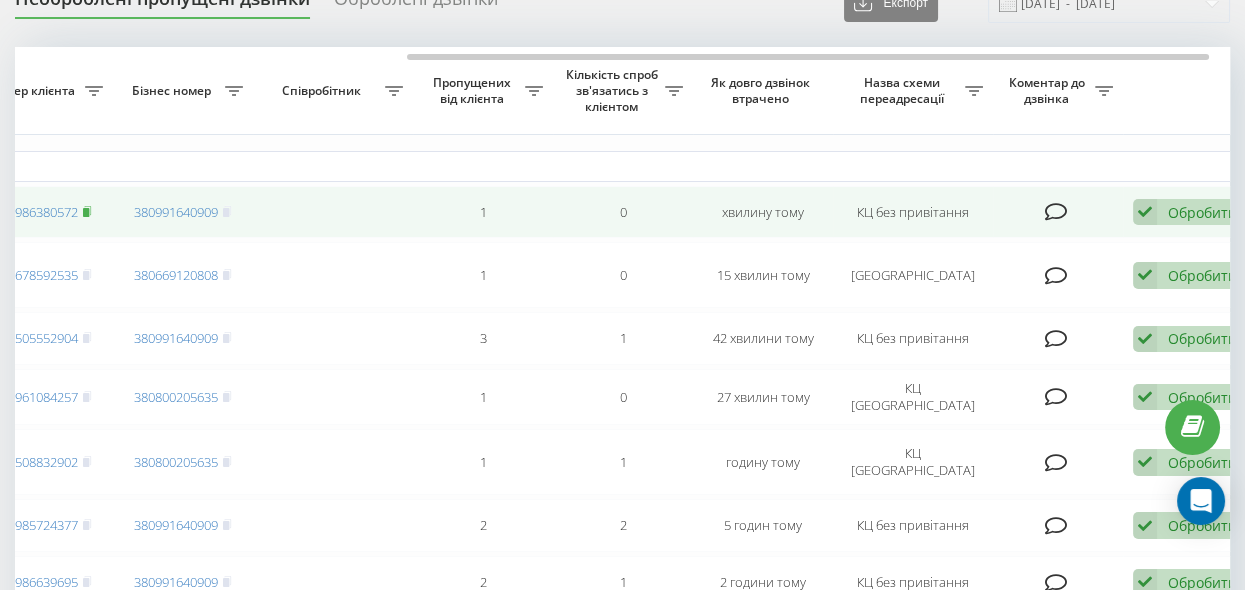 click 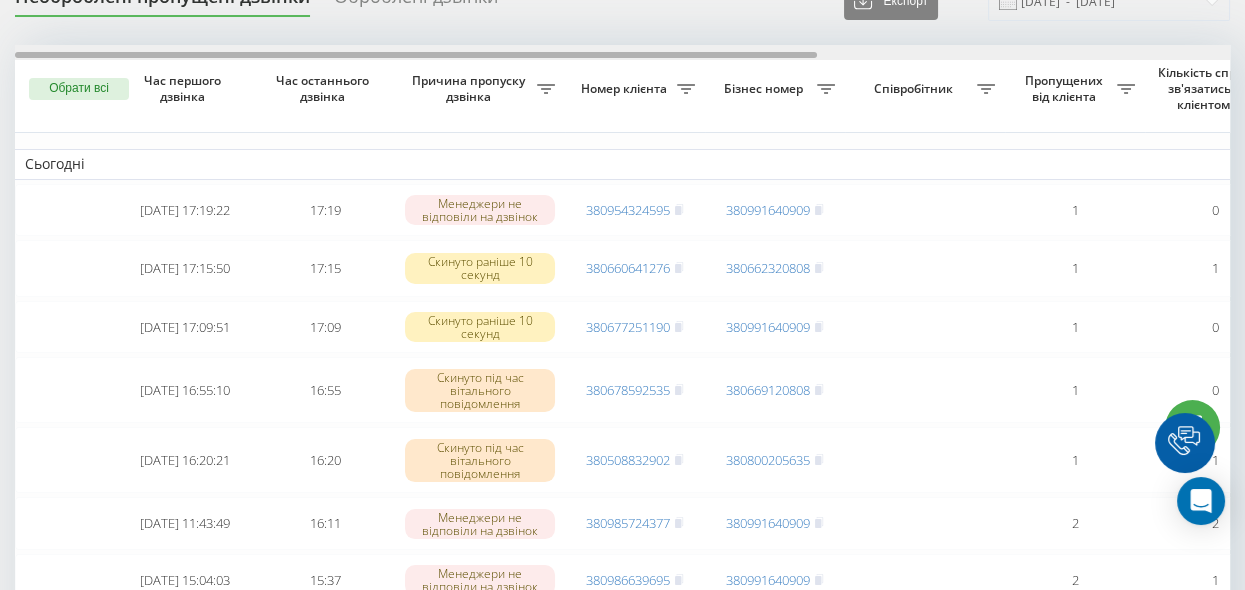 scroll, scrollTop: 93, scrollLeft: 0, axis: vertical 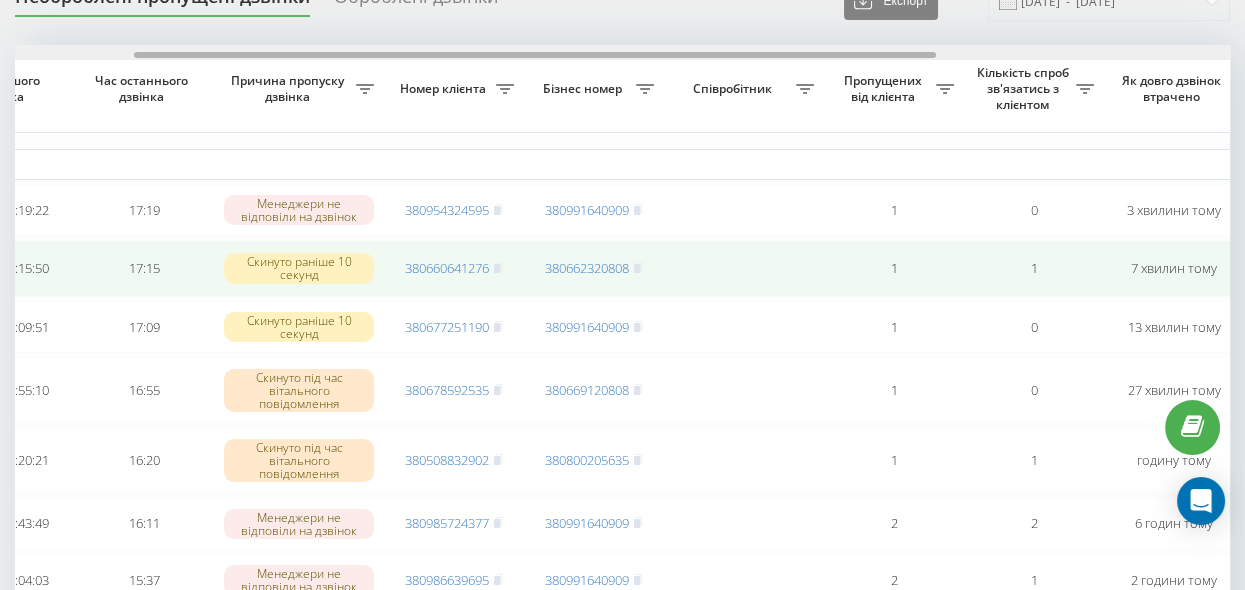 drag, startPoint x: 414, startPoint y: 53, endPoint x: 611, endPoint y: 243, distance: 273.6951 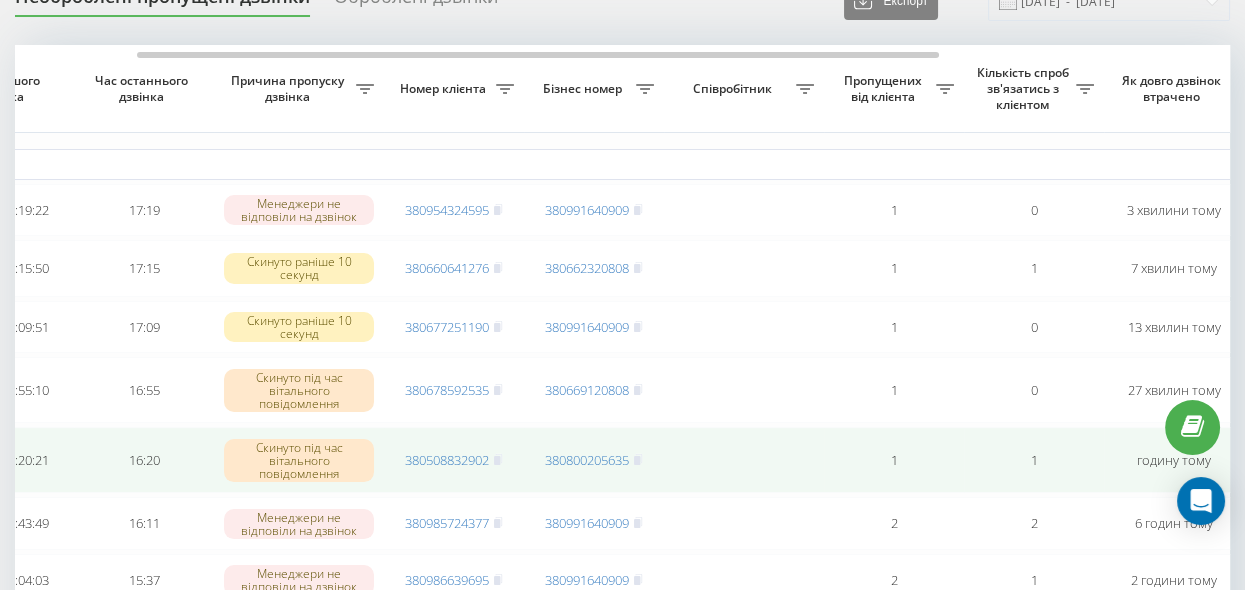 scroll, scrollTop: 0, scrollLeft: 182, axis: horizontal 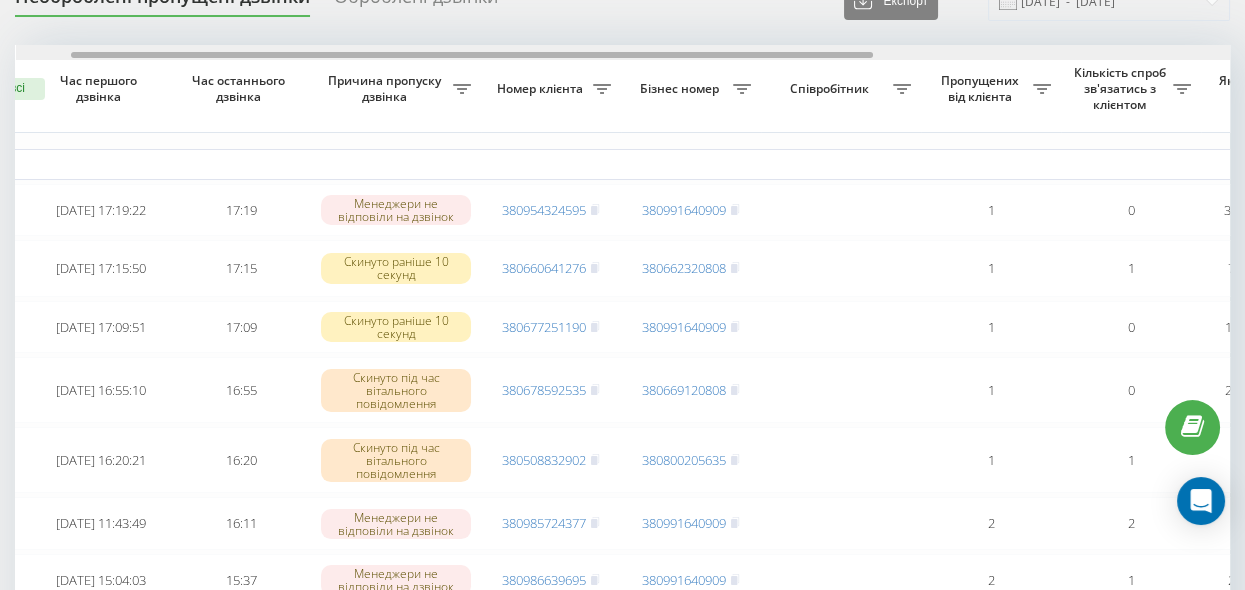 drag, startPoint x: 437, startPoint y: 57, endPoint x: 372, endPoint y: 123, distance: 92.63369 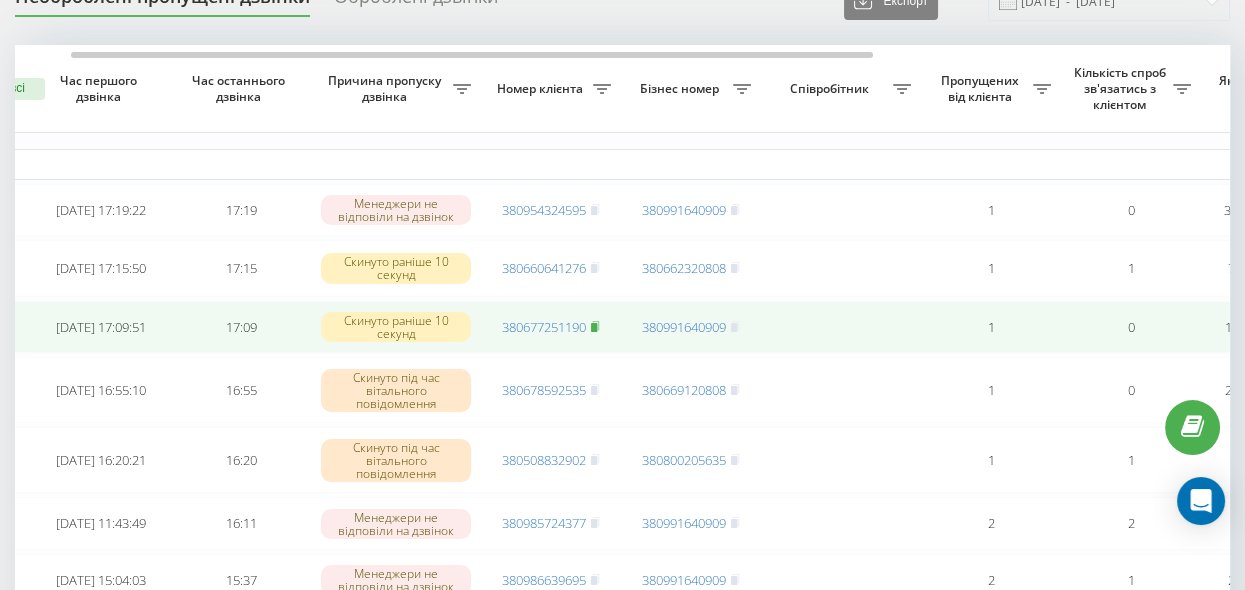 click 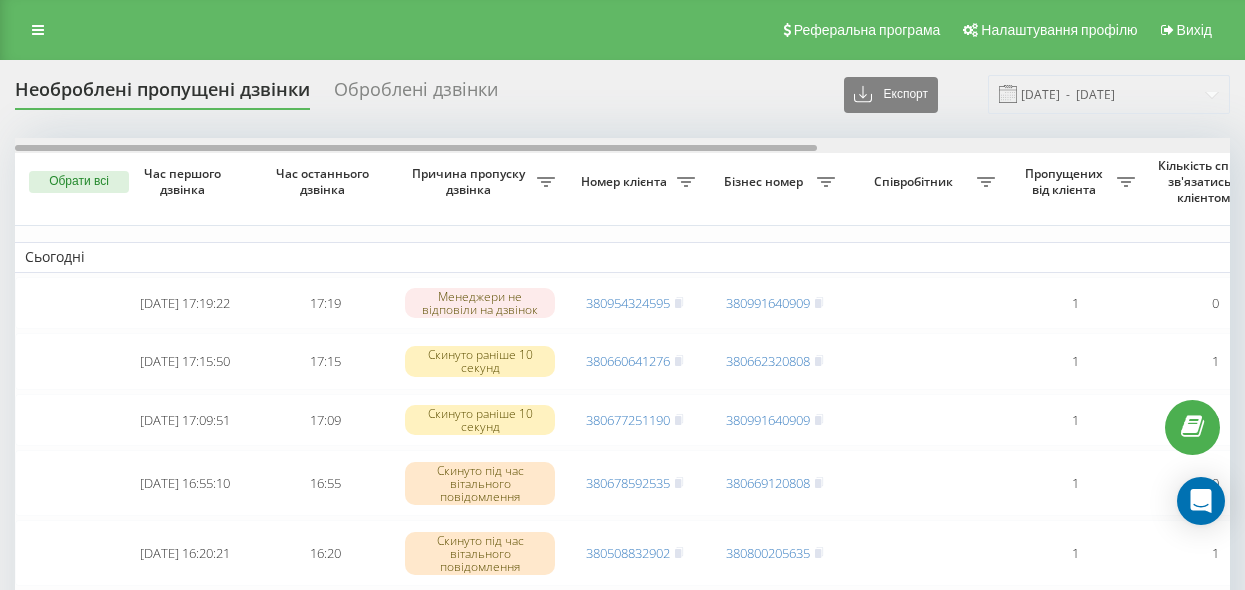 scroll, scrollTop: 0, scrollLeft: 0, axis: both 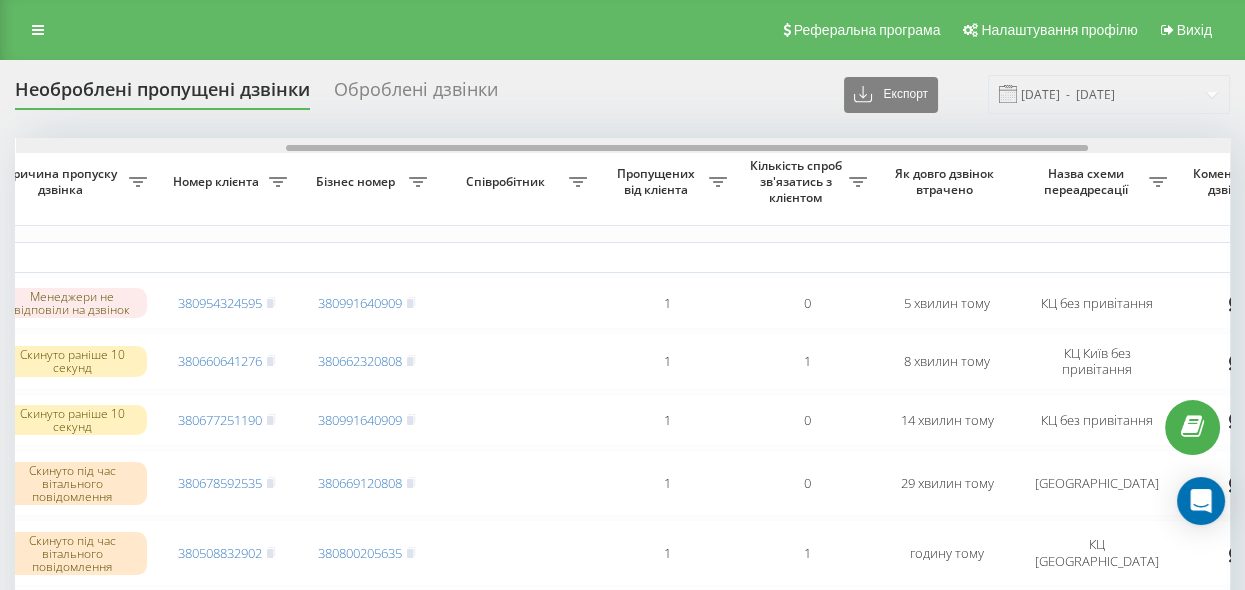 drag, startPoint x: 571, startPoint y: 145, endPoint x: 841, endPoint y: 201, distance: 275.74625 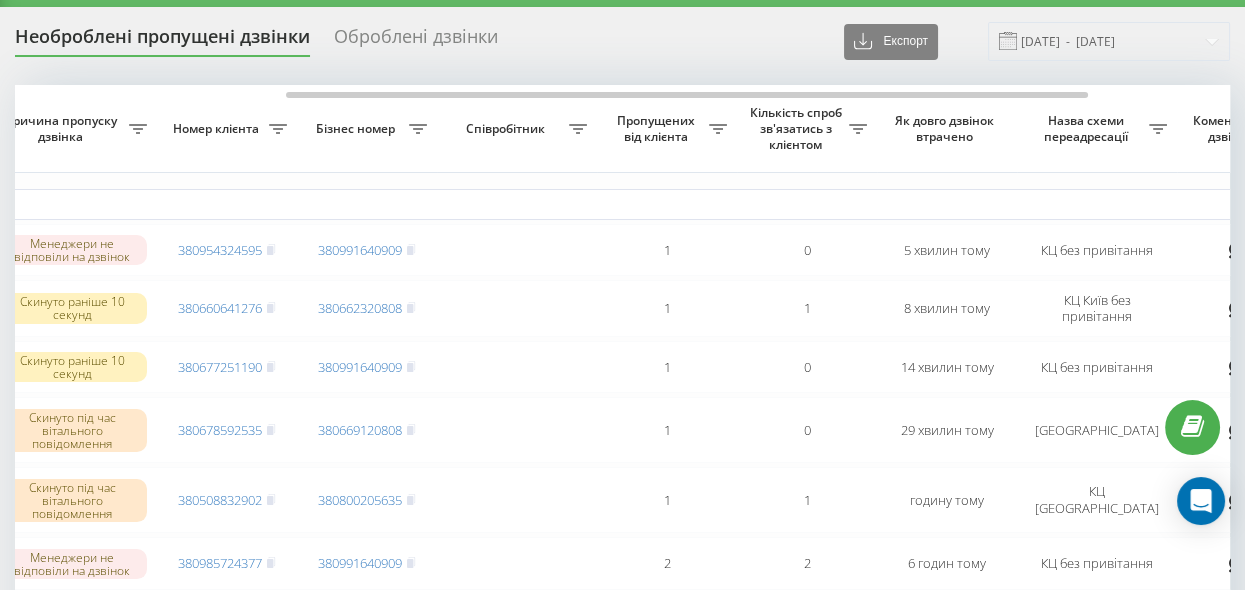 scroll, scrollTop: 91, scrollLeft: 0, axis: vertical 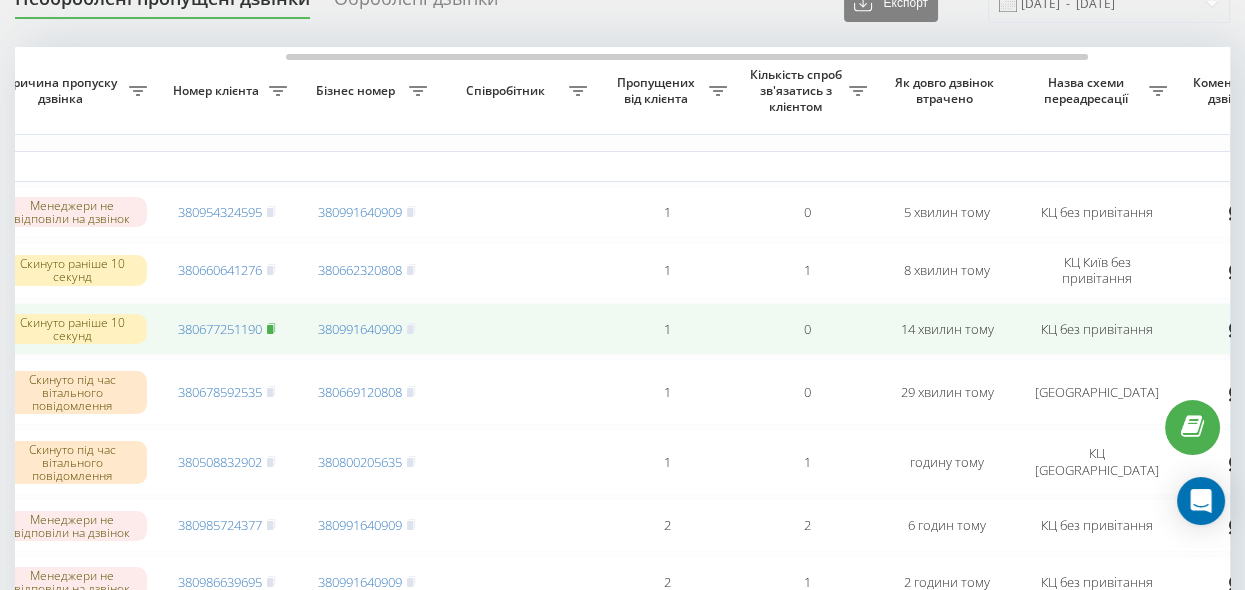 click 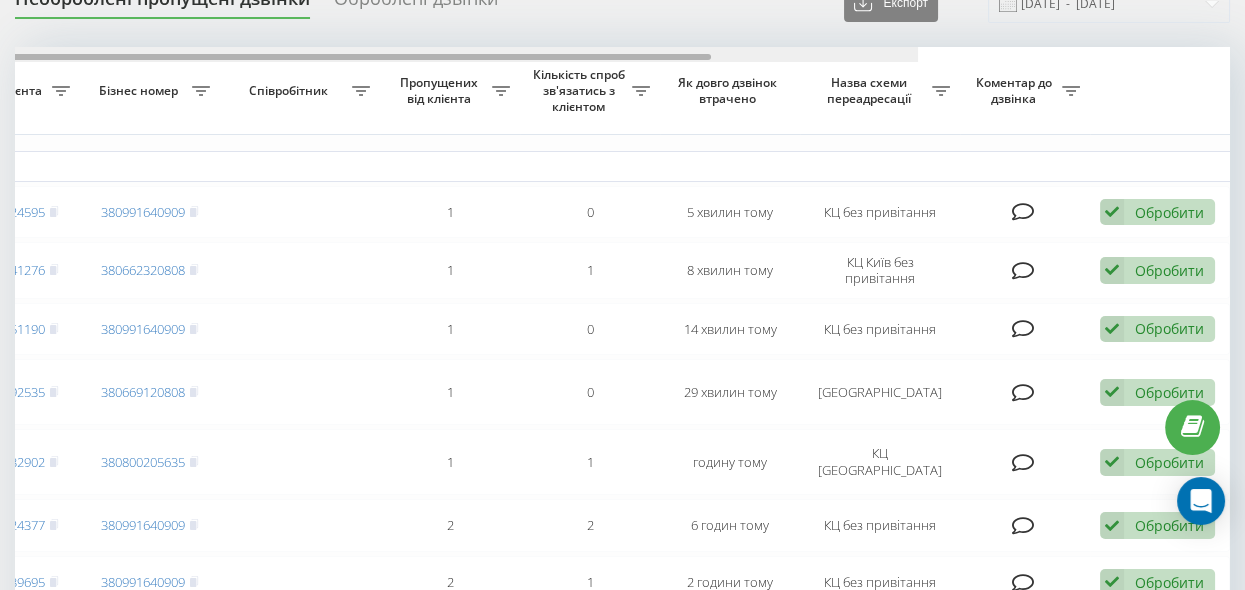 scroll, scrollTop: 0, scrollLeft: 267, axis: horizontal 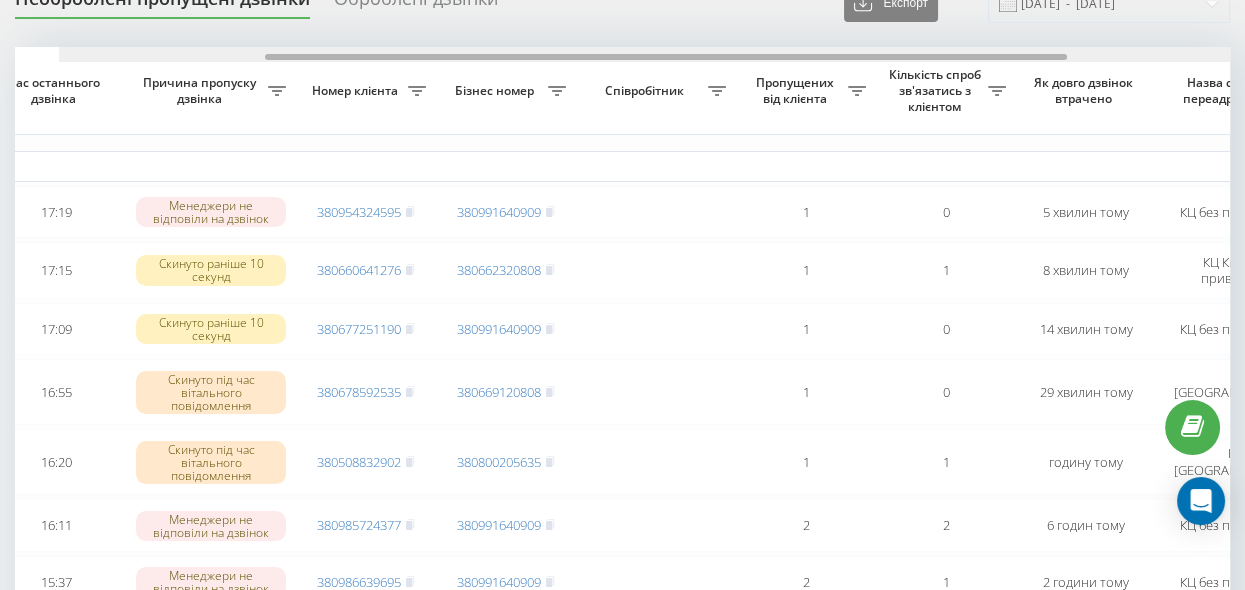 drag, startPoint x: 338, startPoint y: 53, endPoint x: 245, endPoint y: 82, distance: 97.41663 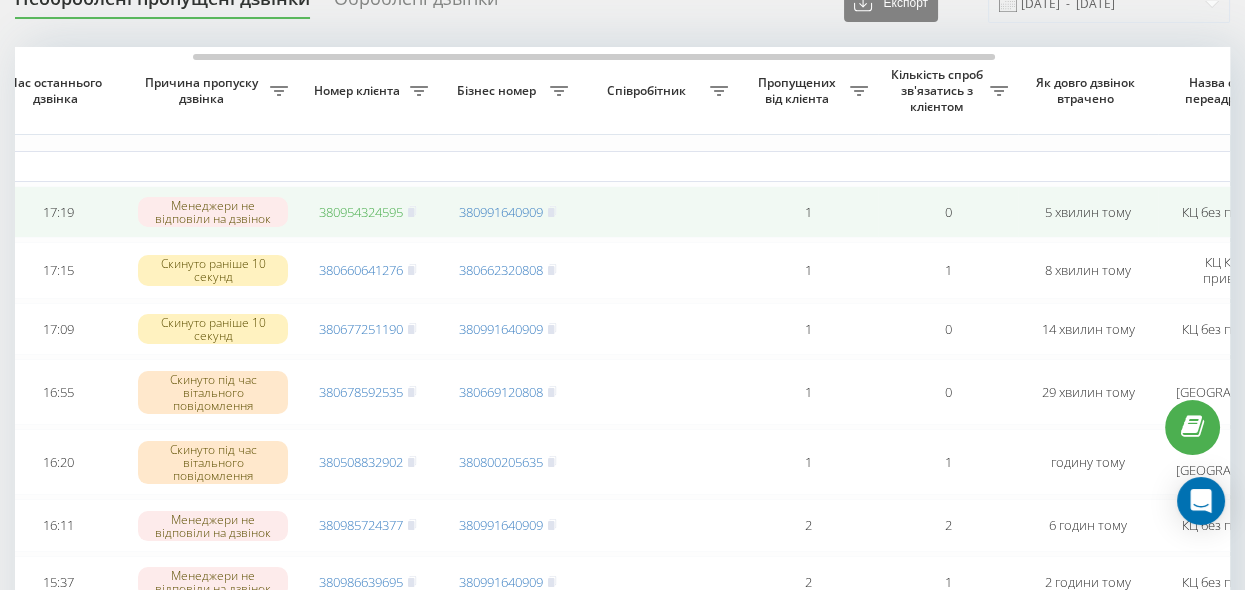 drag, startPoint x: 412, startPoint y: 208, endPoint x: 402, endPoint y: 207, distance: 10.049875 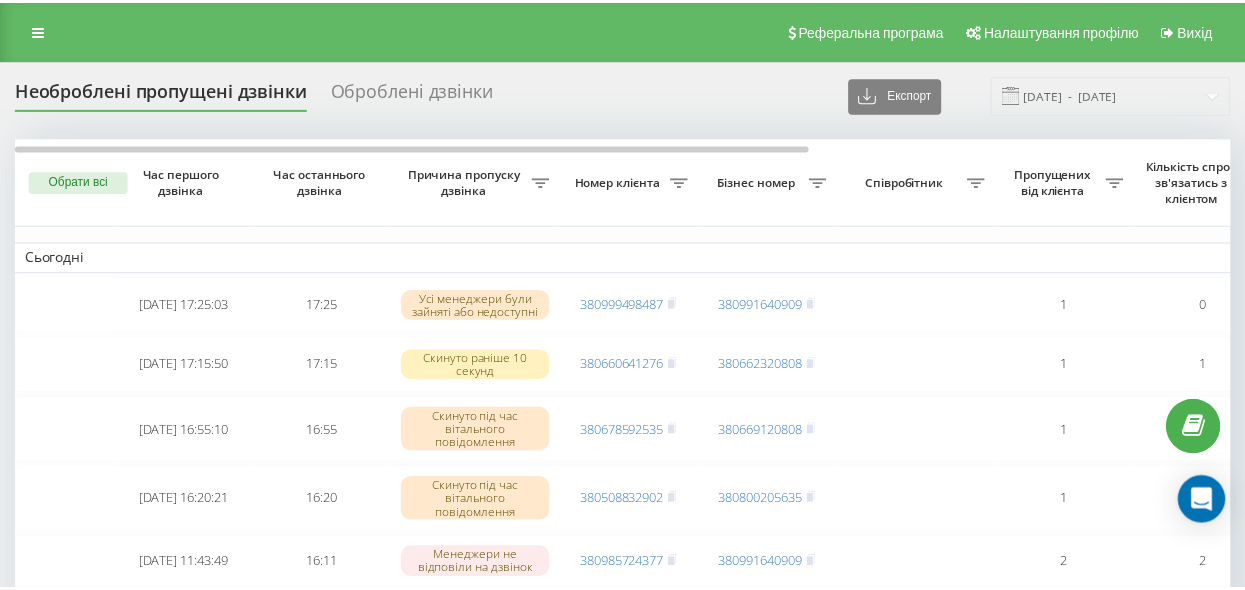 scroll, scrollTop: 0, scrollLeft: 0, axis: both 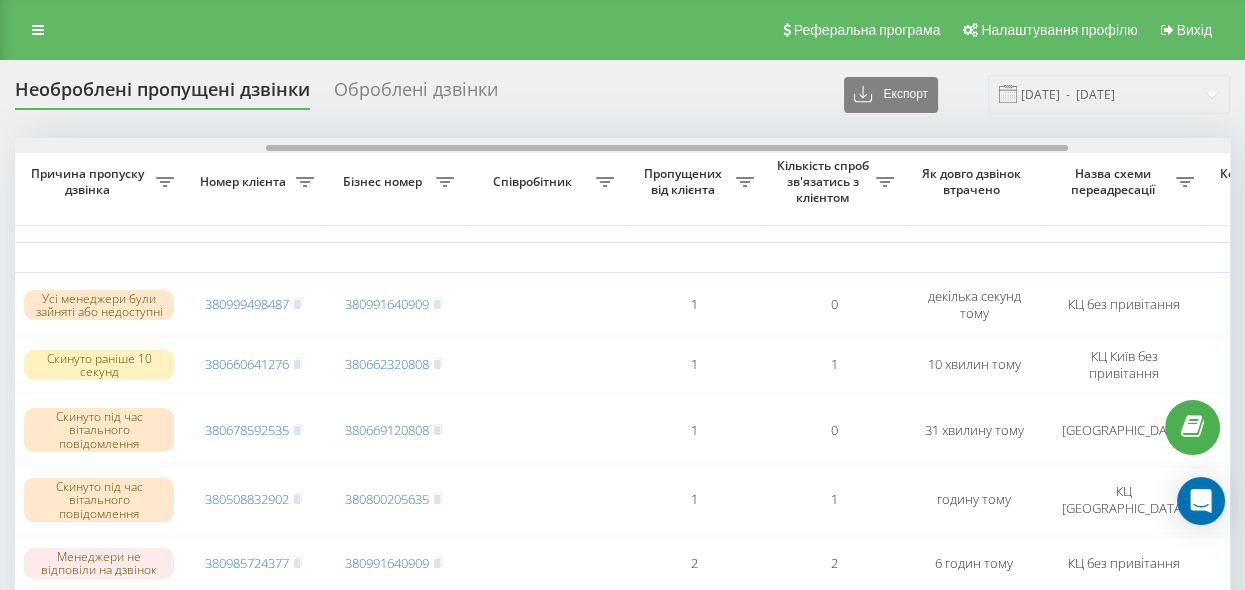 drag, startPoint x: 593, startPoint y: 148, endPoint x: 844, endPoint y: 196, distance: 255.54843 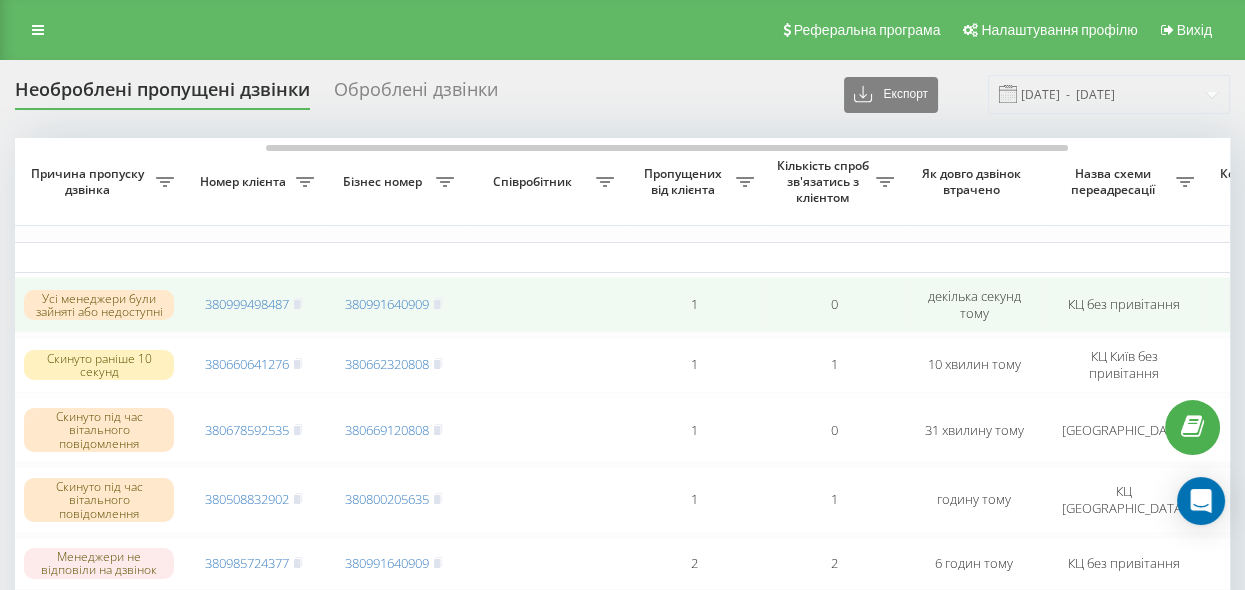 drag, startPoint x: 296, startPoint y: 300, endPoint x: 316, endPoint y: 296, distance: 20.396078 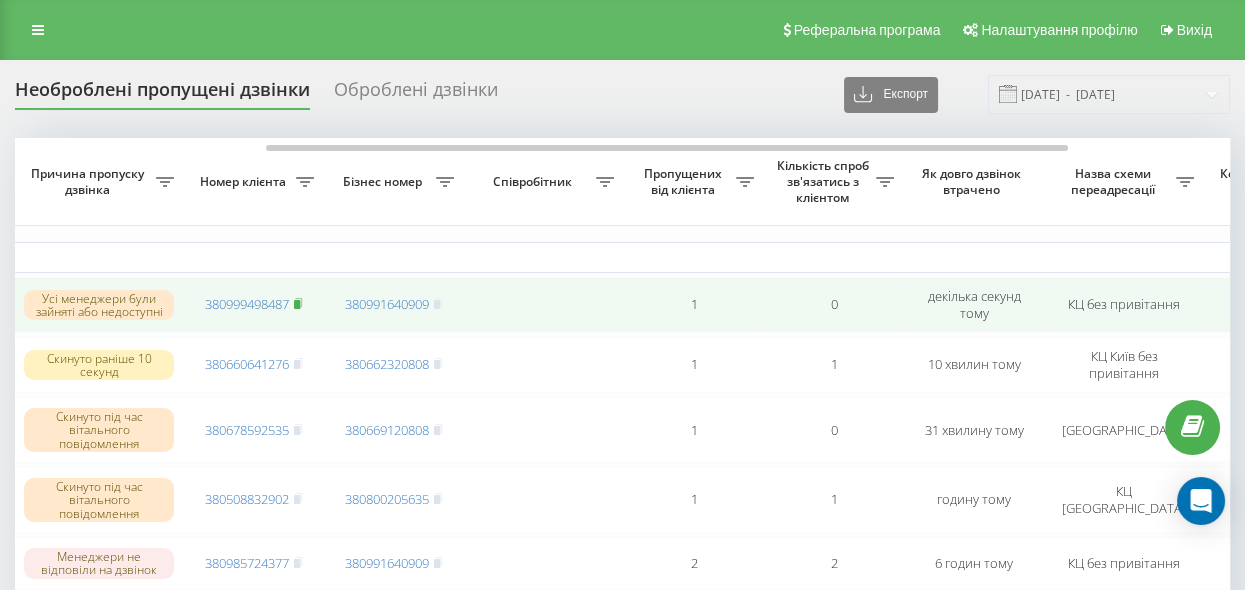 click 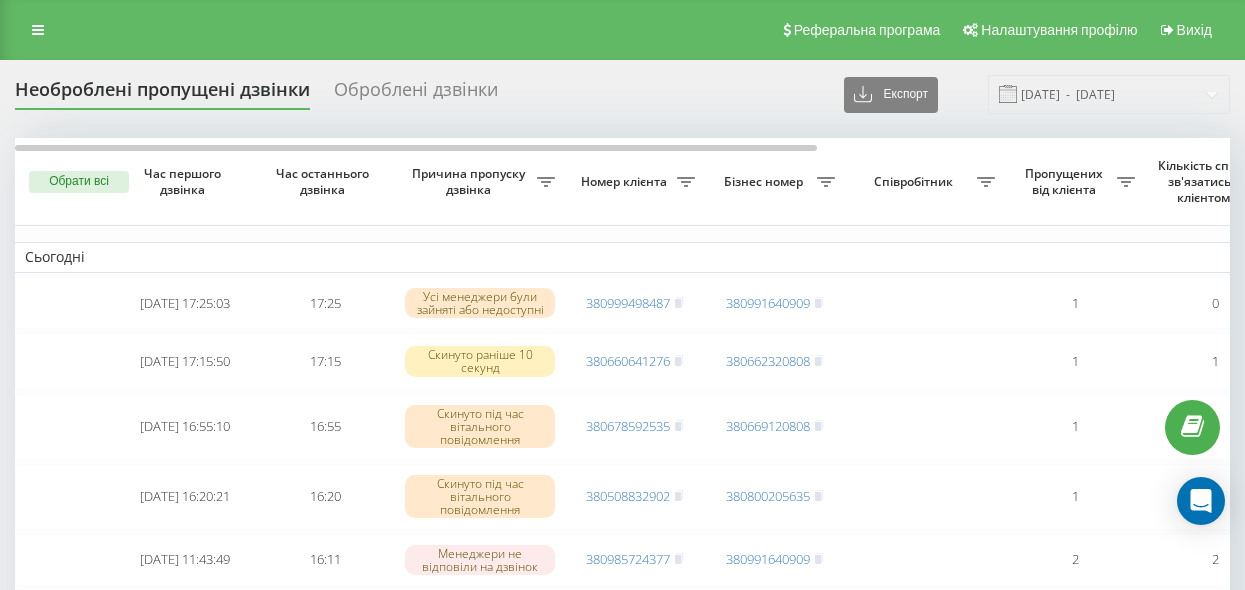 scroll, scrollTop: 0, scrollLeft: 0, axis: both 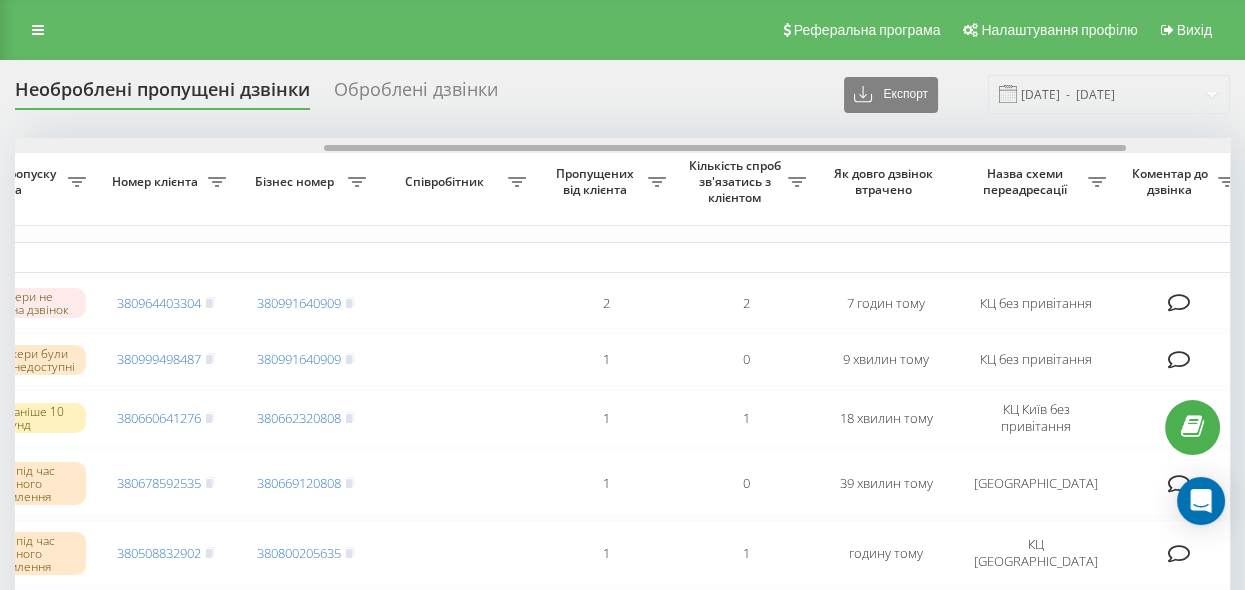drag, startPoint x: 0, startPoint y: 0, endPoint x: 849, endPoint y: 206, distance: 873.63434 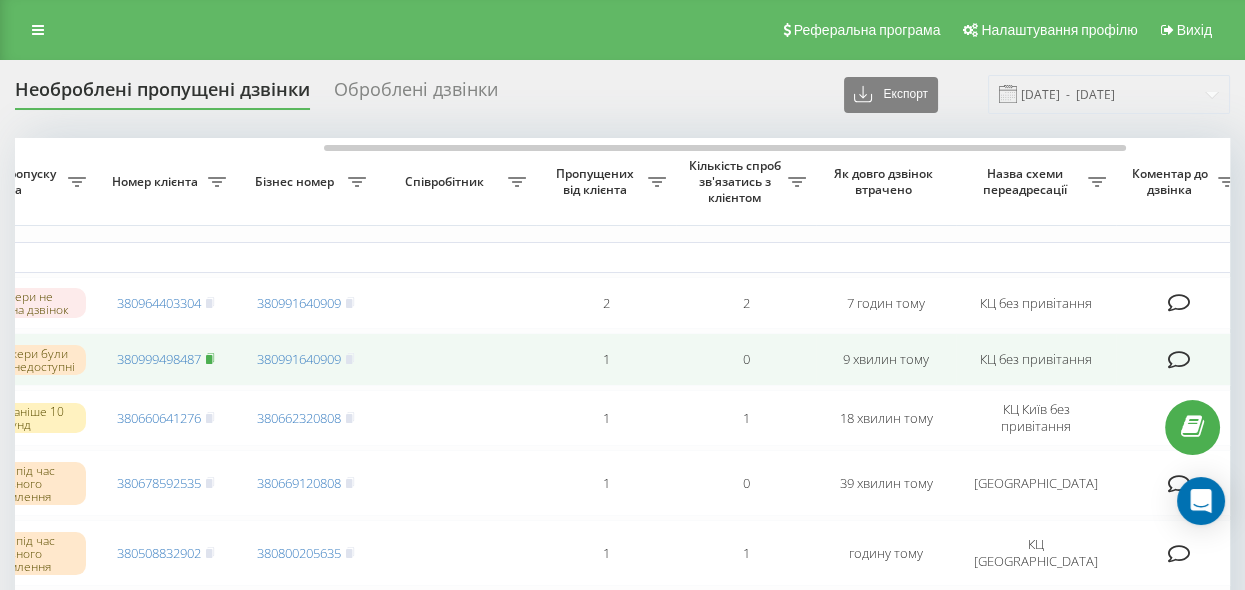 click 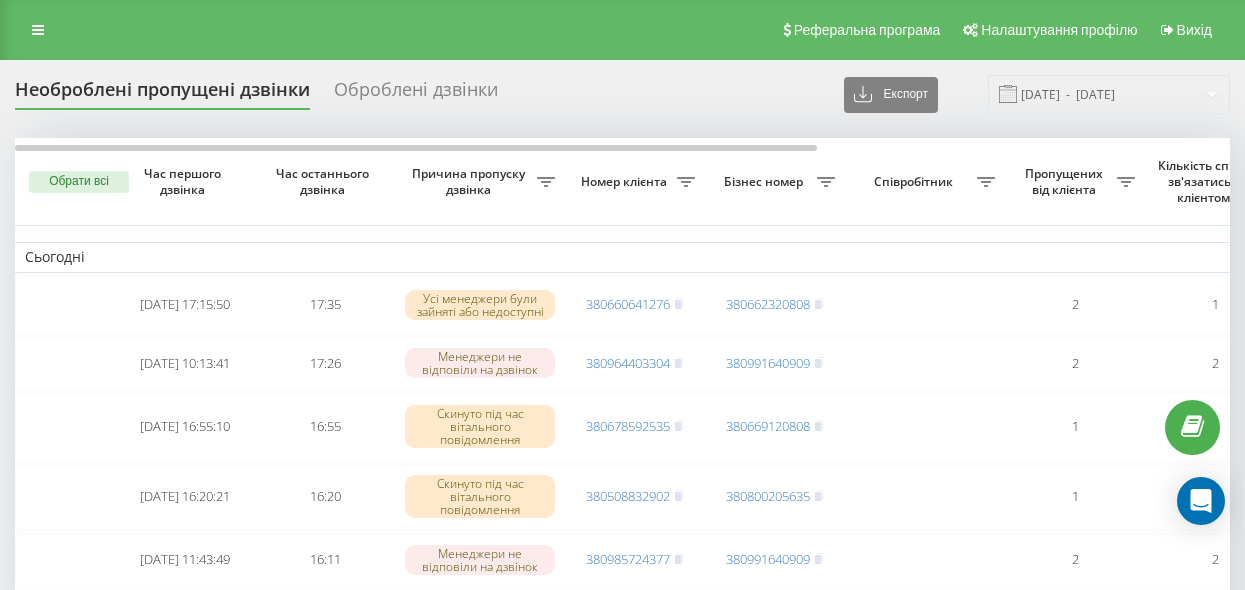 scroll, scrollTop: 0, scrollLeft: 0, axis: both 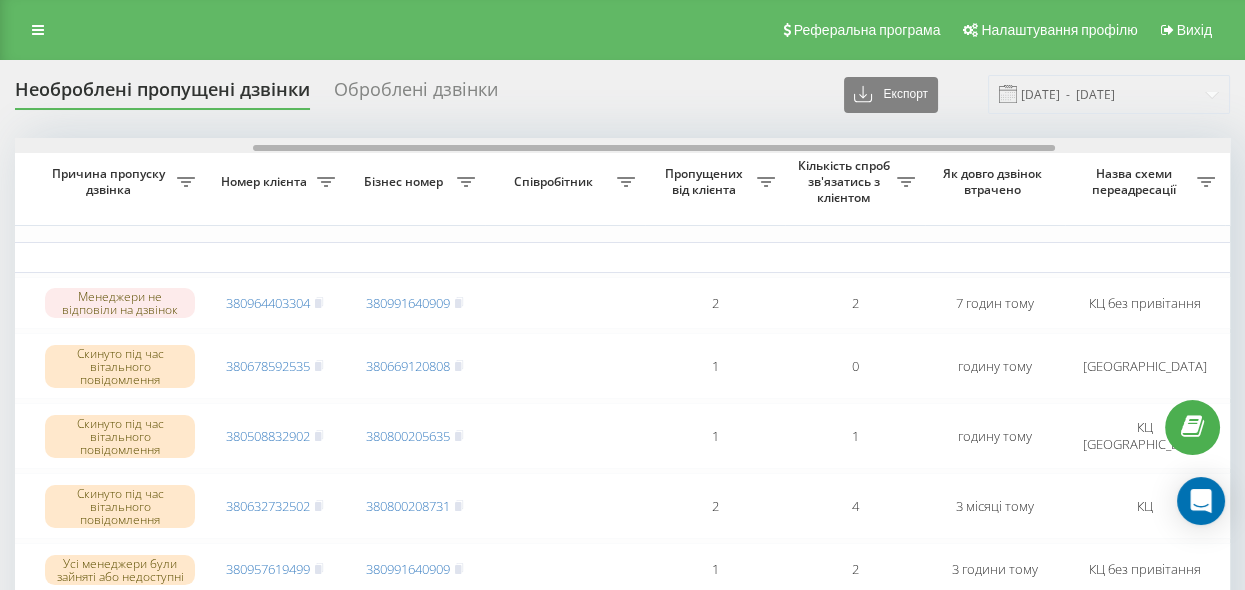 drag, startPoint x: 533, startPoint y: 145, endPoint x: 771, endPoint y: 183, distance: 241.01453 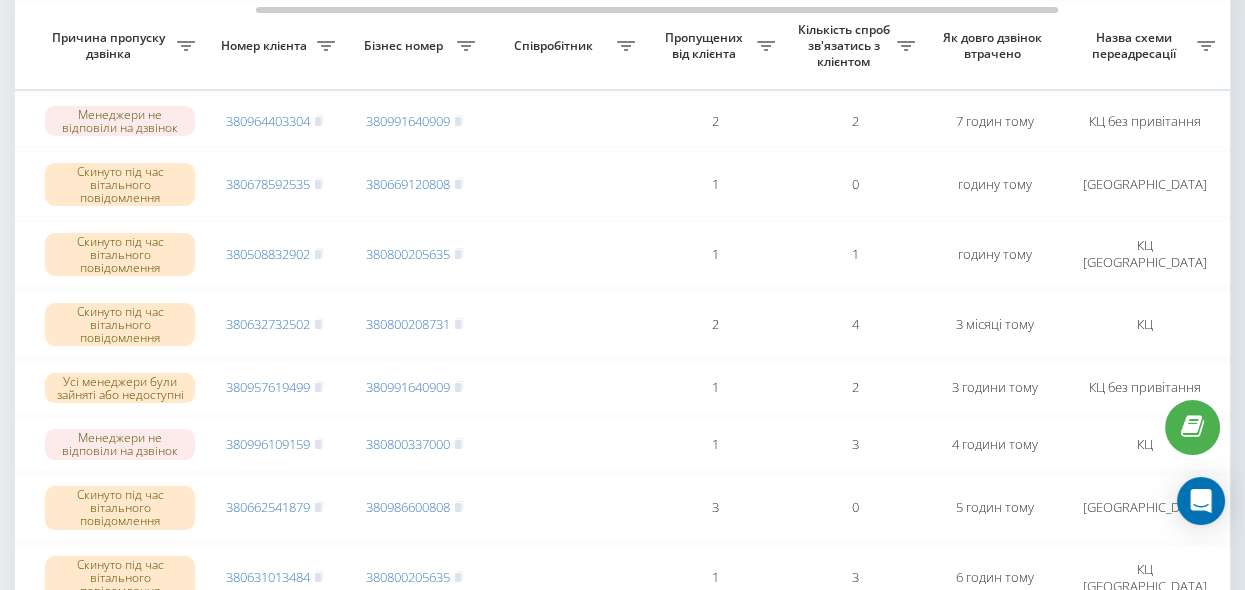 scroll, scrollTop: 91, scrollLeft: 0, axis: vertical 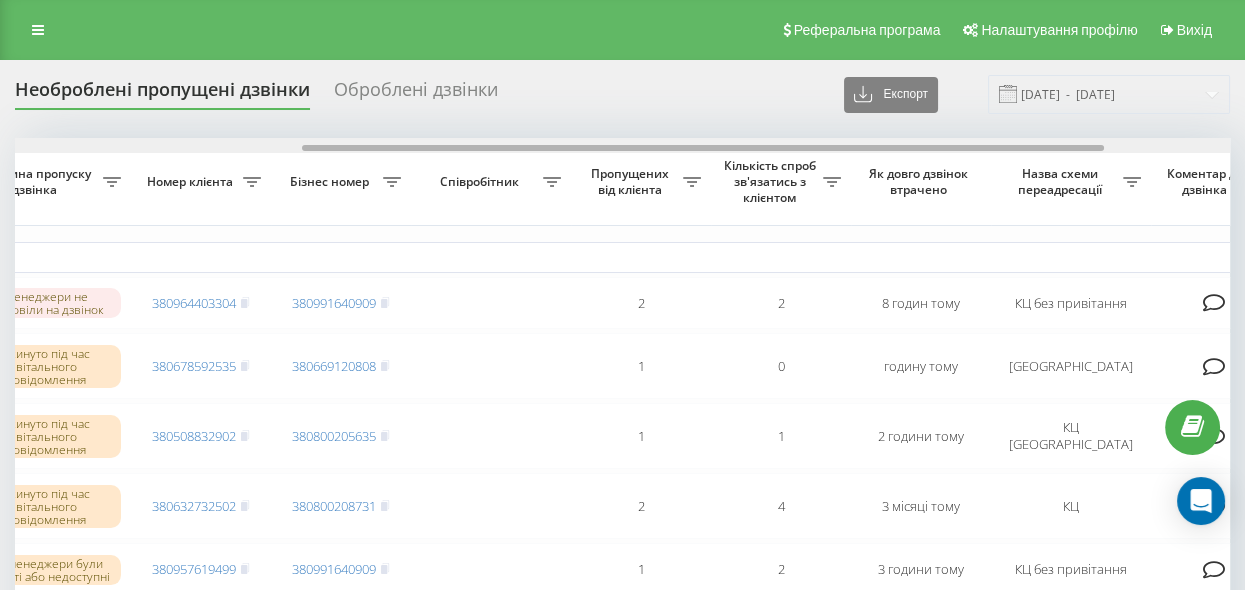 drag, startPoint x: 699, startPoint y: 146, endPoint x: 986, endPoint y: 178, distance: 288.77847 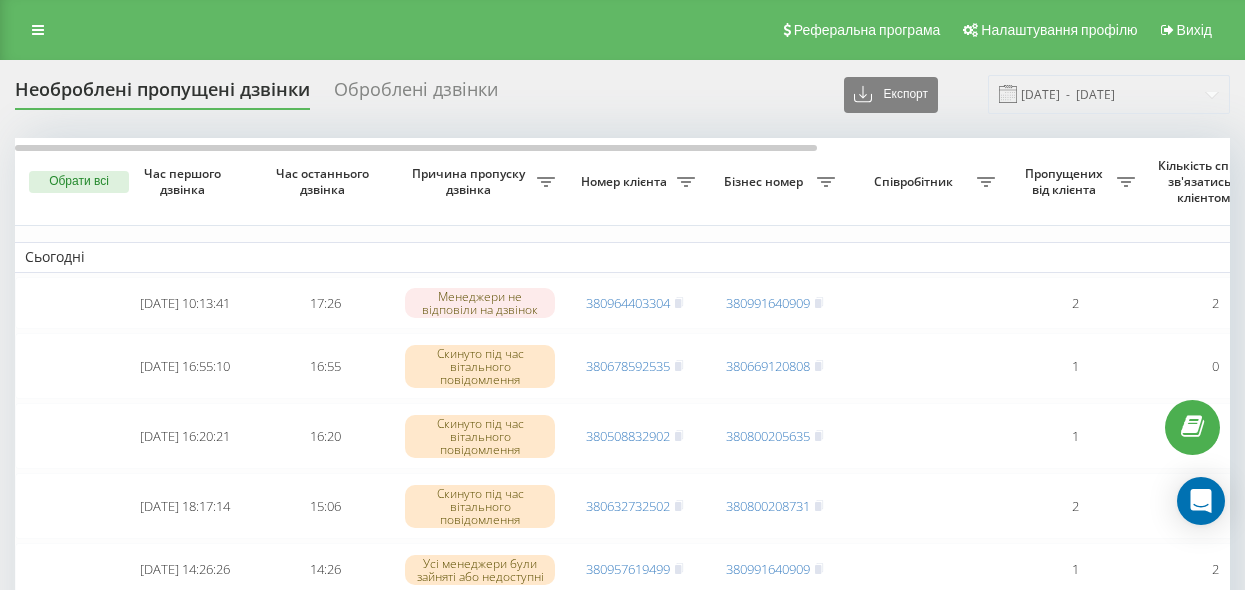 scroll, scrollTop: 0, scrollLeft: 0, axis: both 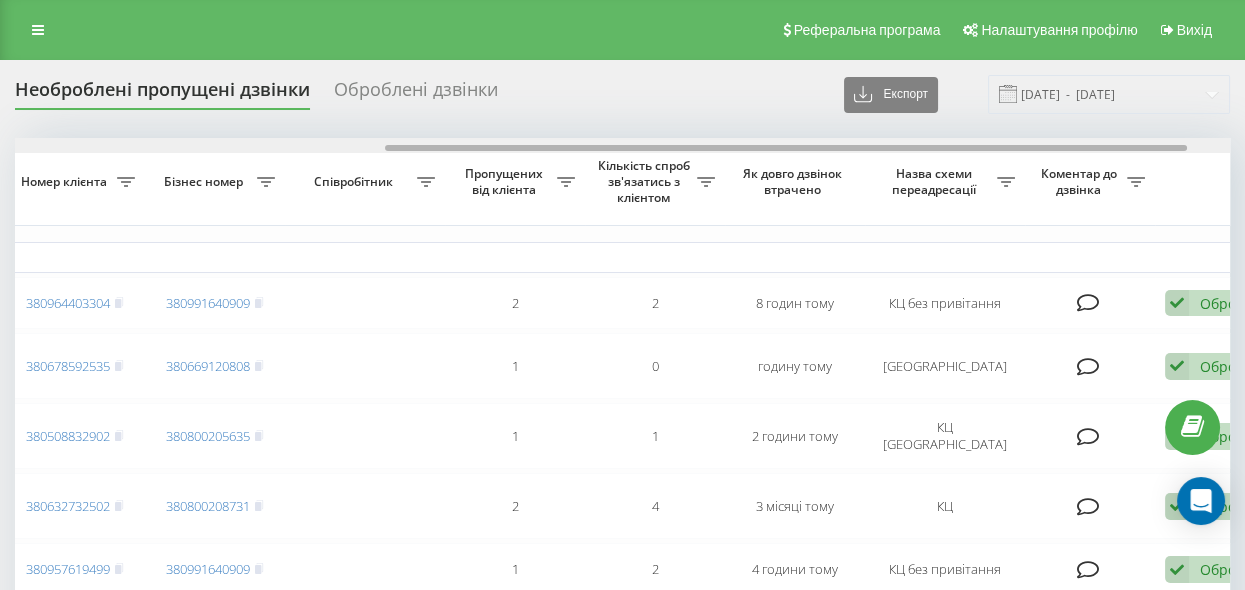 drag, startPoint x: 342, startPoint y: 147, endPoint x: 712, endPoint y: 249, distance: 383.80203 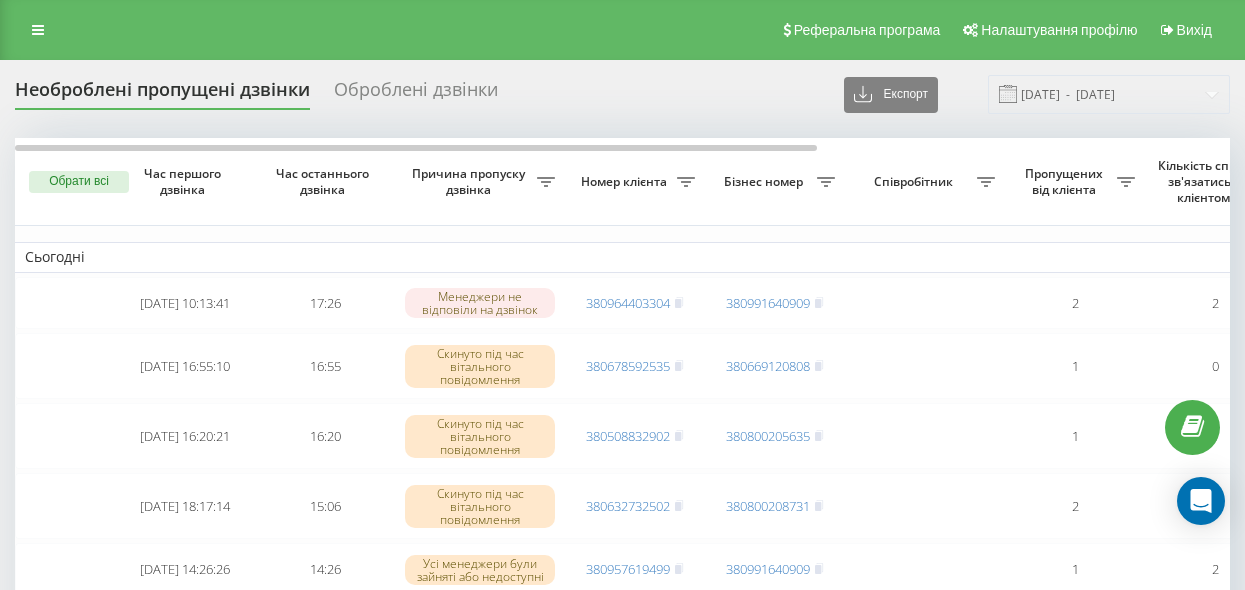 scroll, scrollTop: 0, scrollLeft: 0, axis: both 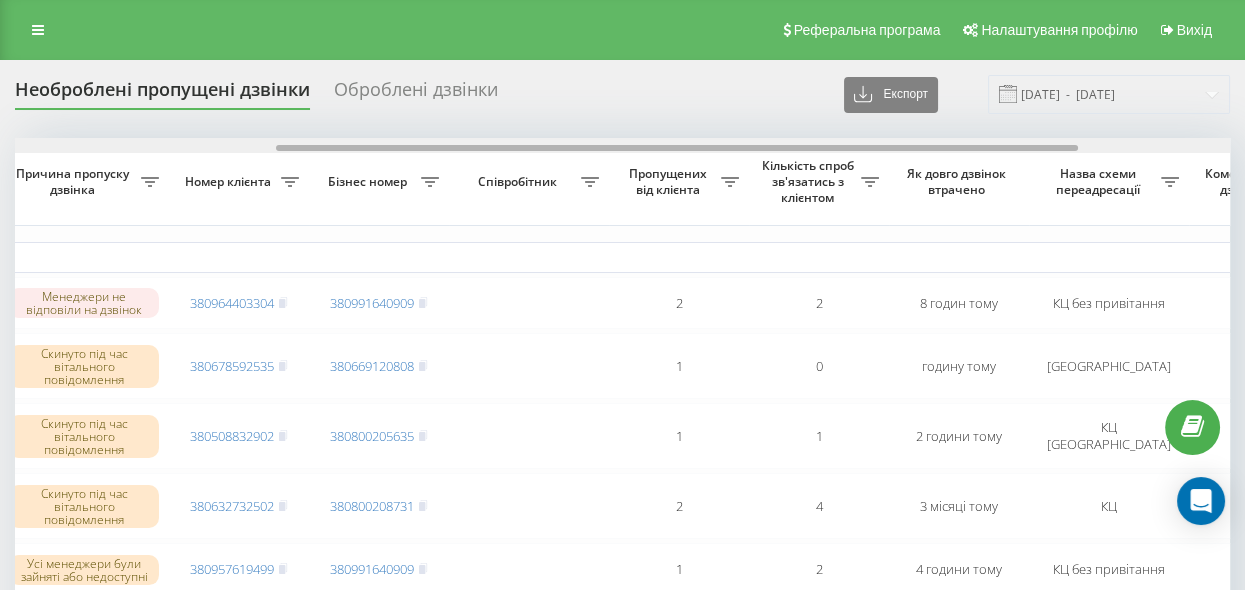 drag, startPoint x: 582, startPoint y: 148, endPoint x: 844, endPoint y: 186, distance: 264.7414 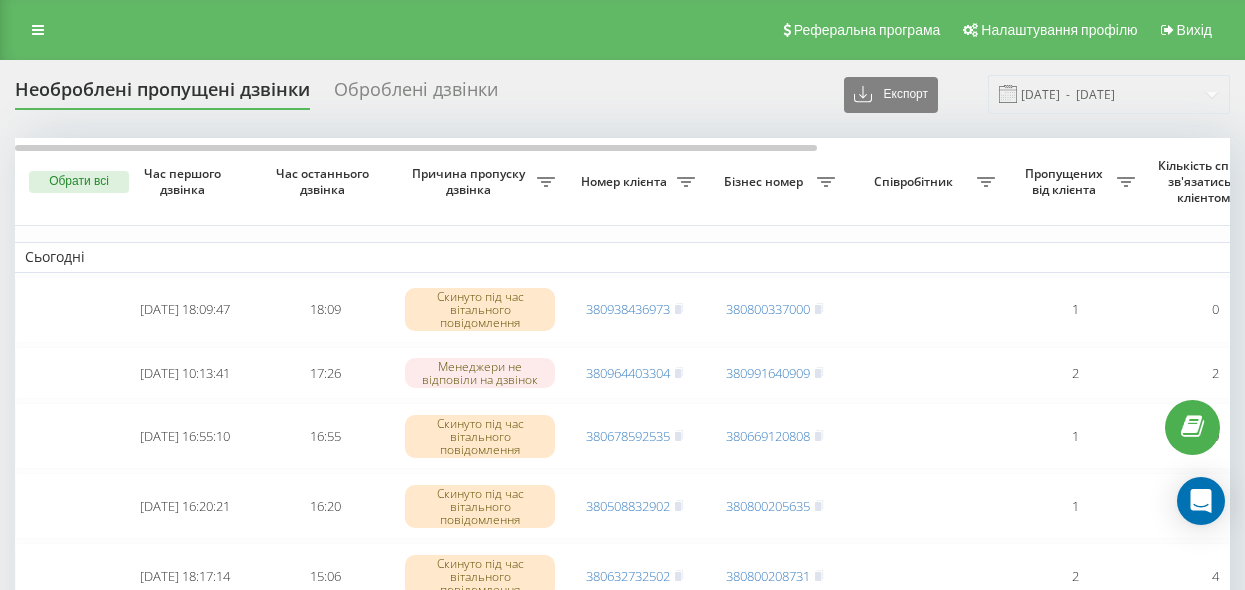 scroll, scrollTop: 0, scrollLeft: 0, axis: both 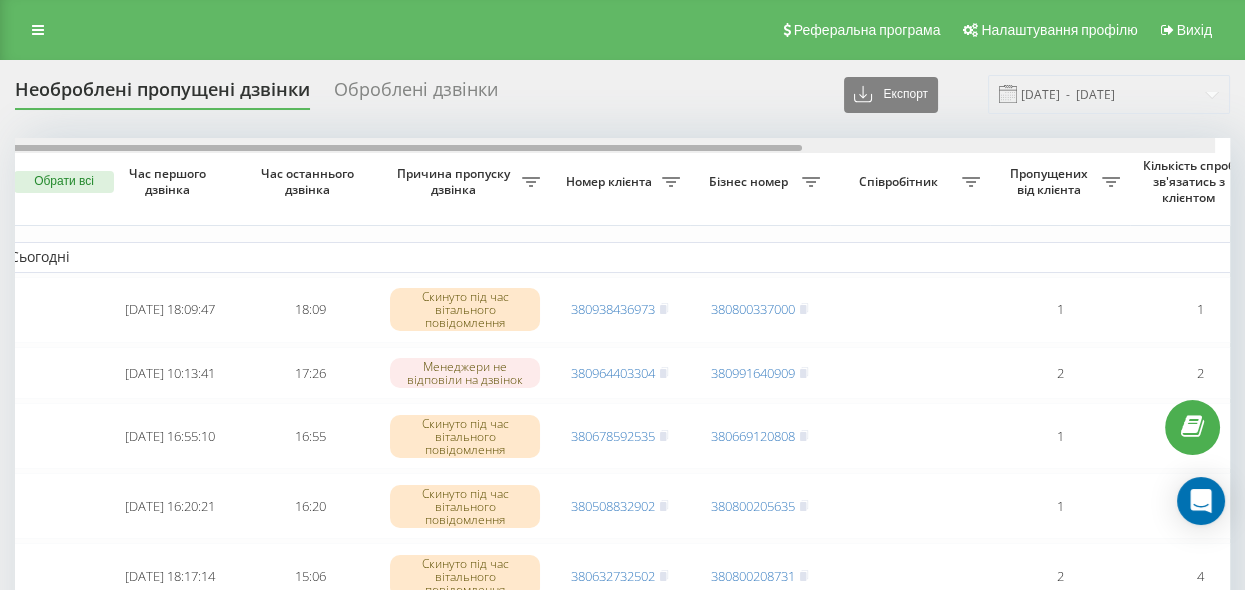 drag, startPoint x: 559, startPoint y: 148, endPoint x: 435, endPoint y: 251, distance: 161.19864 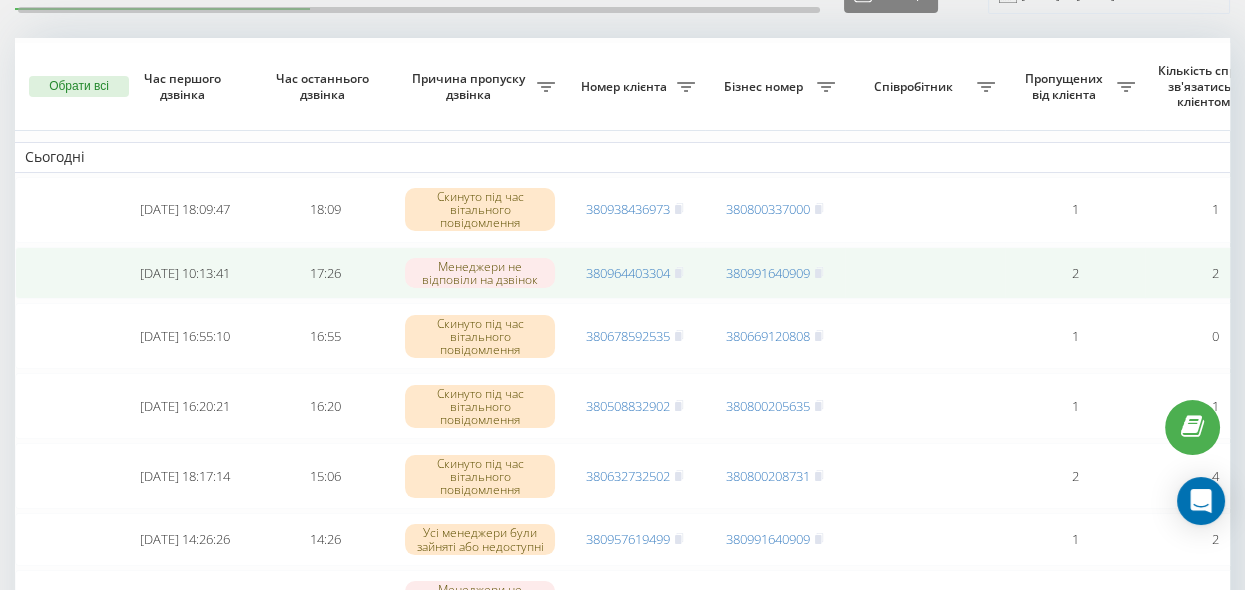 scroll, scrollTop: 182, scrollLeft: 0, axis: vertical 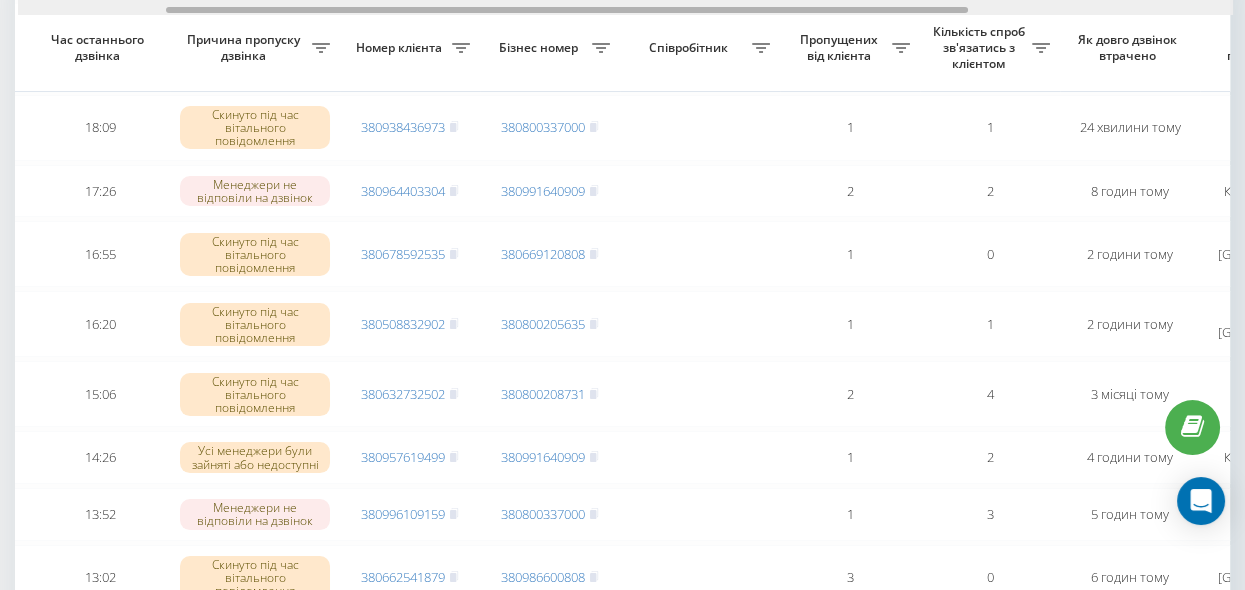 drag, startPoint x: 532, startPoint y: 10, endPoint x: 681, endPoint y: 47, distance: 153.52524 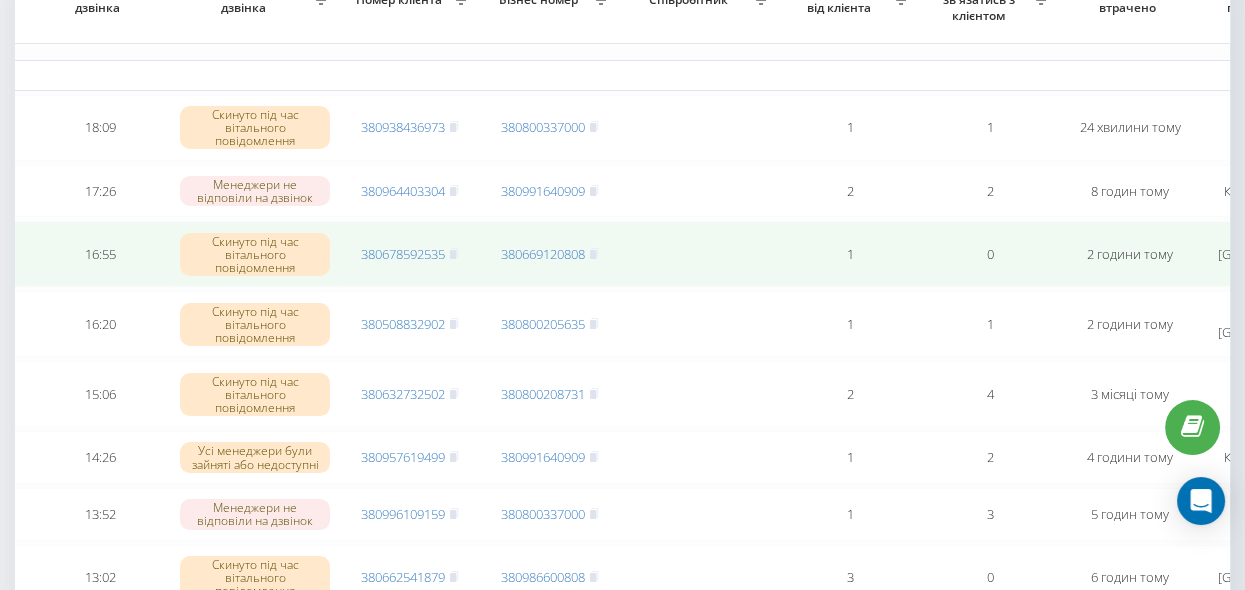 scroll, scrollTop: 0, scrollLeft: 0, axis: both 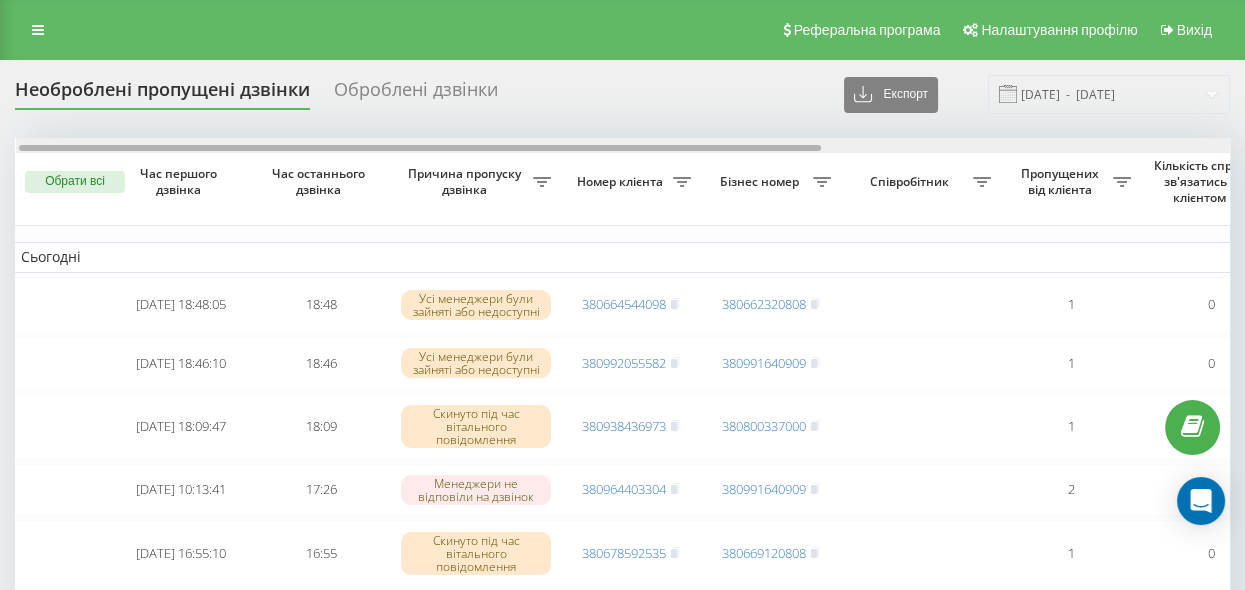 drag, startPoint x: 674, startPoint y: 144, endPoint x: 677, endPoint y: 181, distance: 37.12142 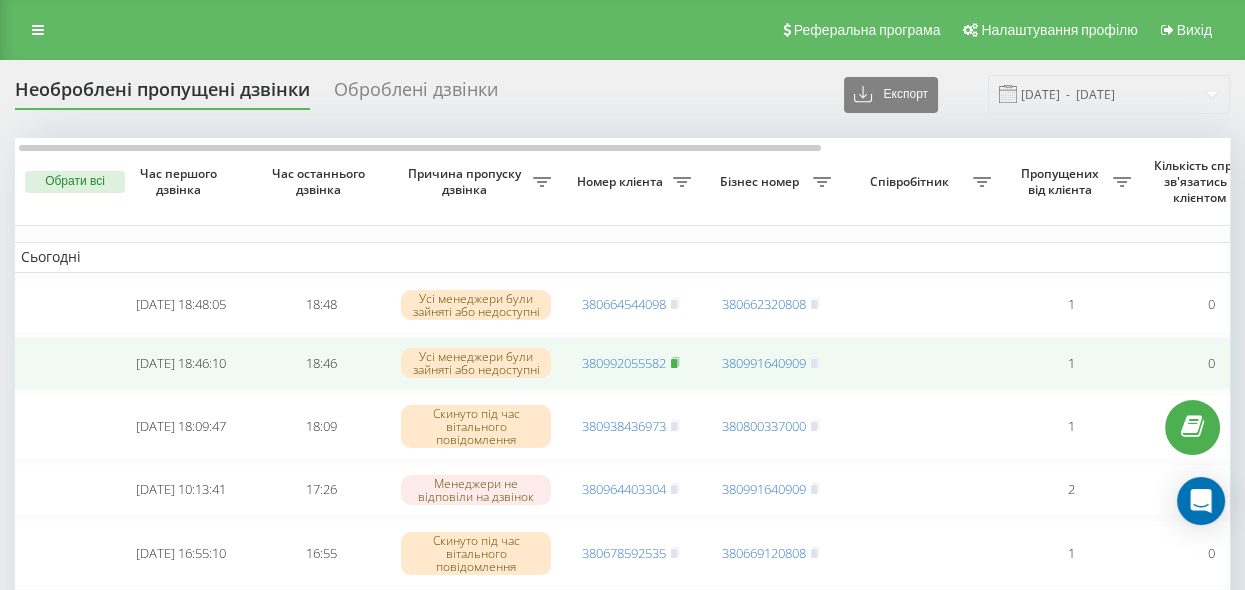 click 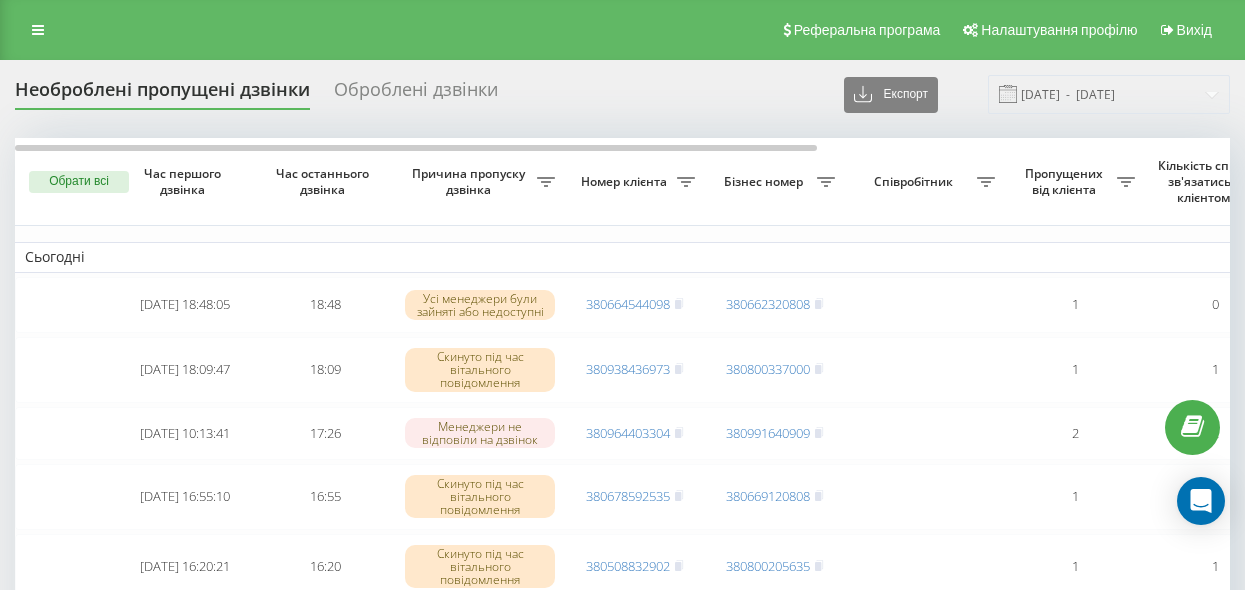 scroll, scrollTop: 0, scrollLeft: 0, axis: both 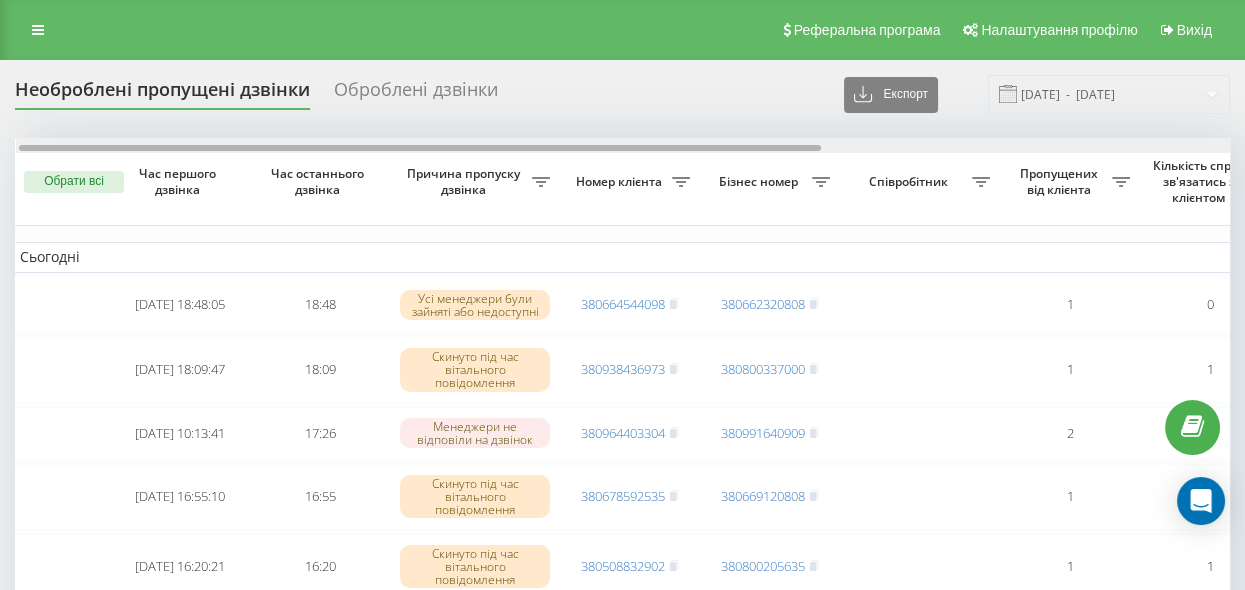 drag, startPoint x: 621, startPoint y: 144, endPoint x: 627, endPoint y: 158, distance: 15.231546 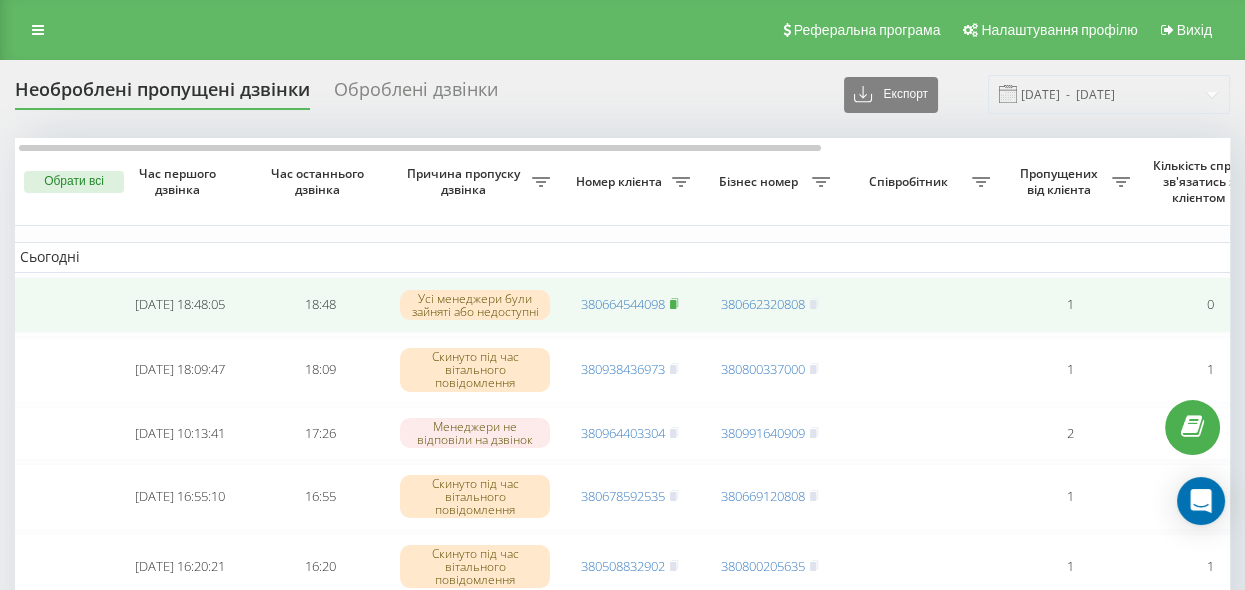 click 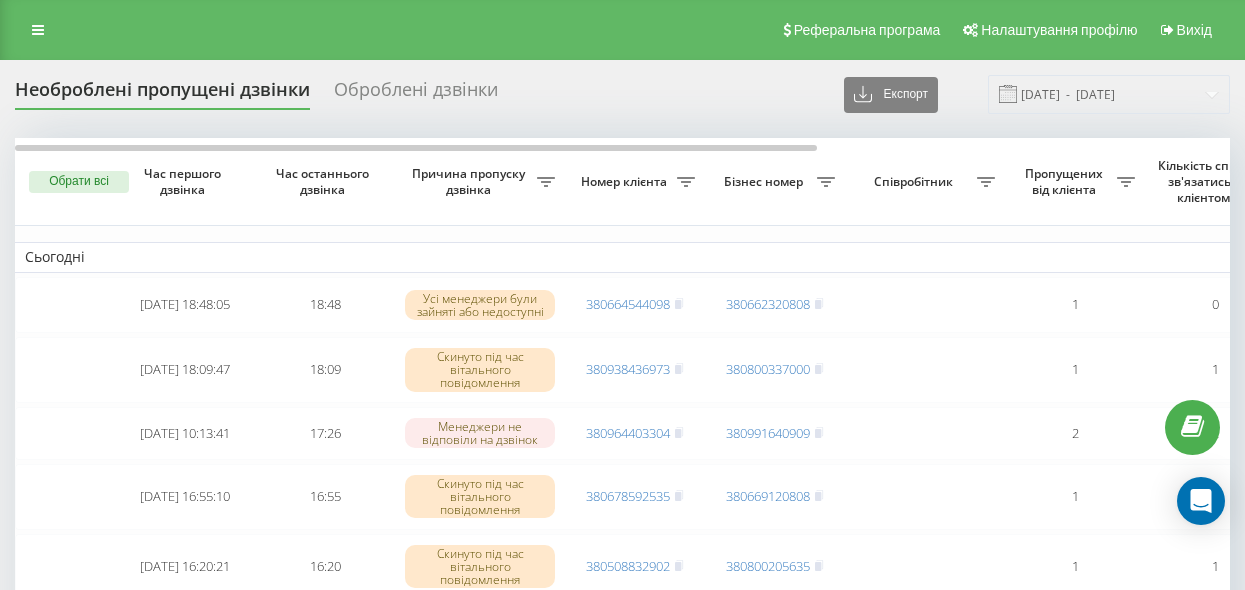 scroll, scrollTop: 0, scrollLeft: 0, axis: both 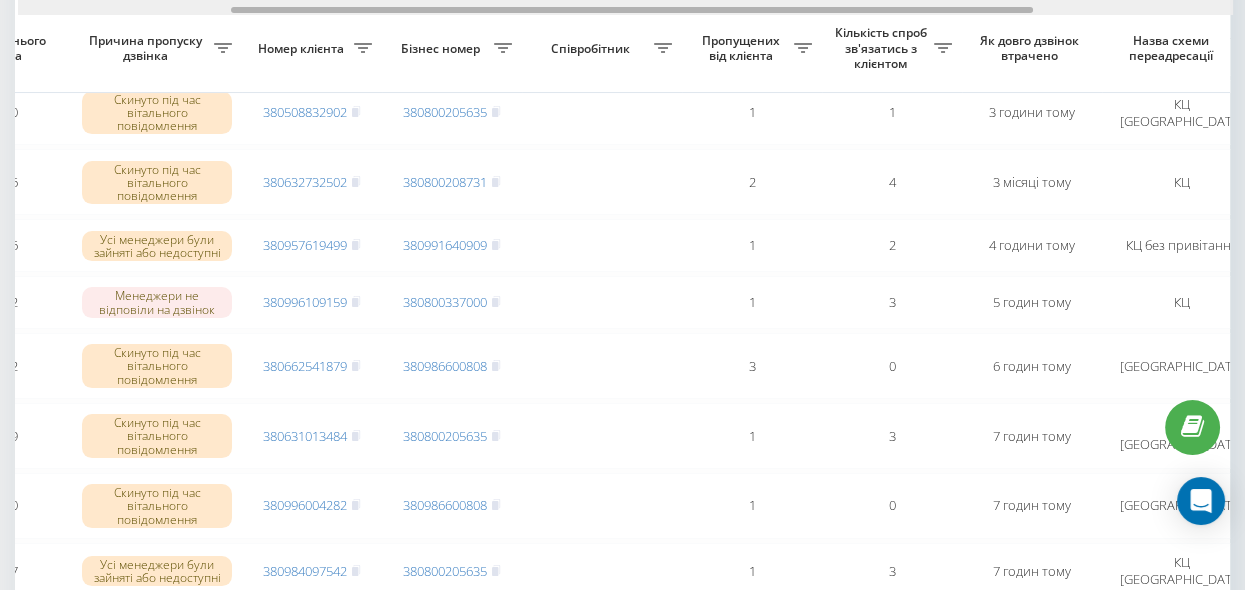drag, startPoint x: 561, startPoint y: 10, endPoint x: 775, endPoint y: 54, distance: 218.47655 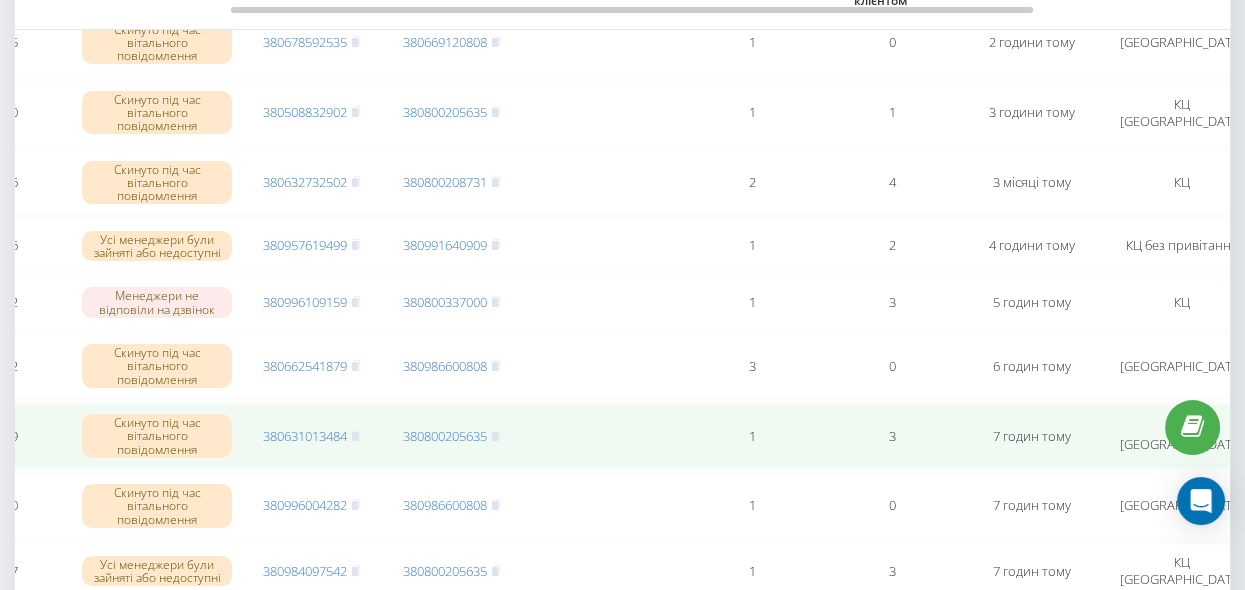 scroll, scrollTop: 363, scrollLeft: 0, axis: vertical 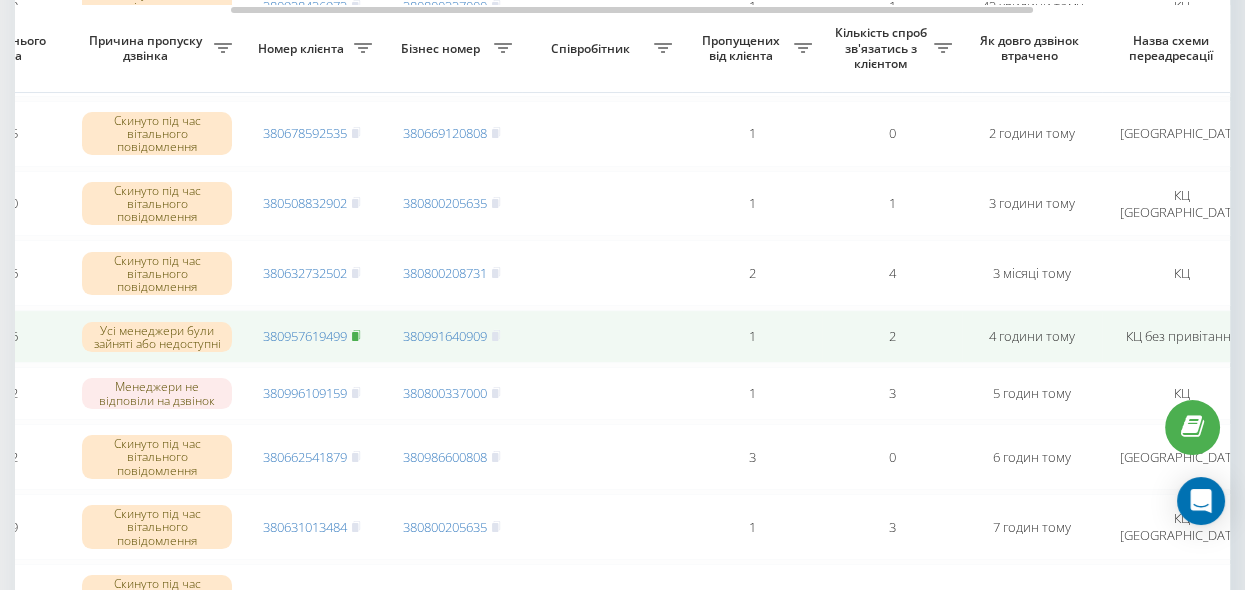 click 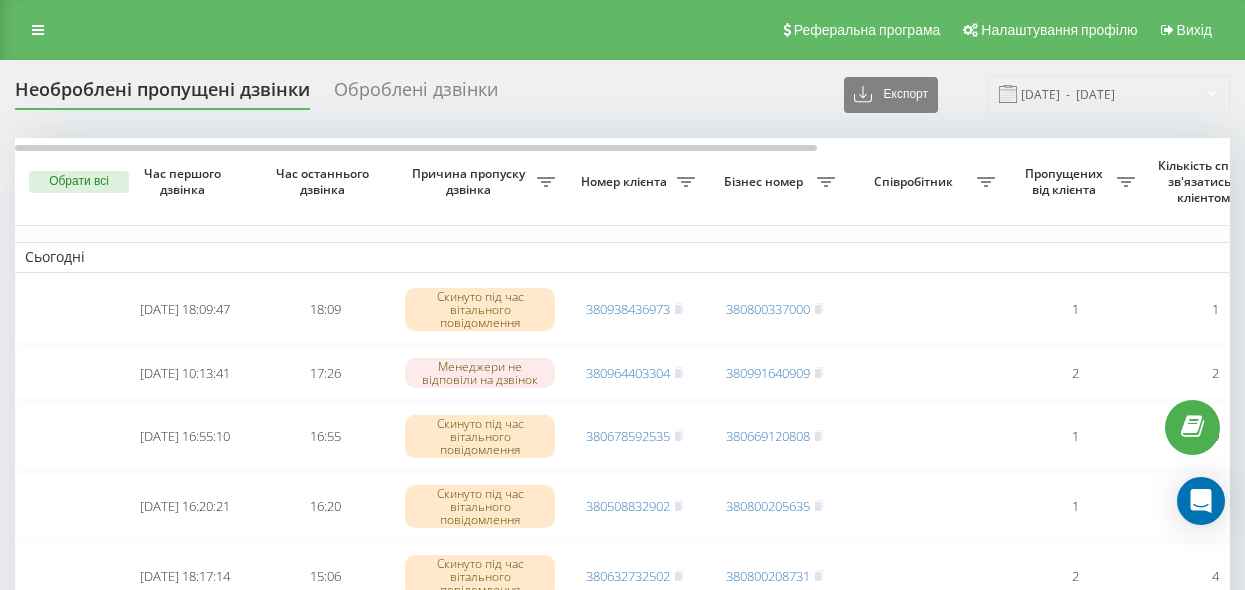 scroll, scrollTop: 91, scrollLeft: 0, axis: vertical 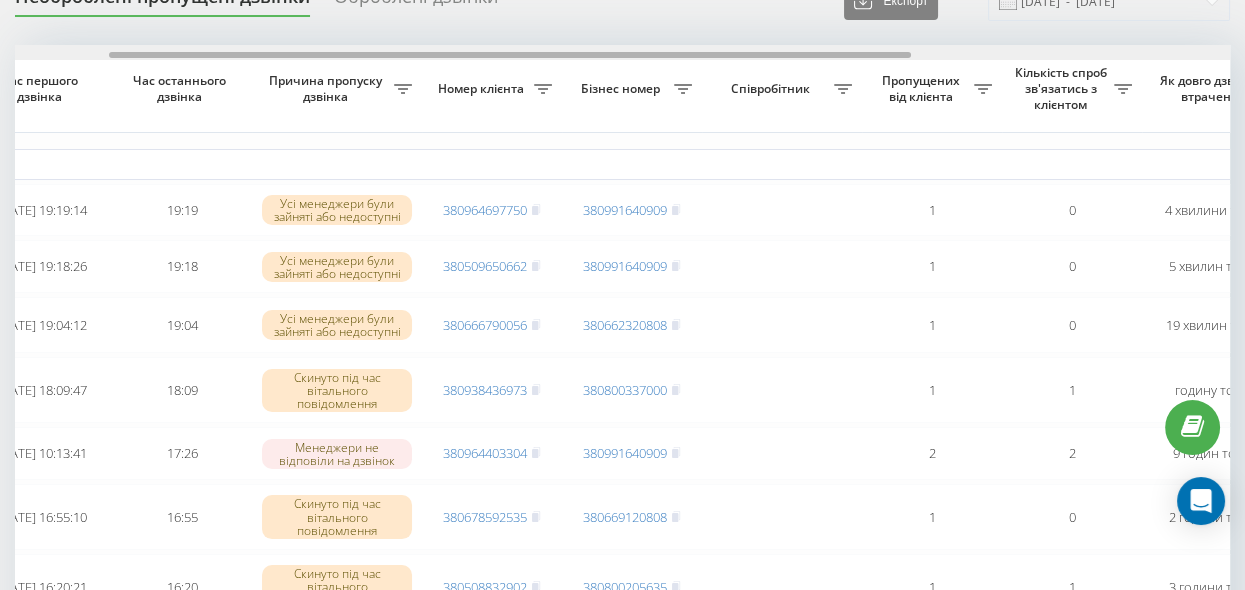drag, startPoint x: 473, startPoint y: 53, endPoint x: 568, endPoint y: 101, distance: 106.437775 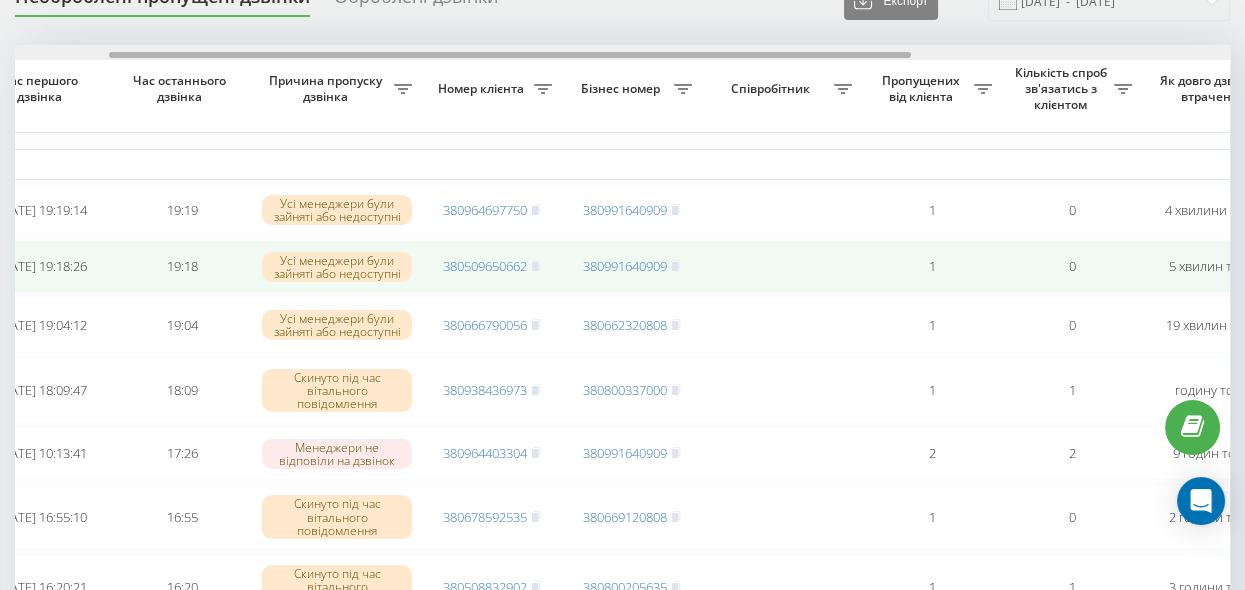 scroll, scrollTop: 0, scrollLeft: 140, axis: horizontal 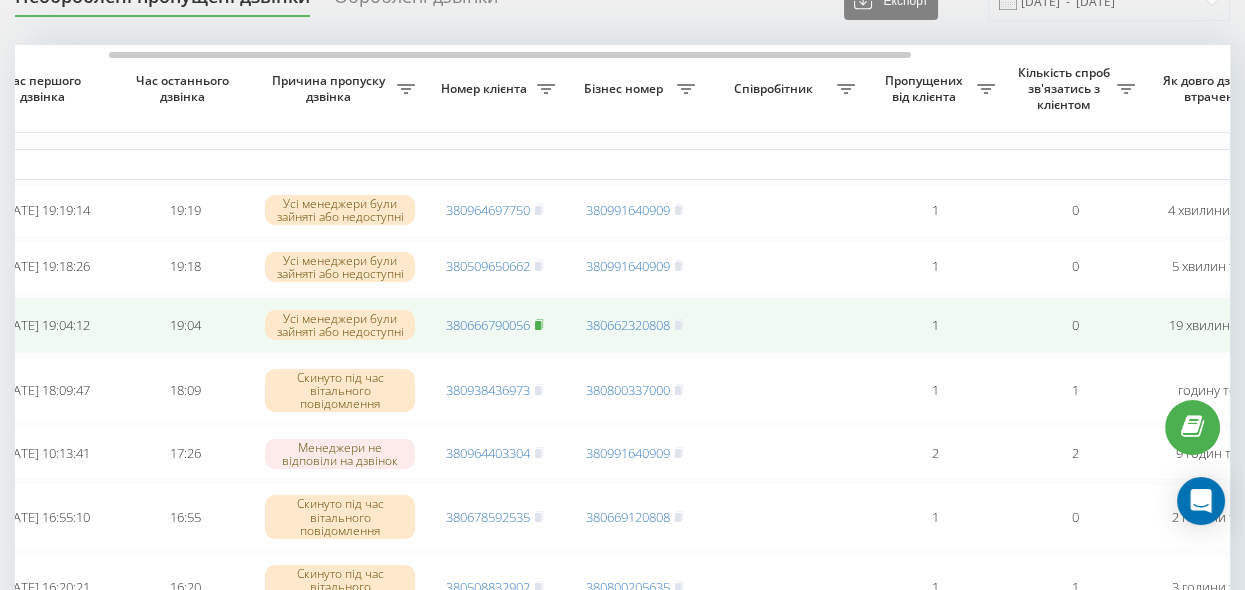click 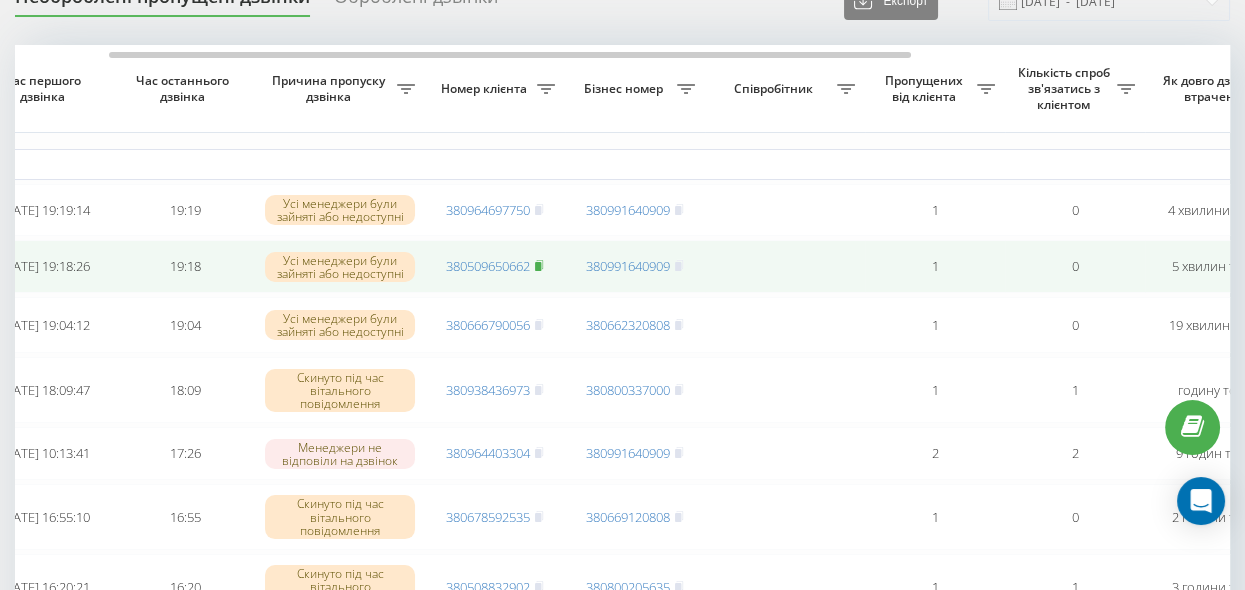 click 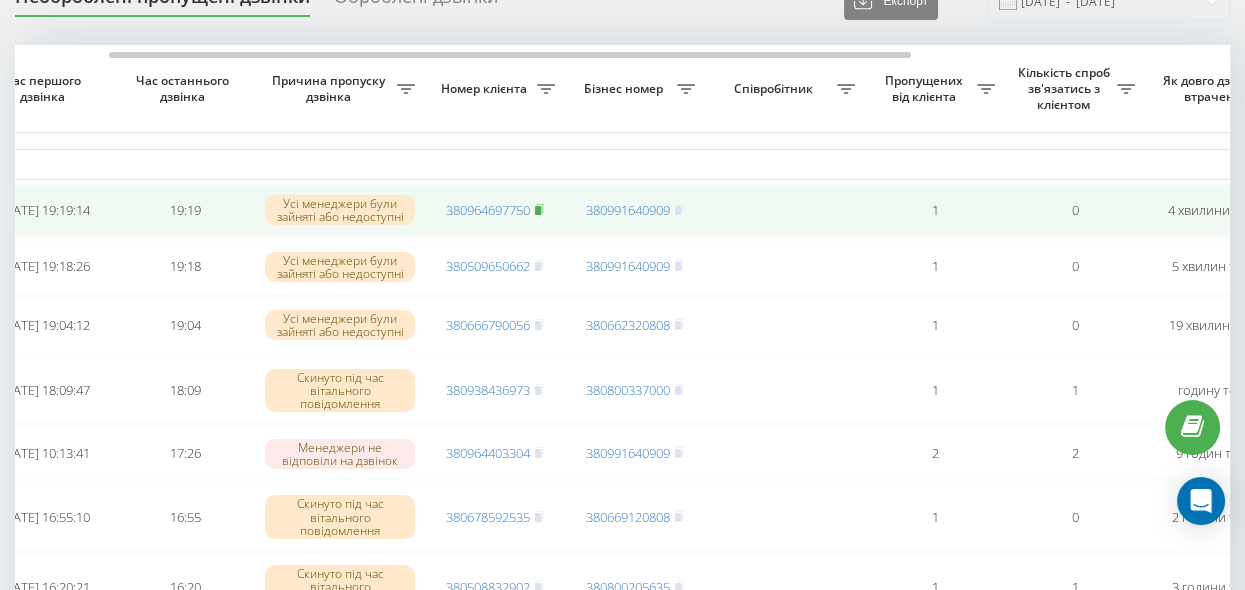 click 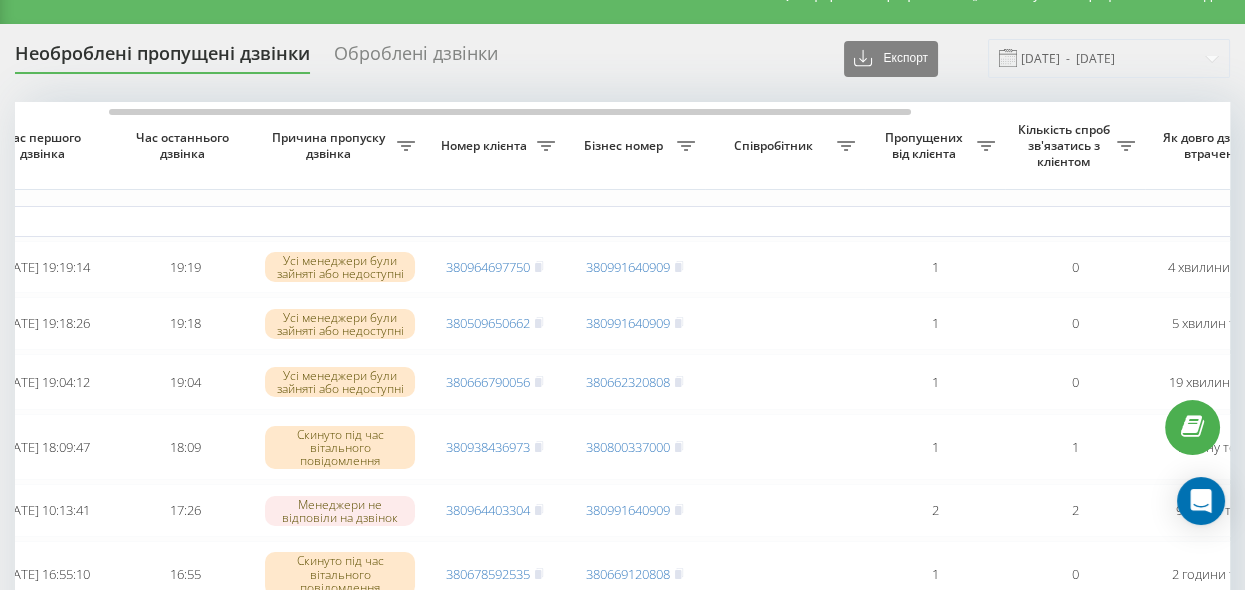 scroll, scrollTop: 0, scrollLeft: 0, axis: both 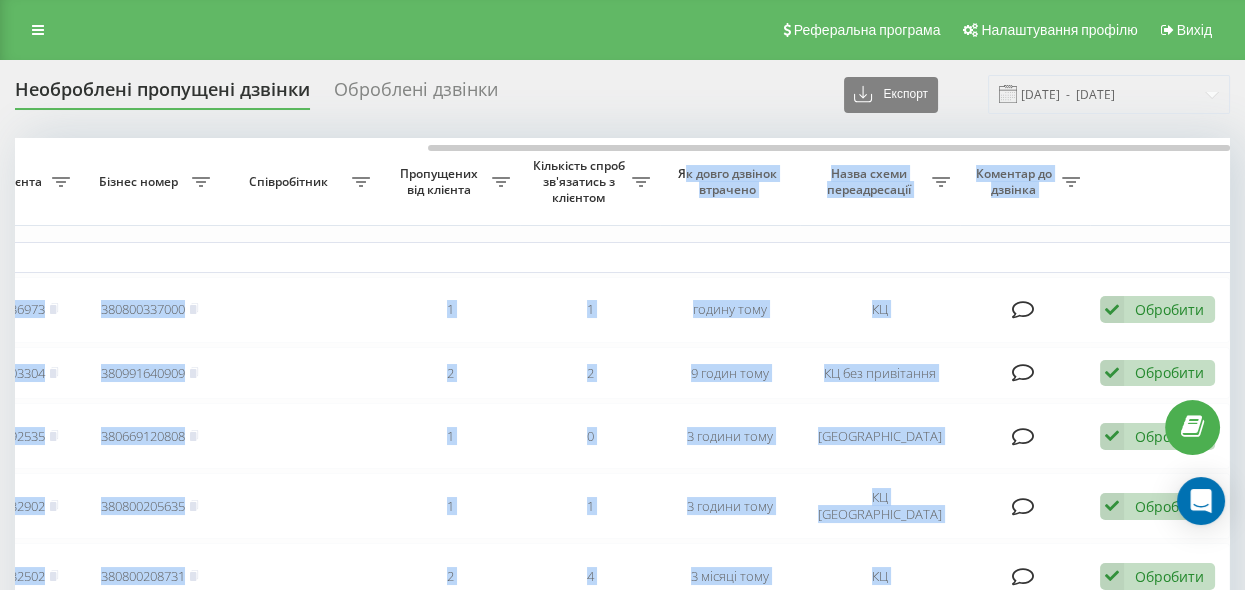 drag, startPoint x: 550, startPoint y: 143, endPoint x: 681, endPoint y: 162, distance: 132.3707 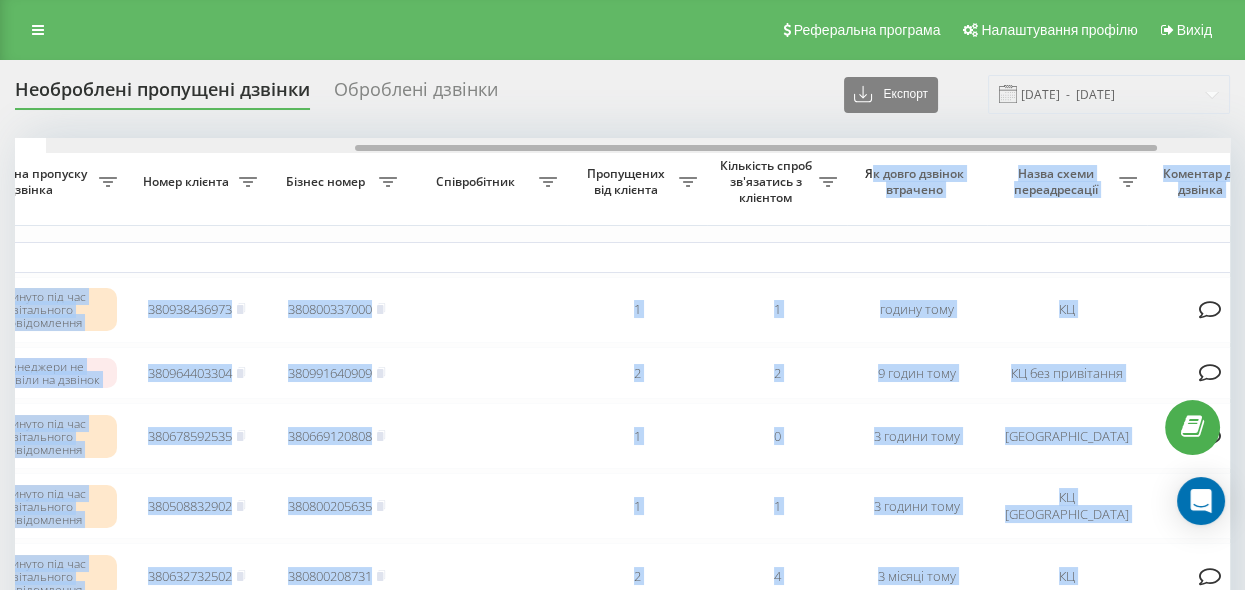 scroll, scrollTop: 0, scrollLeft: 423, axis: horizontal 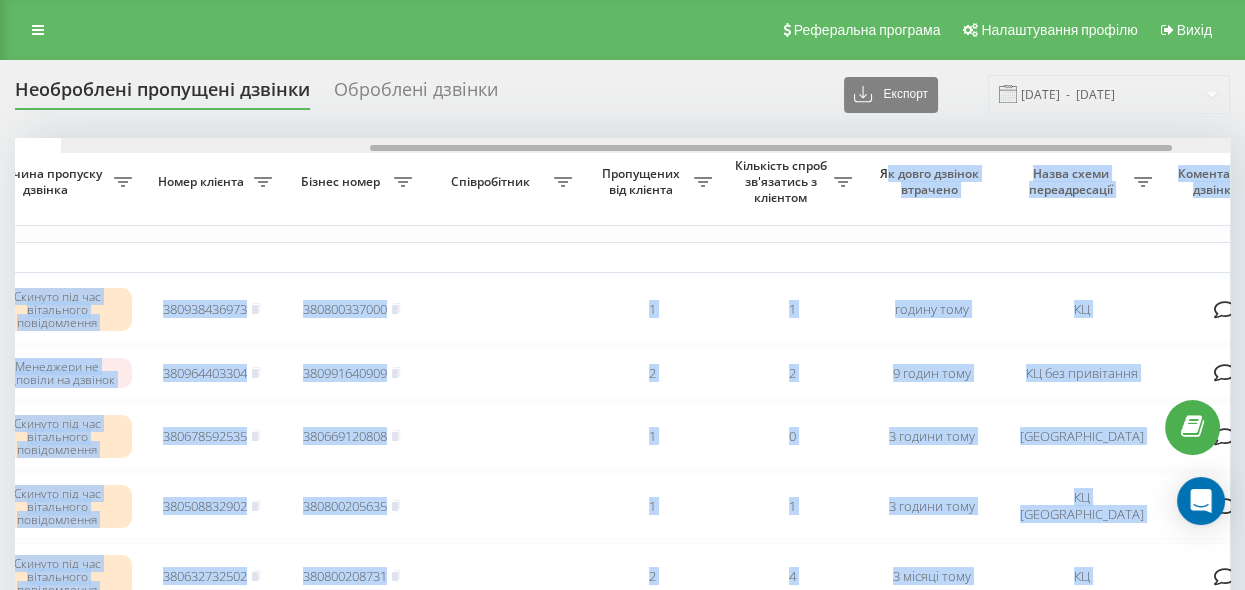 drag, startPoint x: 653, startPoint y: 149, endPoint x: 522, endPoint y: 171, distance: 132.83449 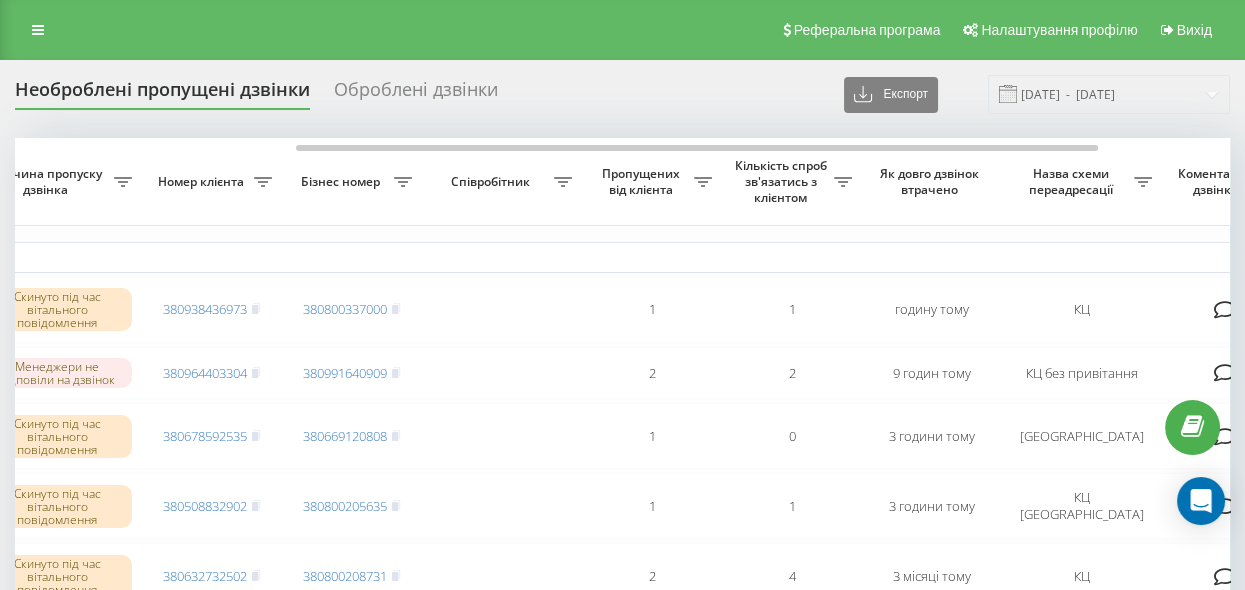 click on "Реферальна програма Налаштування профілю Вихід" at bounding box center [622, 30] 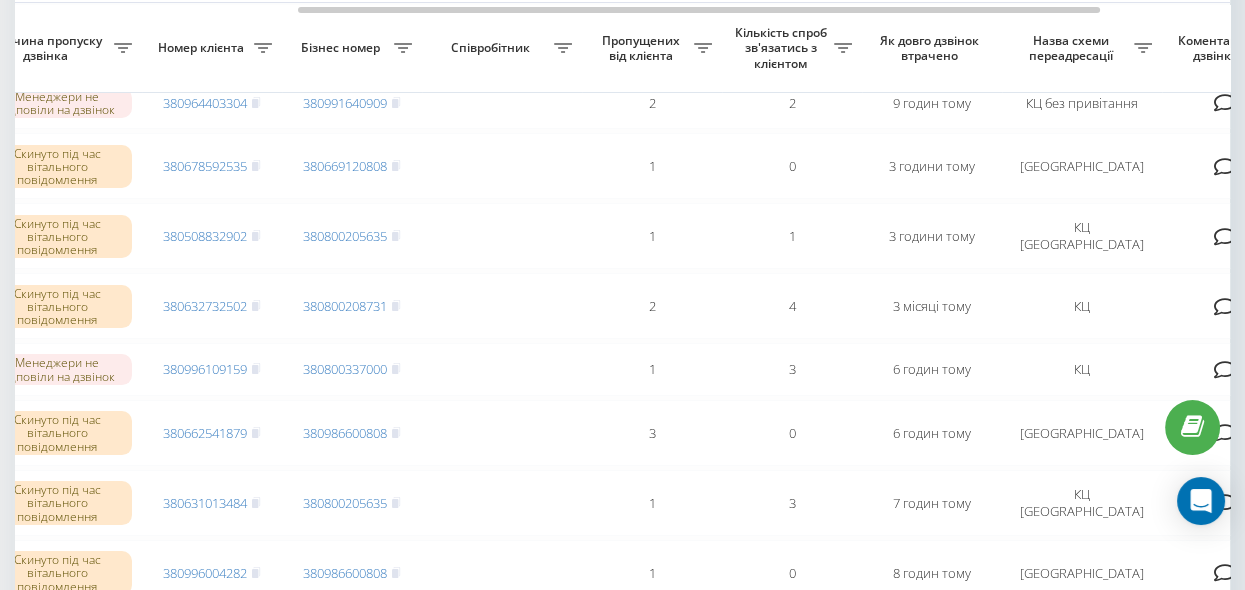scroll, scrollTop: 272, scrollLeft: 0, axis: vertical 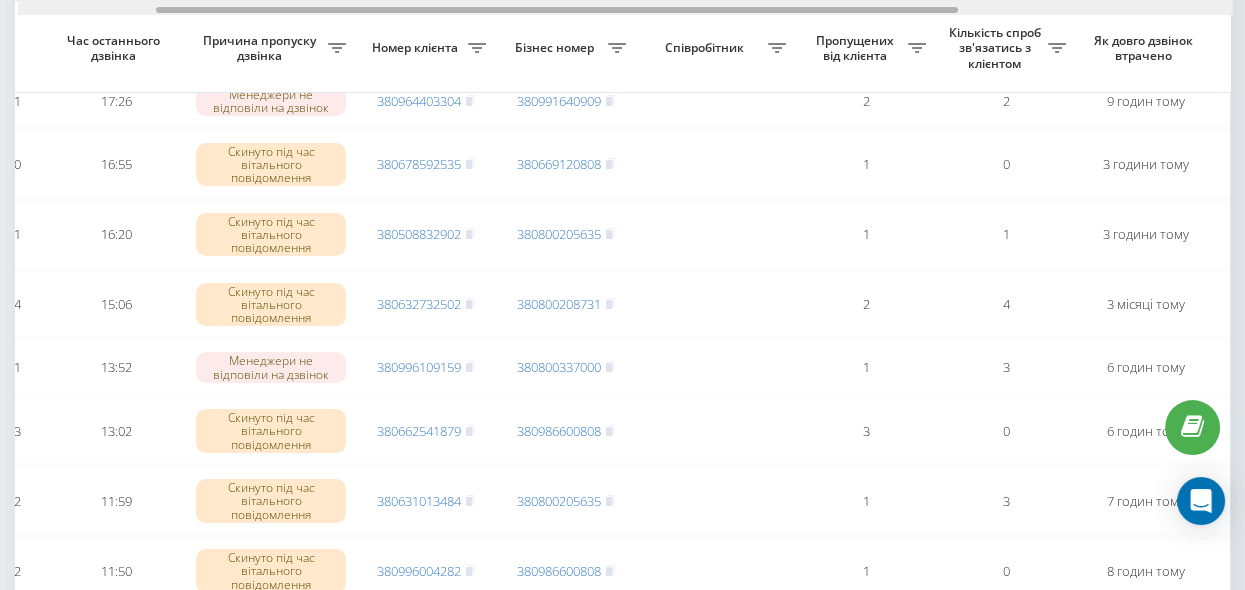 drag, startPoint x: 540, startPoint y: 12, endPoint x: 398, endPoint y: 25, distance: 142.59383 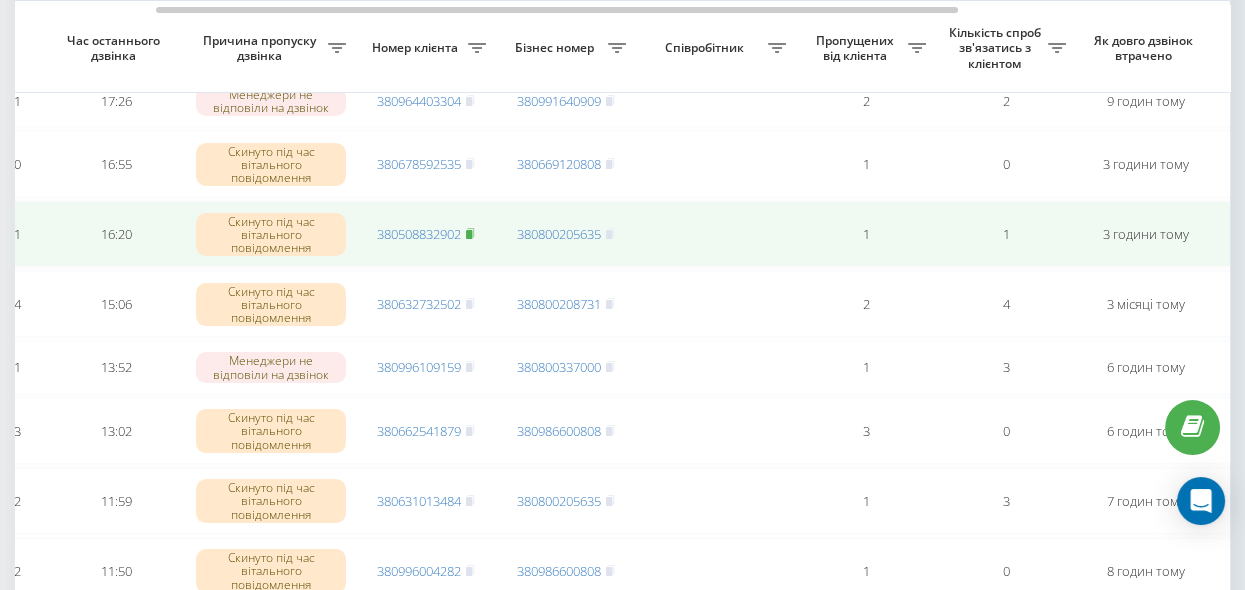 click 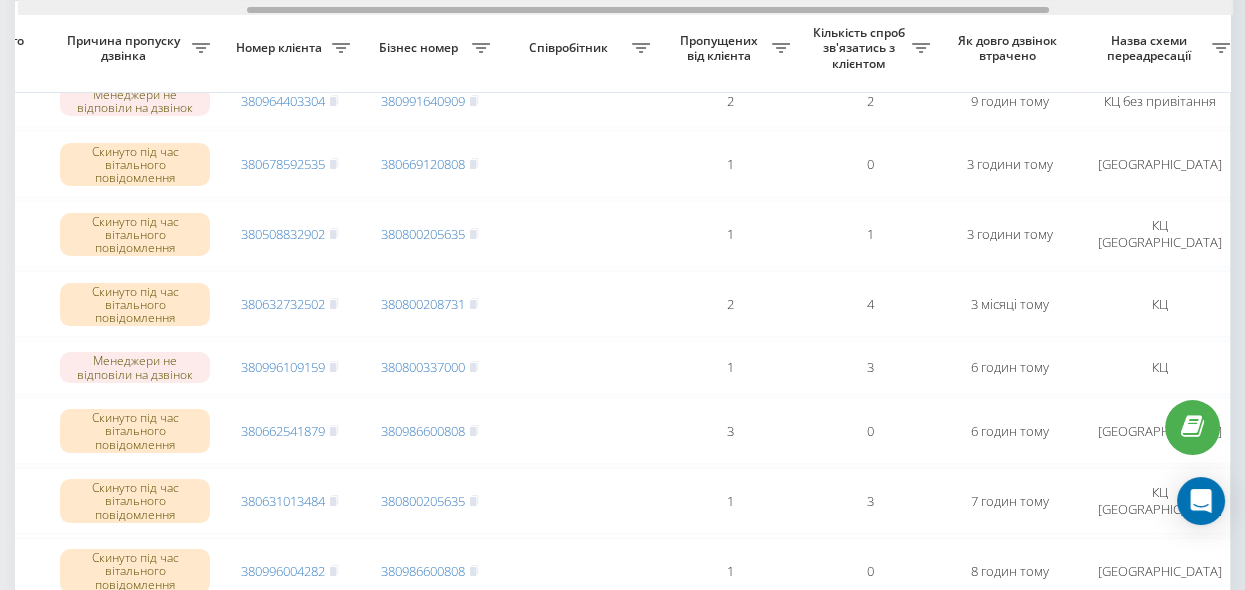 scroll, scrollTop: 0, scrollLeft: 347, axis: horizontal 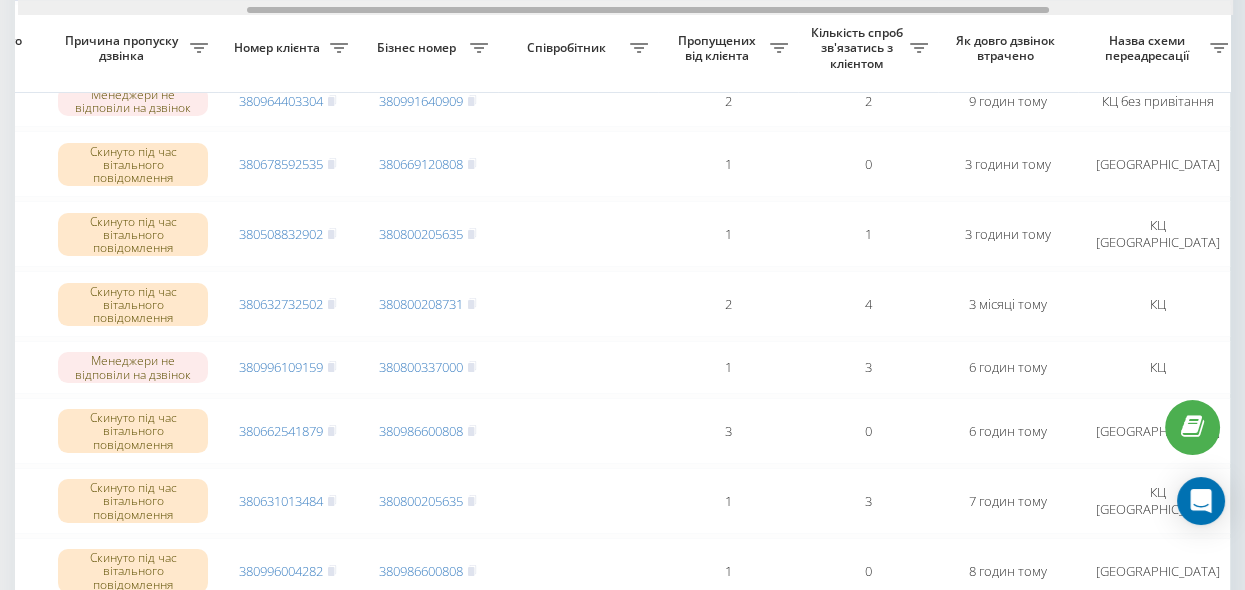 drag, startPoint x: 654, startPoint y: 6, endPoint x: 746, endPoint y: 30, distance: 95.07891 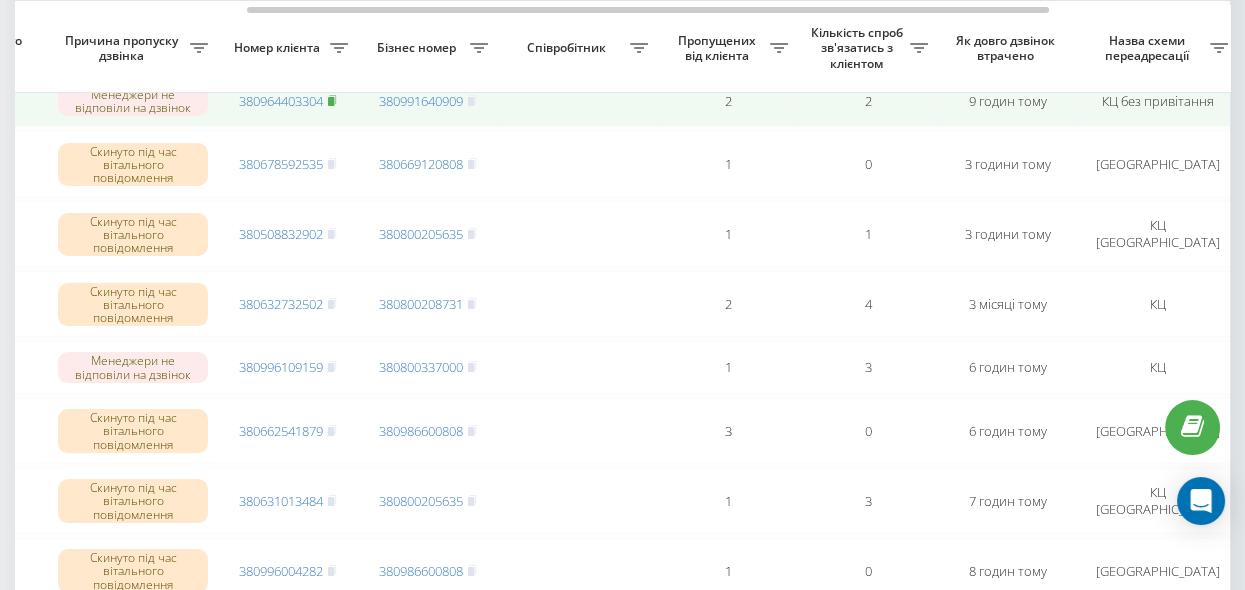 click 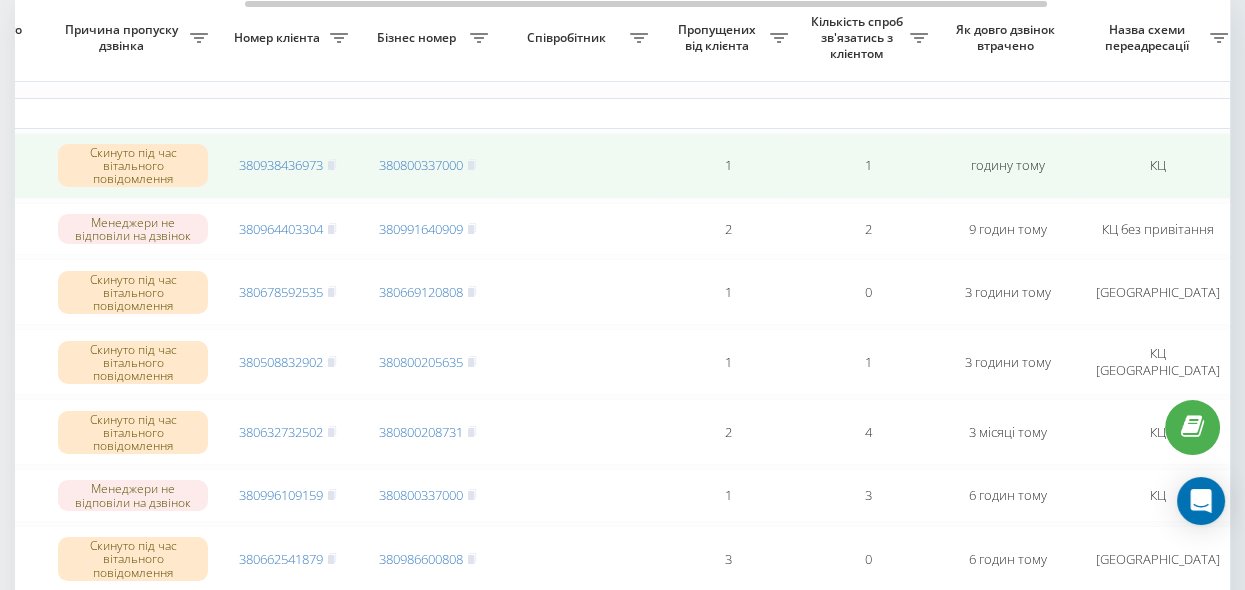 scroll, scrollTop: 182, scrollLeft: 0, axis: vertical 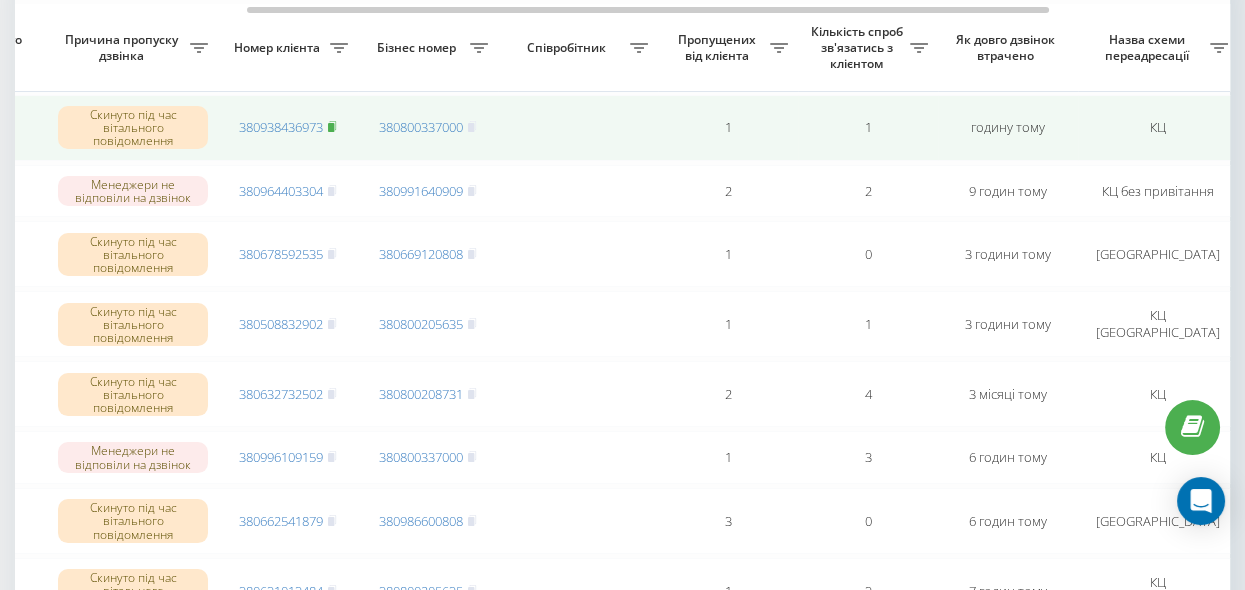 click 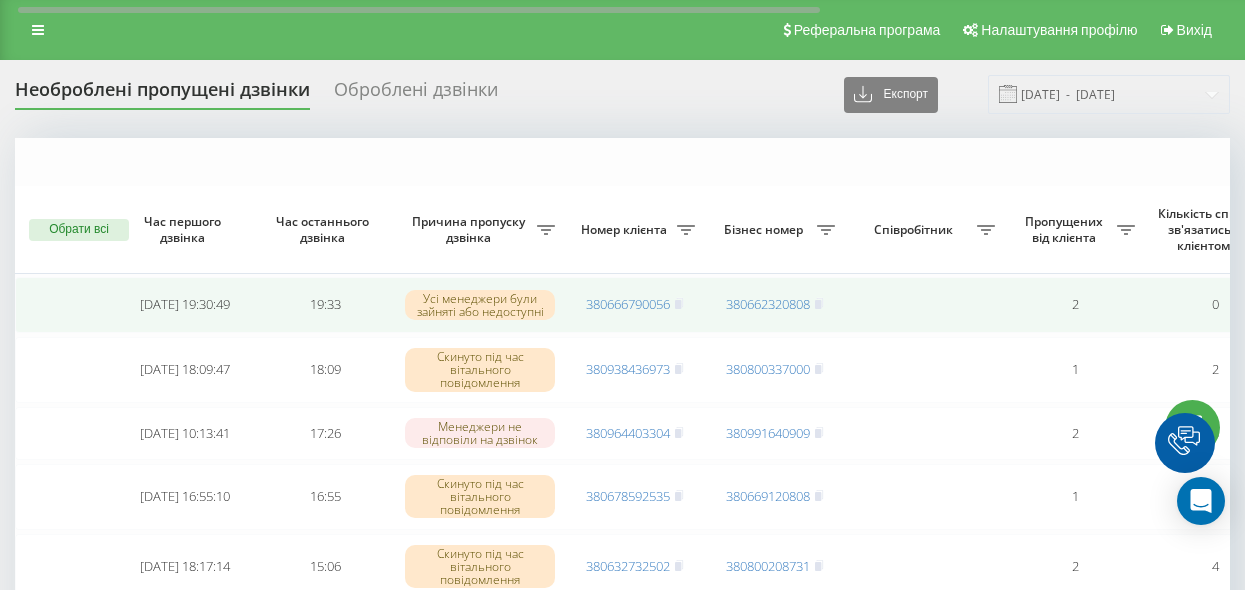 scroll, scrollTop: 182, scrollLeft: 0, axis: vertical 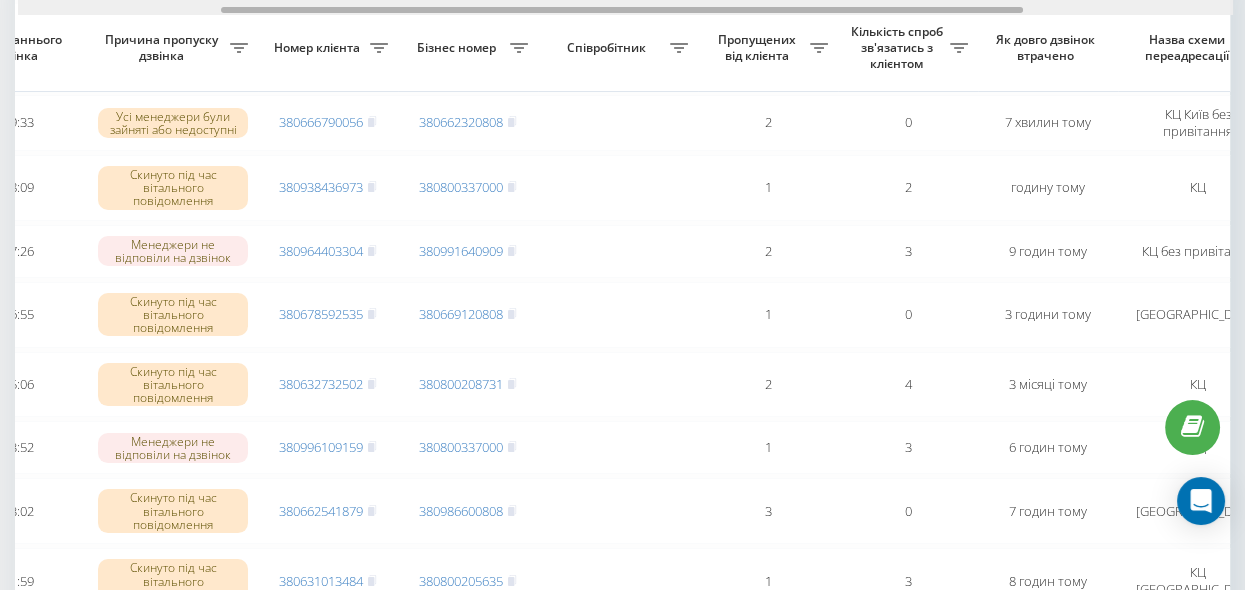 drag, startPoint x: 537, startPoint y: 10, endPoint x: 740, endPoint y: 49, distance: 206.71236 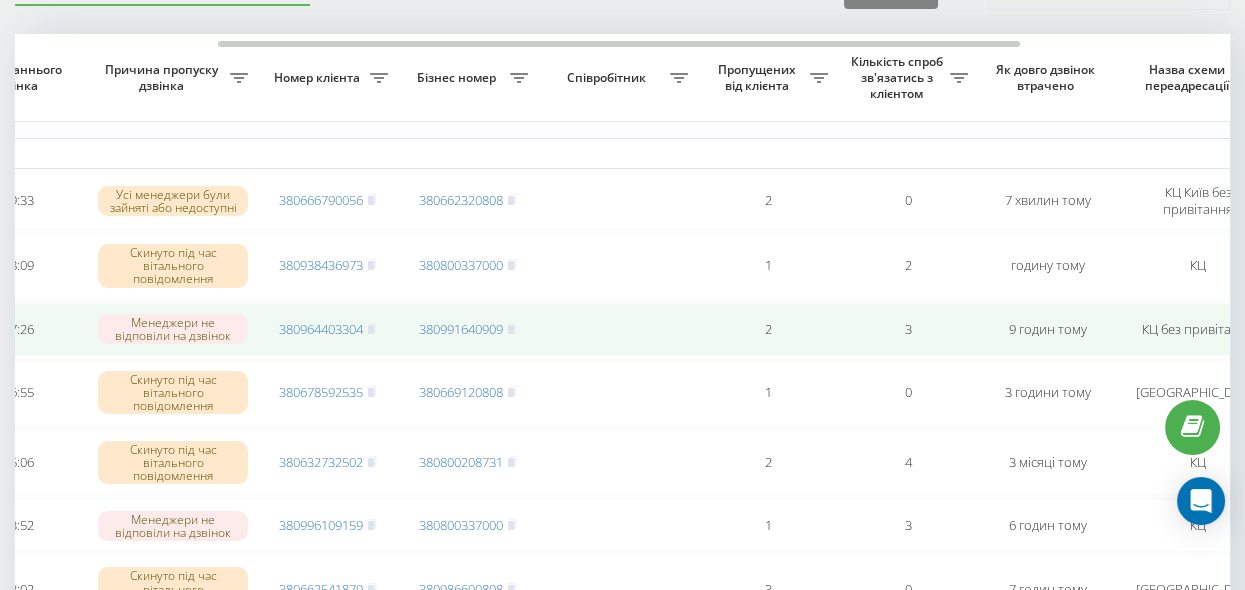 scroll, scrollTop: 91, scrollLeft: 0, axis: vertical 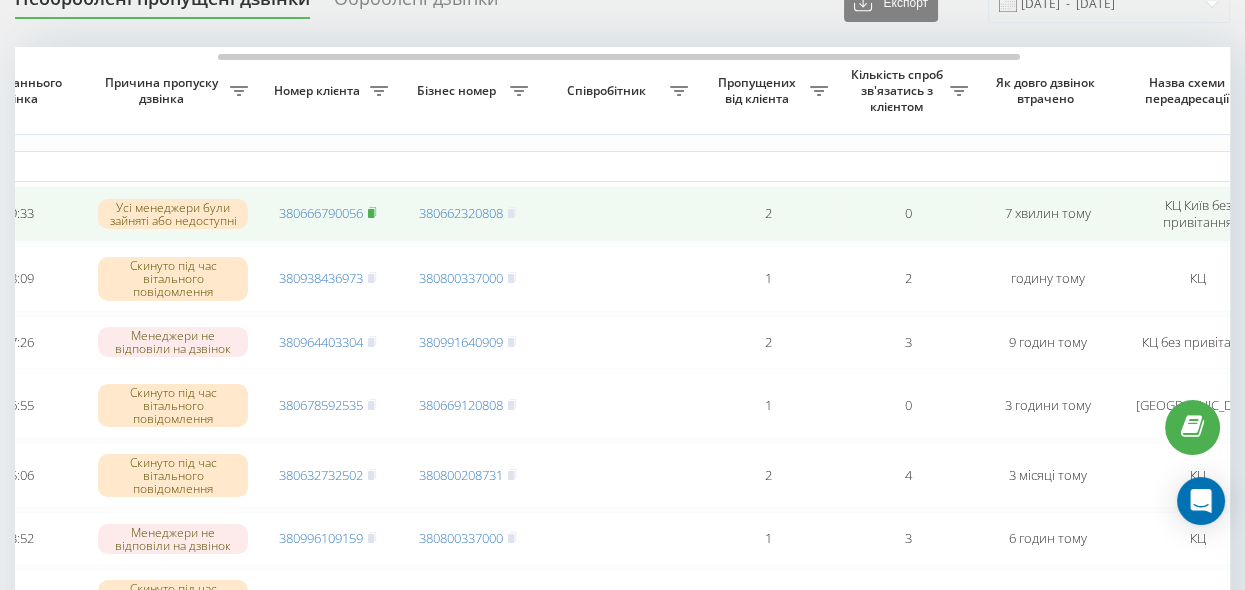 click 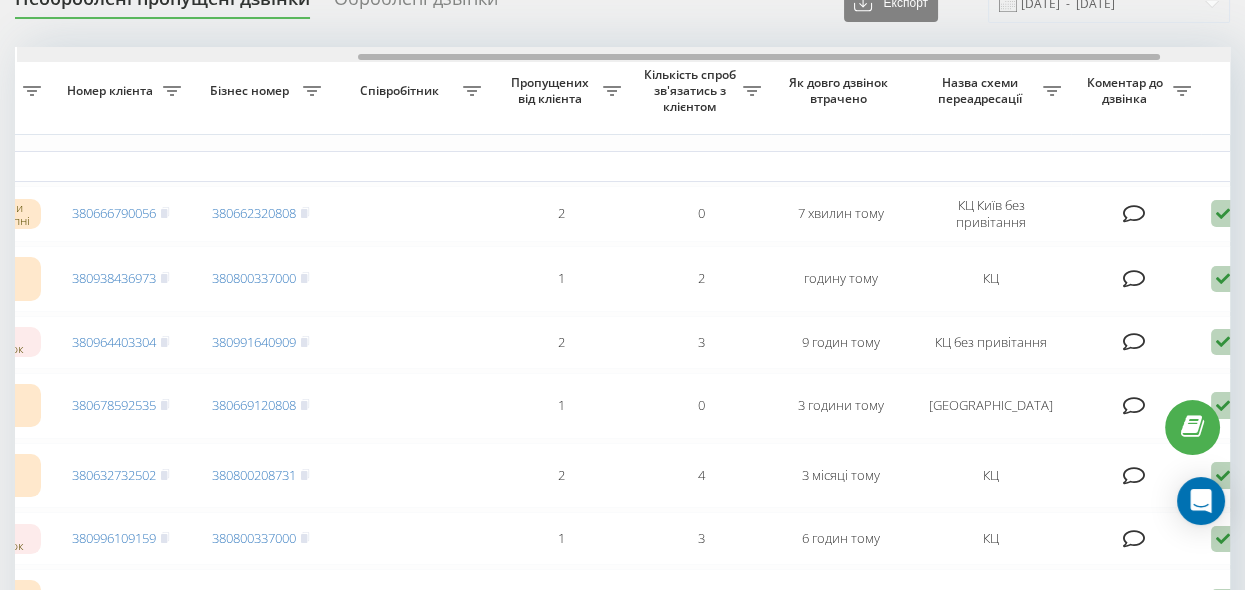 scroll, scrollTop: 0, scrollLeft: 516, axis: horizontal 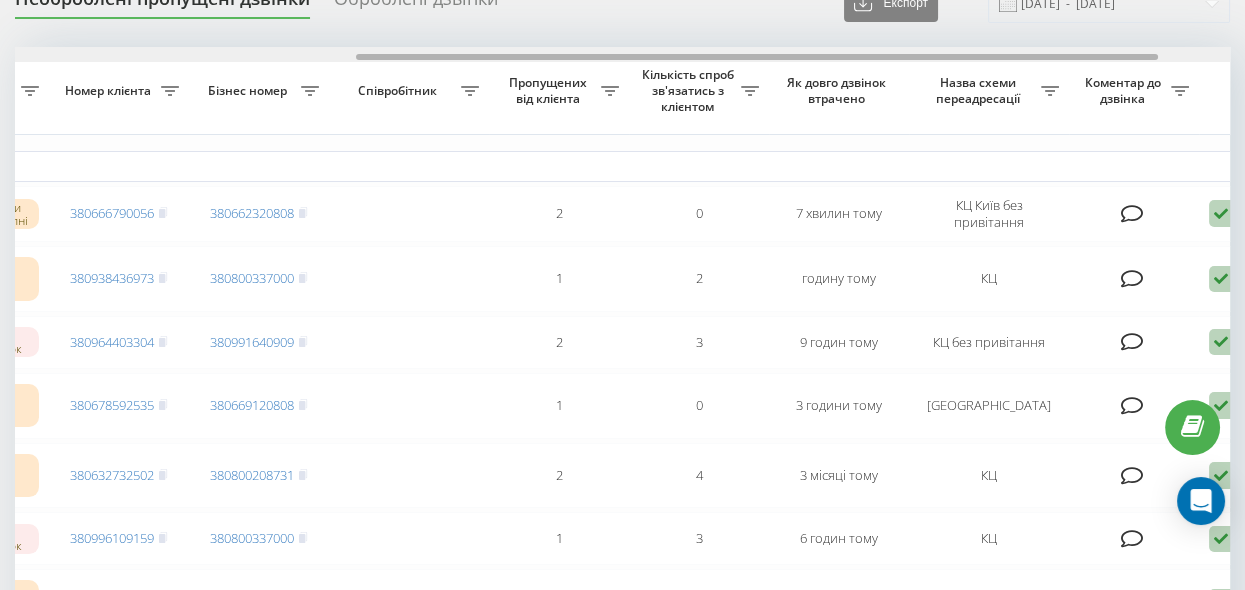 drag, startPoint x: 562, startPoint y: 57, endPoint x: 700, endPoint y: 77, distance: 139.44174 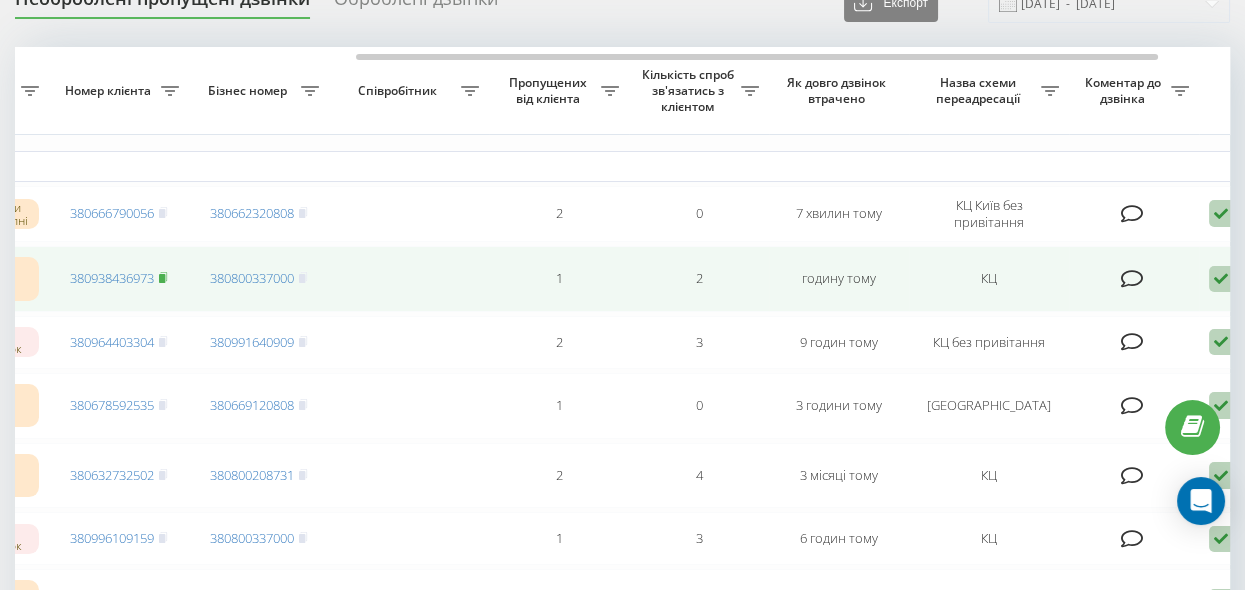 click 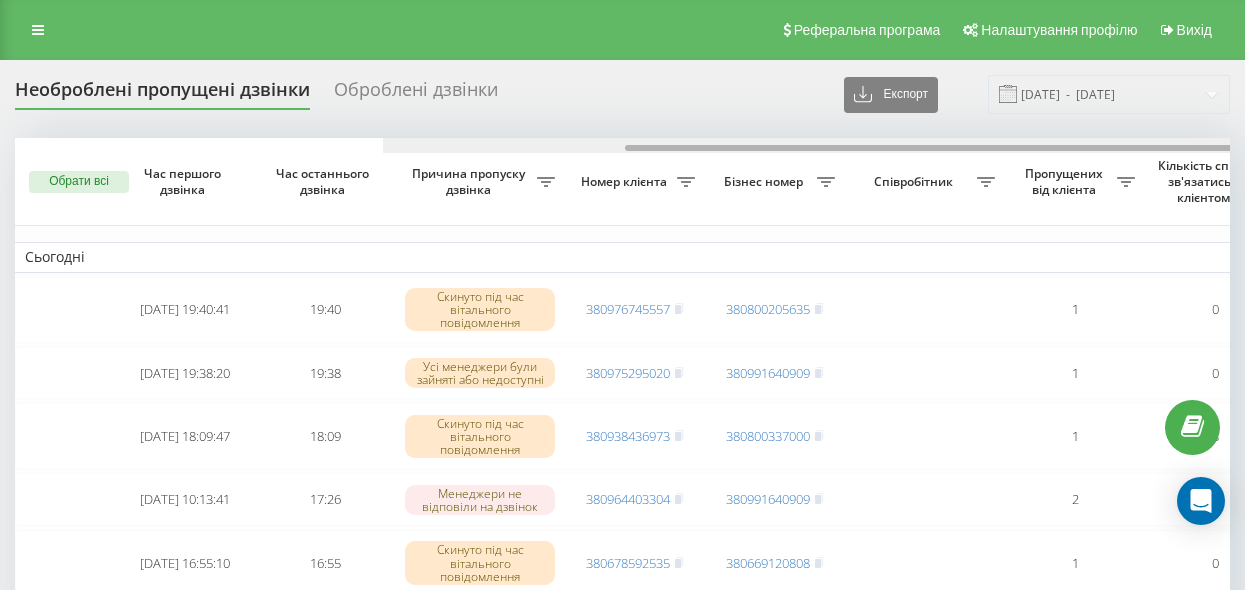 scroll, scrollTop: 91, scrollLeft: 0, axis: vertical 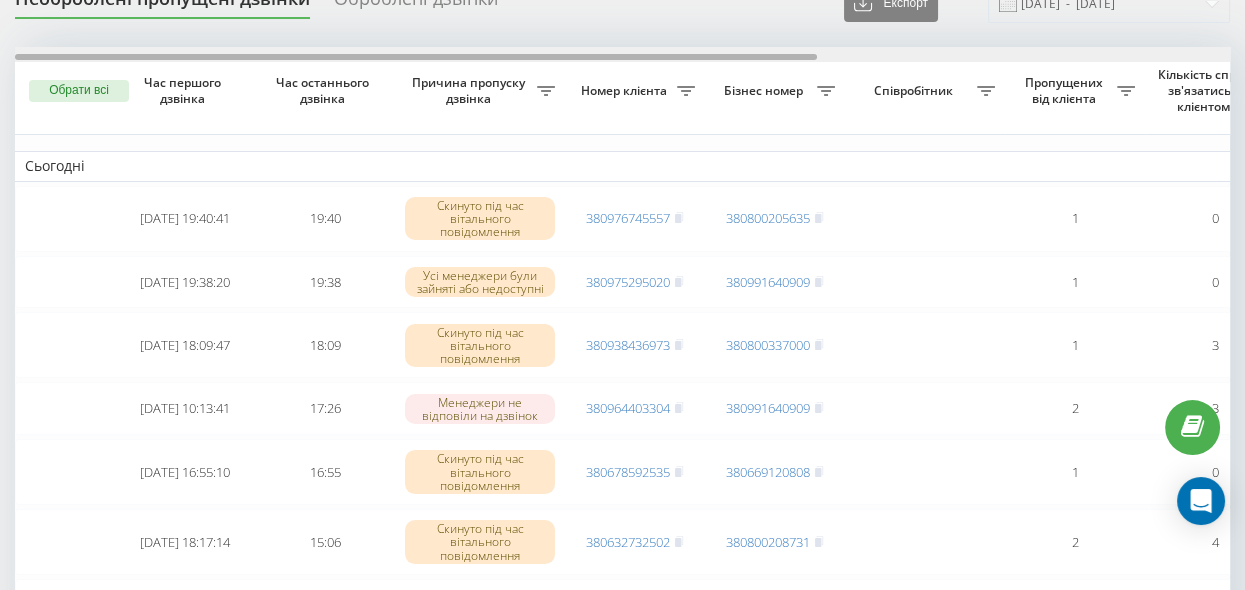 click on "Обрати всі Час першого дзвінка Час останнього дзвінка Причина пропуску дзвінка Номер клієнта Бізнес номер Співробітник Пропущених від клієнта Кількість спроб зв'язатись з клієнтом Як довго дзвінок втрачено Назва схеми переадресації Коментар до дзвінка Сьогодні 2025-07-10 19:40:41 19:40 Скинуто під час вітального повідомлення 380976745557 380800205635 1 0 11 хвилин тому КЦ Київ Обробити Не вдалося зв'язатися Зв'язався з клієнтом за допомогою іншого каналу Клієнт передзвонив сам з іншого номера Інший варіант 2025-07-10 19:38:20 19:38 Усі менеджери були зайняті або недоступні 380975295020 1 0 1 3" at bounding box center (622, 1005) 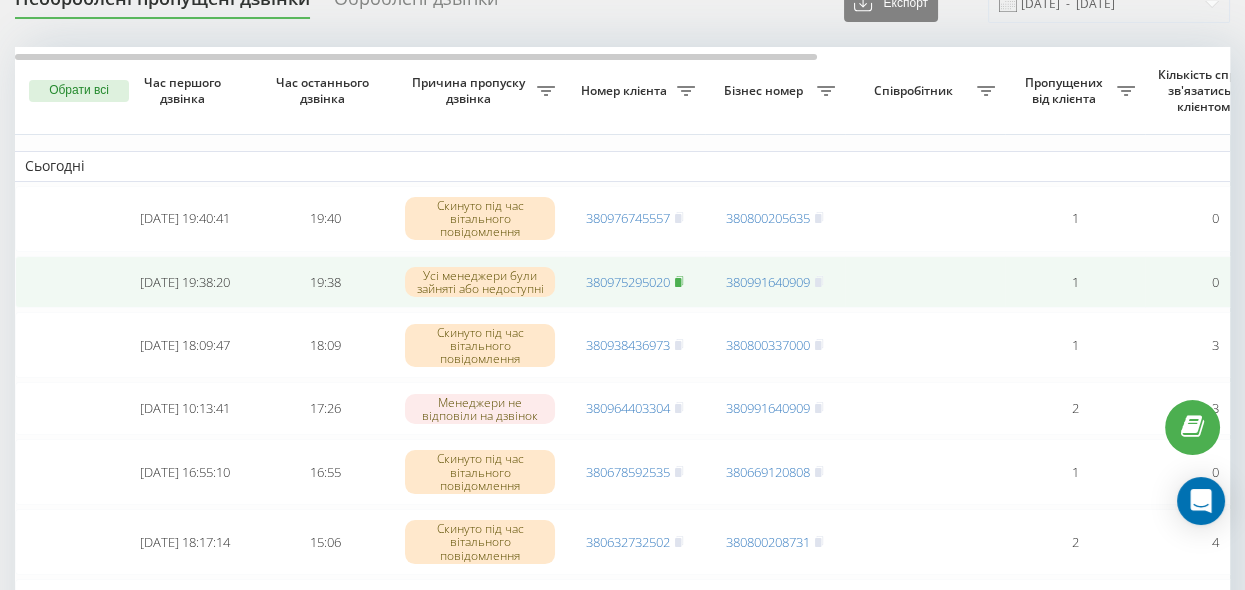 click 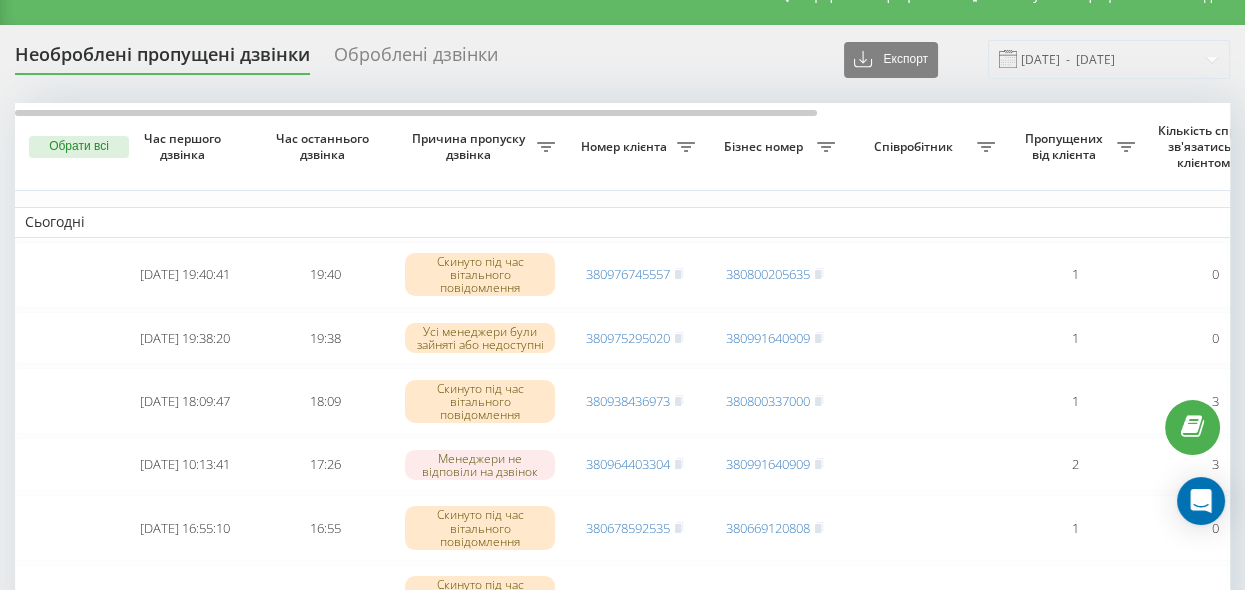 scroll, scrollTop: 0, scrollLeft: 0, axis: both 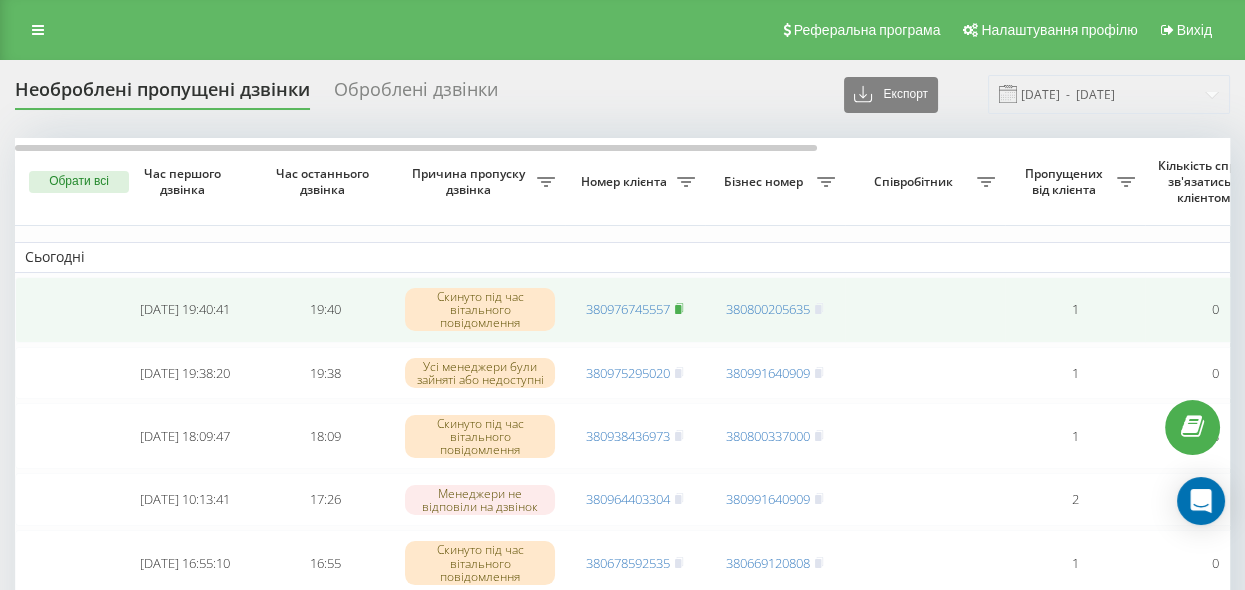 click 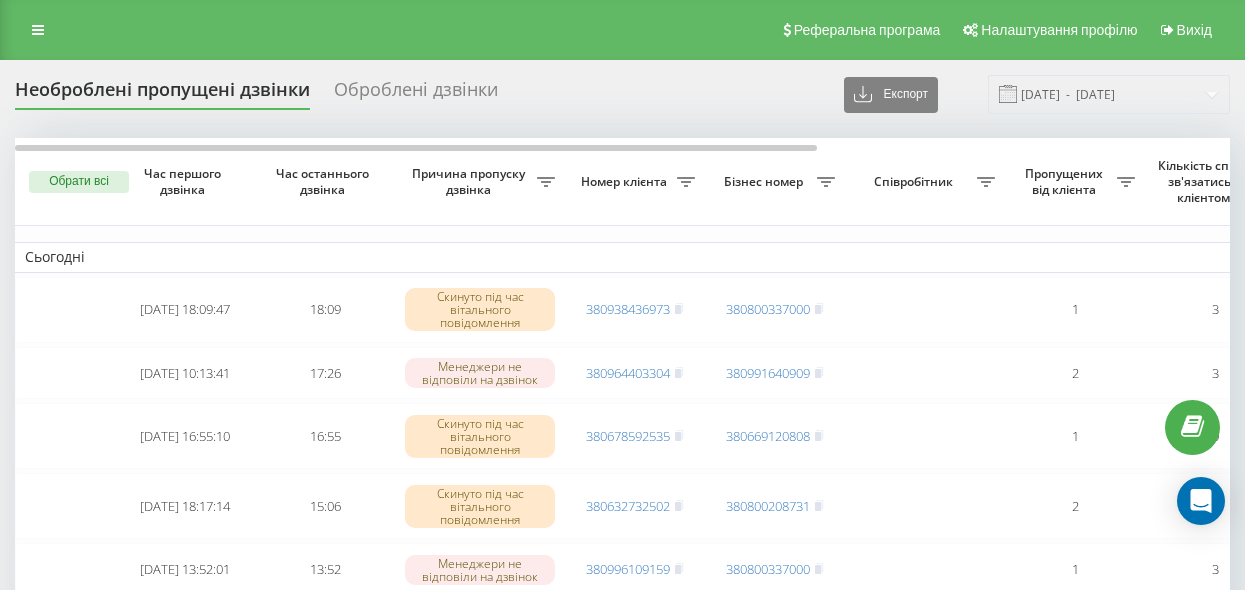scroll, scrollTop: 0, scrollLeft: 0, axis: both 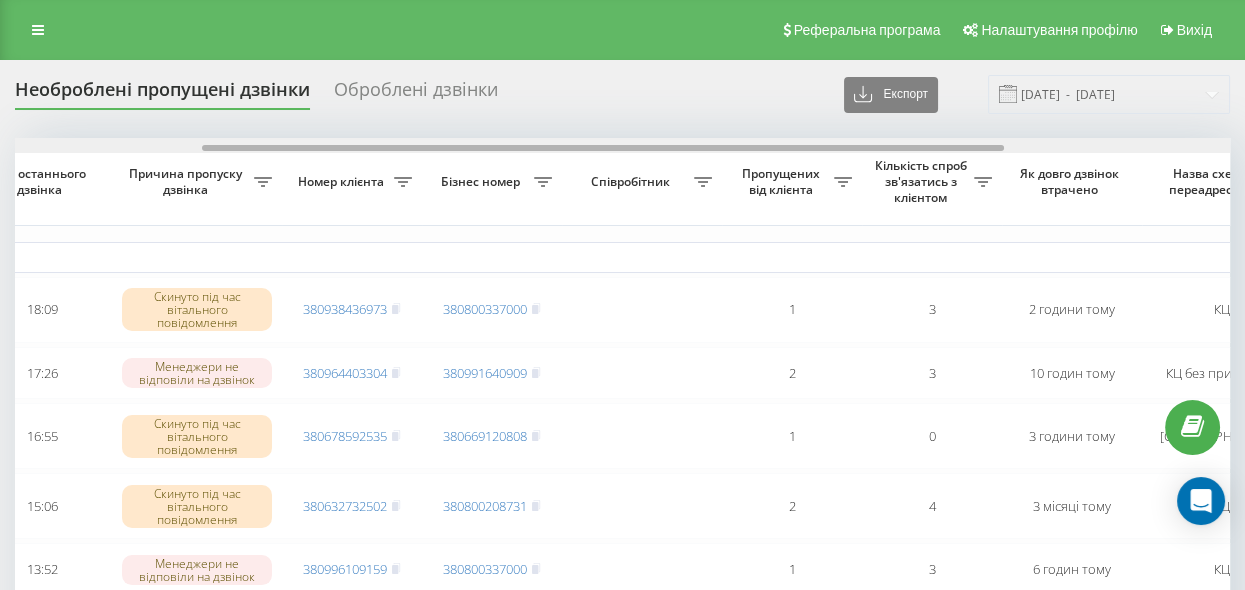 drag, startPoint x: 0, startPoint y: 0, endPoint x: 758, endPoint y: 174, distance: 777.7146 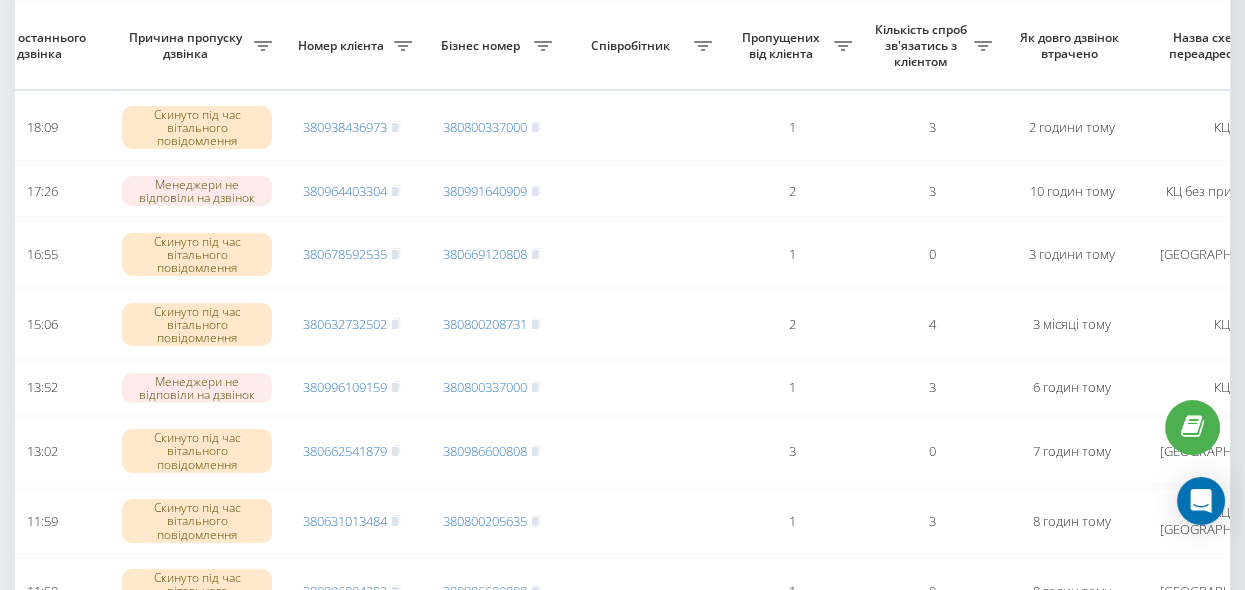 scroll, scrollTop: 0, scrollLeft: 0, axis: both 